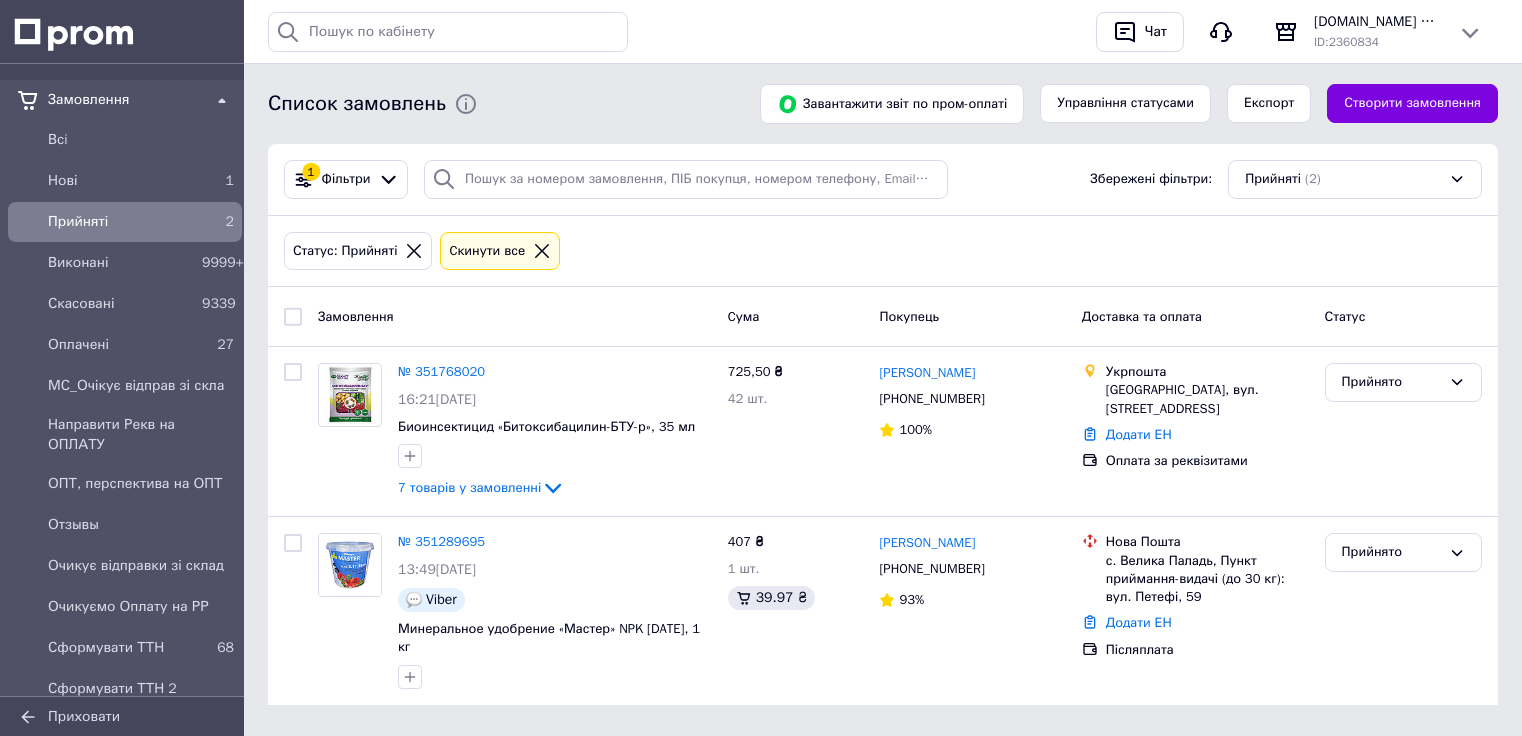 scroll, scrollTop: 0, scrollLeft: 0, axis: both 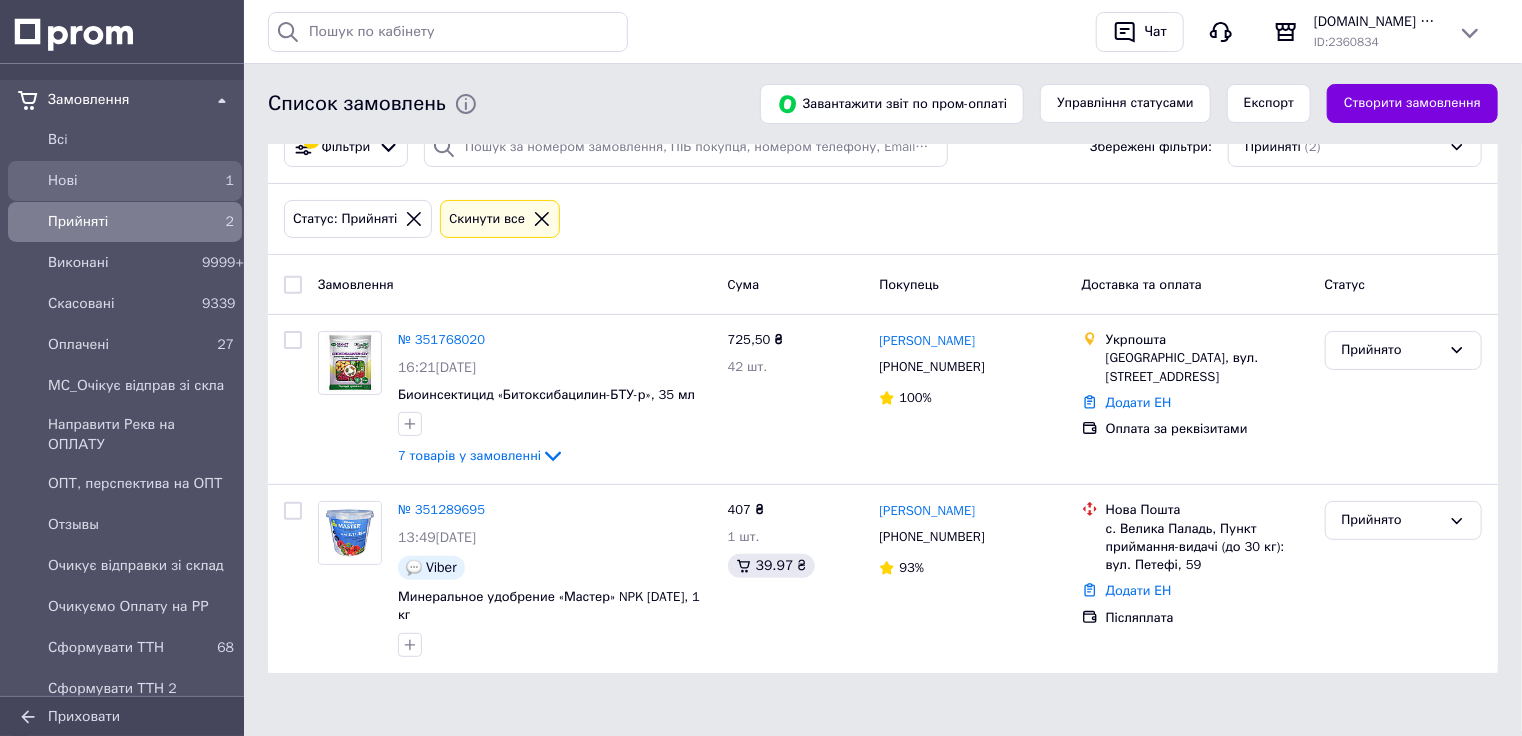 click on "Нові" at bounding box center [121, 181] 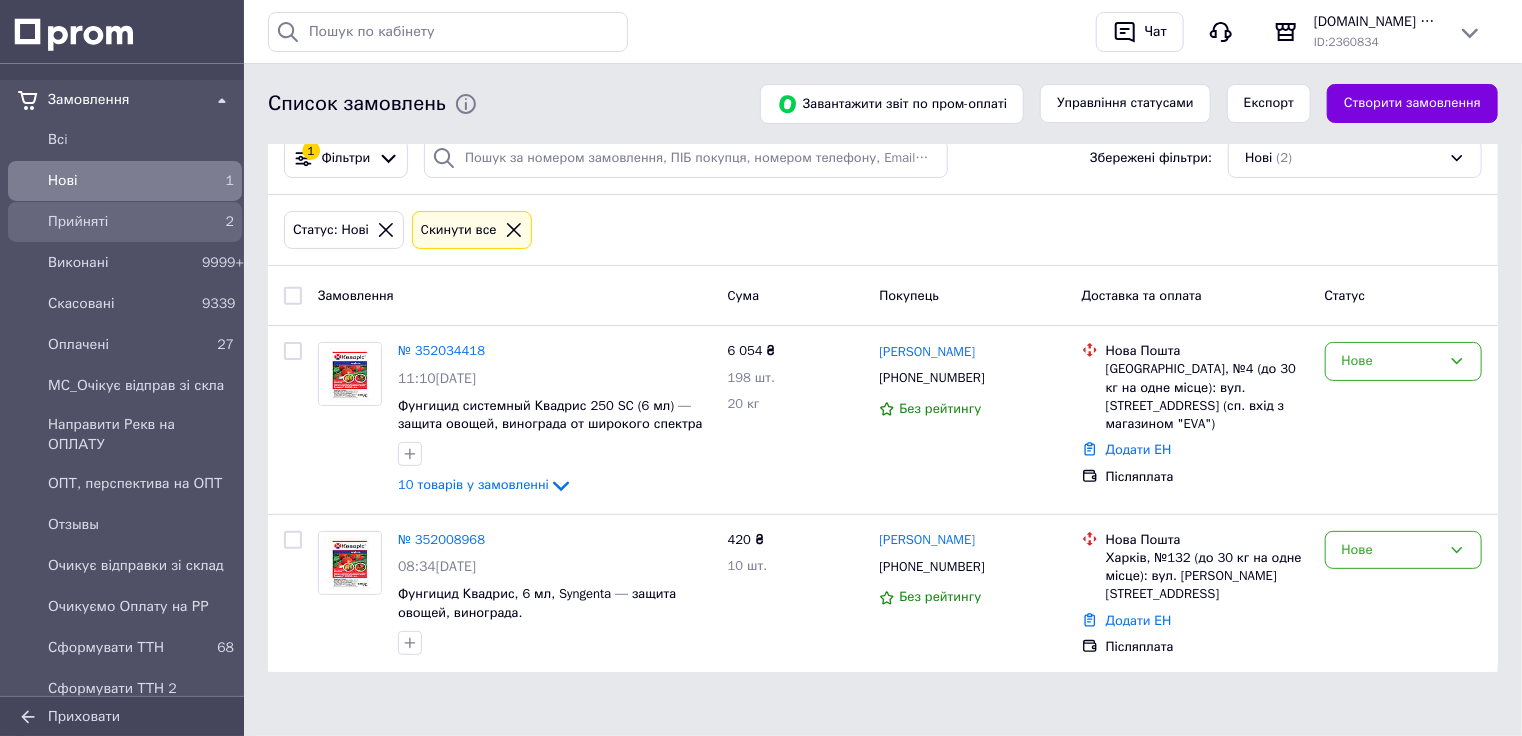 scroll, scrollTop: 0, scrollLeft: 0, axis: both 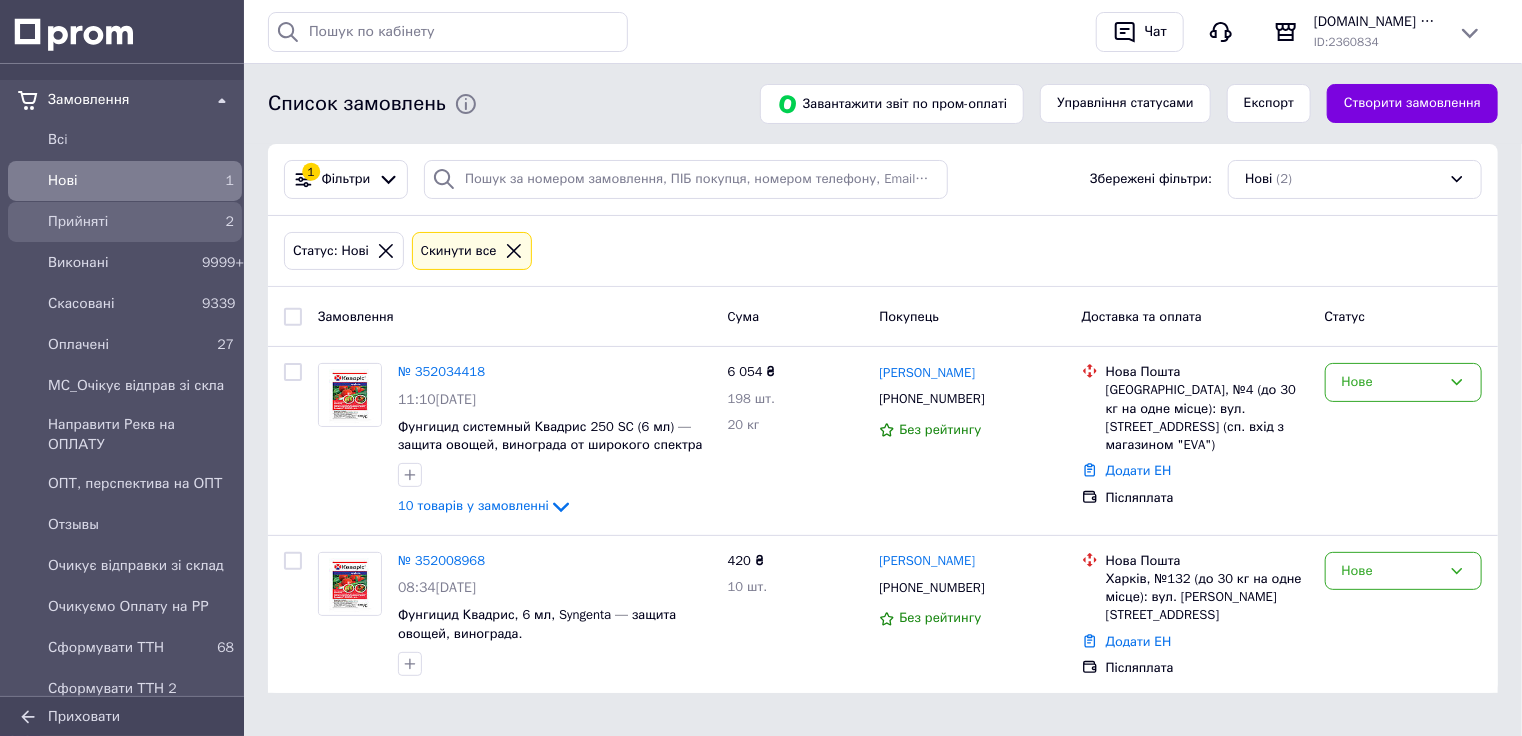 click on "Прийняті 2" at bounding box center [125, 222] 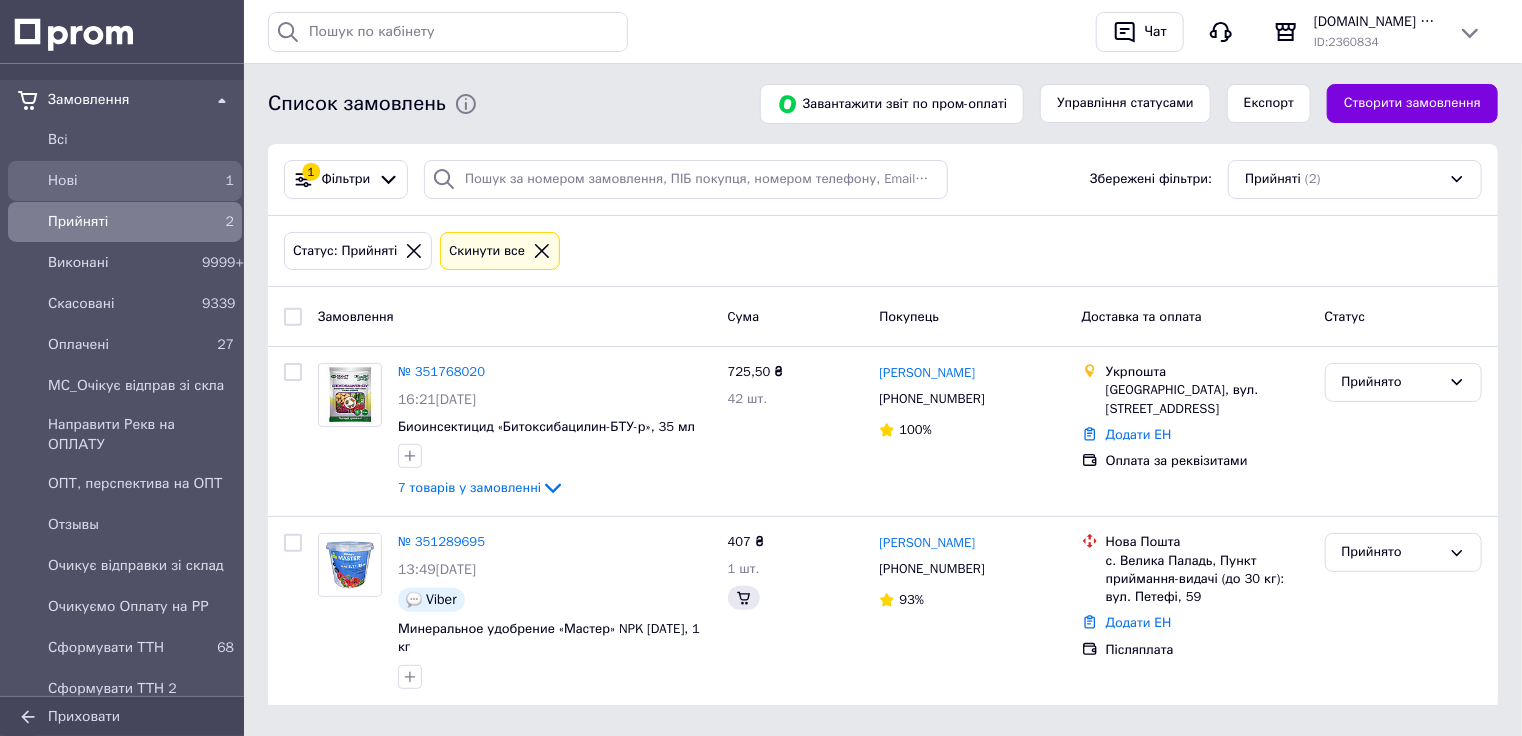 click on "Нові 1" at bounding box center (125, 181) 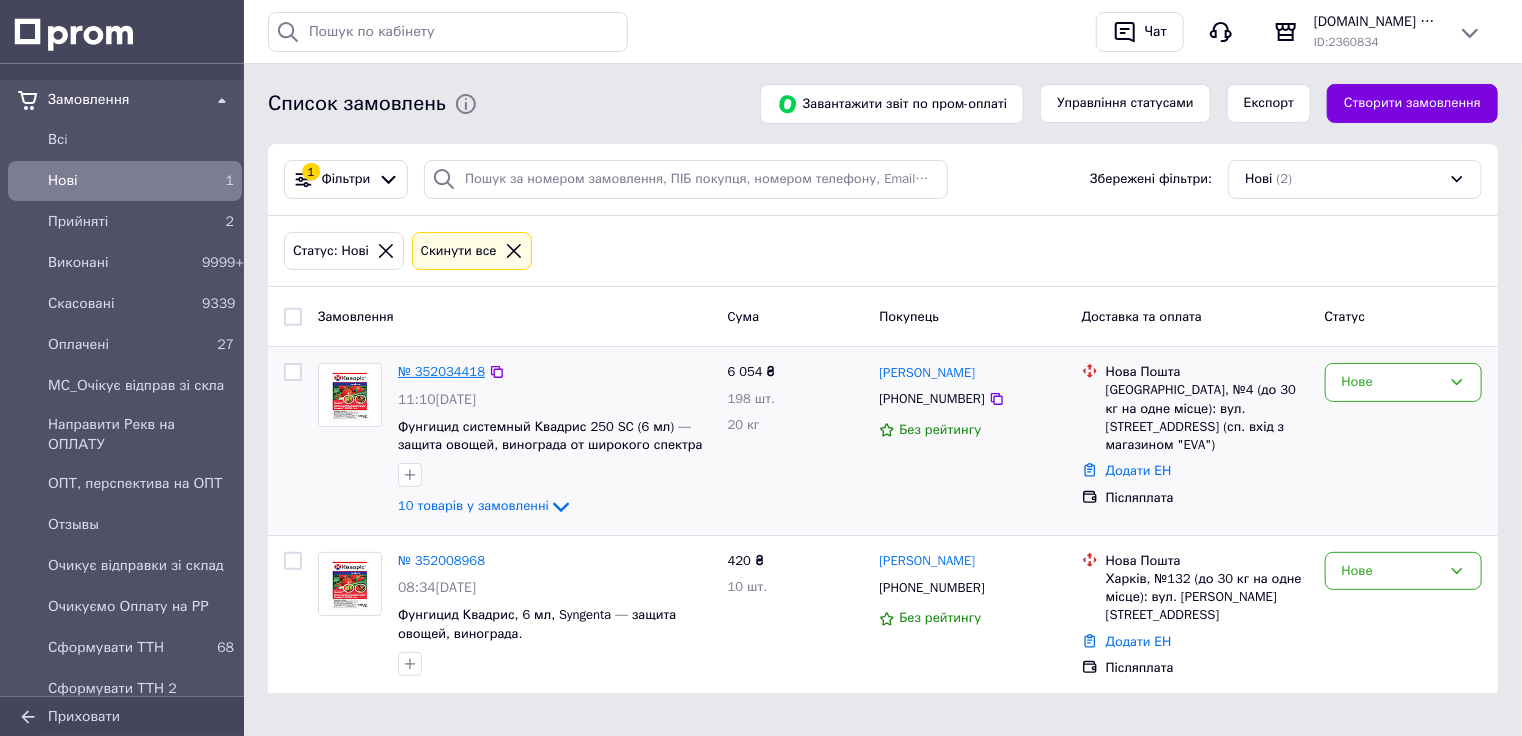 click on "№ 352034418" at bounding box center (441, 371) 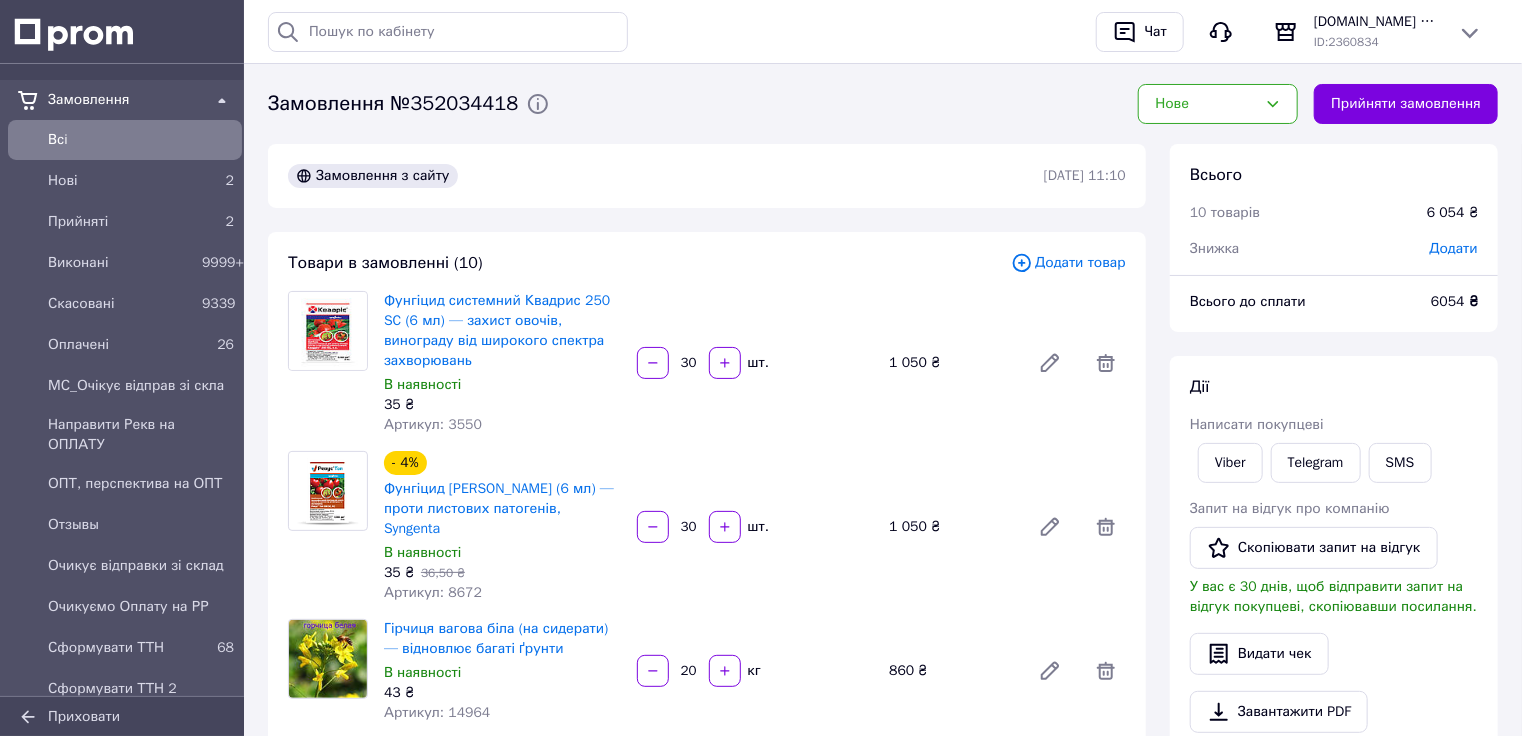 click on "Артикул: 3550" at bounding box center [433, 424] 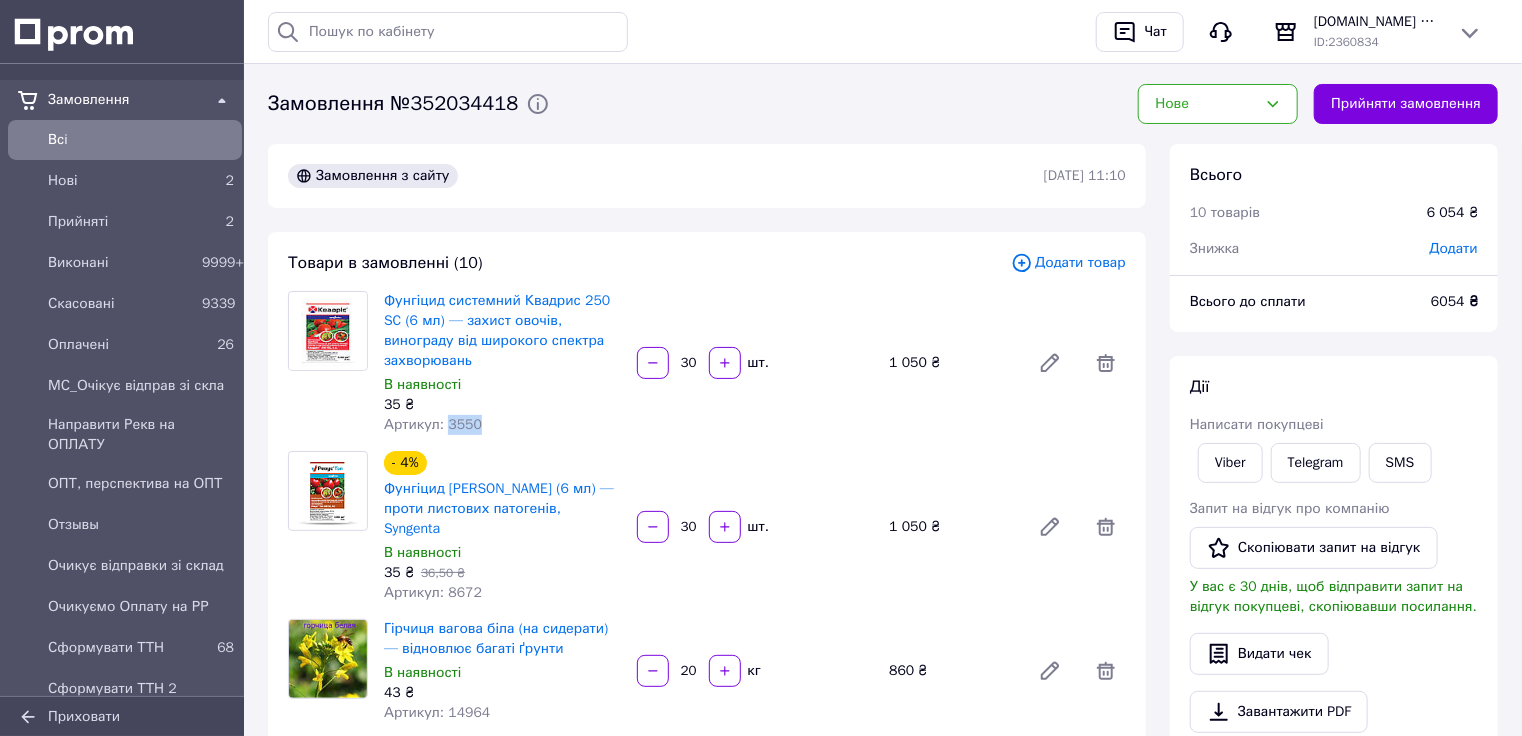 click on "Артикул: 3550" at bounding box center [433, 424] 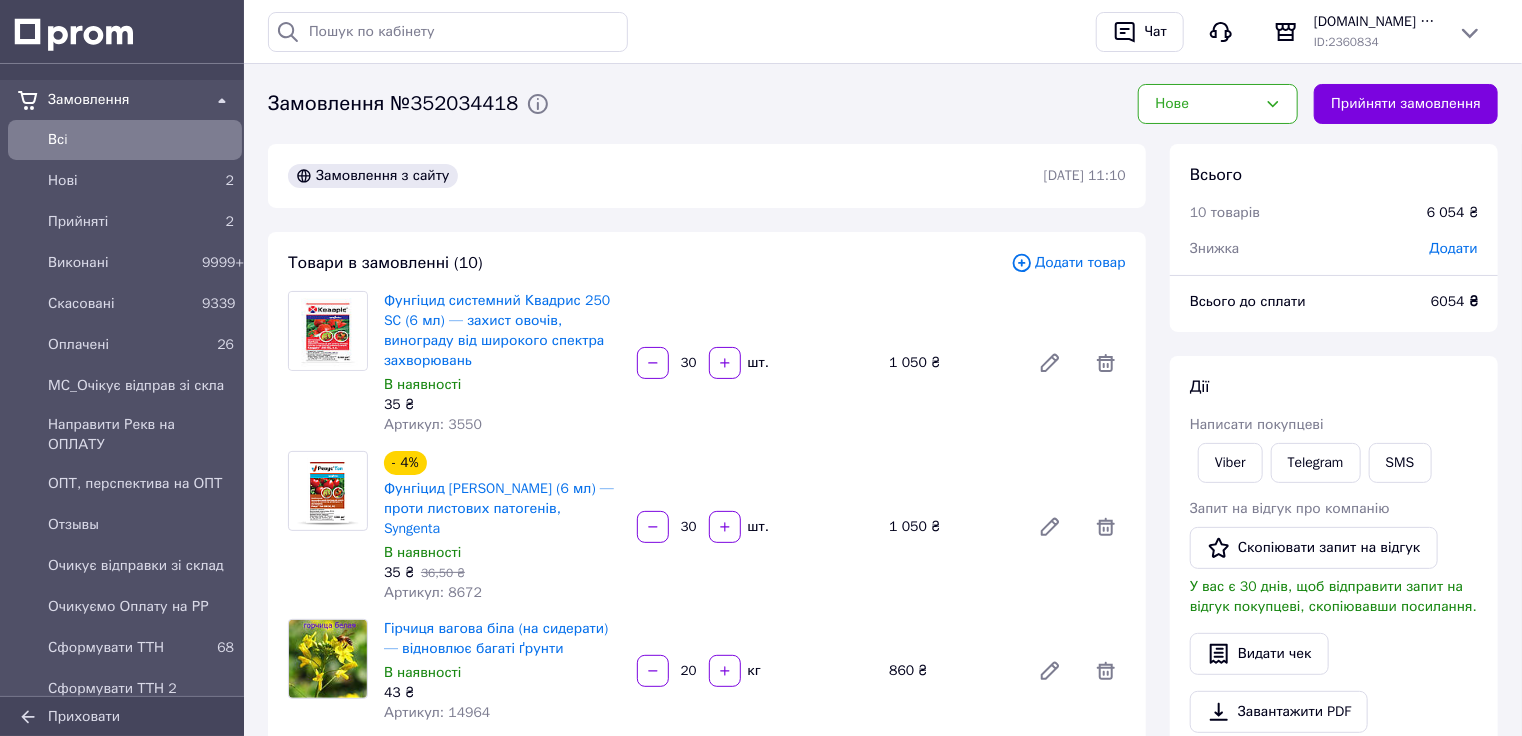 click on "Артикул: 8672" at bounding box center (433, 592) 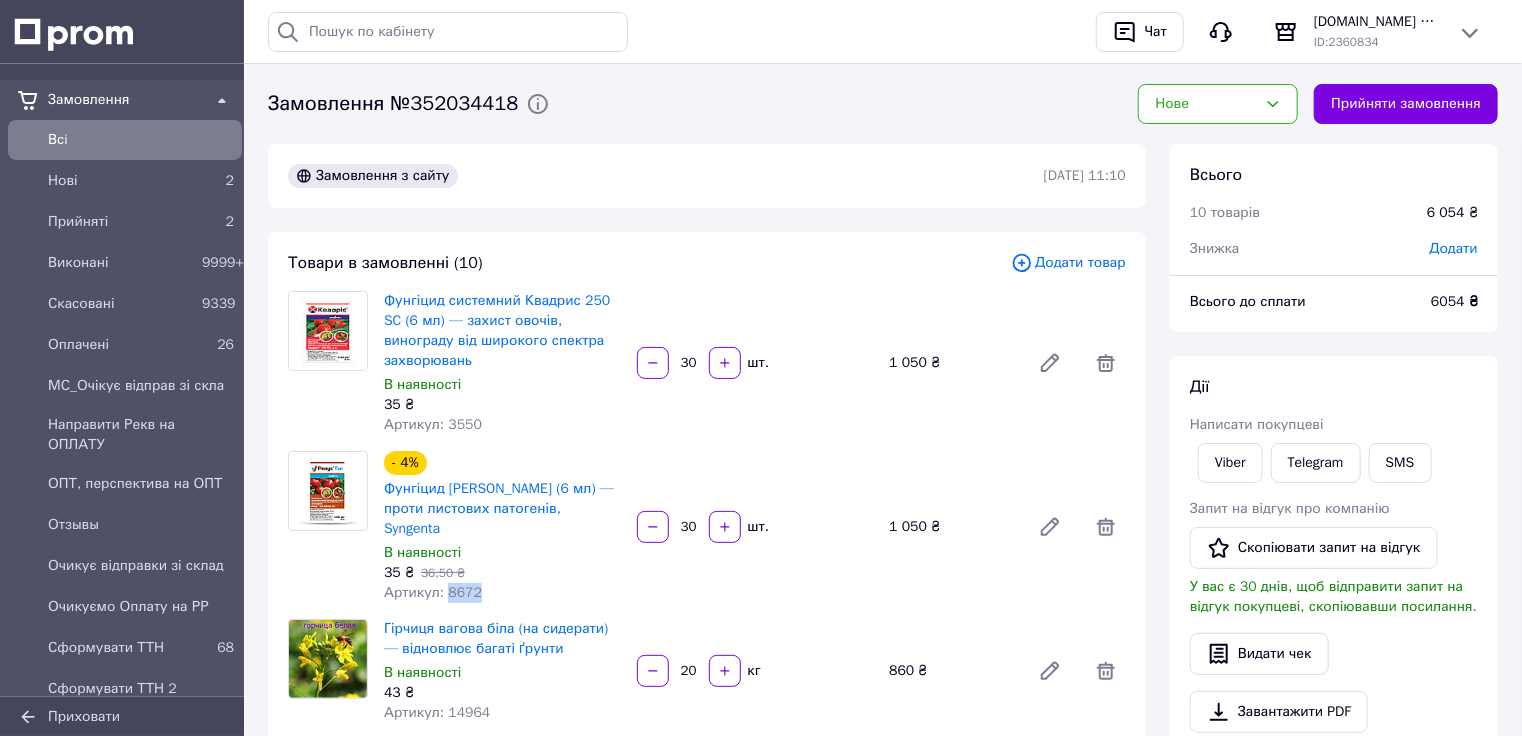 click on "Артикул: 8672" at bounding box center (433, 592) 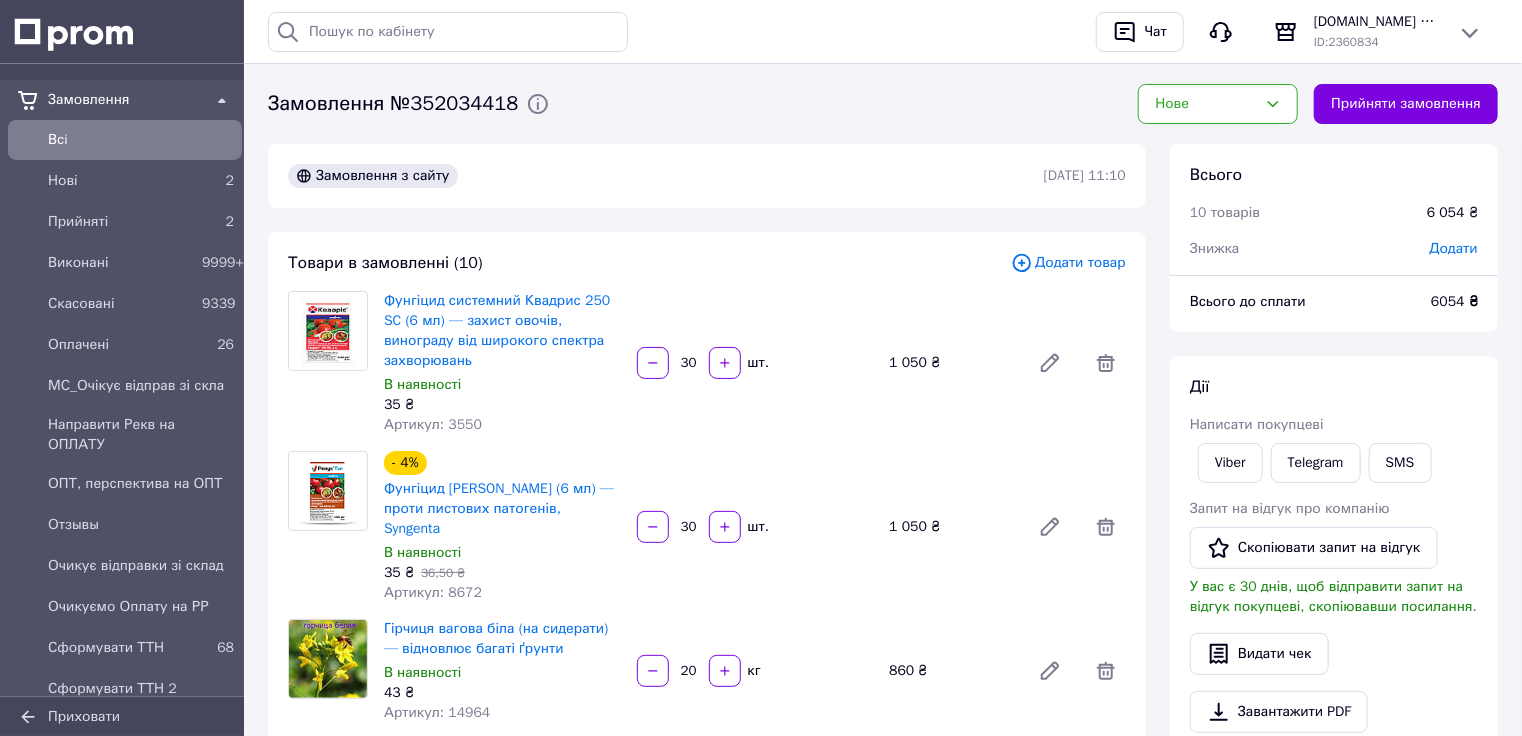 click on "Артикул: 14964" at bounding box center [437, 712] 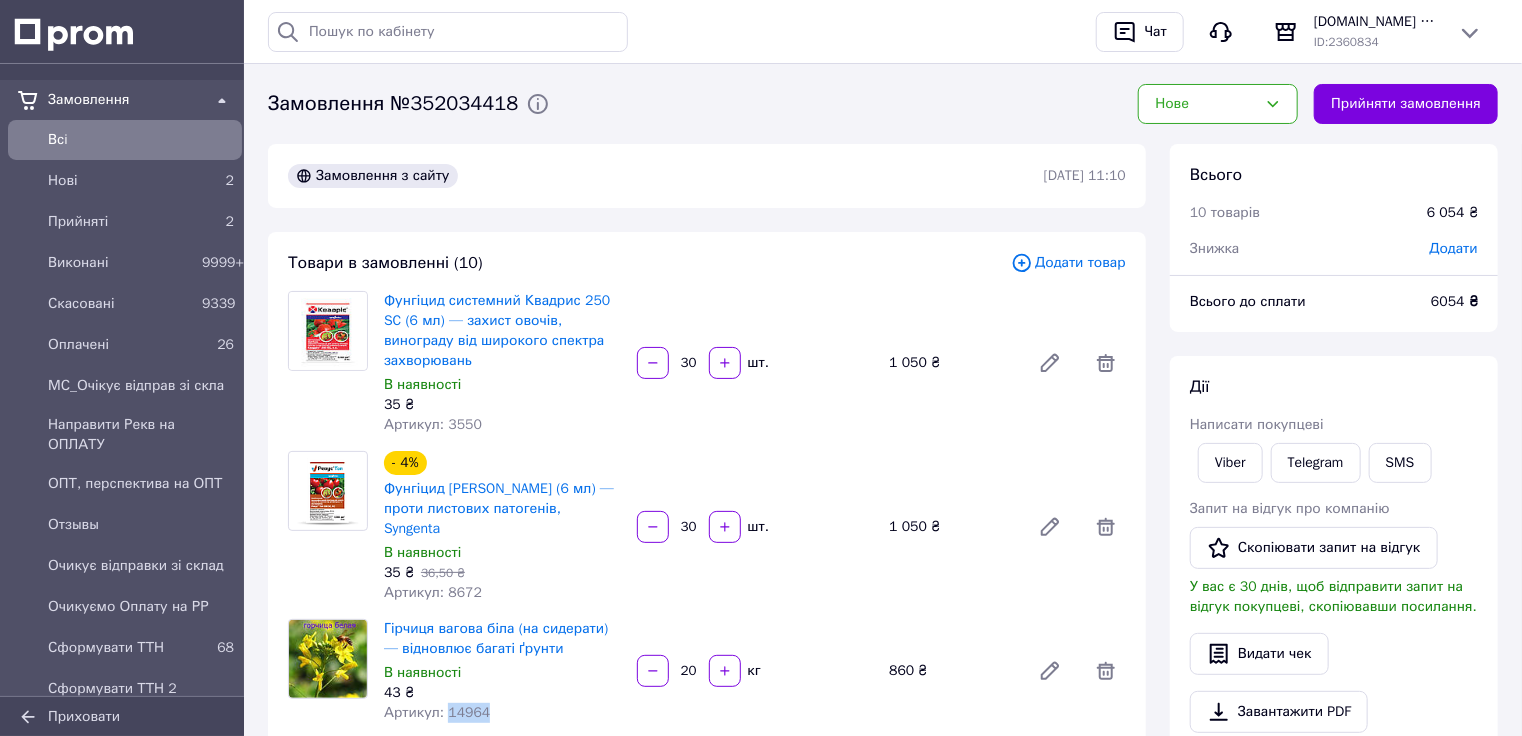 click on "Артикул: 14964" at bounding box center (437, 712) 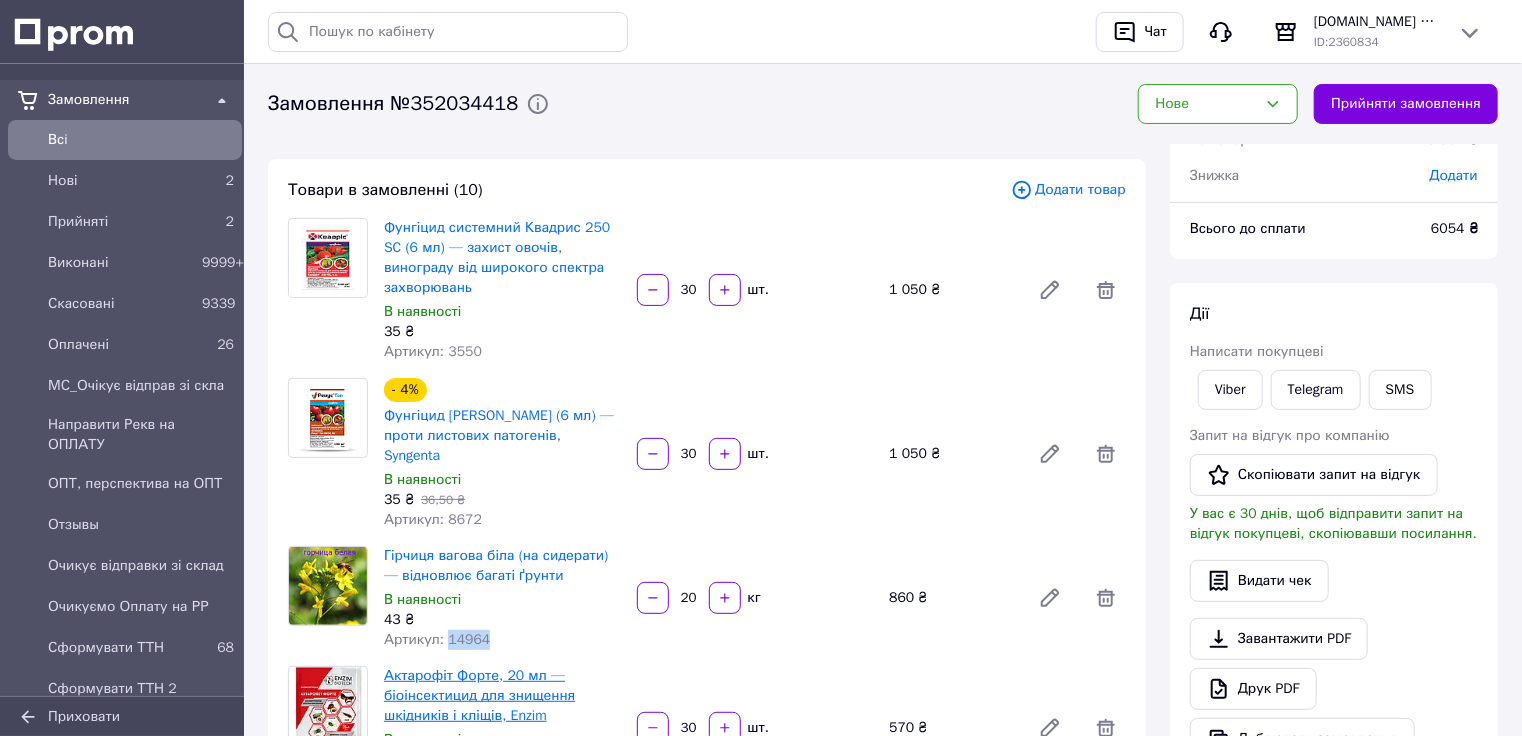 scroll, scrollTop: 160, scrollLeft: 0, axis: vertical 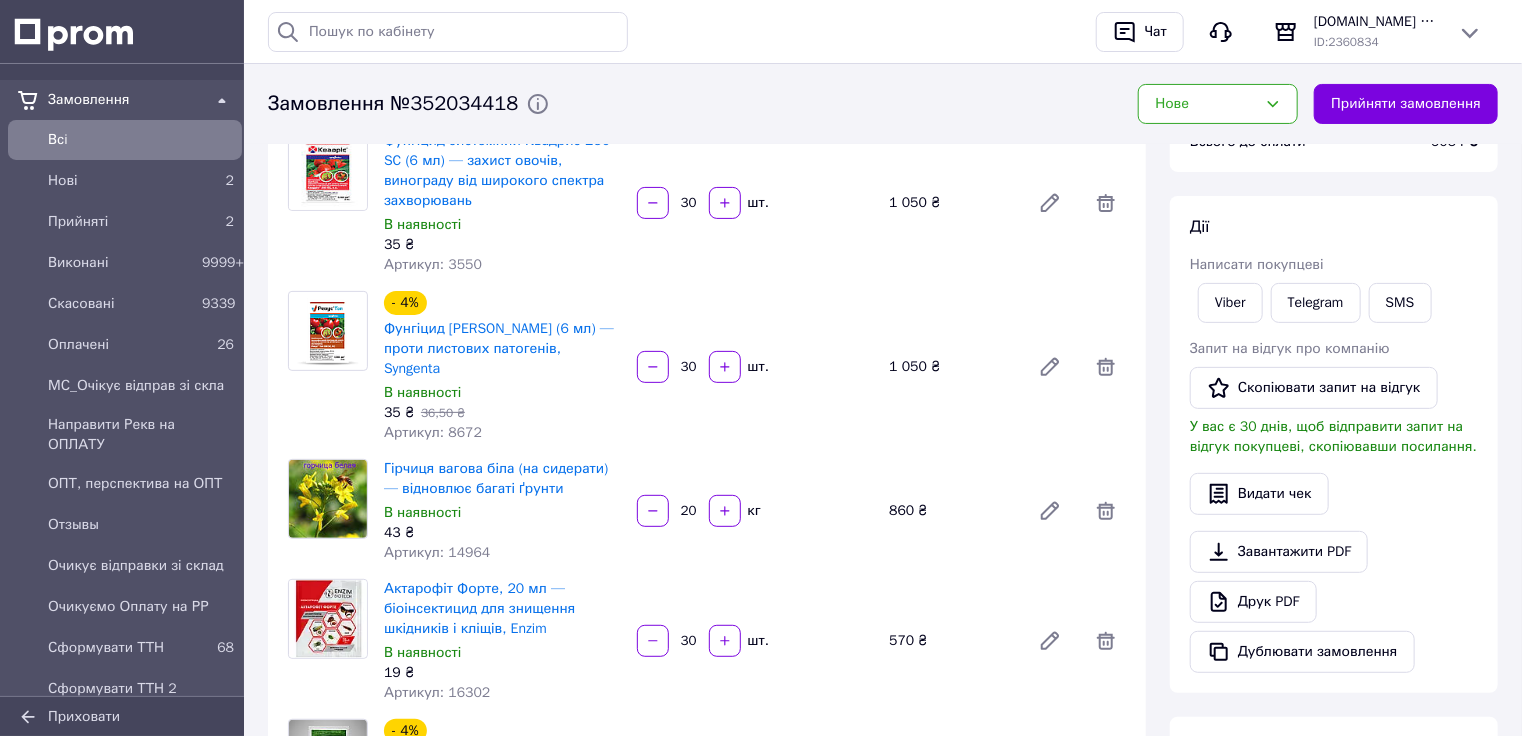 click on "Актарофіт Форте, 20 мл — біоінсектицид для знищення шкідників і кліщів, Enzim В наявності 19 ₴ Артикул: 16302" at bounding box center (502, 641) 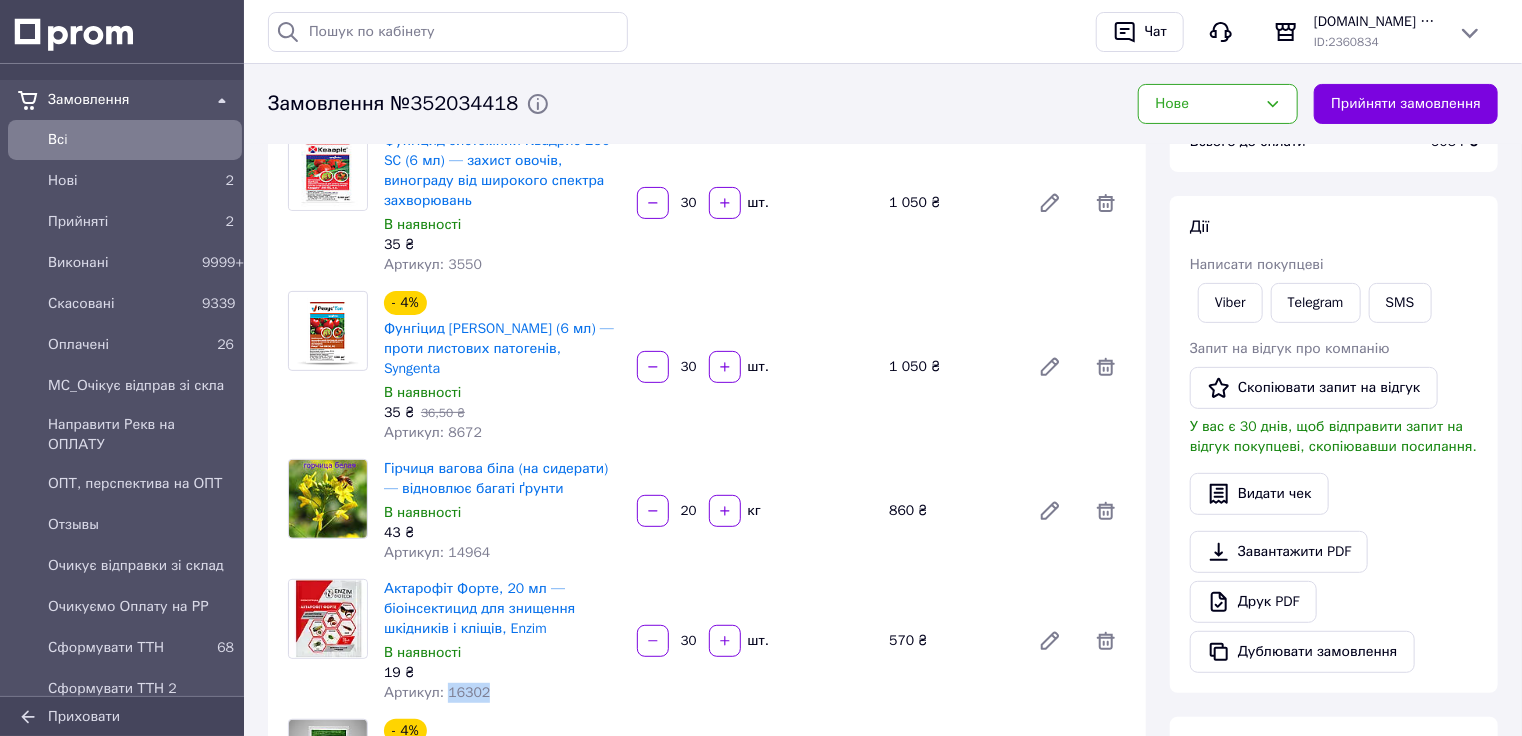 click on "Актарофіт Форте, 20 мл — біоінсектицид для знищення шкідників і кліщів, Enzim В наявності 19 ₴ Артикул: 16302" at bounding box center [502, 641] 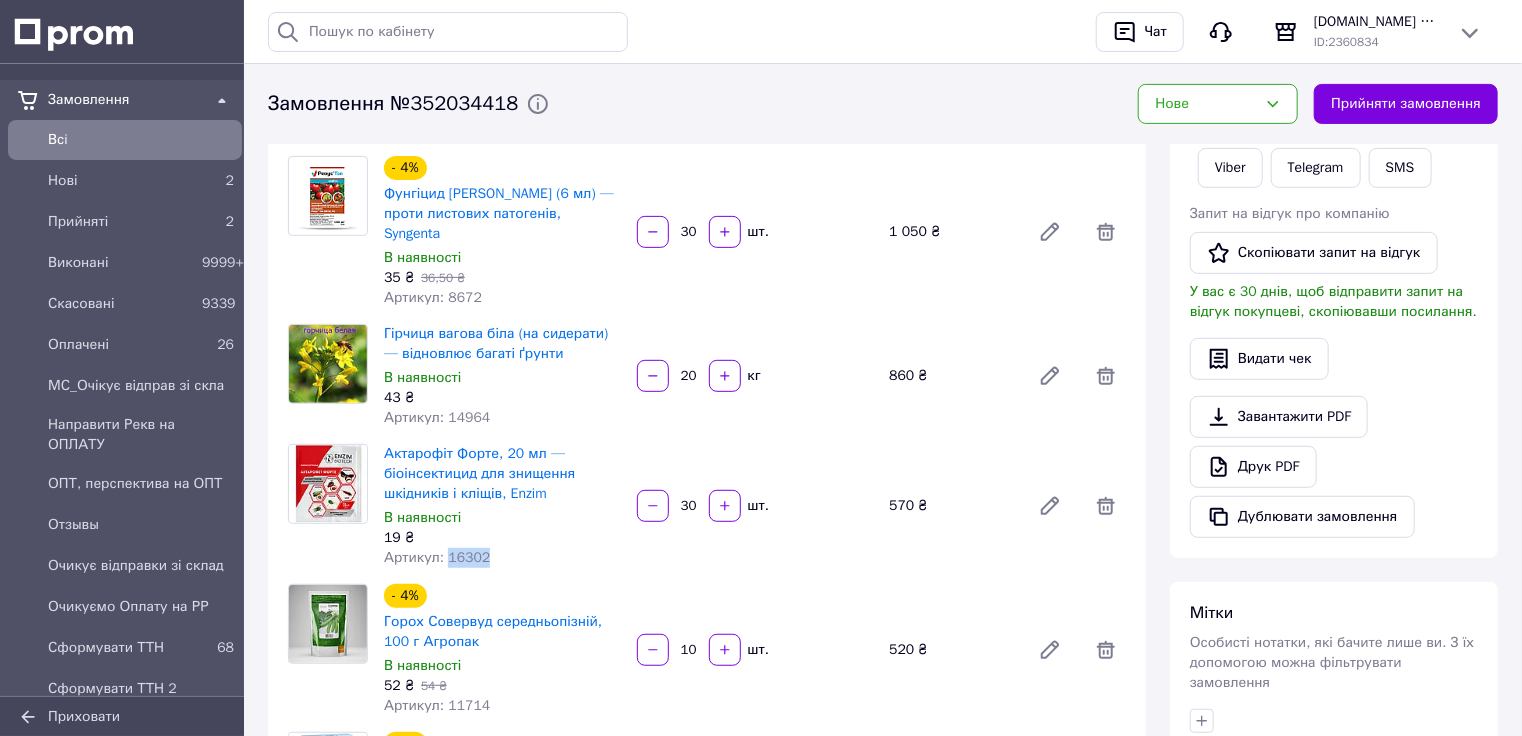 scroll, scrollTop: 400, scrollLeft: 0, axis: vertical 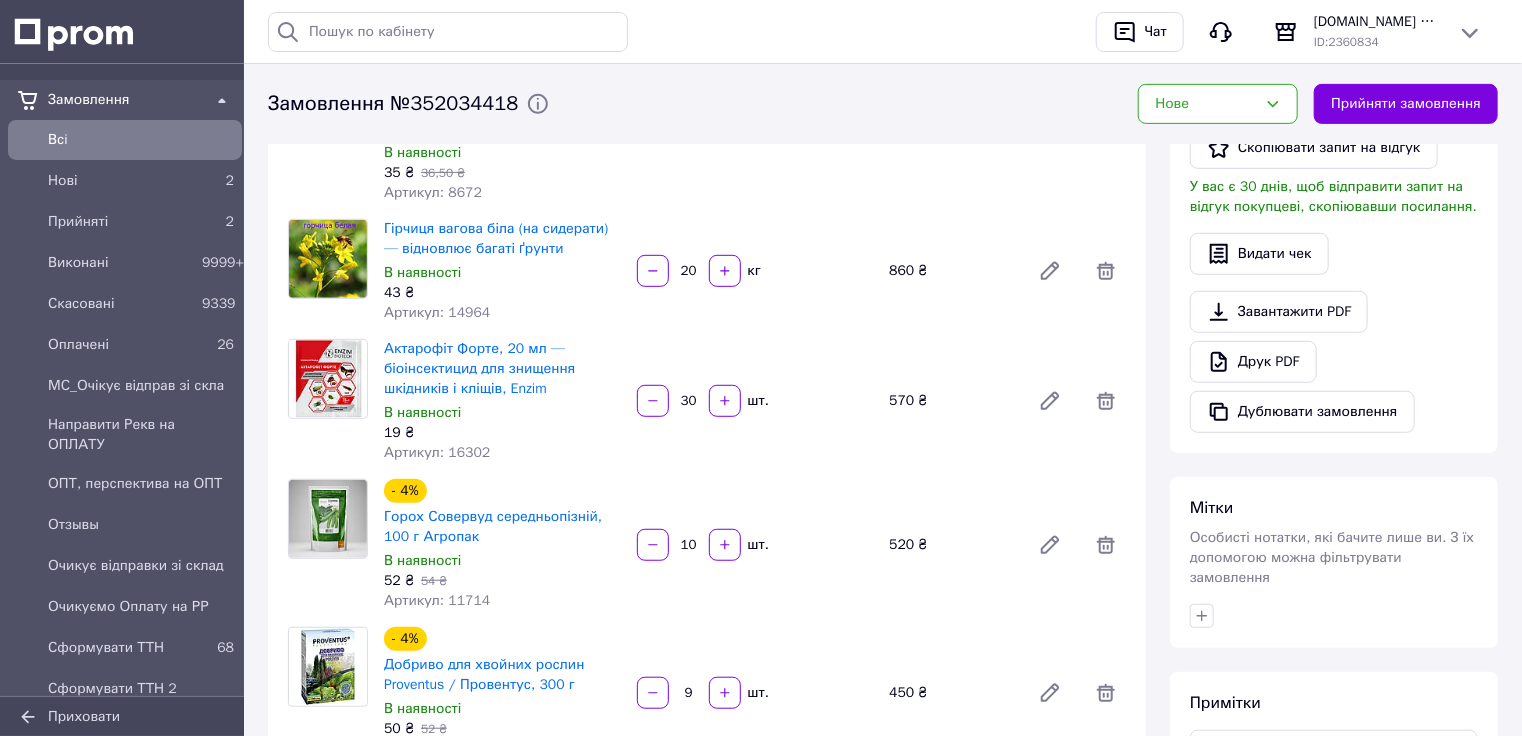 click on "Артикул: 11714" at bounding box center [437, 600] 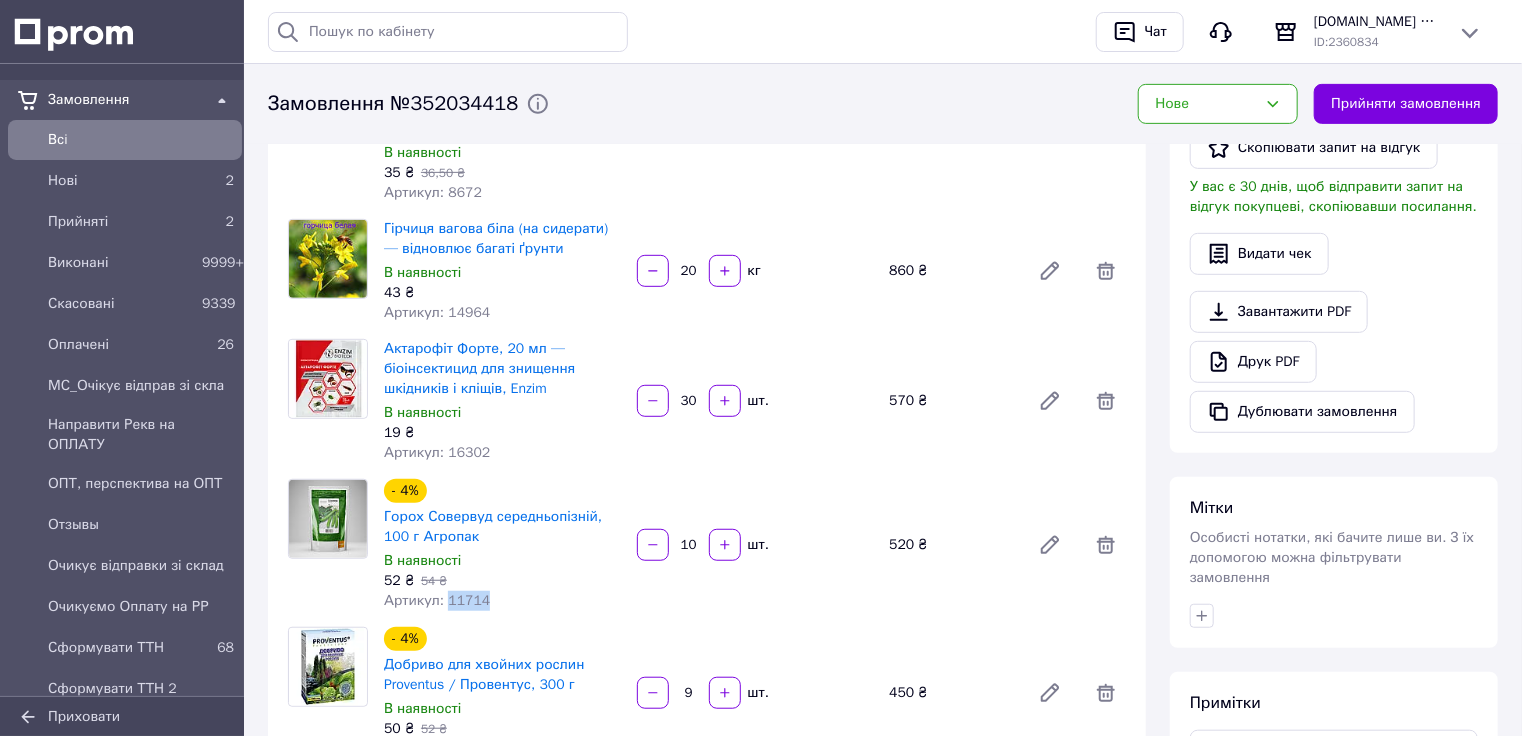 click on "Артикул: 11714" at bounding box center [437, 600] 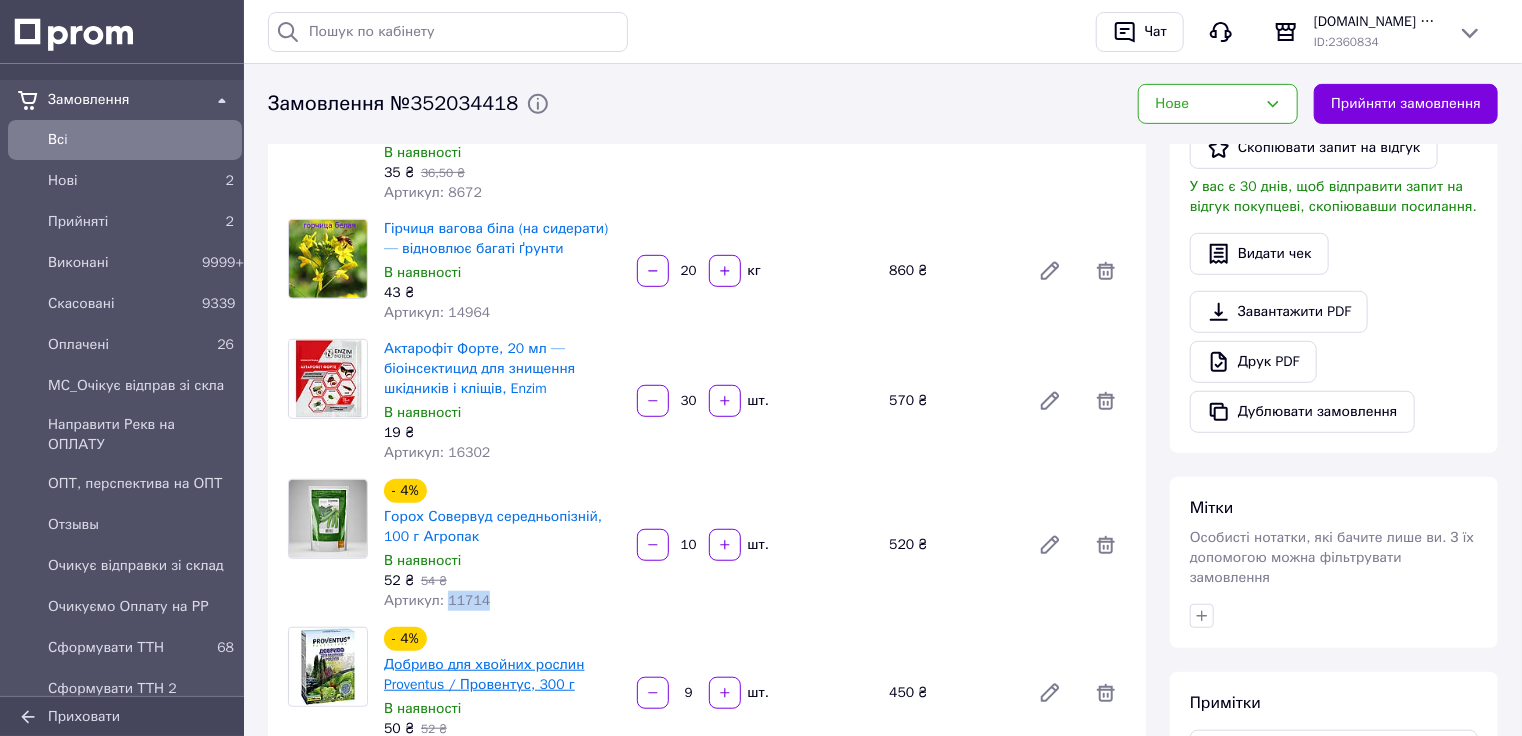 copy on "11714" 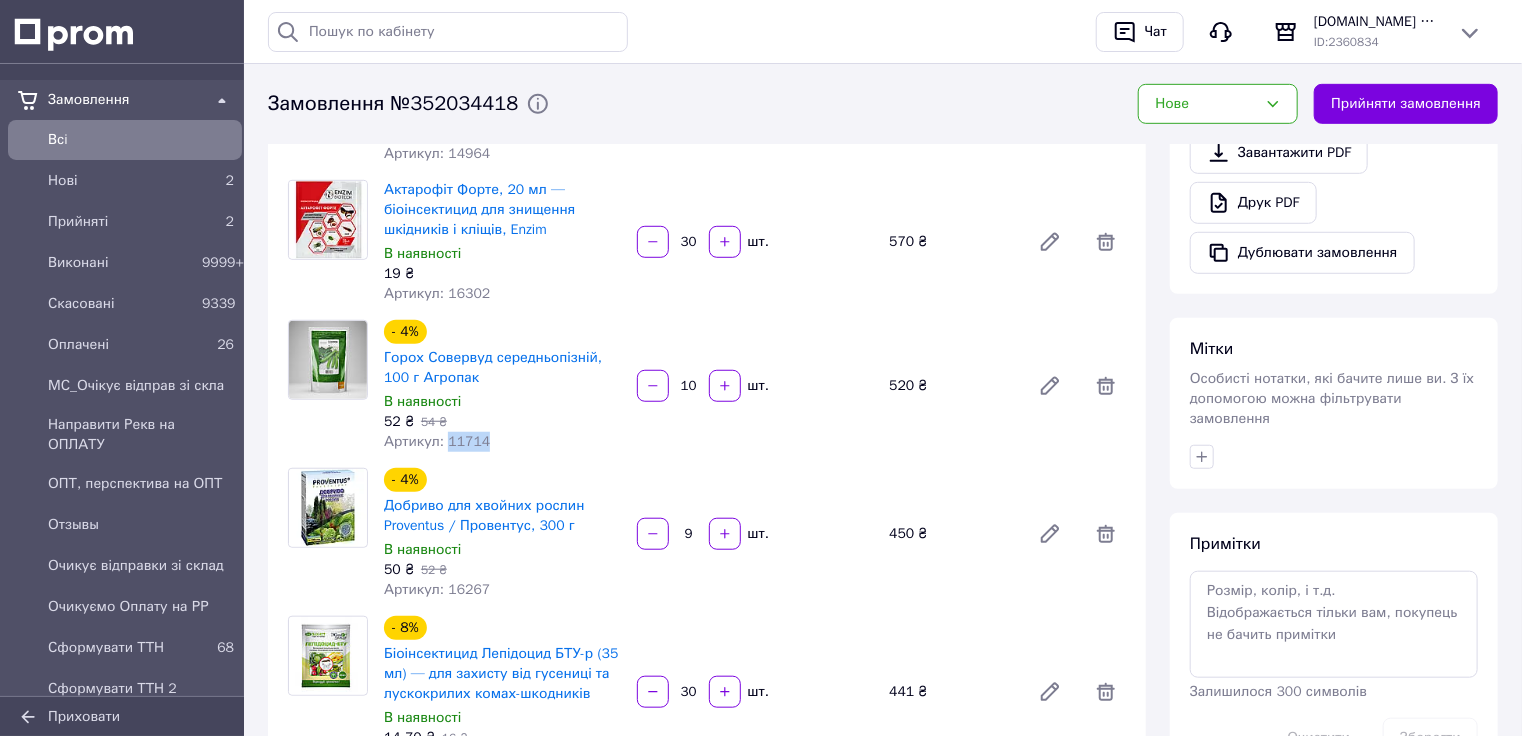 scroll, scrollTop: 560, scrollLeft: 0, axis: vertical 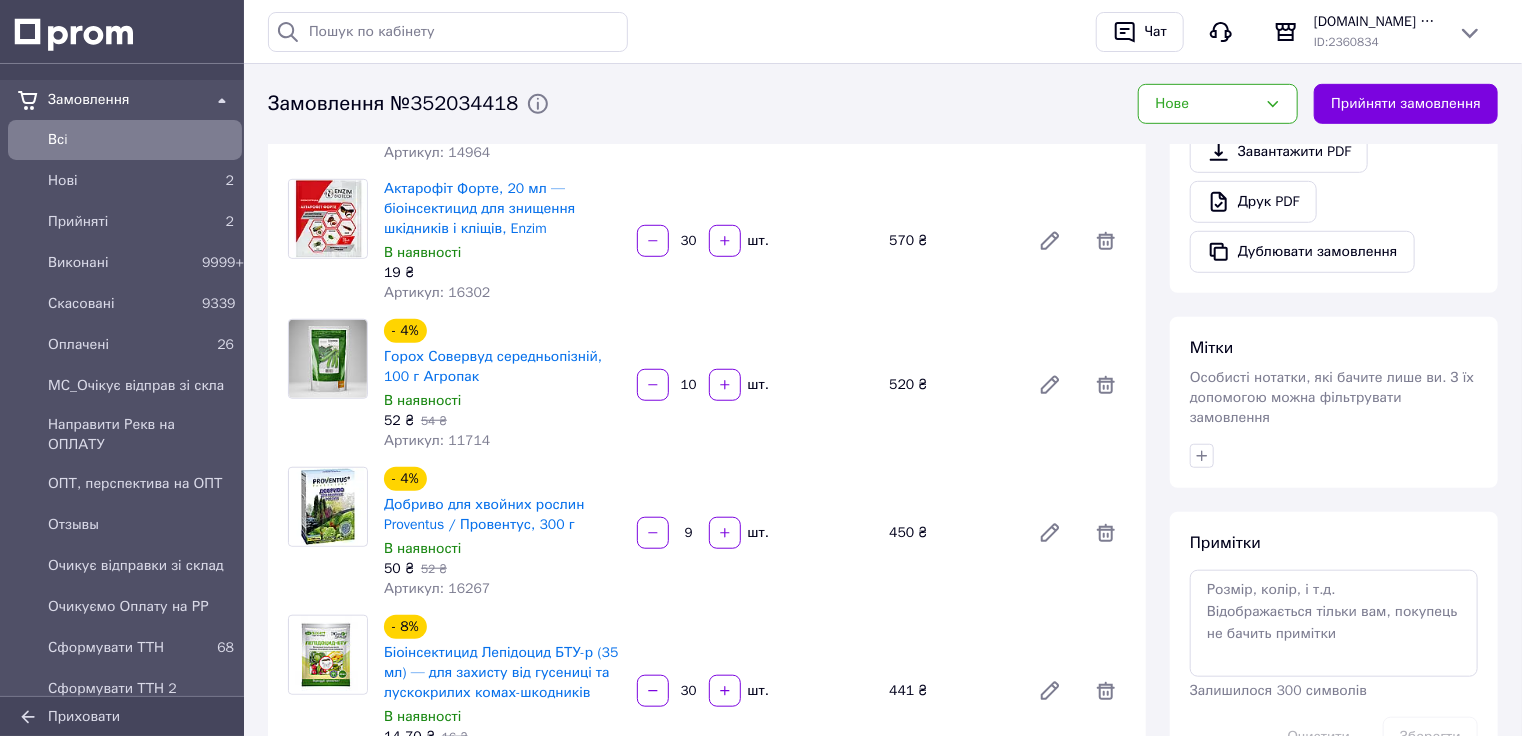 click on "Артикул: 16267" at bounding box center [437, 588] 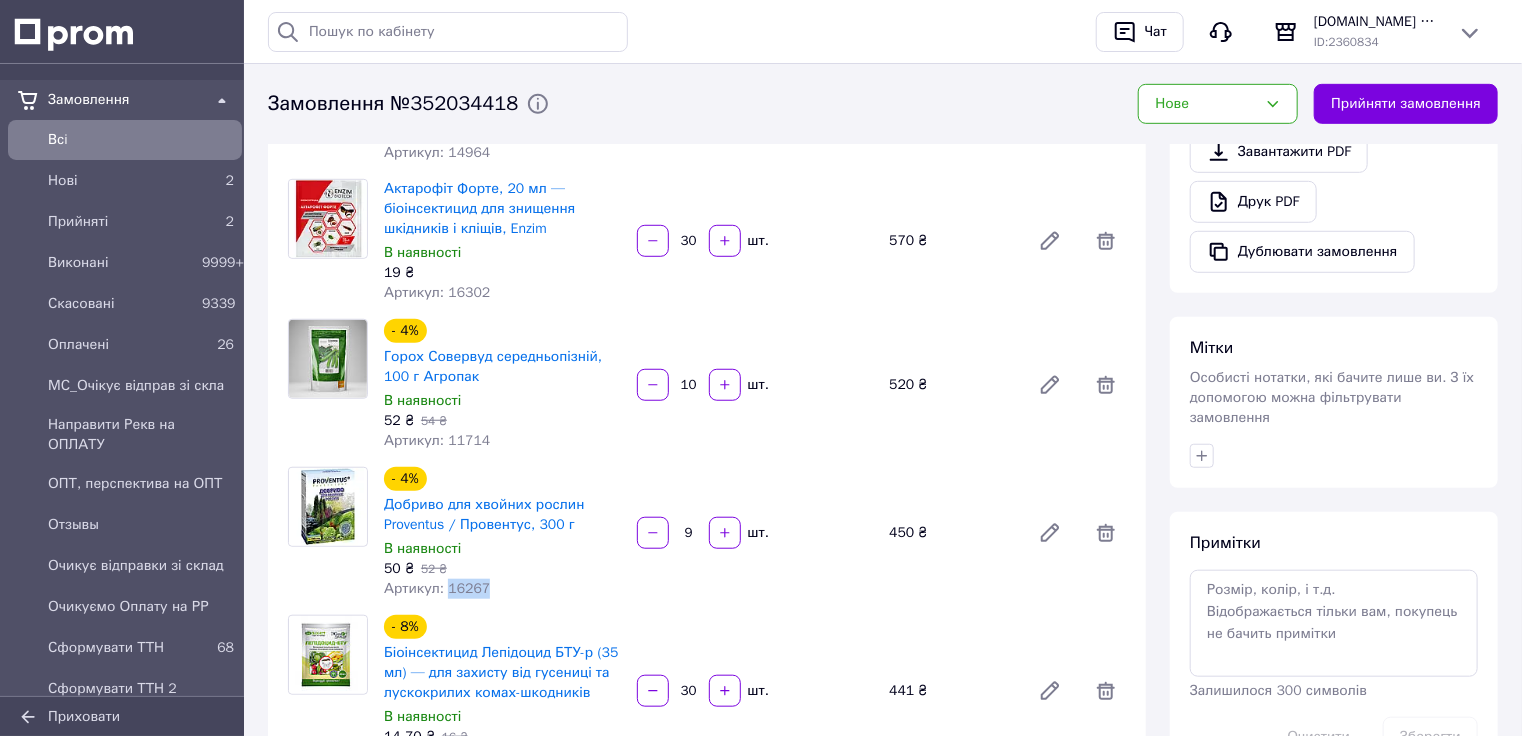 click on "Артикул: 16267" at bounding box center [437, 588] 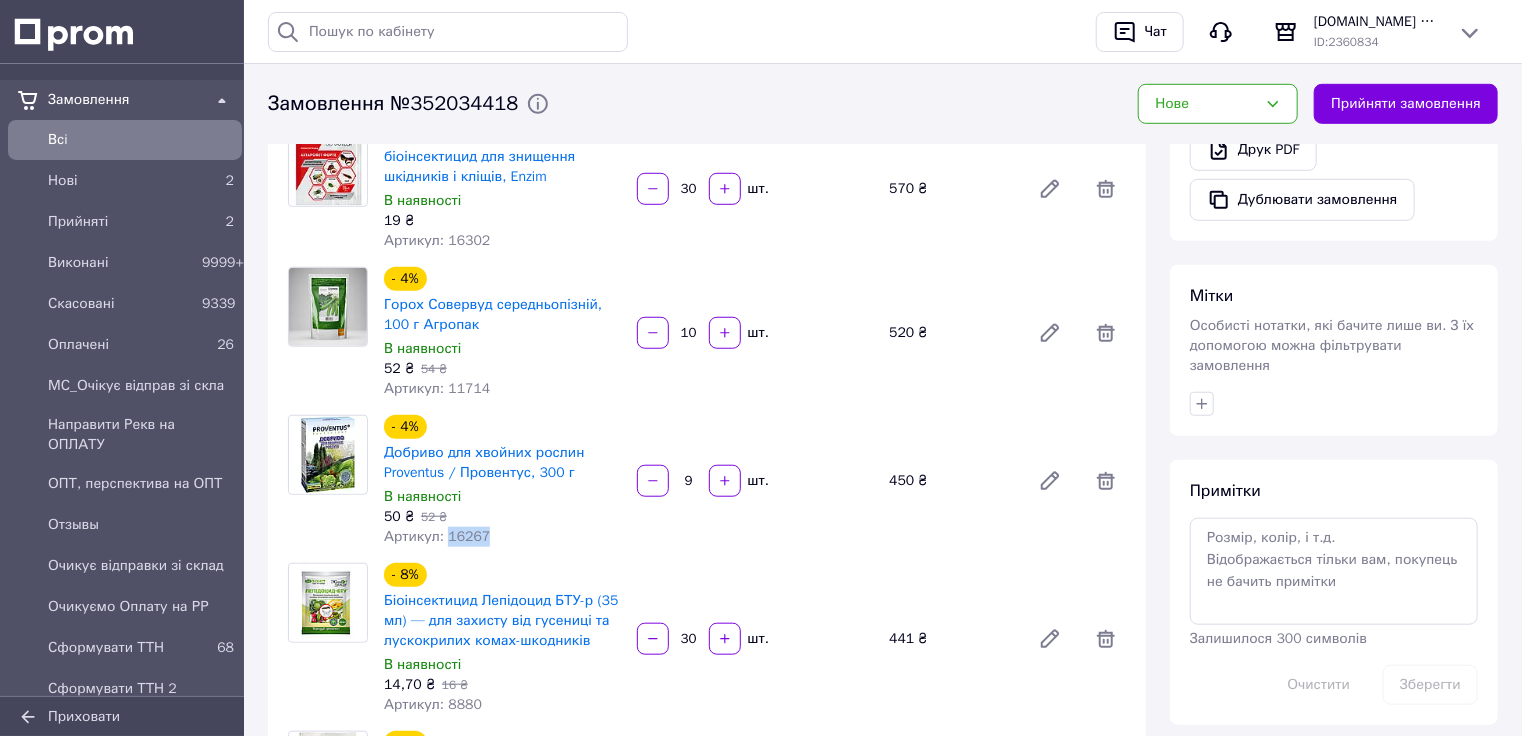 scroll, scrollTop: 640, scrollLeft: 0, axis: vertical 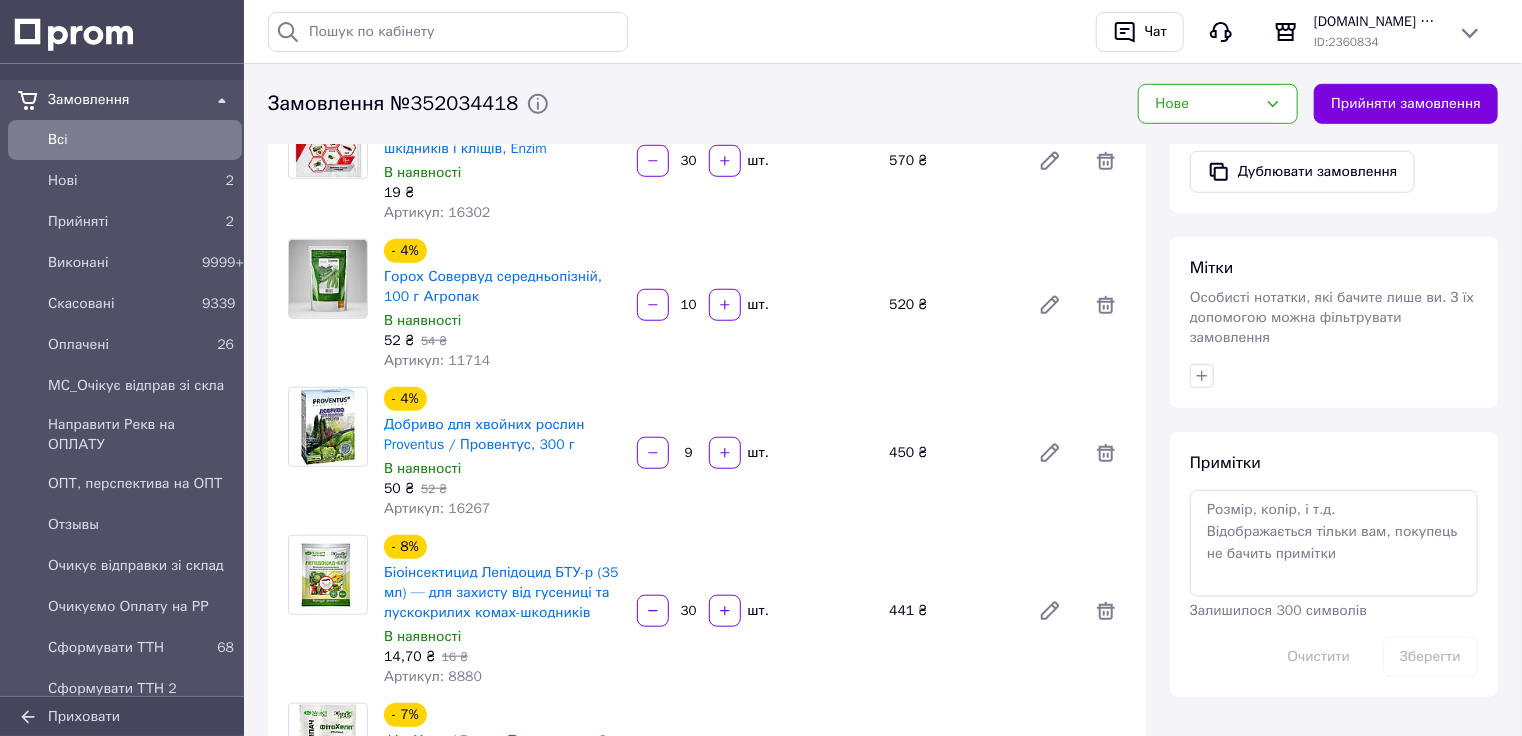 click on "Артикул: 8880" at bounding box center (433, 676) 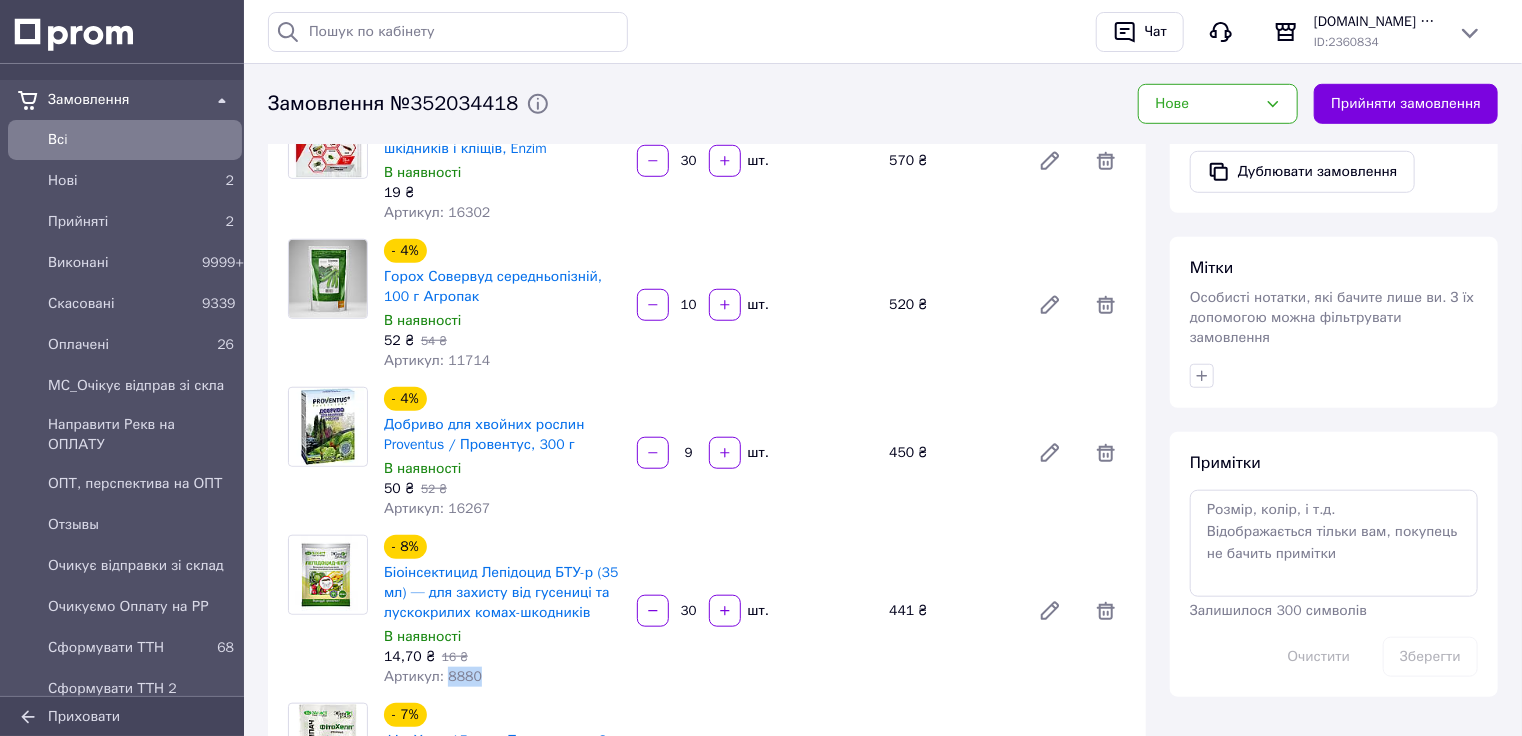click on "Артикул: 8880" at bounding box center [433, 676] 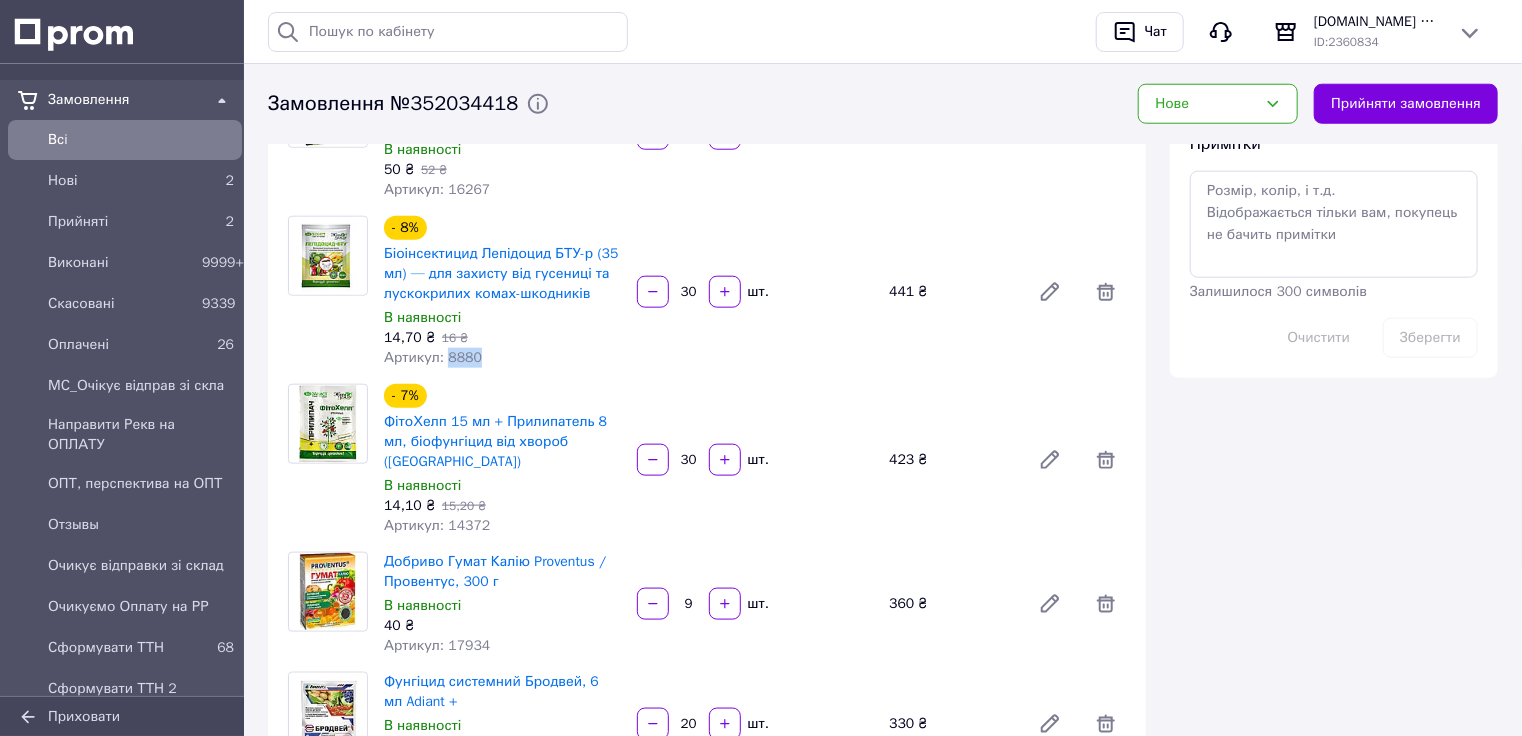 scroll, scrollTop: 960, scrollLeft: 0, axis: vertical 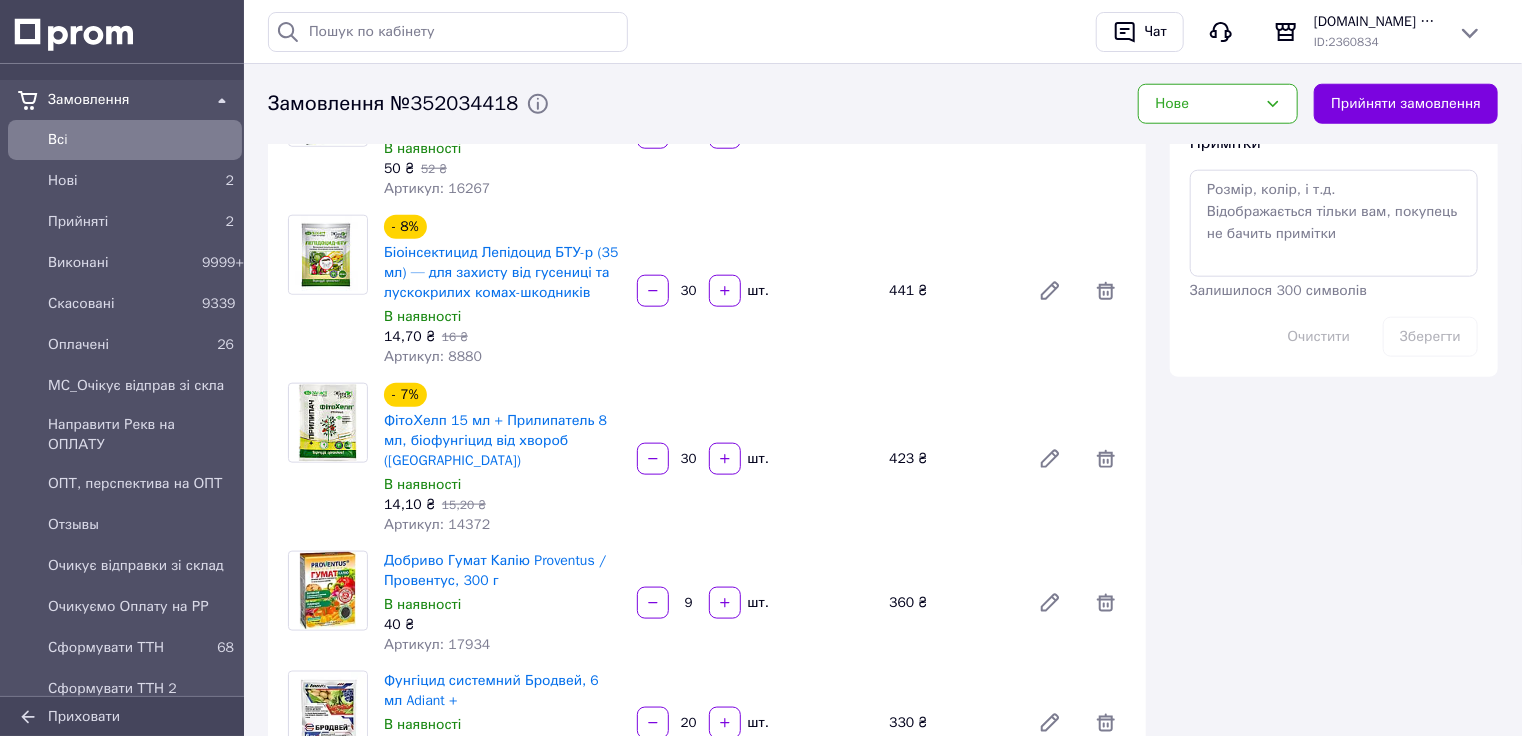 click on "Артикул: 14372" at bounding box center [437, 524] 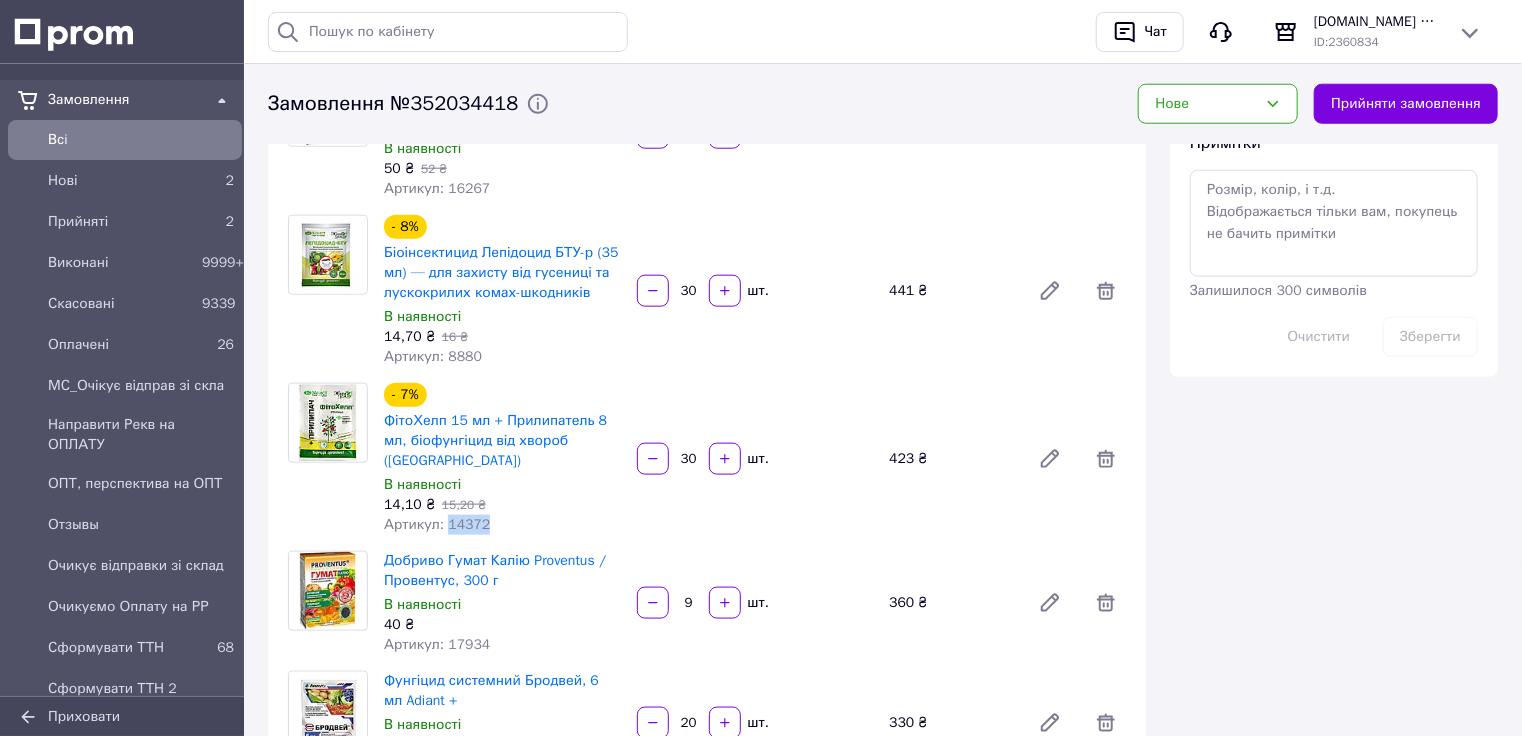 click on "Артикул: 14372" at bounding box center [437, 524] 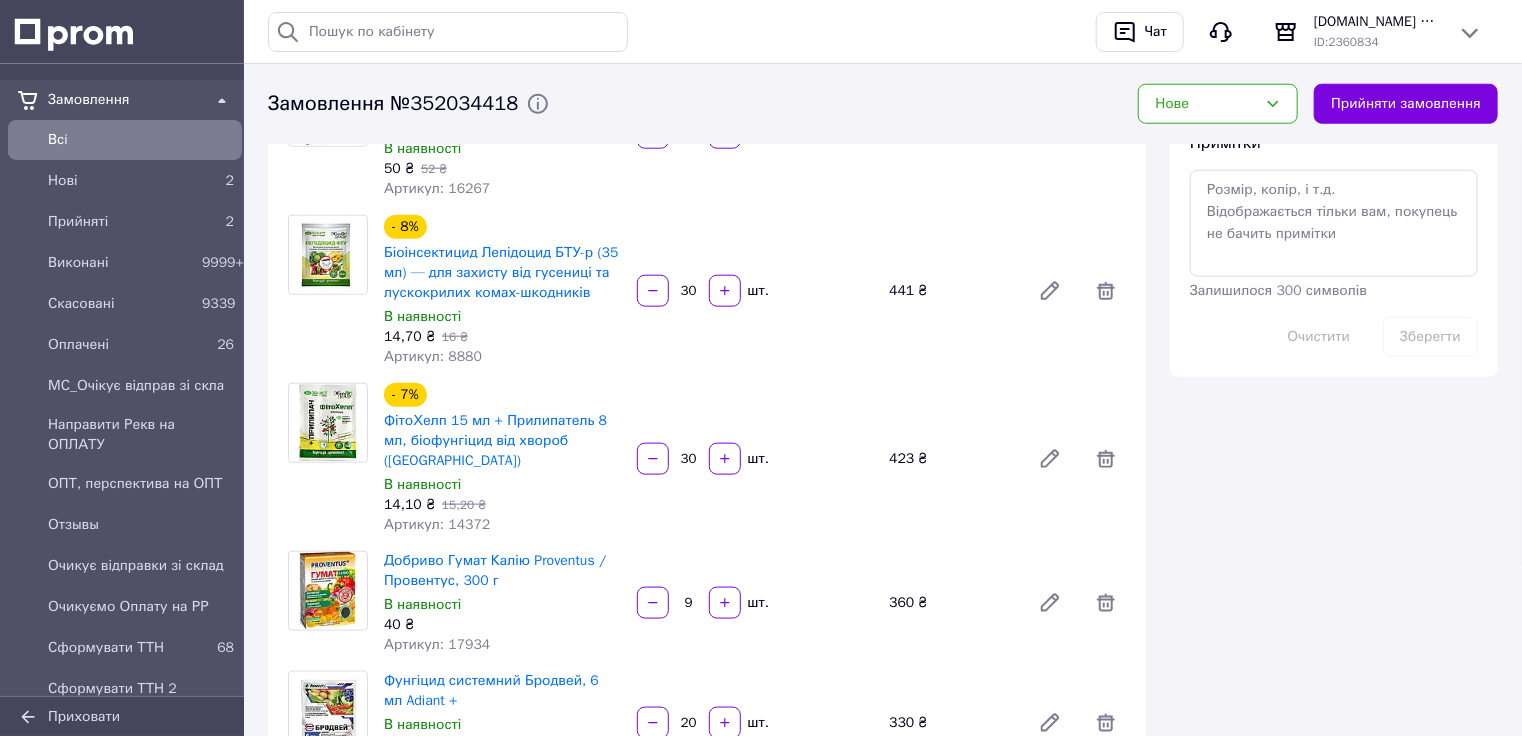 click on "Артикул: 17934" at bounding box center [437, 644] 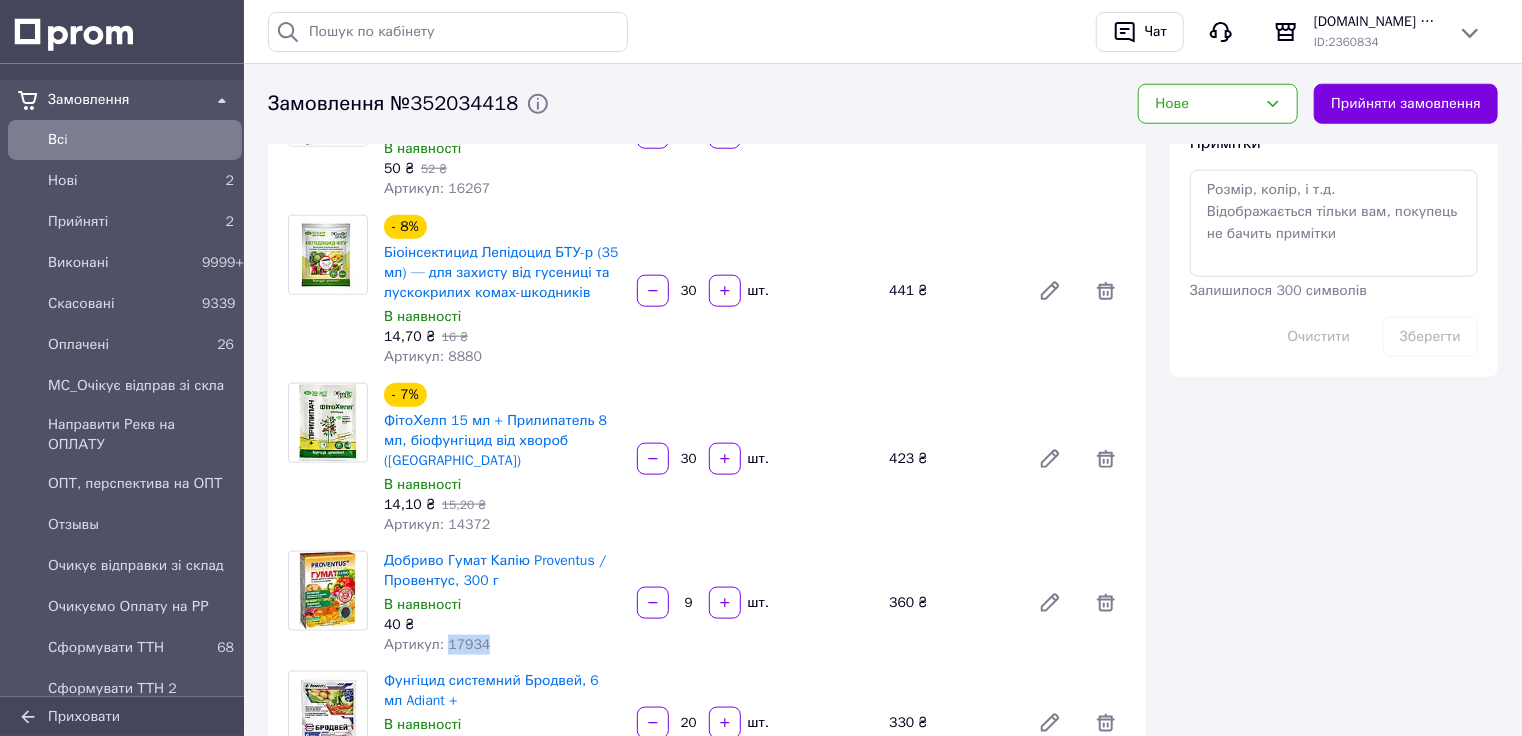 click on "Артикул: 17934" at bounding box center (437, 644) 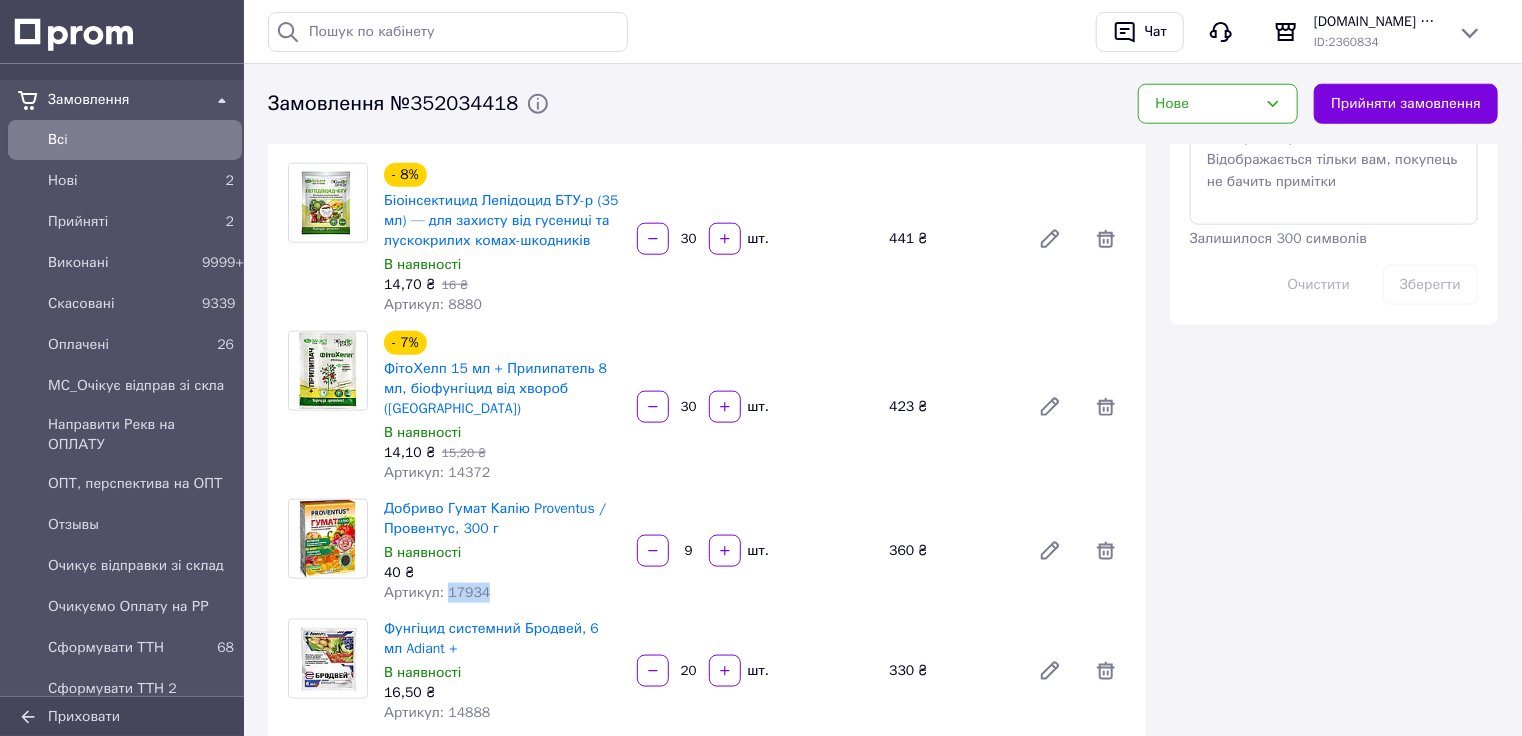scroll, scrollTop: 1040, scrollLeft: 0, axis: vertical 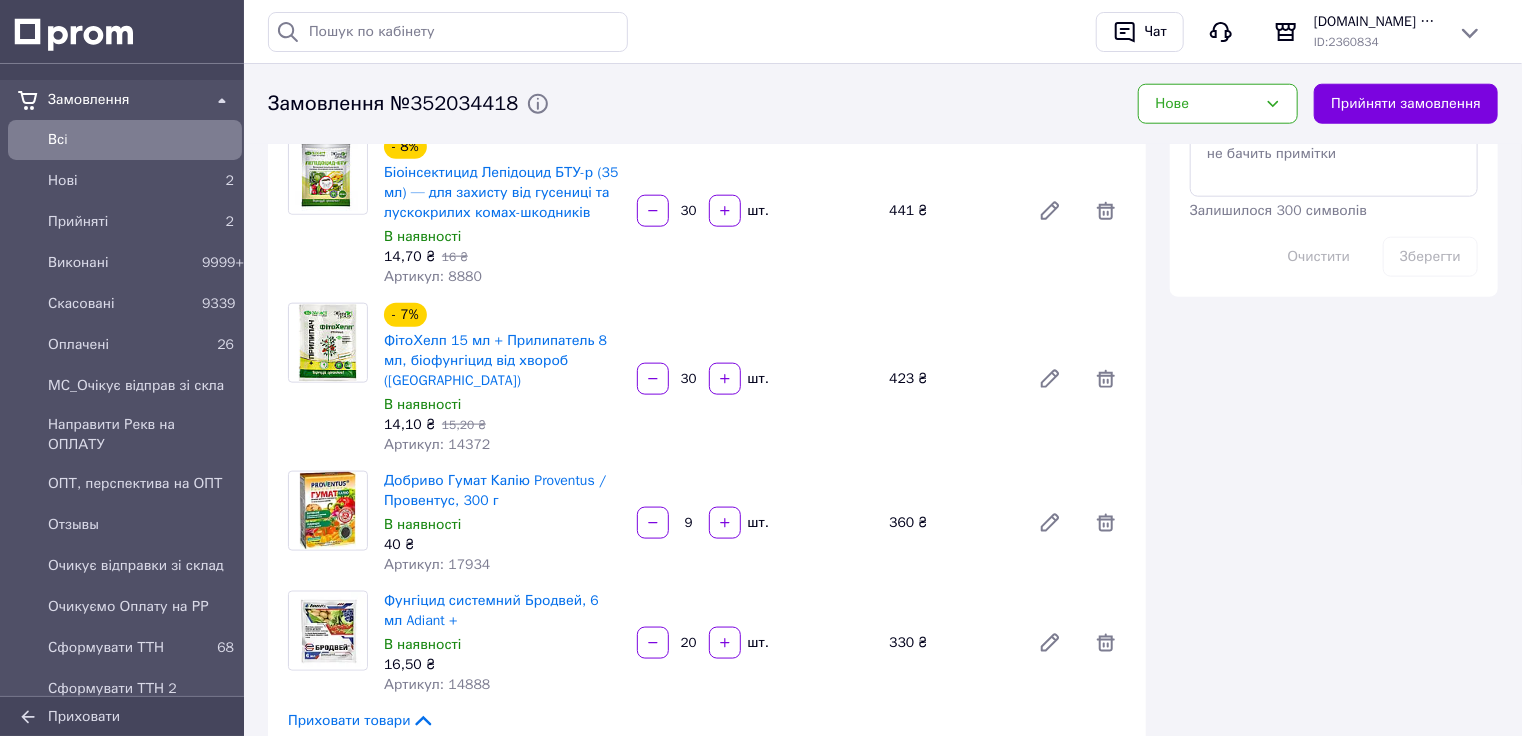click on "Артикул: 14888" at bounding box center [437, 684] 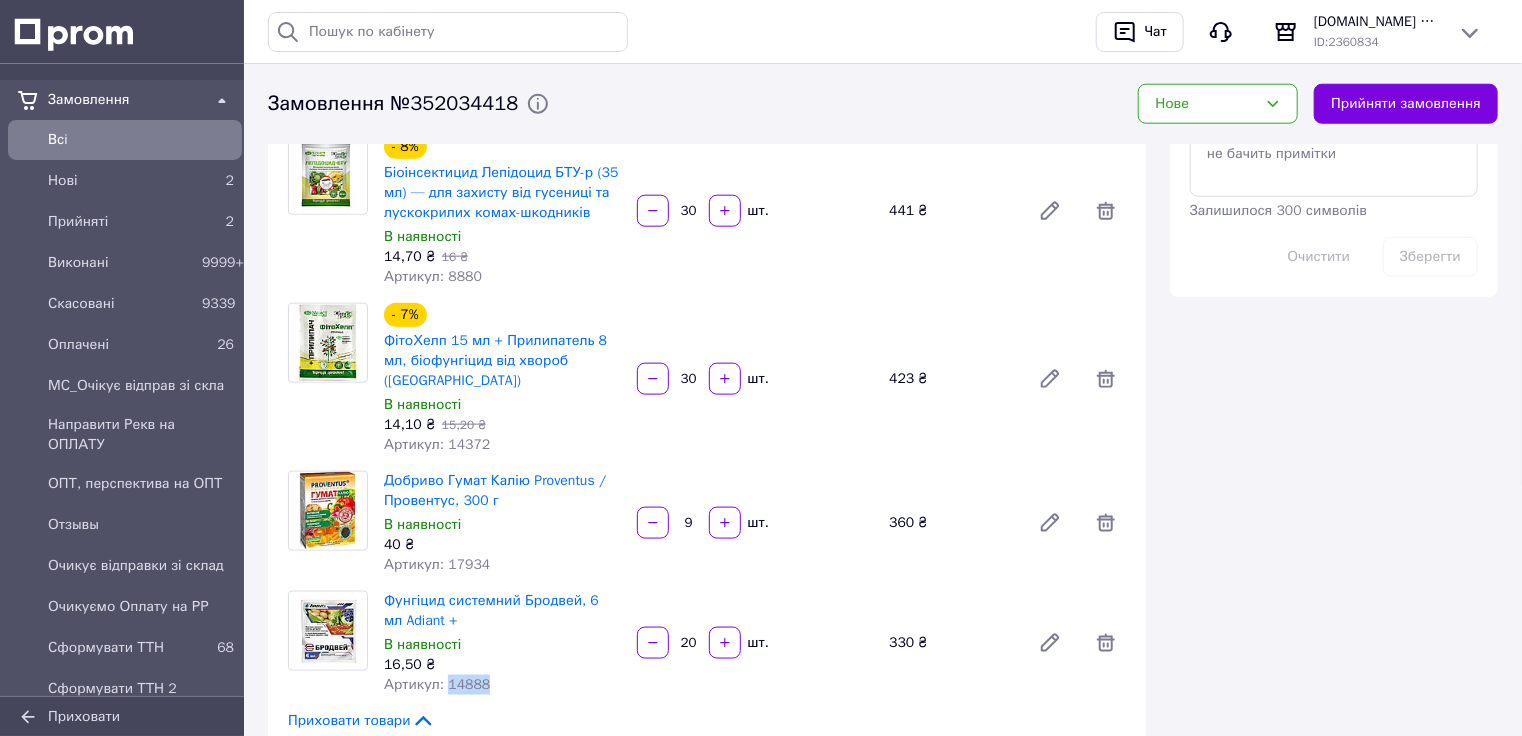 click on "Артикул: 14888" at bounding box center [437, 684] 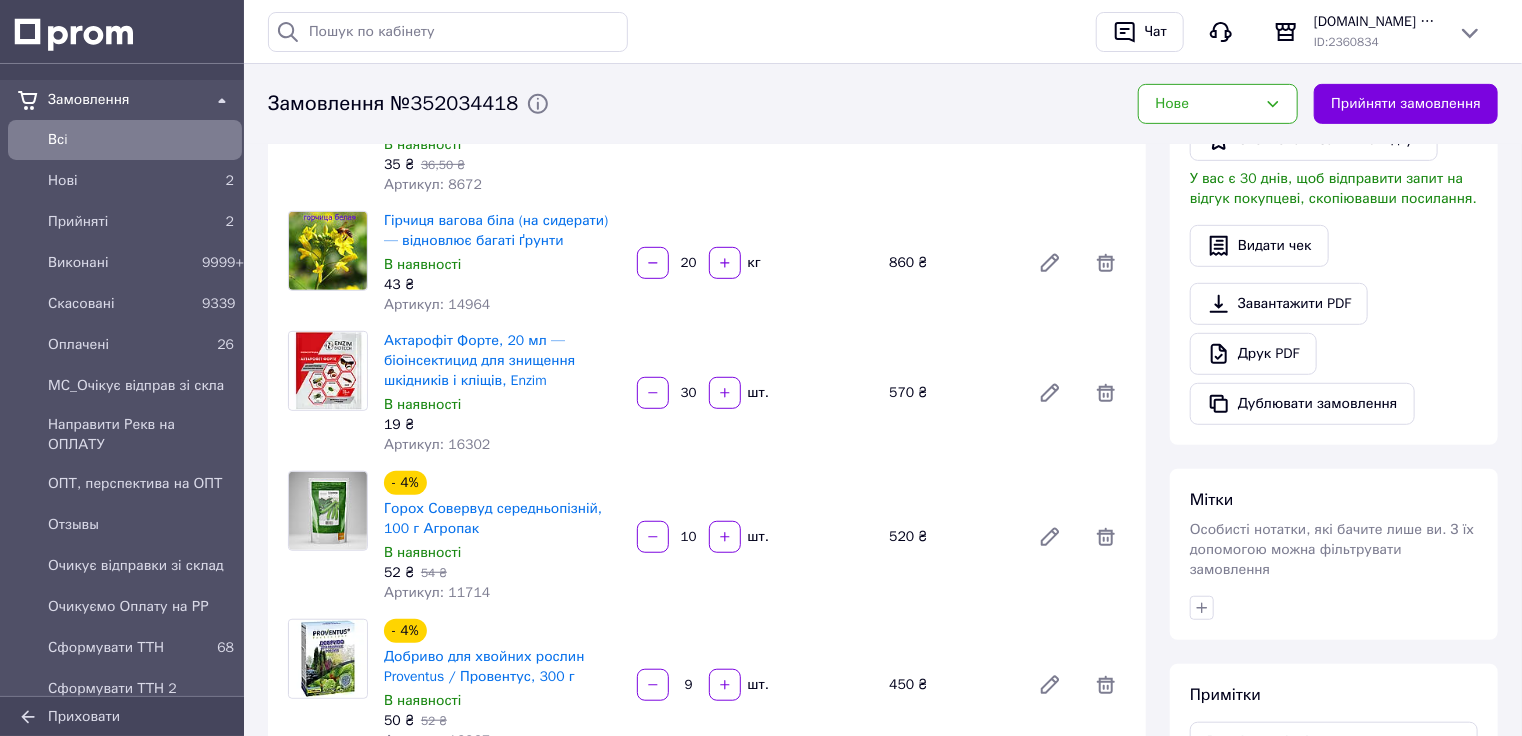 scroll, scrollTop: 0, scrollLeft: 0, axis: both 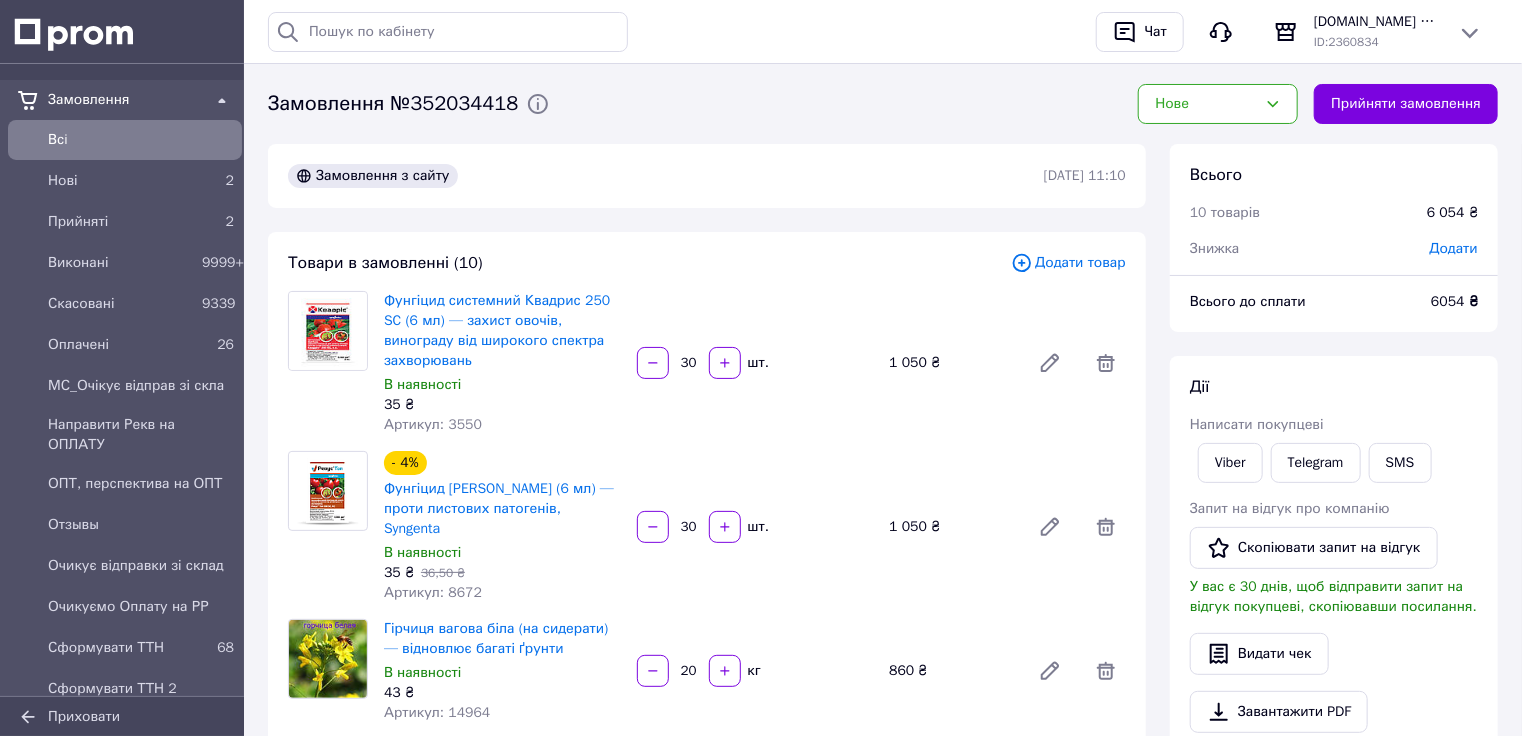 click on "Артикул: 3550" at bounding box center [433, 424] 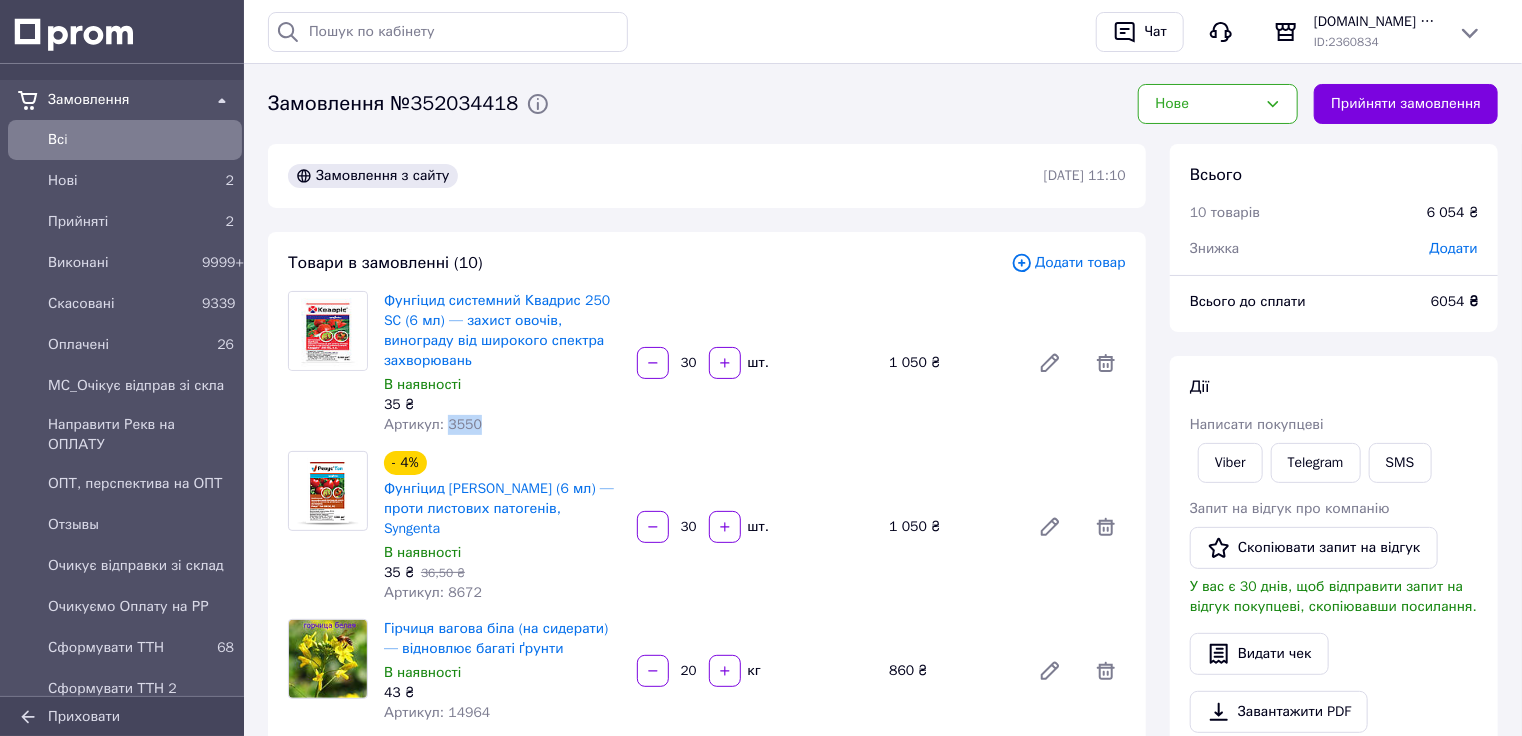 click on "Артикул: 3550" at bounding box center [433, 424] 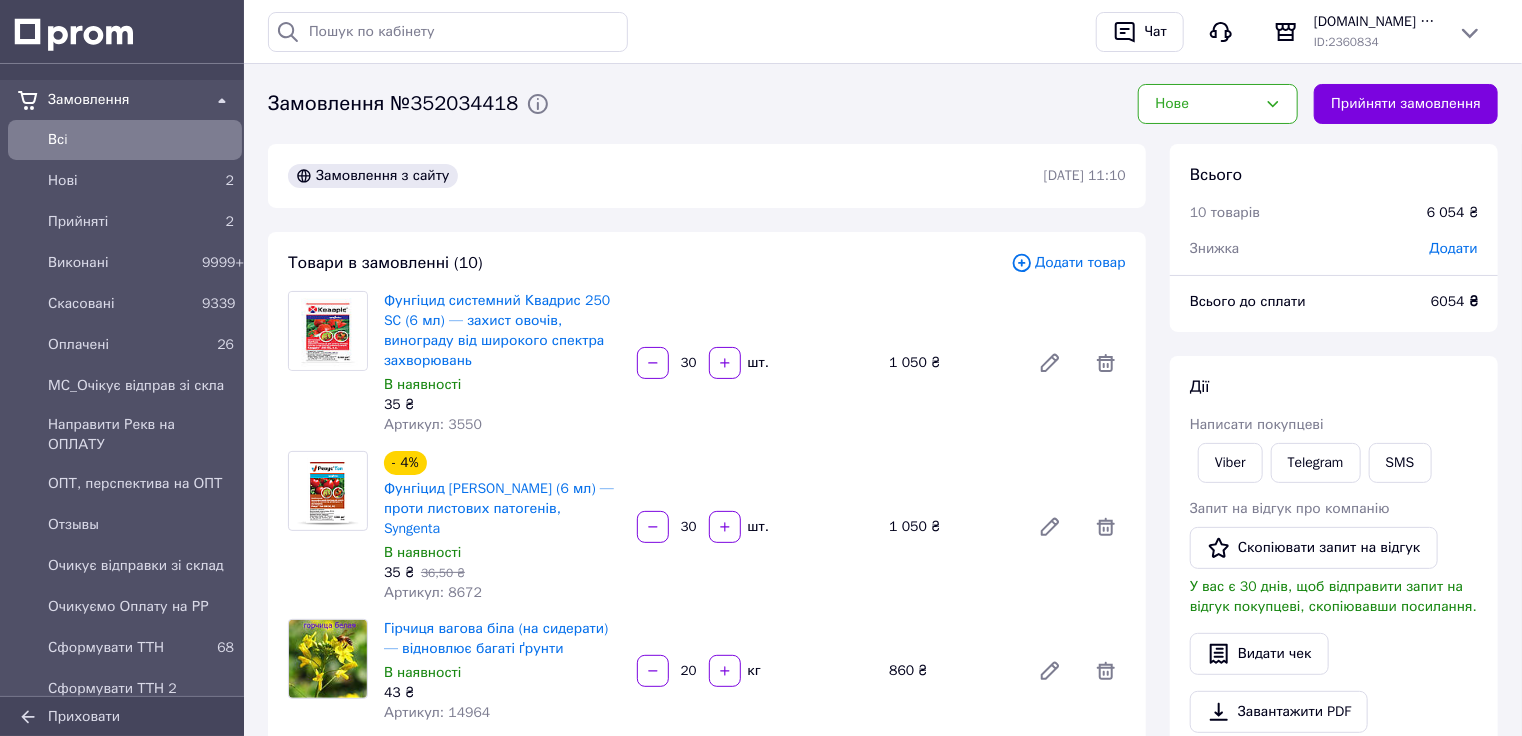 click on "Артикул: 8672" at bounding box center (433, 592) 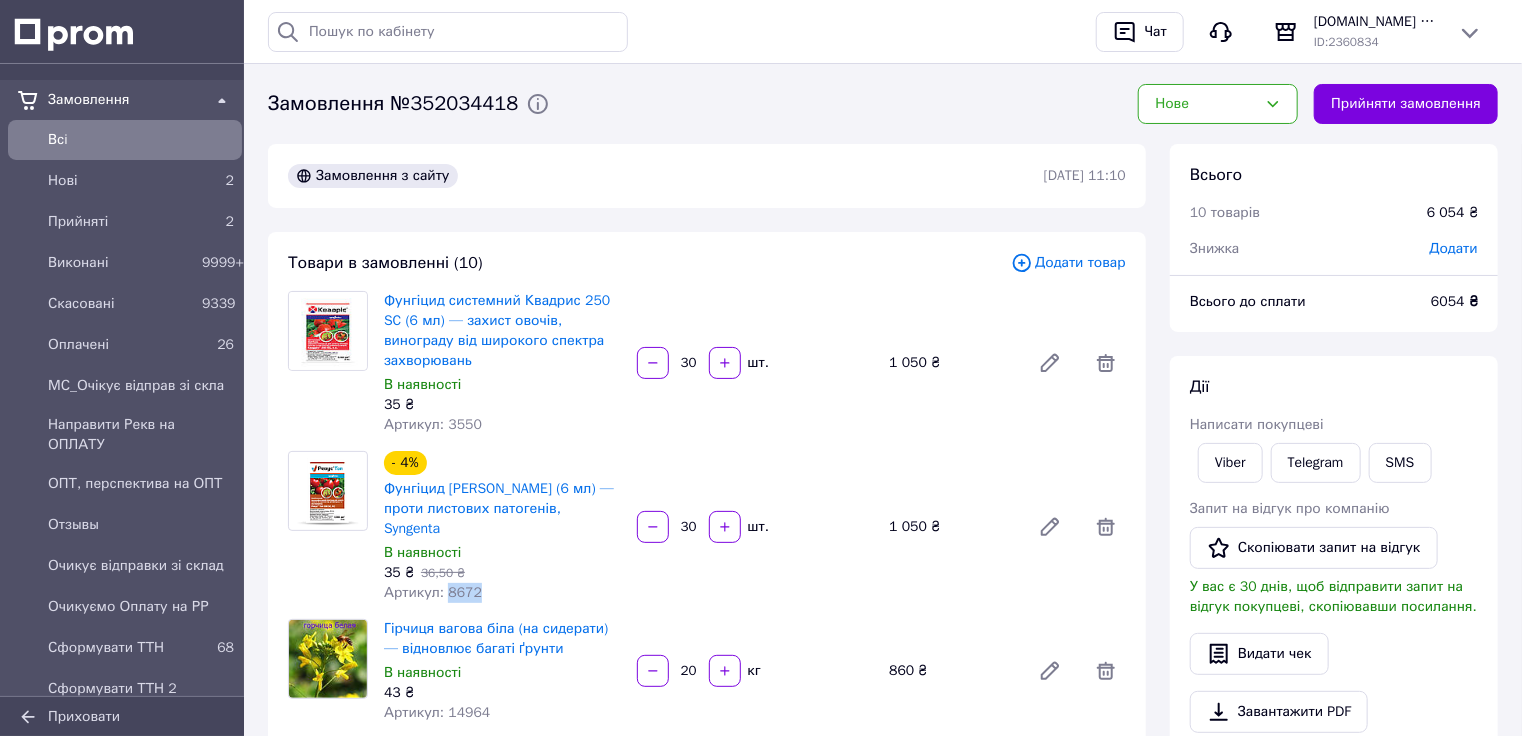 click on "Артикул: 8672" at bounding box center [433, 592] 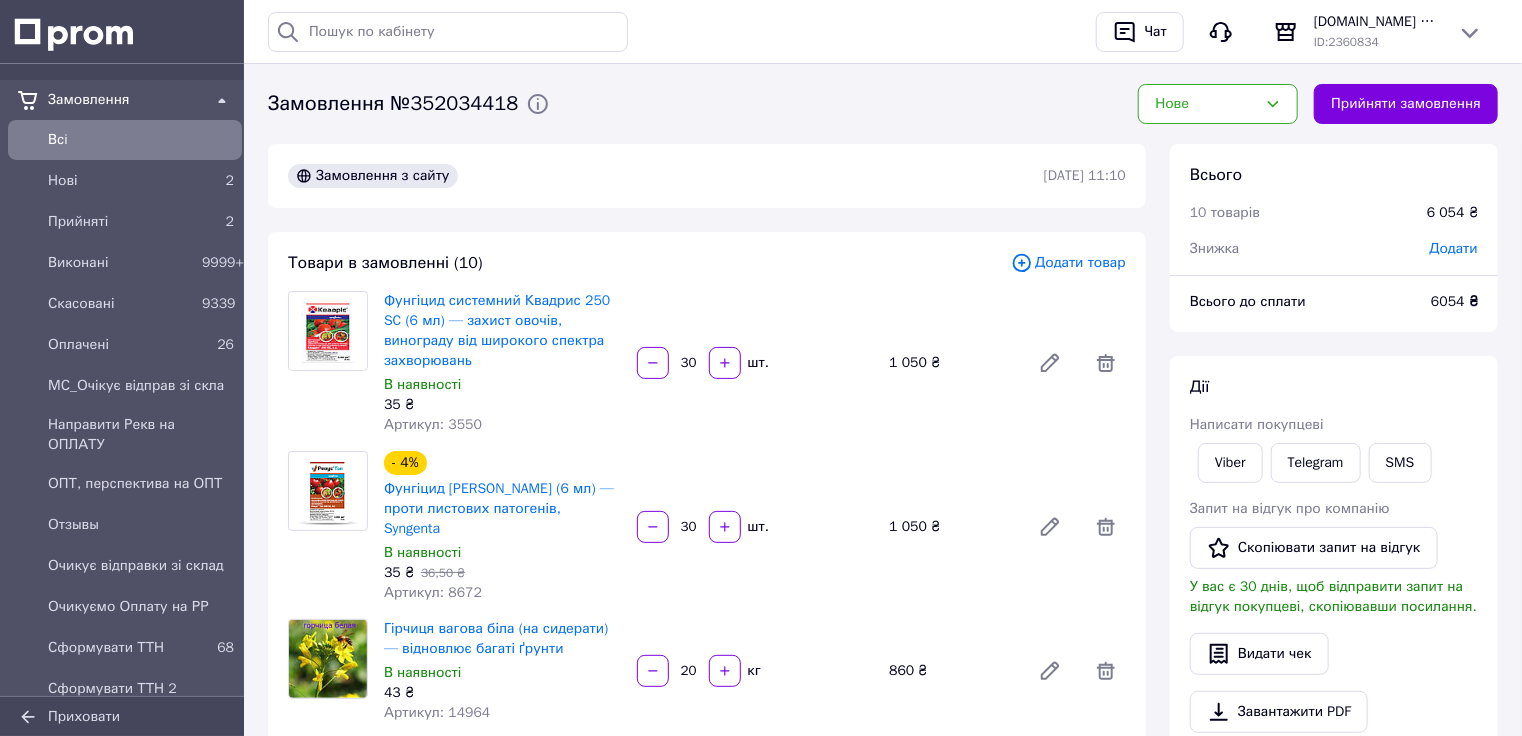 click on "Артикул: 14964" at bounding box center [437, 712] 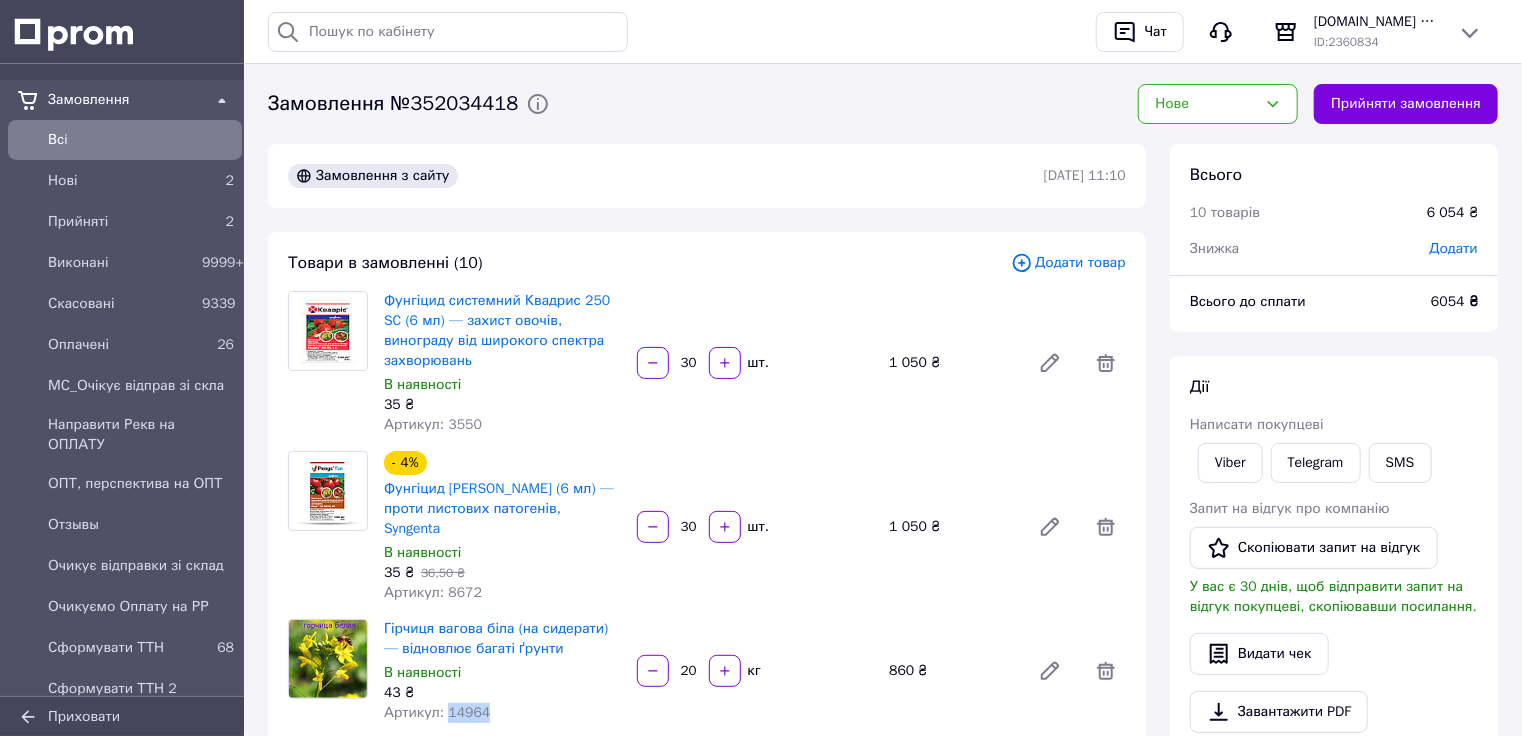 click on "Артикул: 14964" at bounding box center (437, 712) 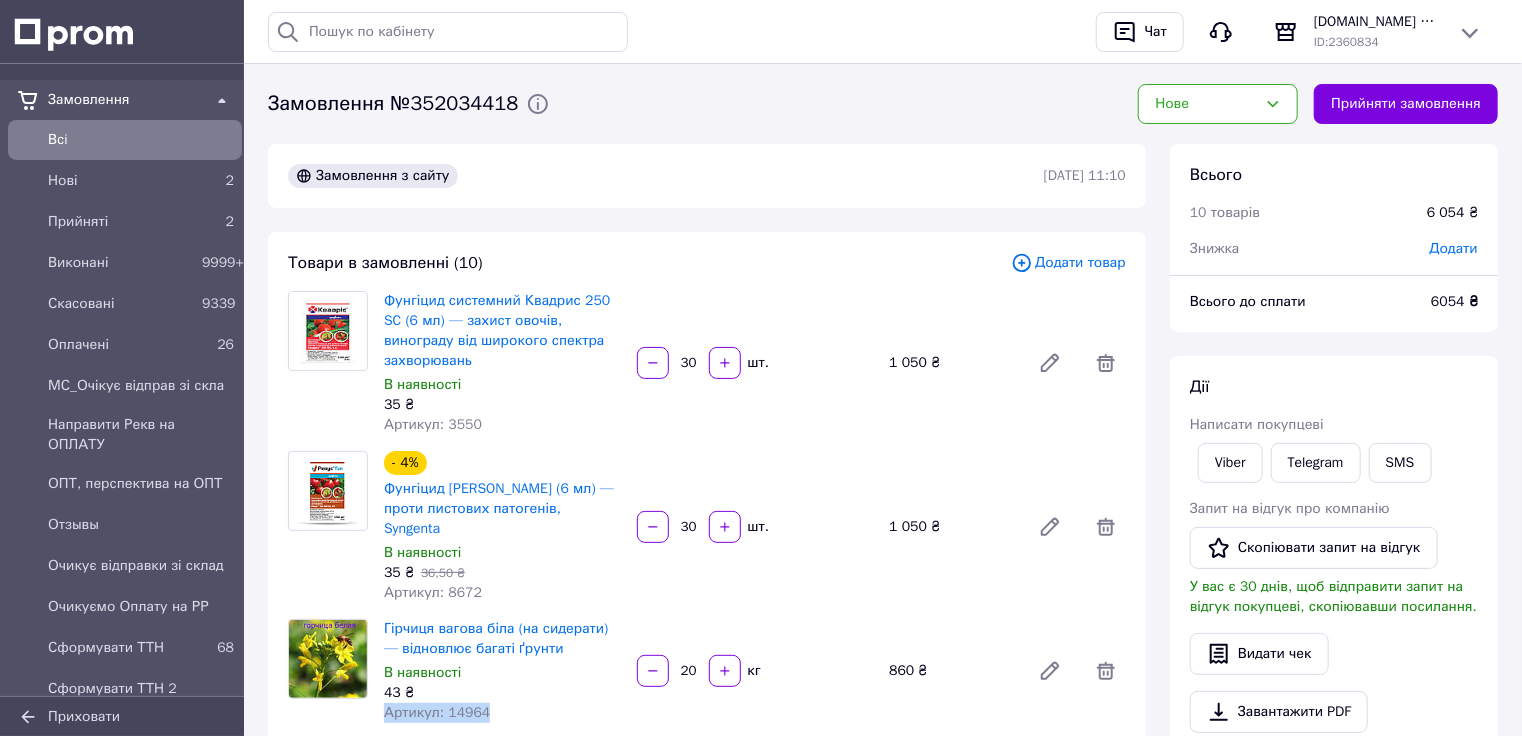 drag, startPoint x: 454, startPoint y: 680, endPoint x: 464, endPoint y: 681, distance: 10.049875 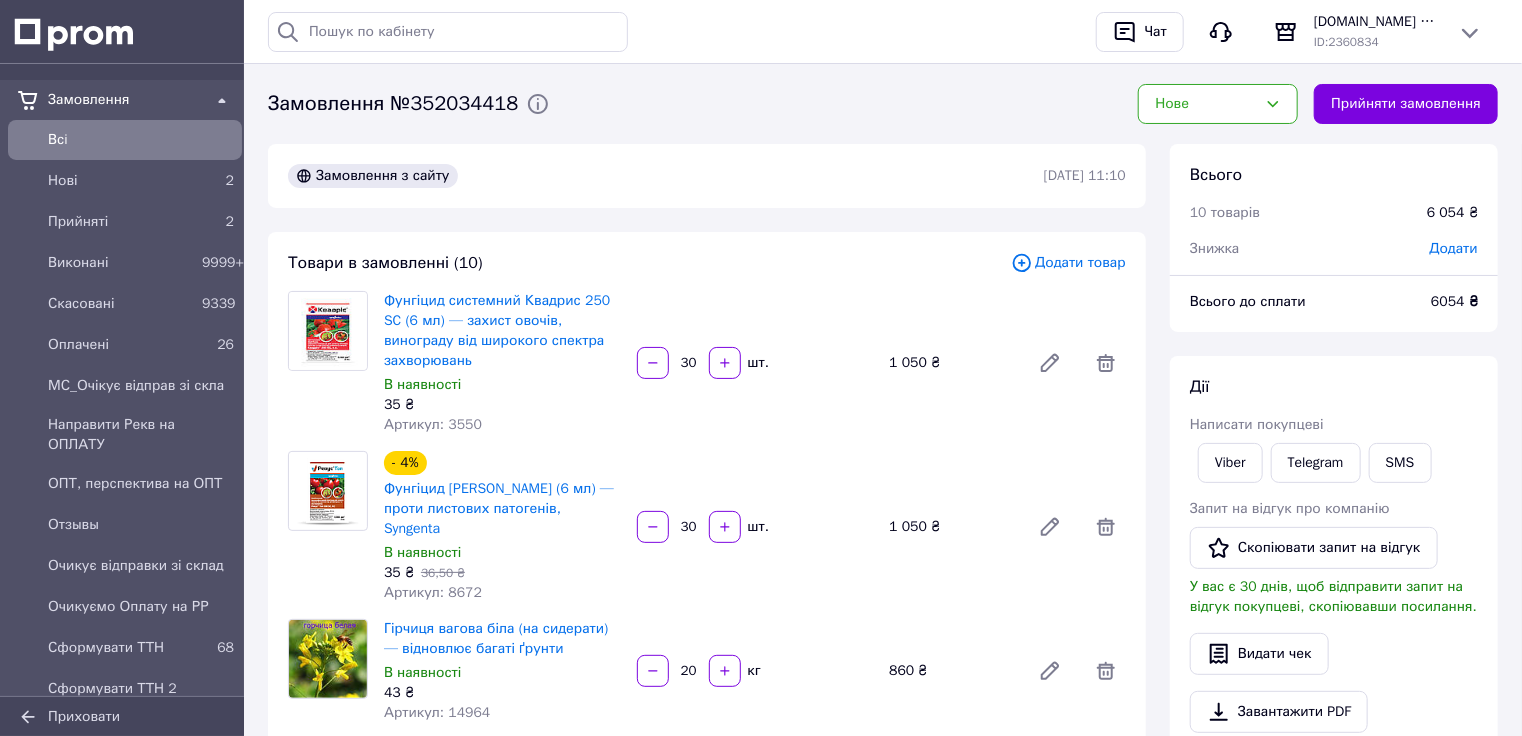 click on "43 ₴" at bounding box center (502, 693) 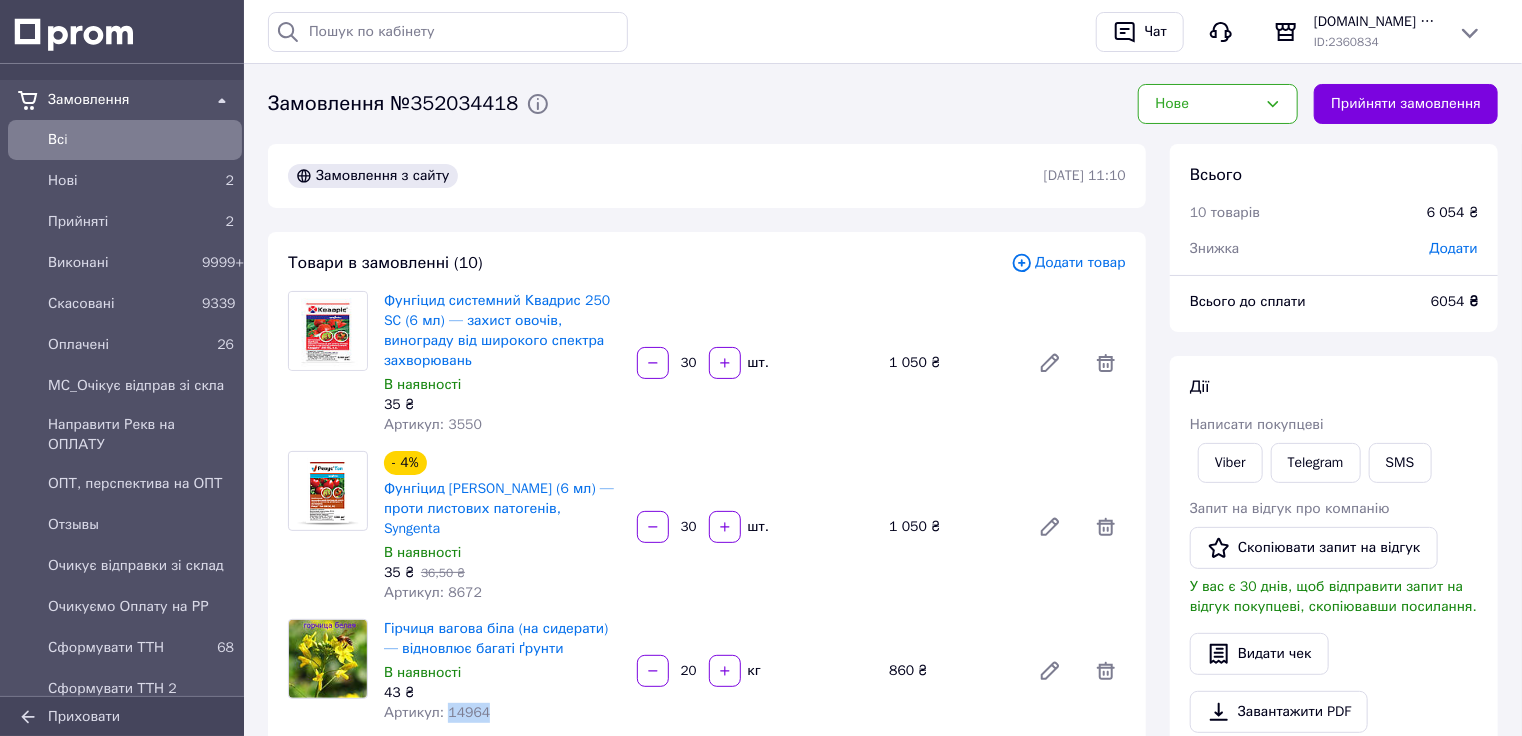 click on "Артикул: 14964" at bounding box center (437, 712) 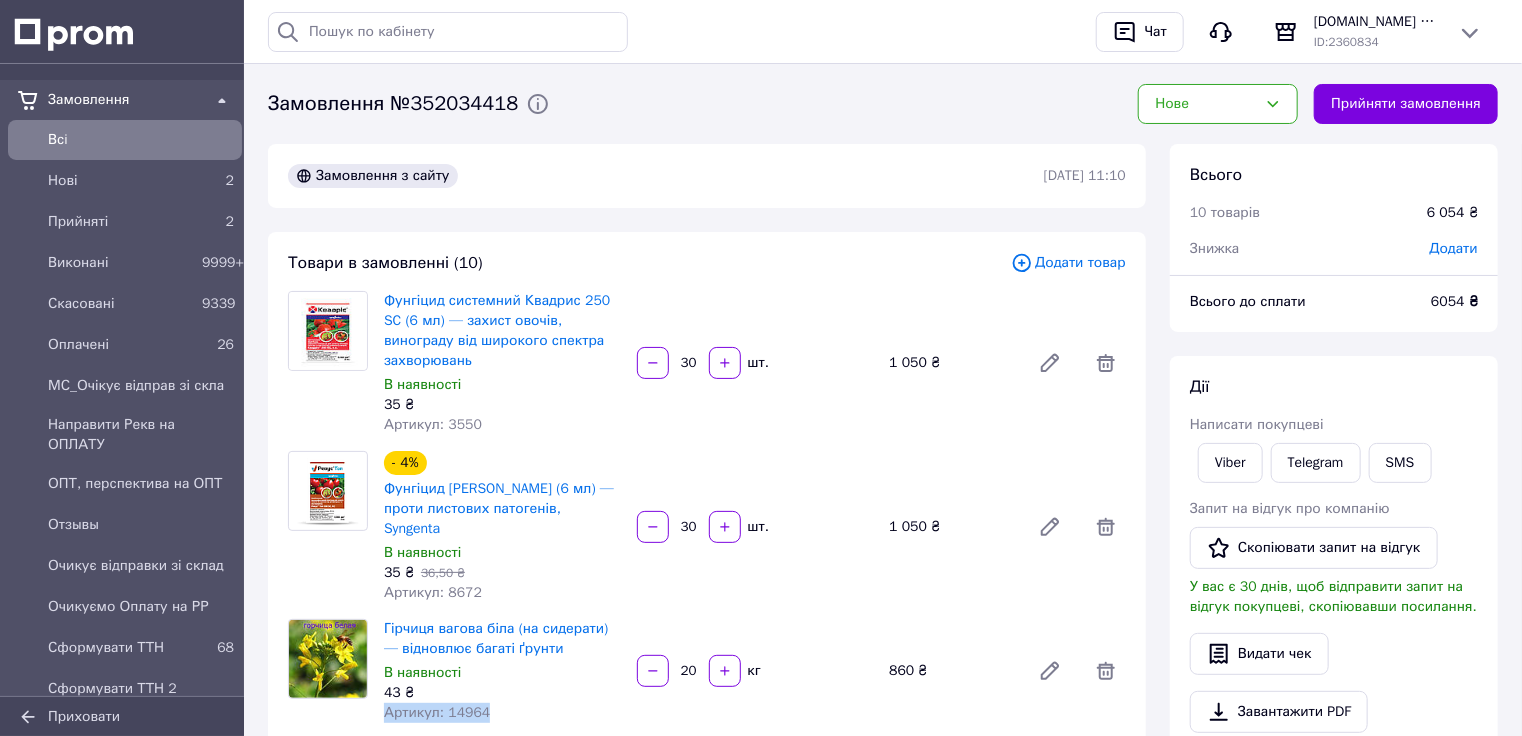 click on "Артикул: 14964" at bounding box center [437, 712] 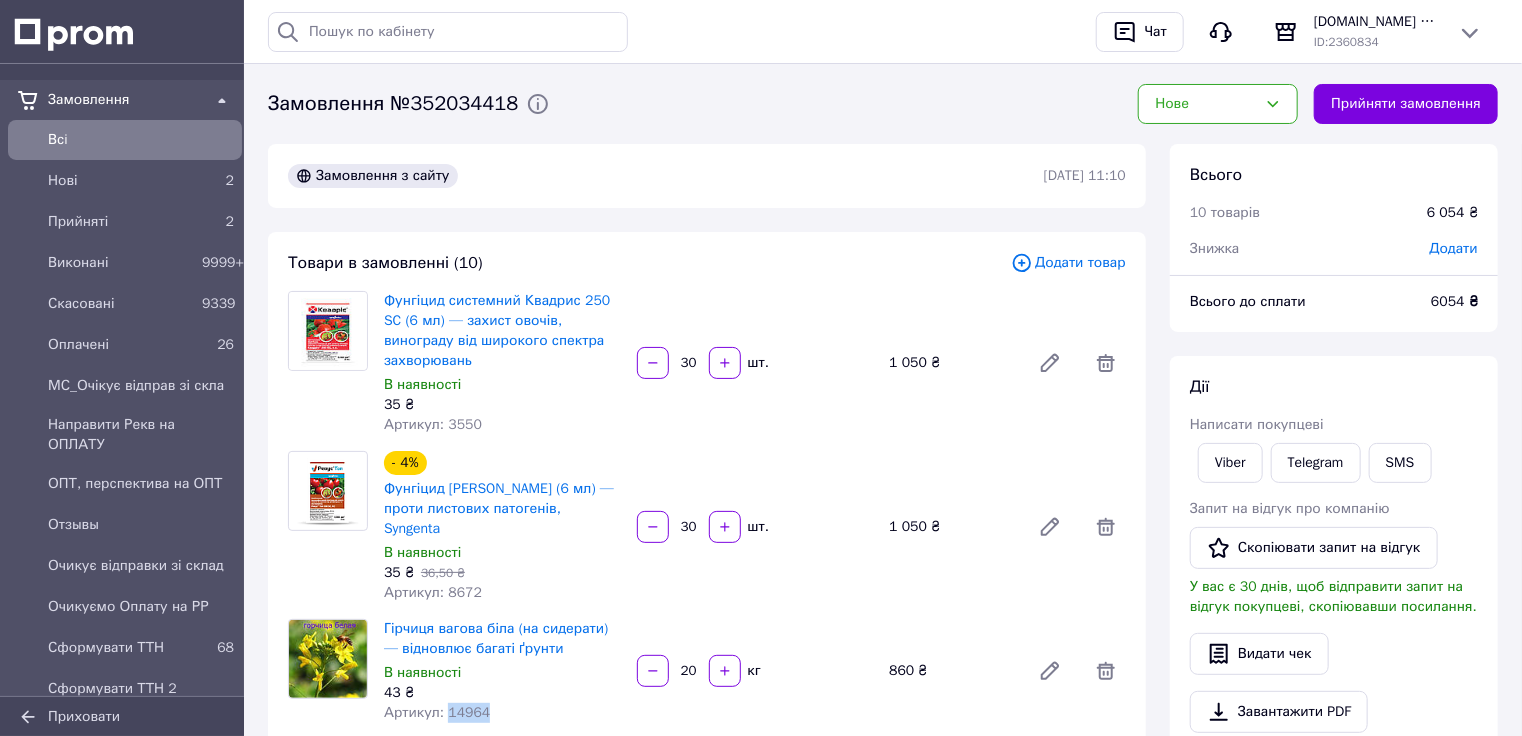 click on "Артикул: 14964" at bounding box center [437, 712] 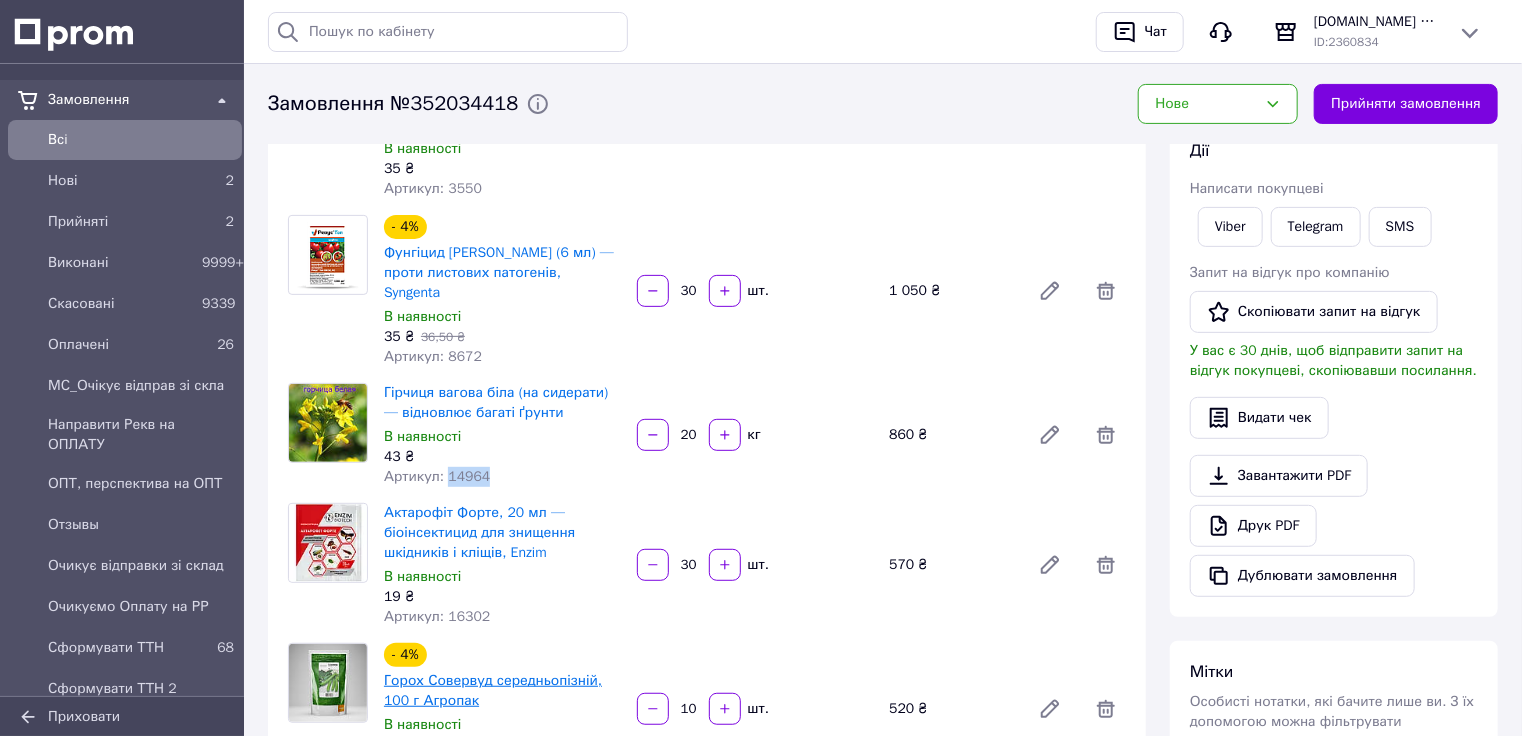 scroll, scrollTop: 240, scrollLeft: 0, axis: vertical 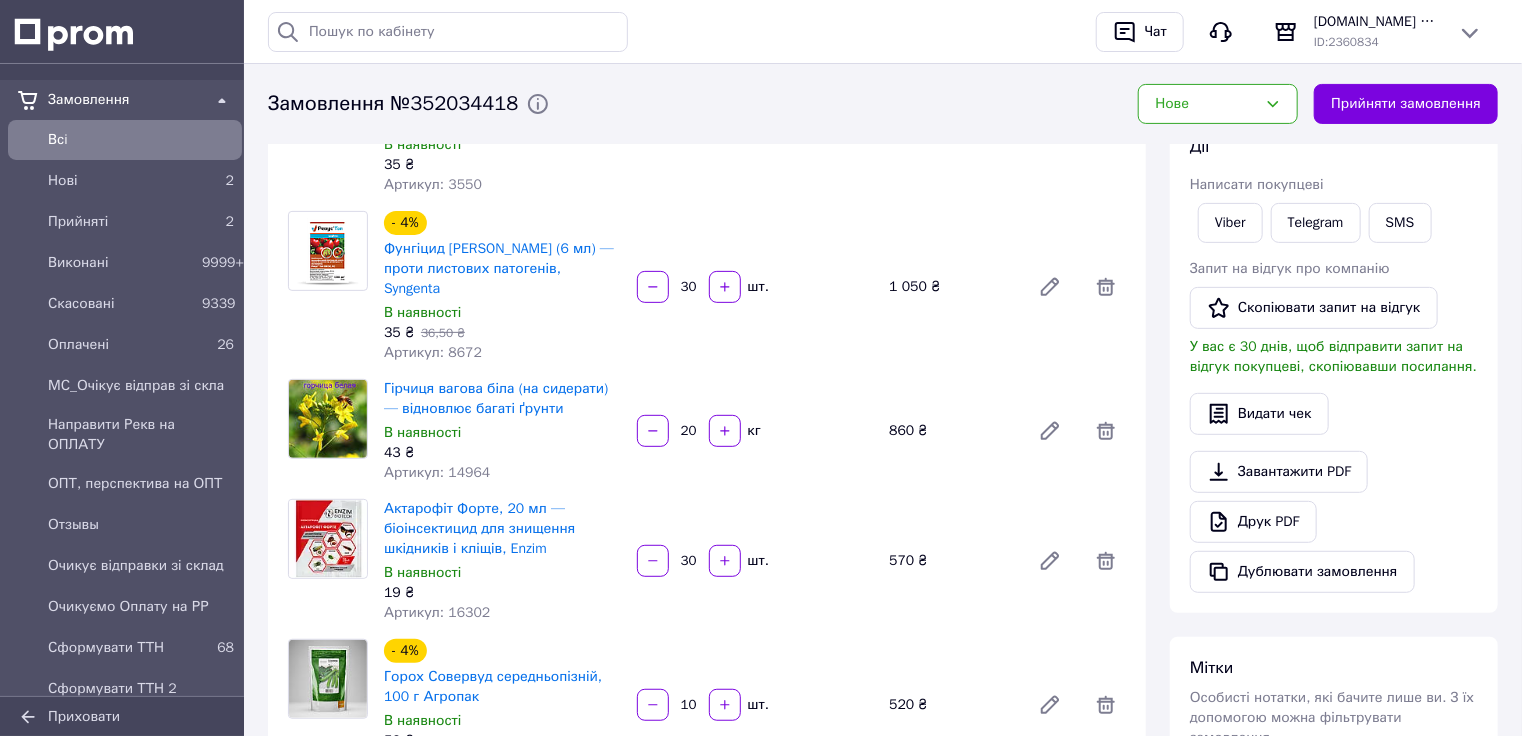 click on "Артикул: 16302" at bounding box center [437, 612] 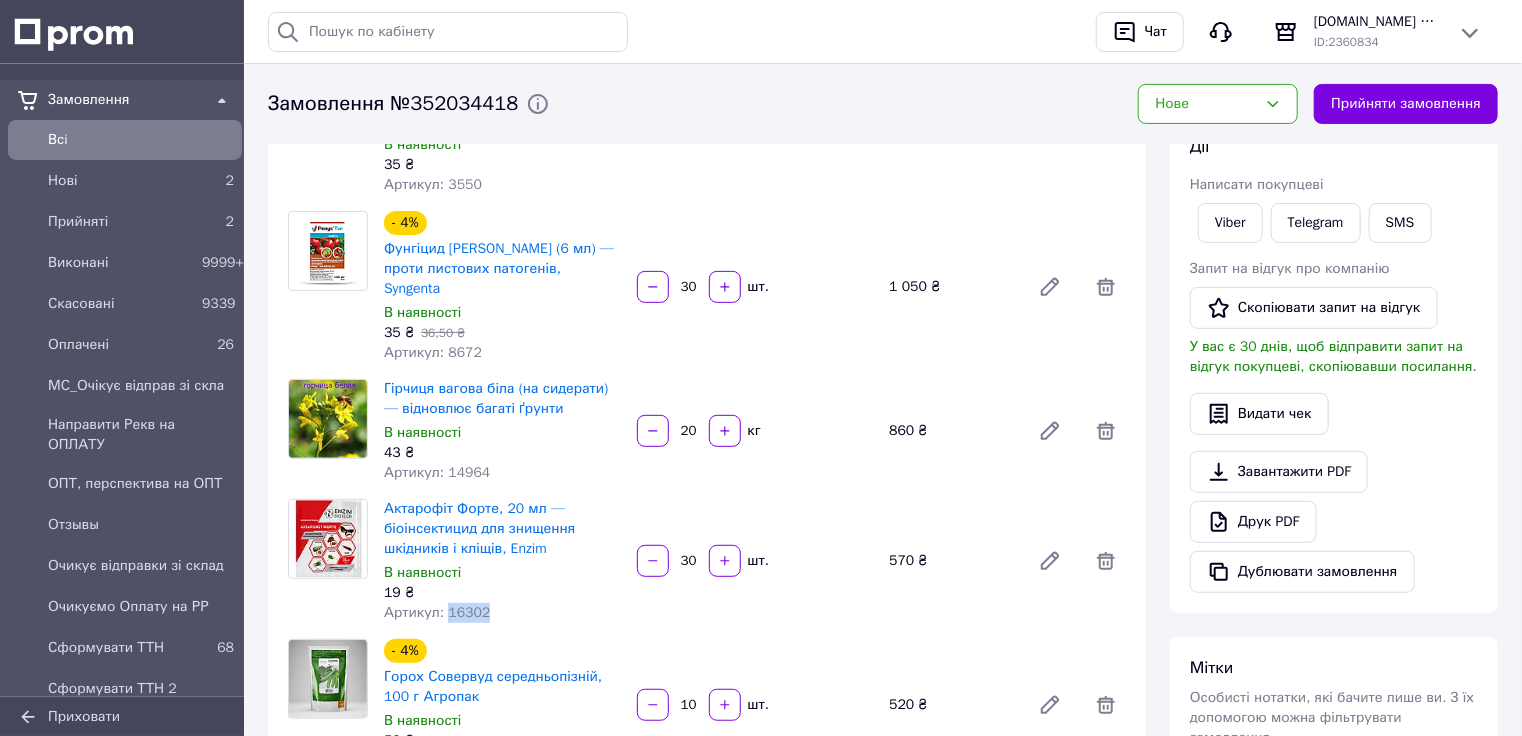 click on "Артикул: 16302" at bounding box center (437, 612) 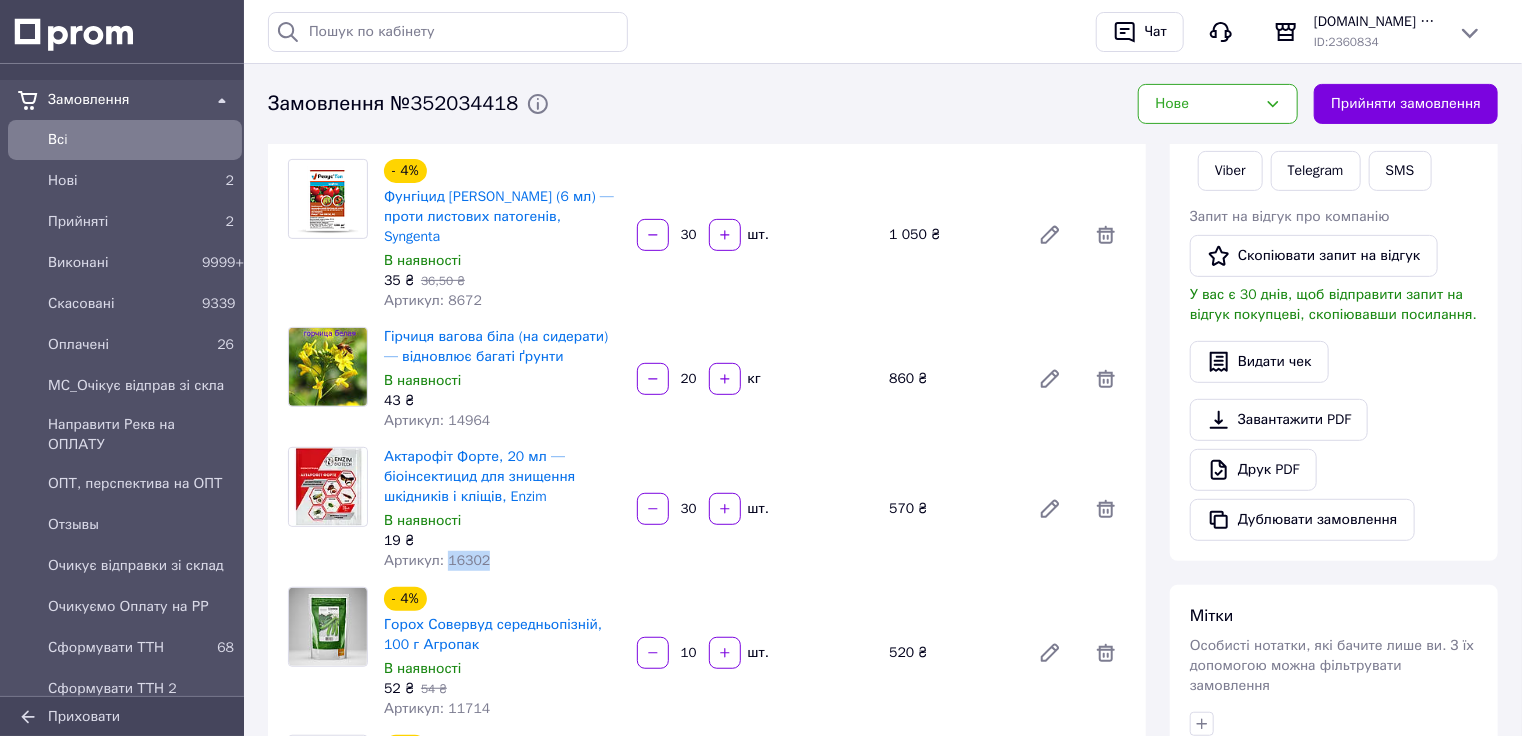 scroll, scrollTop: 320, scrollLeft: 0, axis: vertical 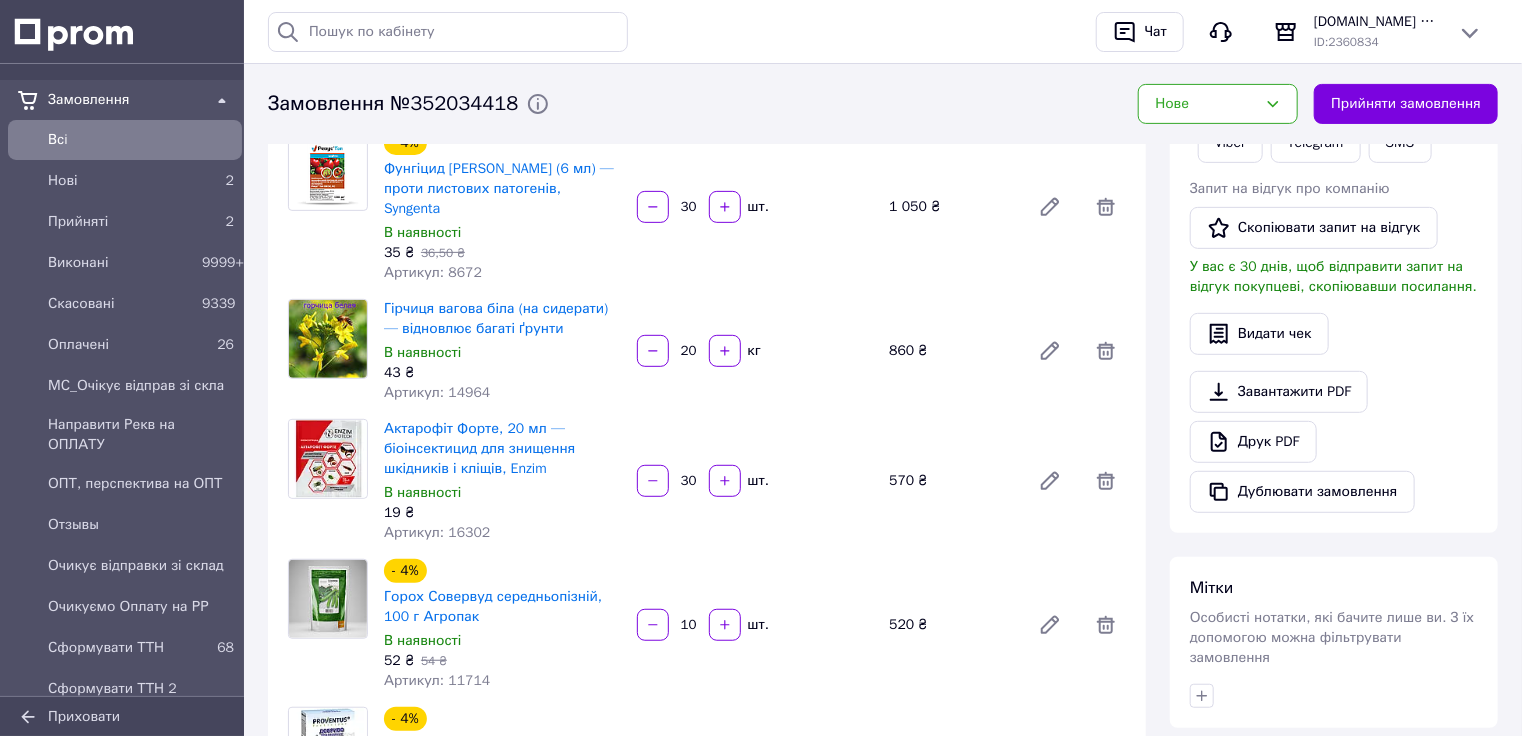 click on "Артикул: 11714" at bounding box center (437, 680) 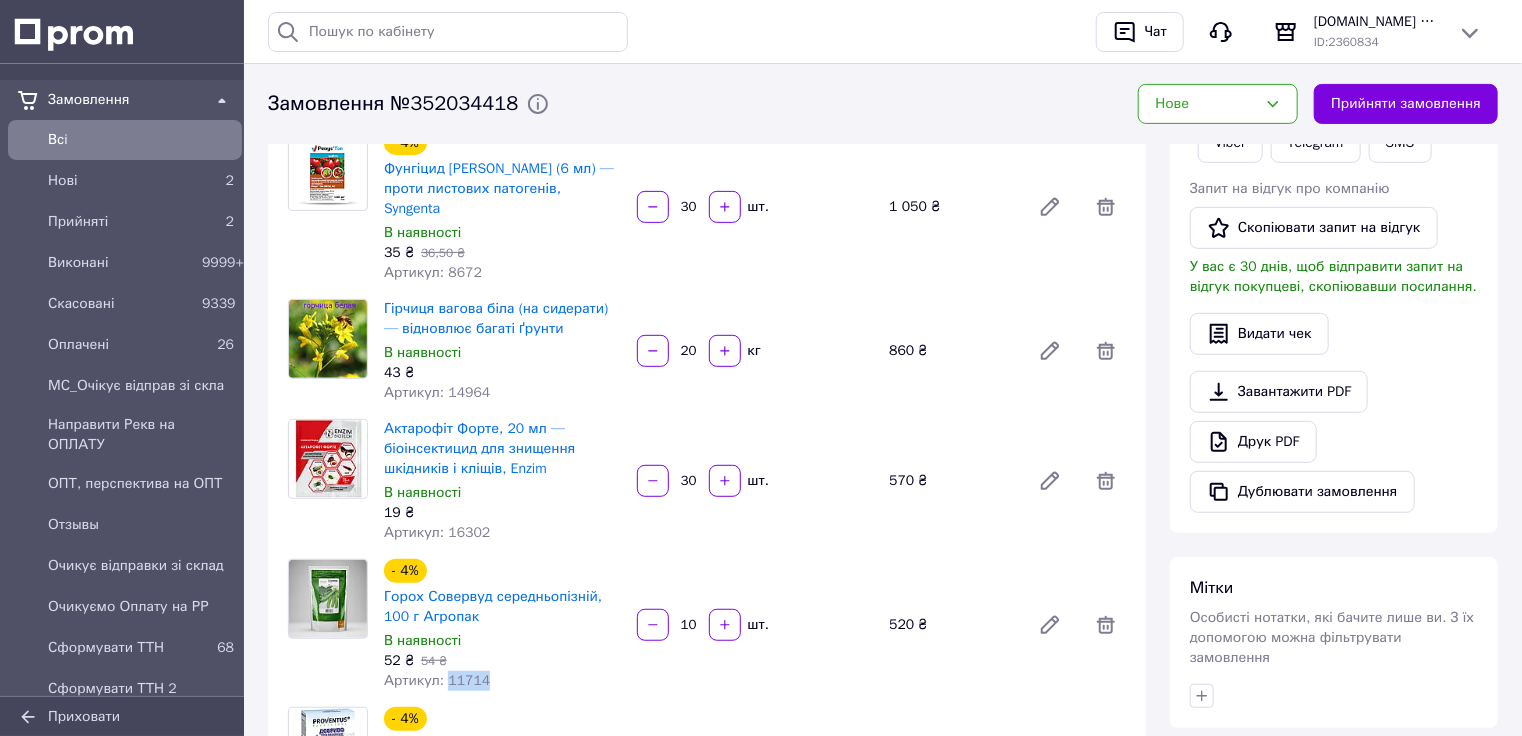 click on "Артикул: 11714" at bounding box center [437, 680] 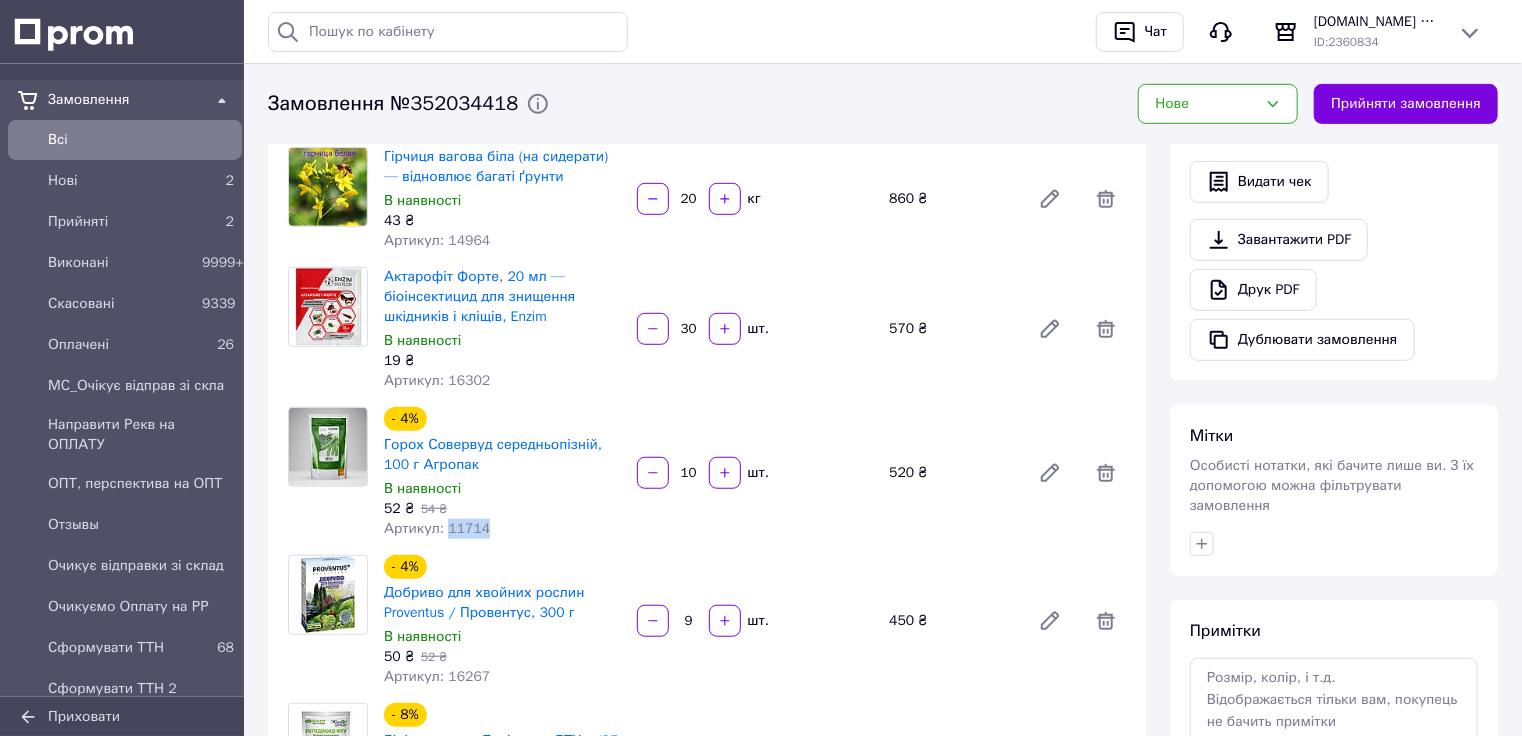 scroll, scrollTop: 480, scrollLeft: 0, axis: vertical 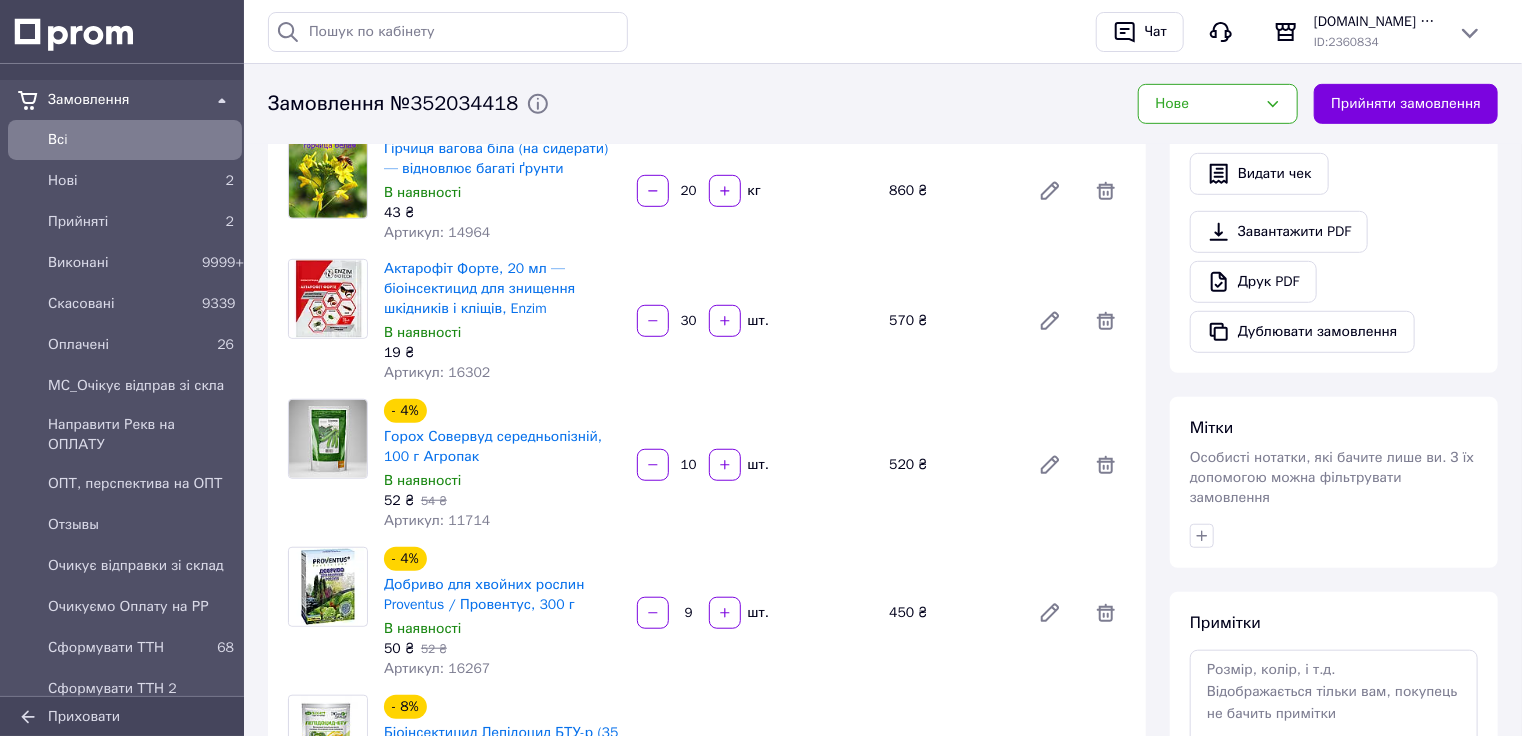 click on "Артикул: 16267" at bounding box center [437, 668] 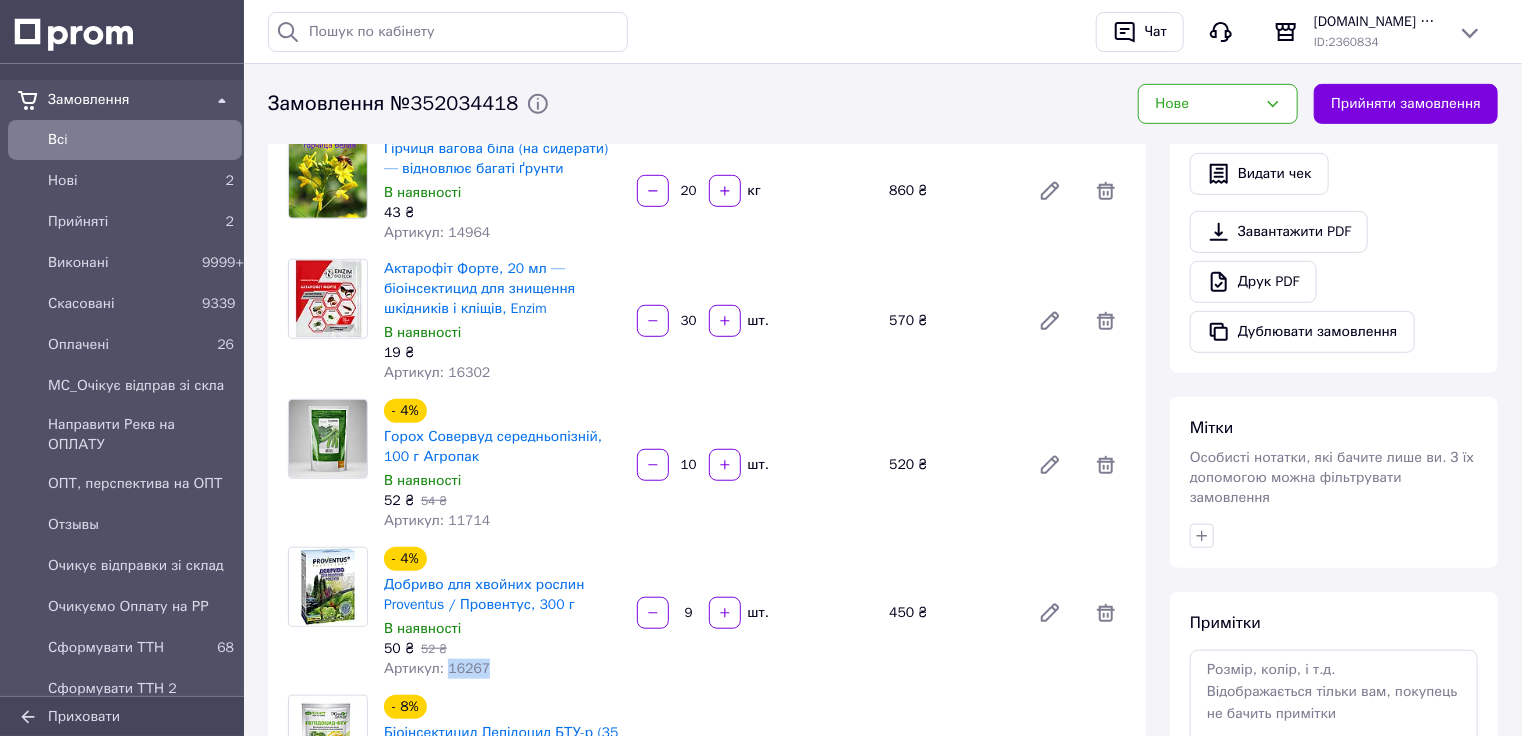 click on "Артикул: 16267" at bounding box center [437, 668] 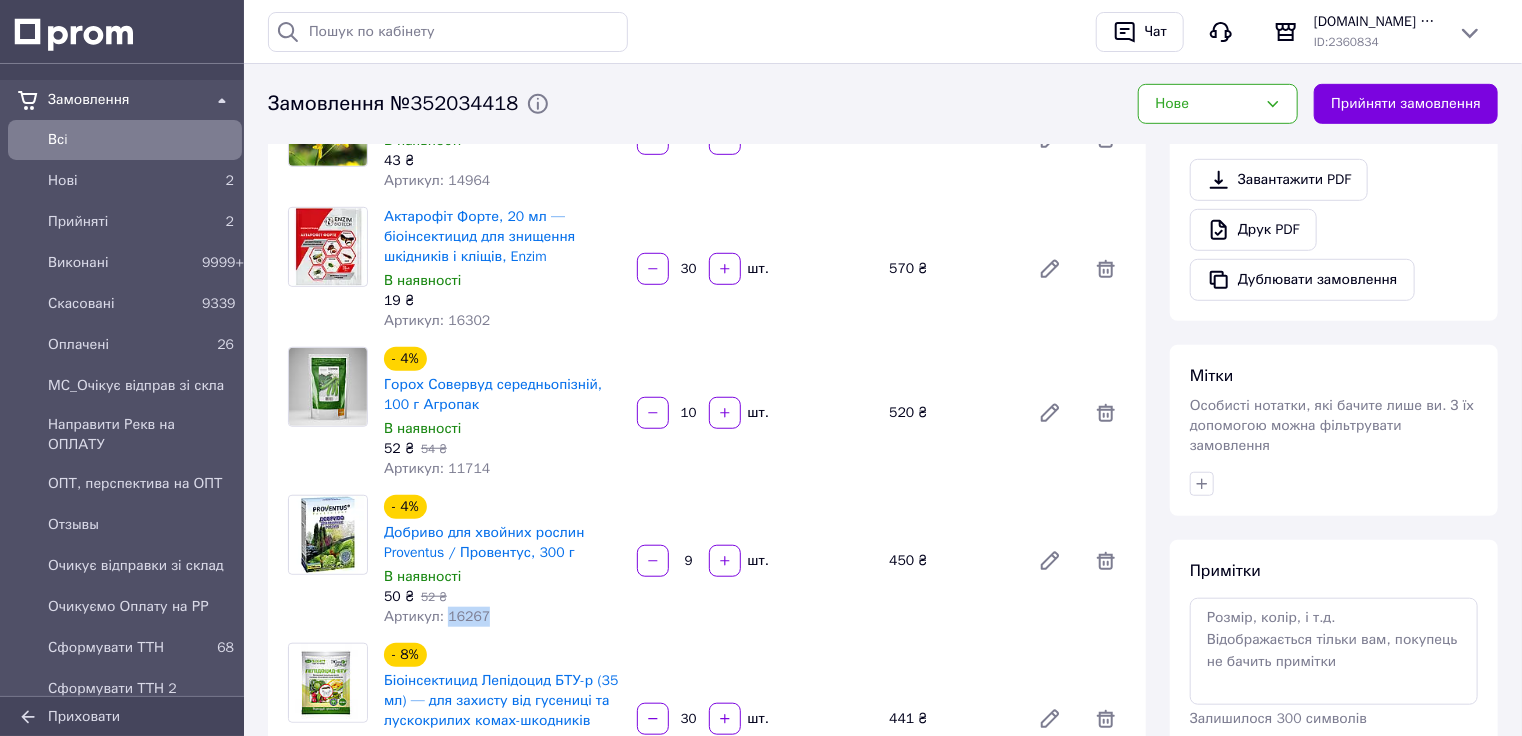 scroll, scrollTop: 560, scrollLeft: 0, axis: vertical 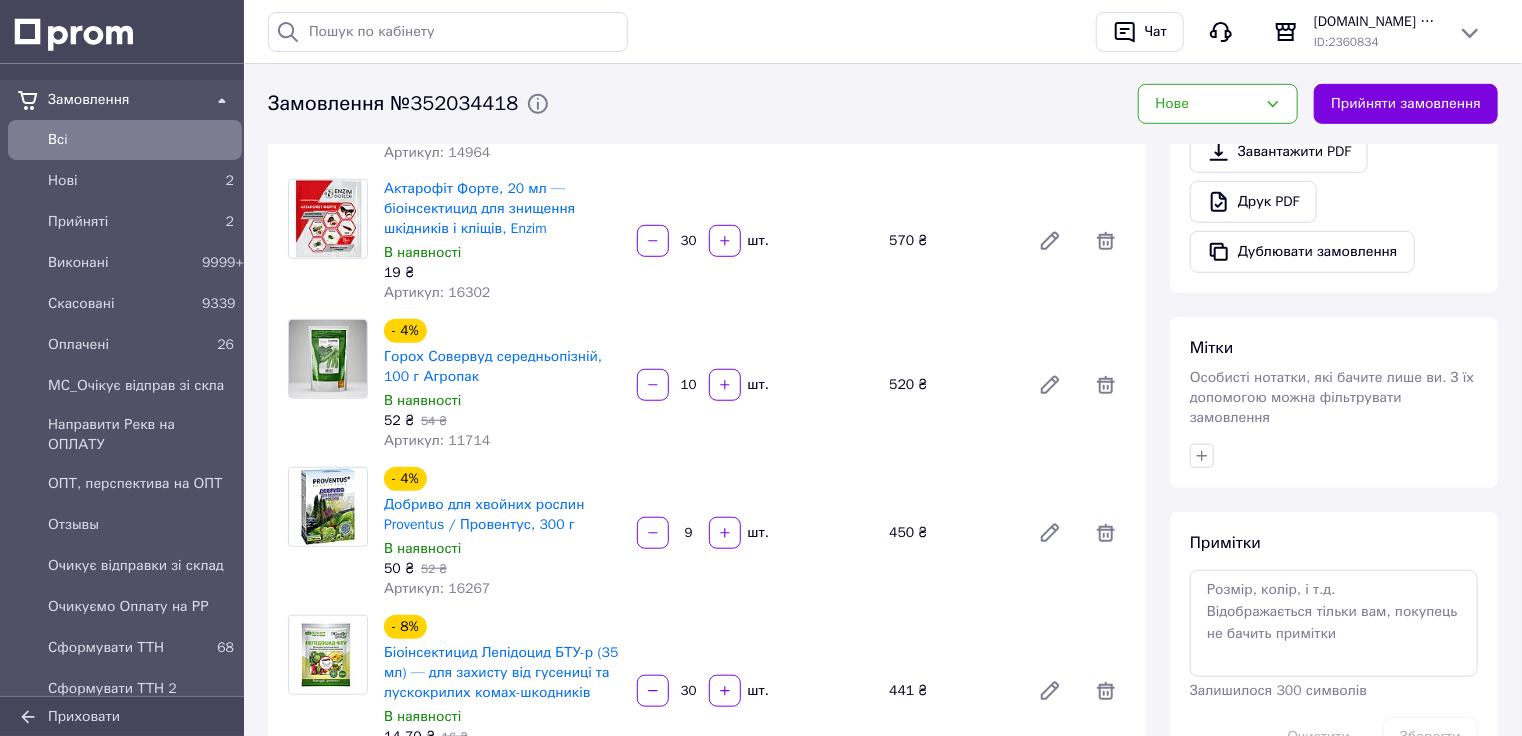 click on "Артикул: 8880" at bounding box center [433, 756] 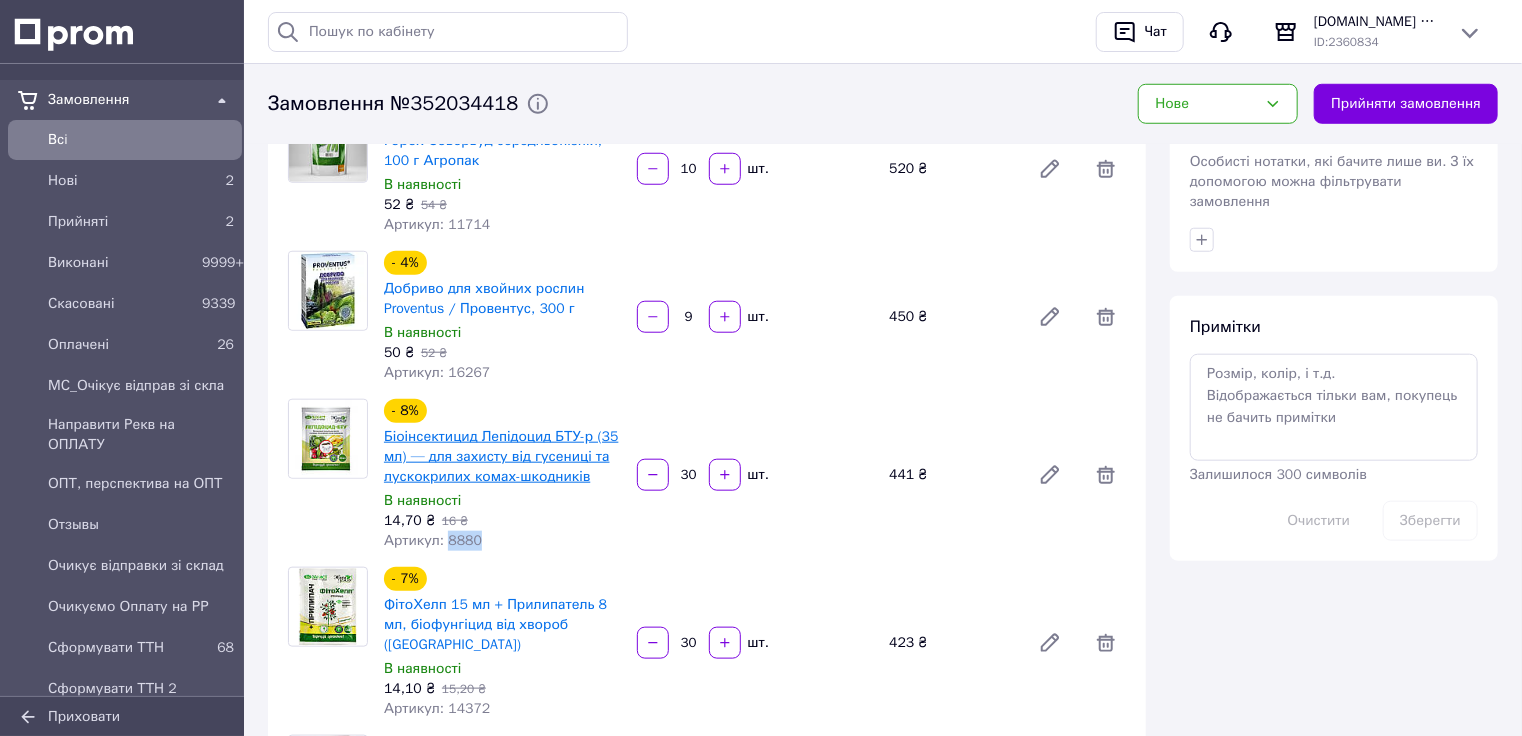 scroll, scrollTop: 800, scrollLeft: 0, axis: vertical 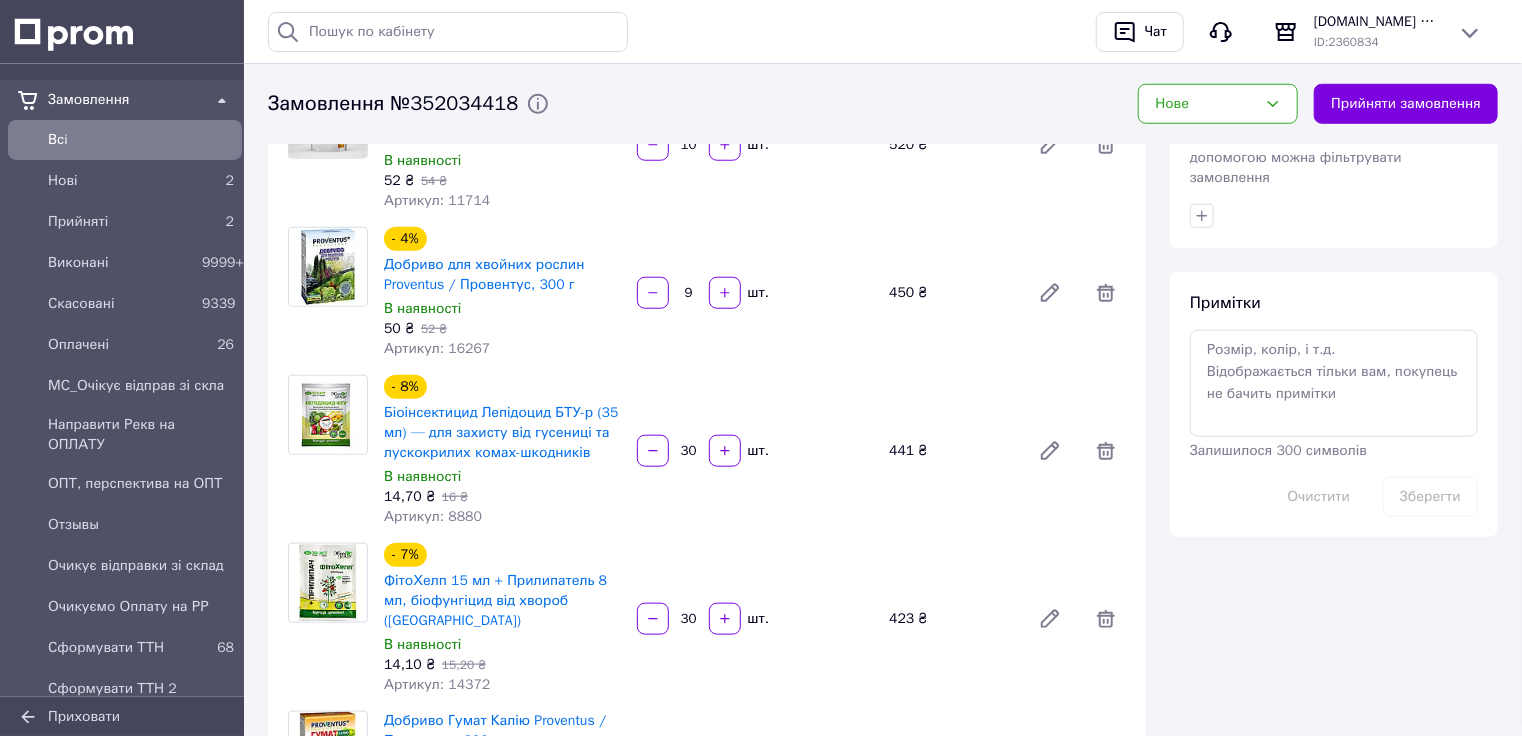click on "Артикул: 14372" at bounding box center (437, 684) 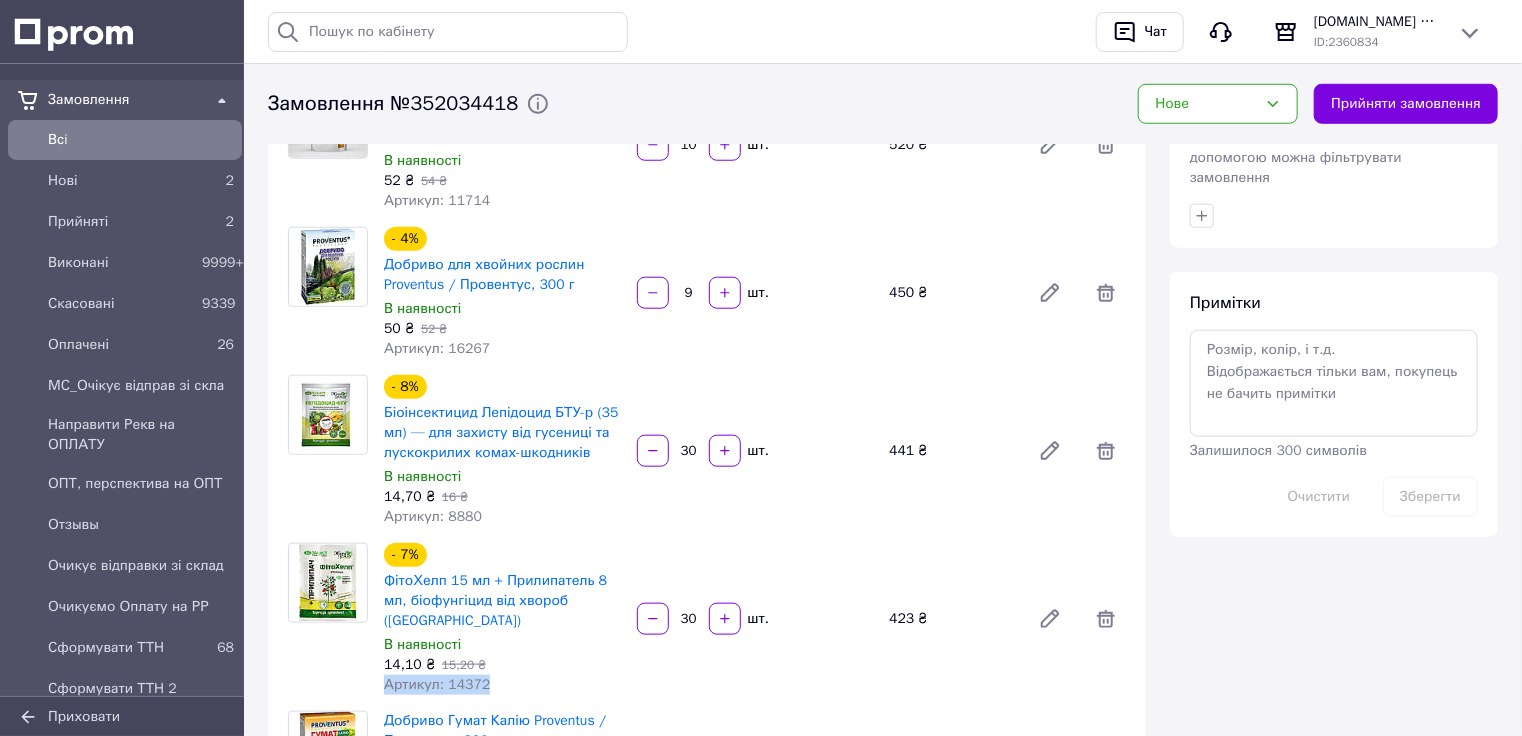 click on "Артикул: 14372" at bounding box center (437, 684) 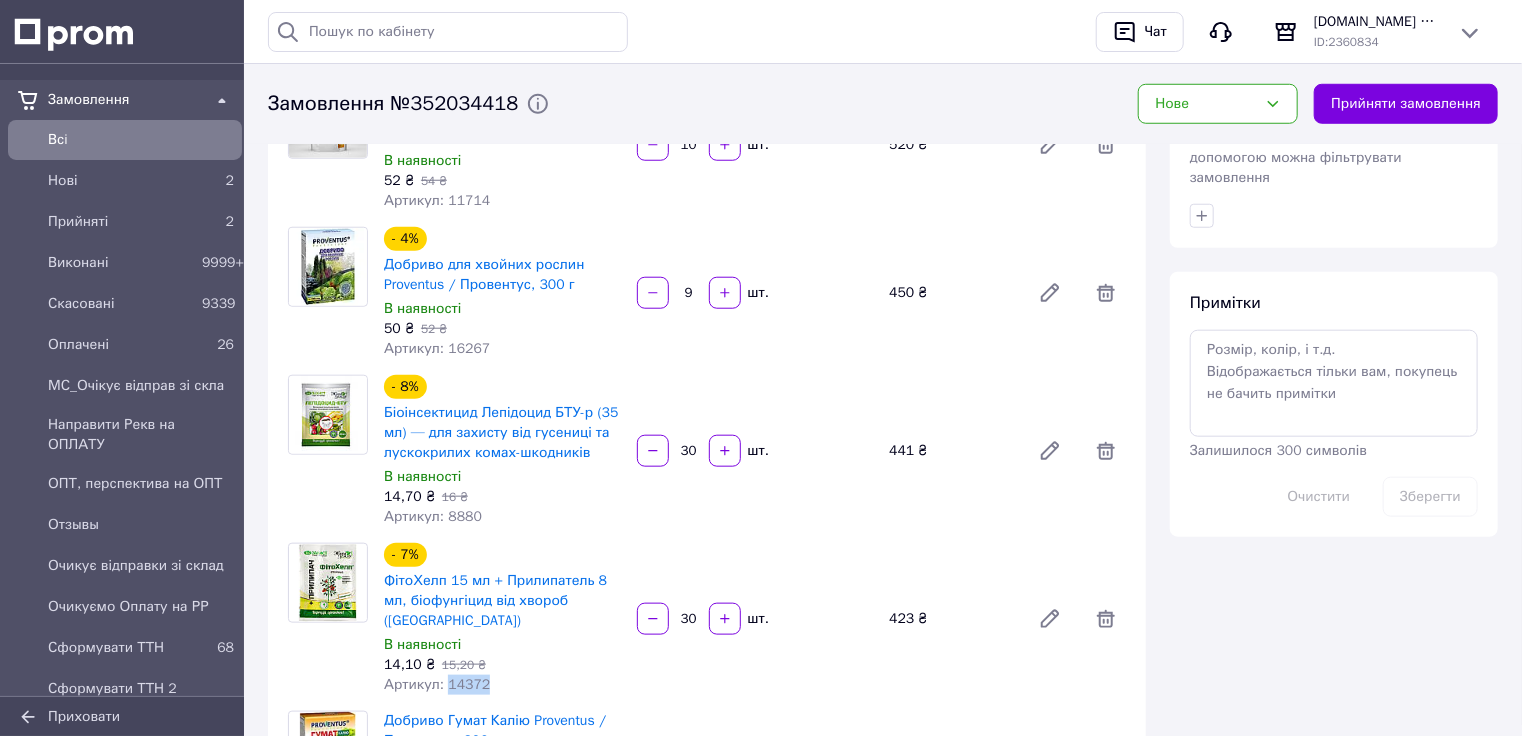 click on "Артикул: 14372" at bounding box center [437, 684] 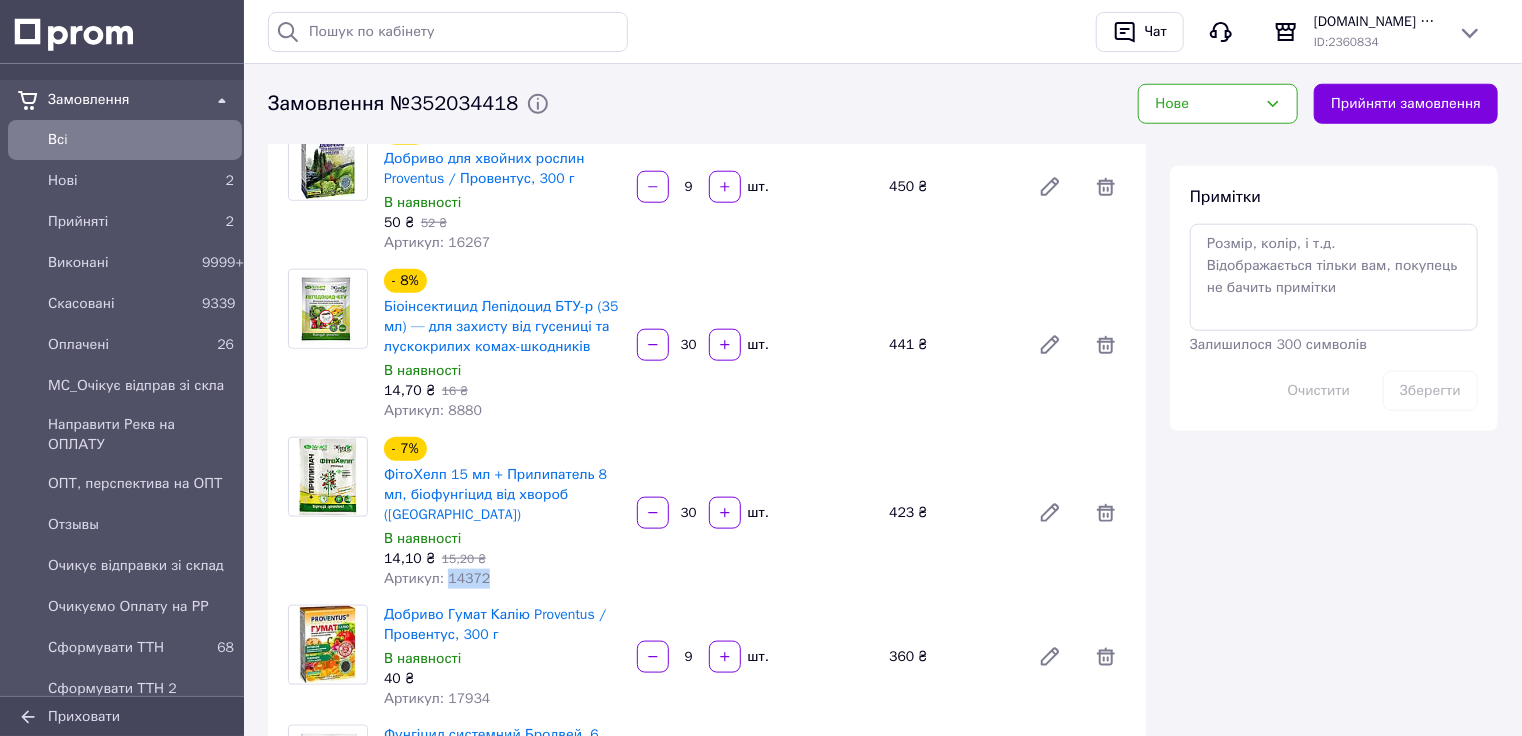 scroll, scrollTop: 1040, scrollLeft: 0, axis: vertical 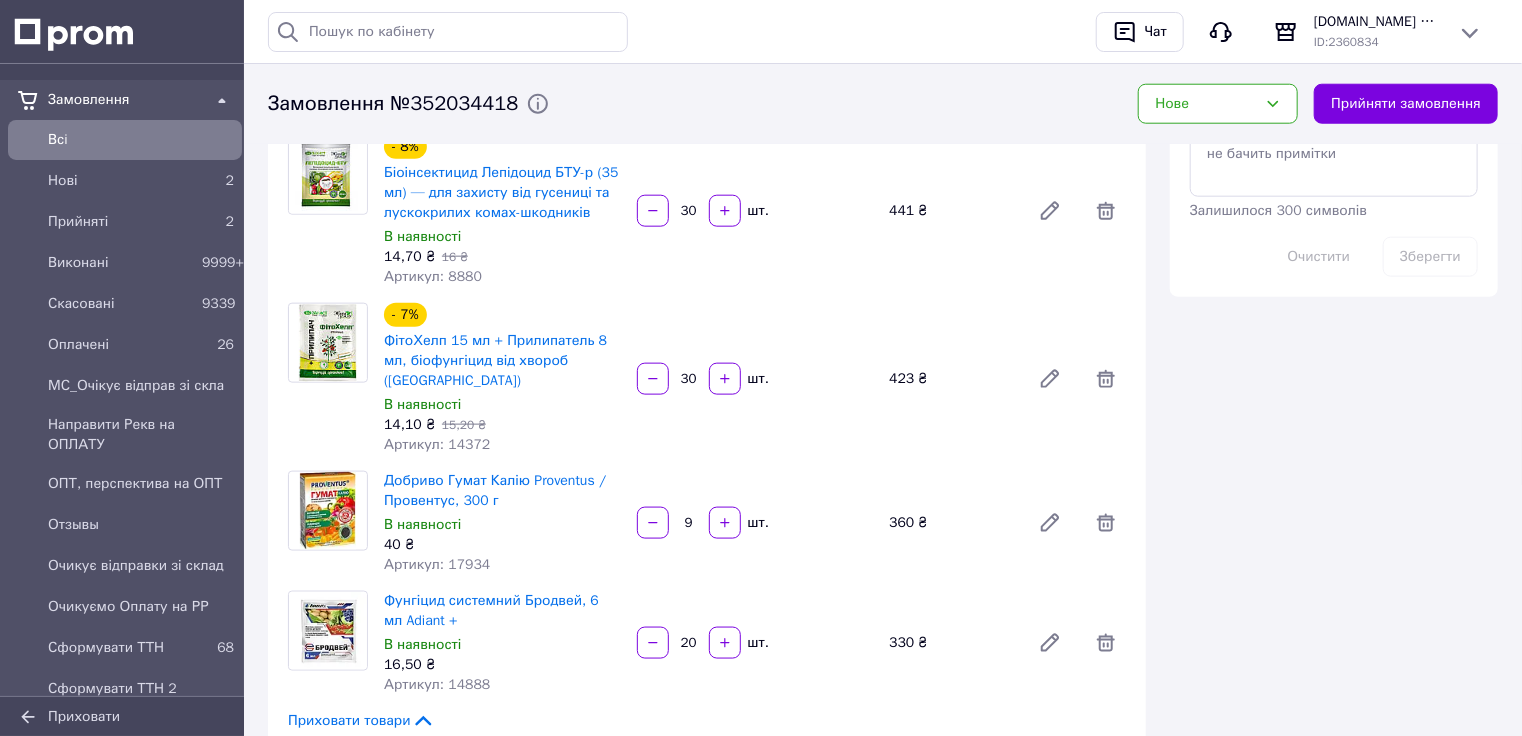 click on "Артикул: 17934" at bounding box center [437, 564] 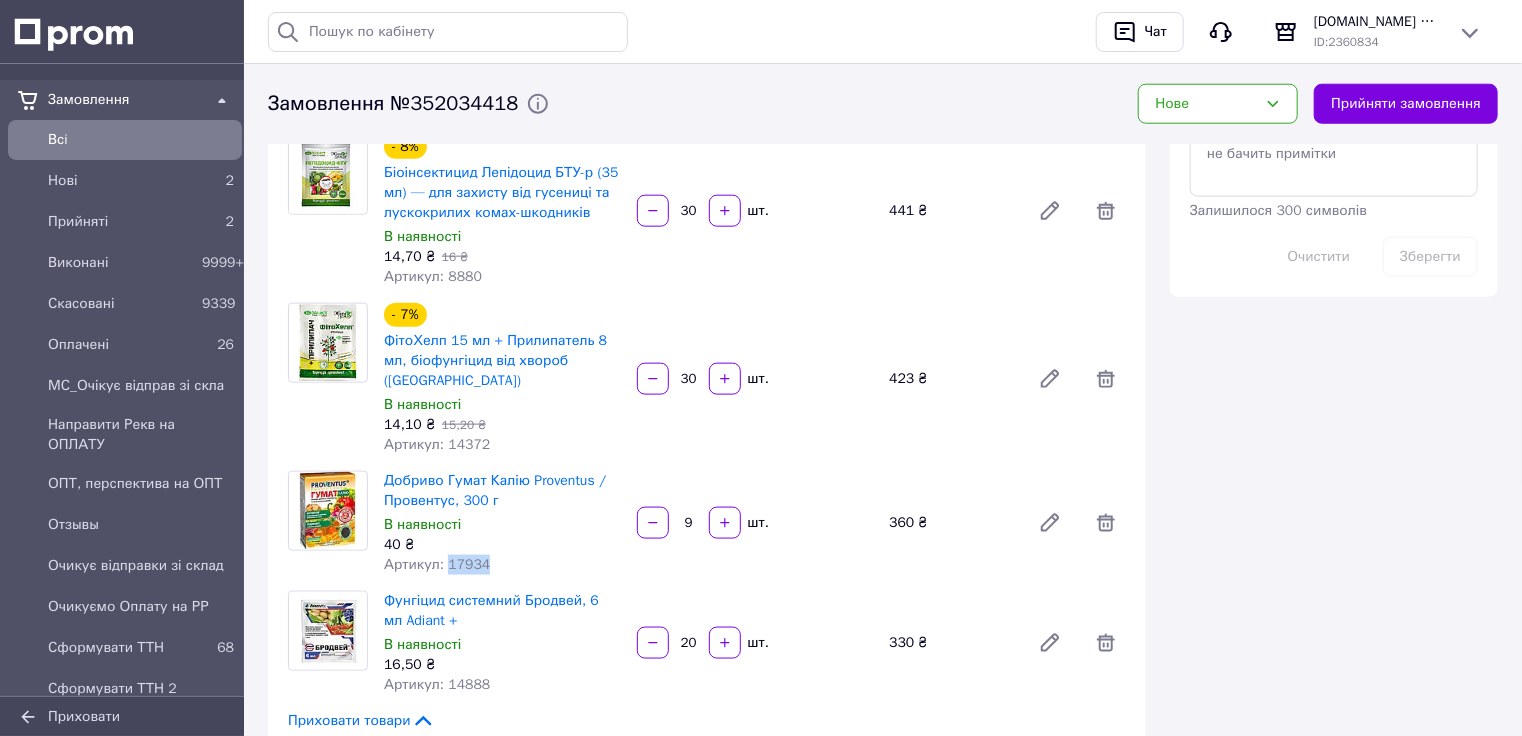 click on "Артикул: 17934" at bounding box center [437, 564] 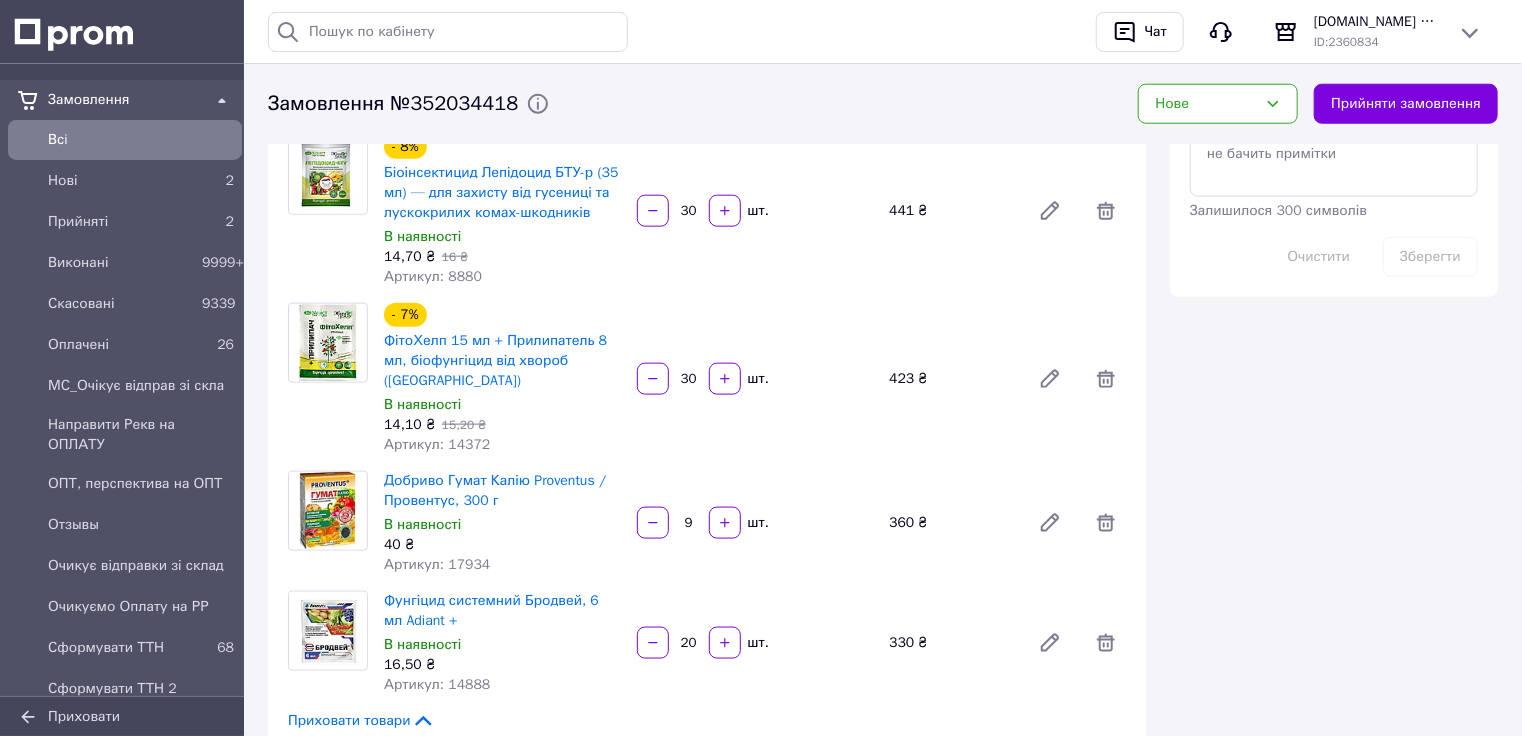 click on "Артикул: 14888" at bounding box center (437, 684) 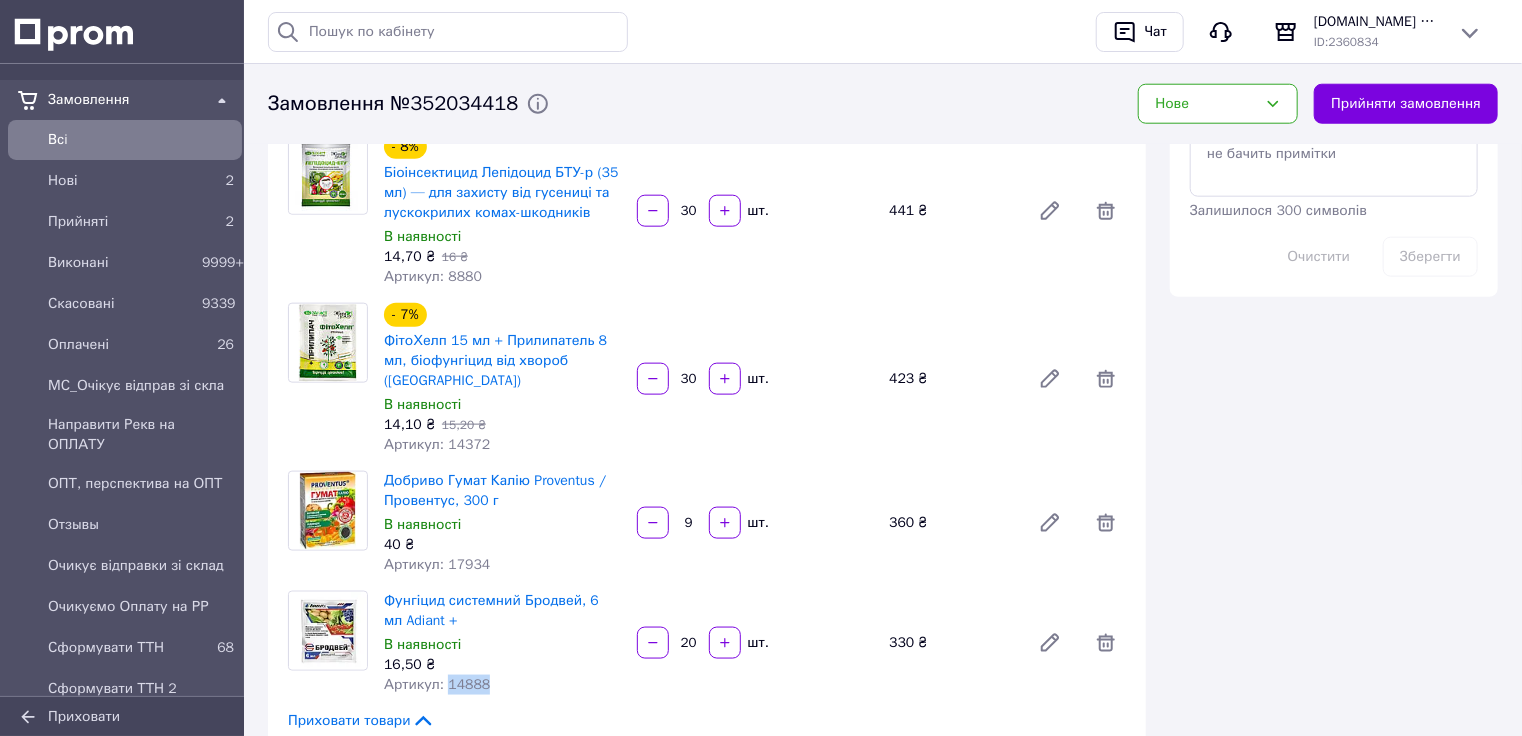 click on "Артикул: 14888" at bounding box center (437, 684) 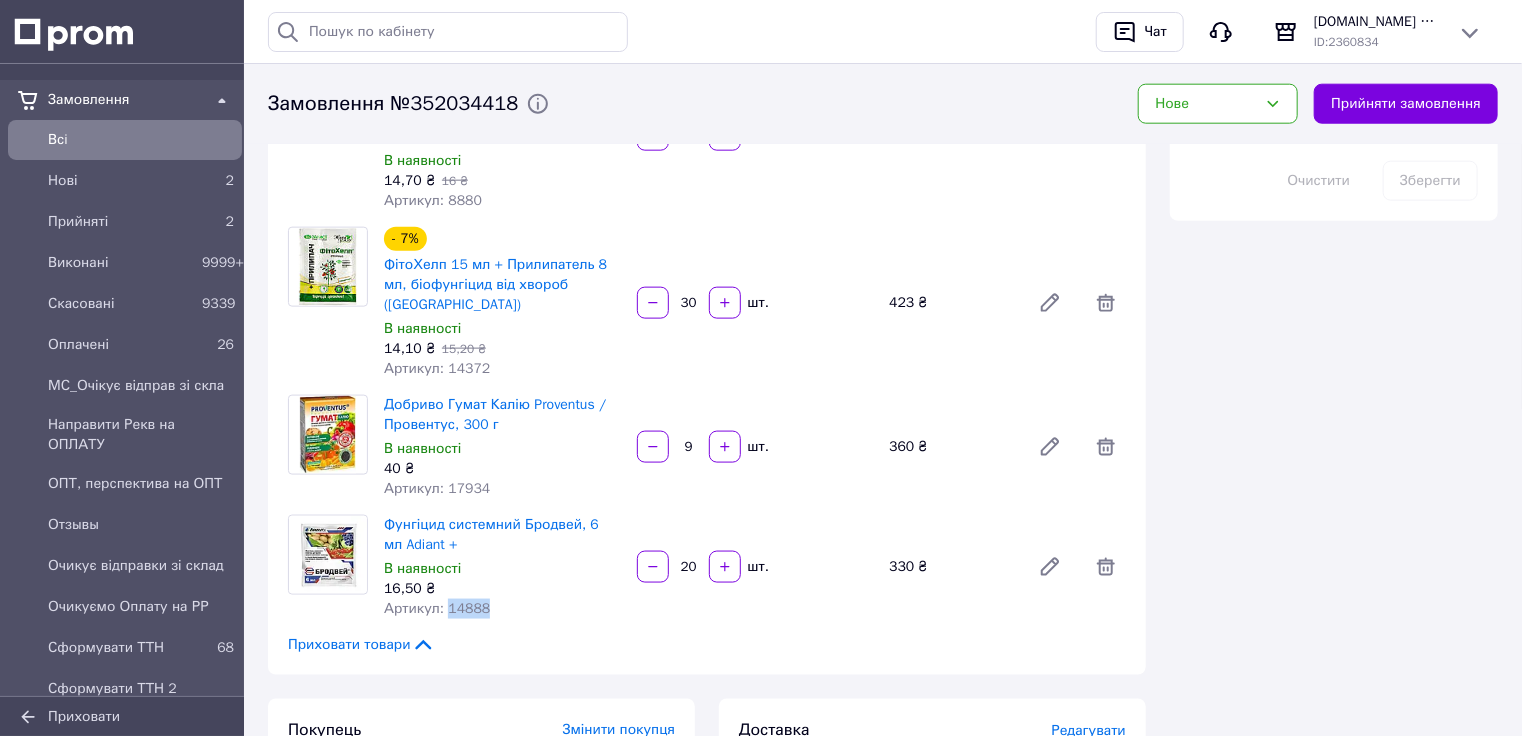 scroll, scrollTop: 800, scrollLeft: 0, axis: vertical 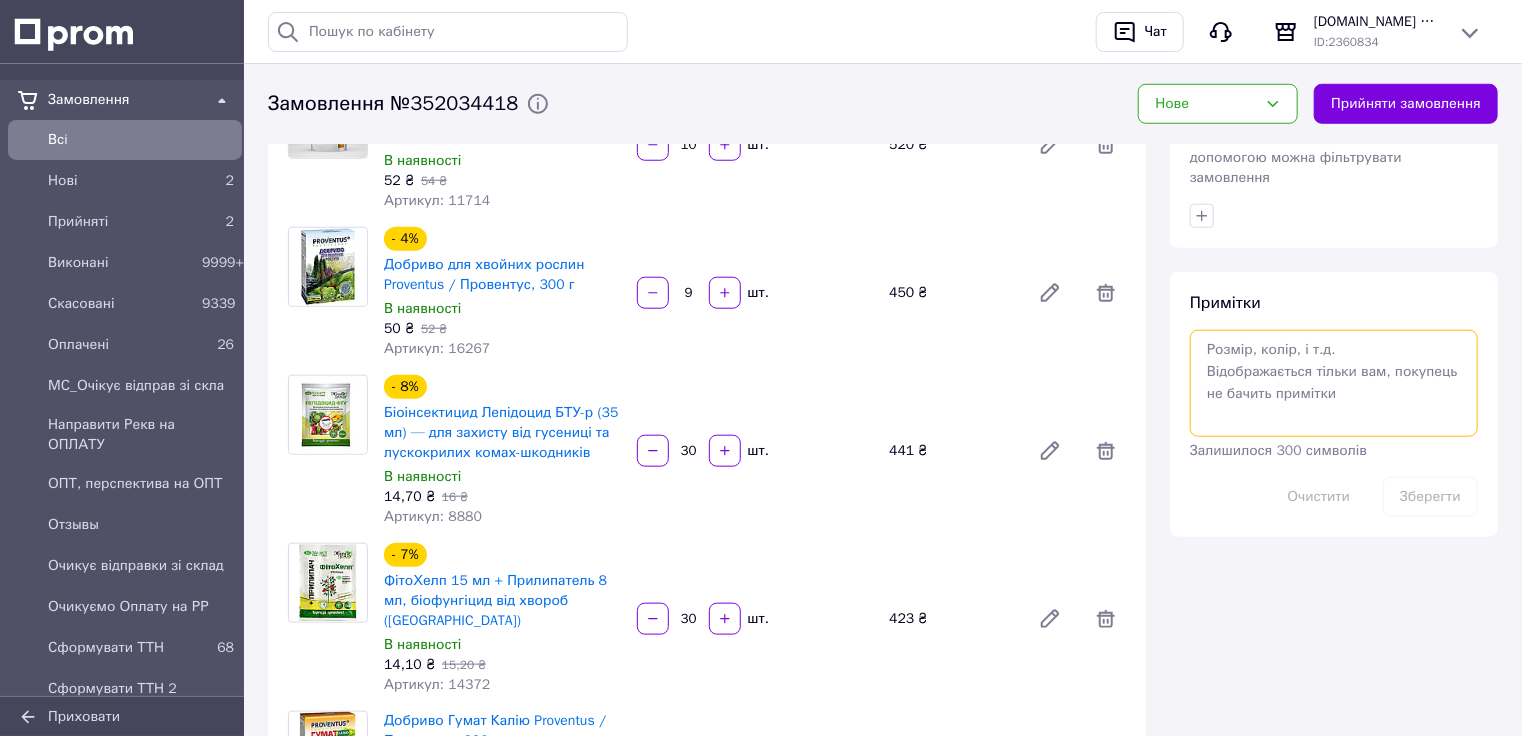 click at bounding box center (1334, 383) 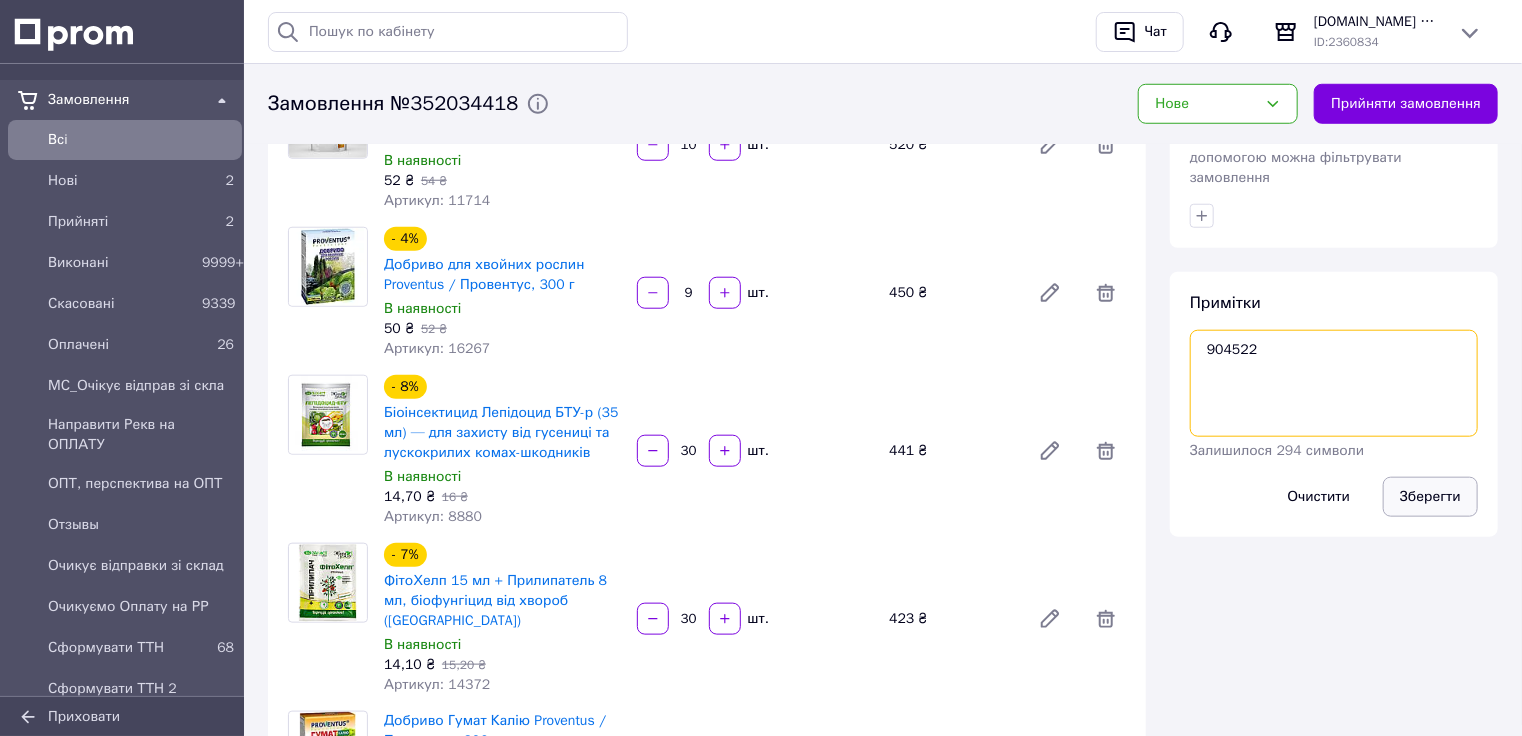 type on "904522" 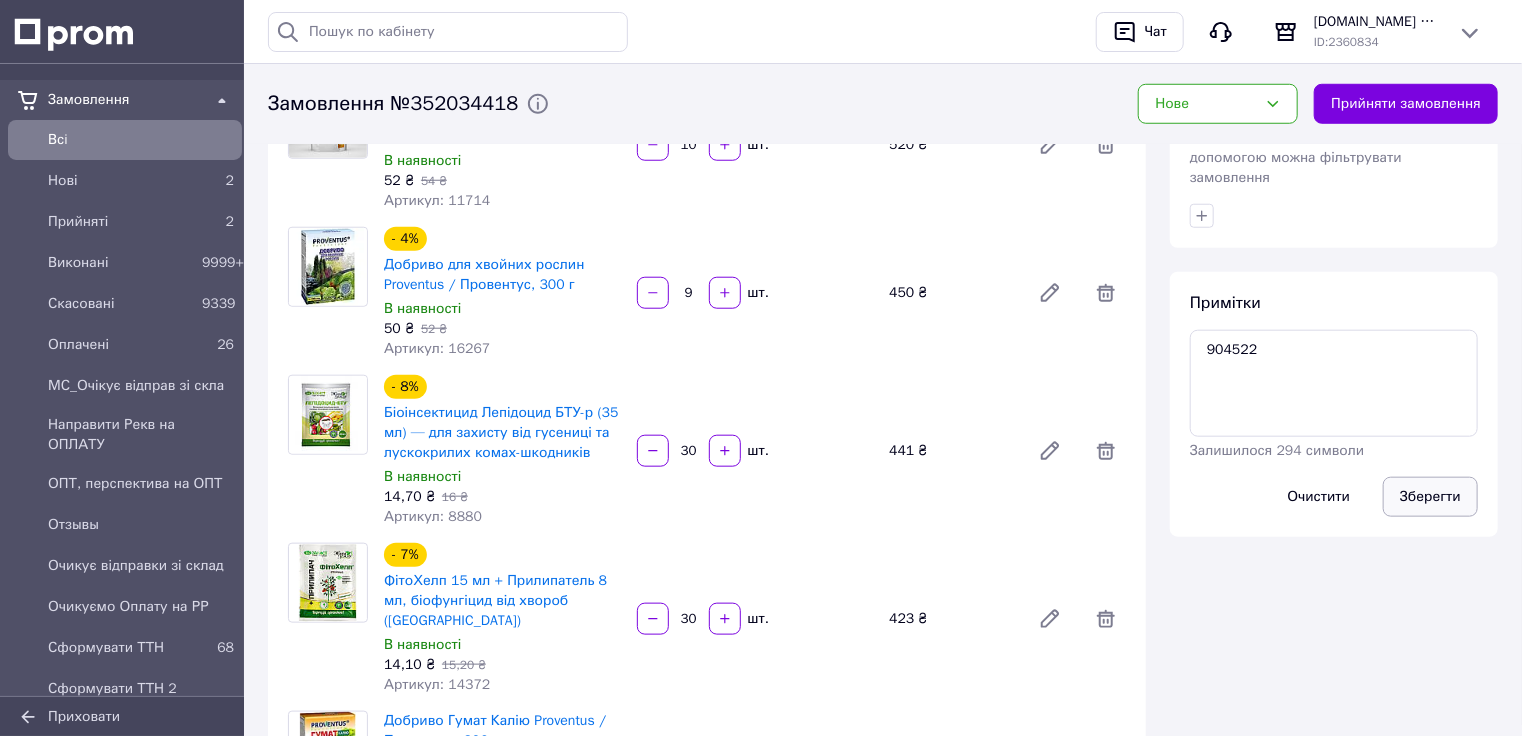 click on "Зберегти" at bounding box center (1430, 497) 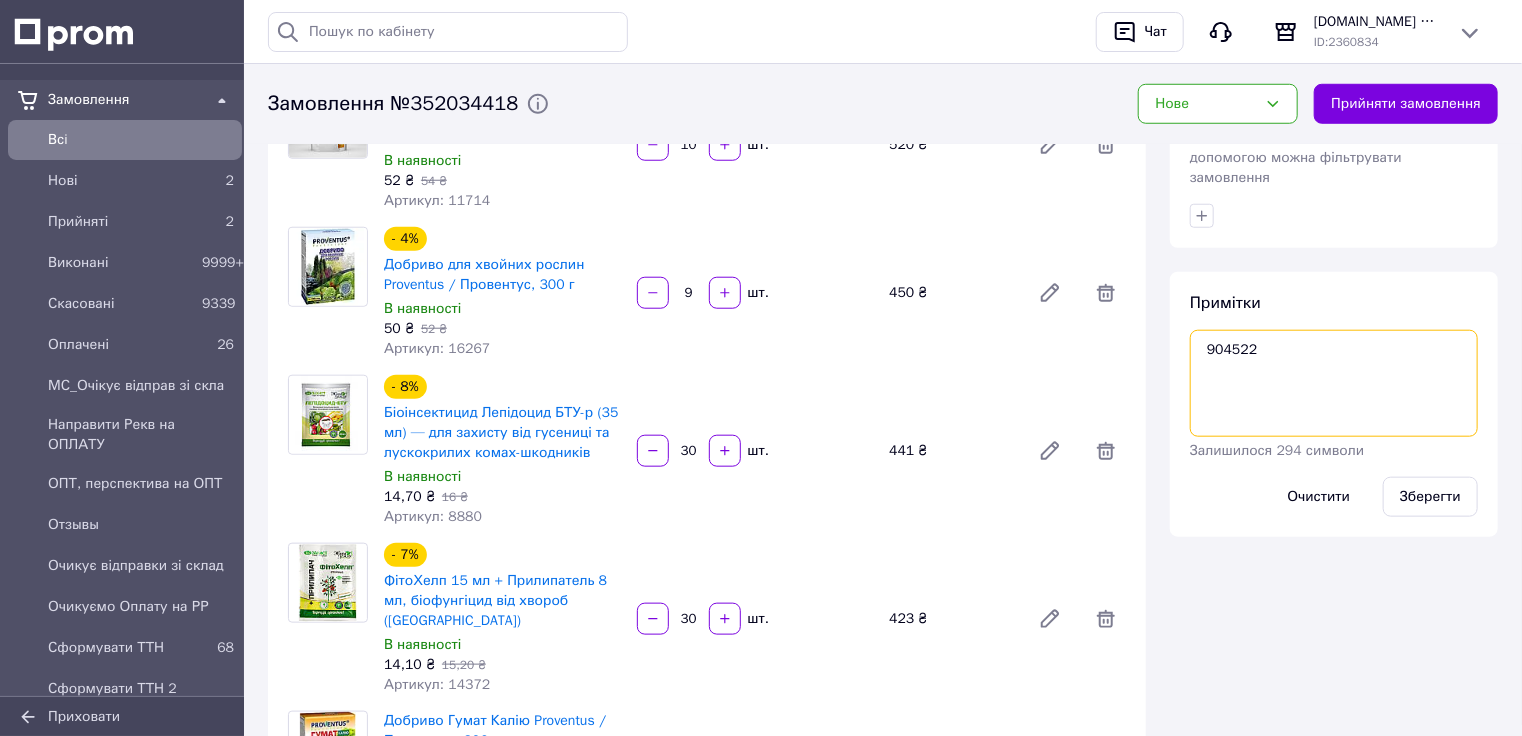 click on "904522" at bounding box center [1334, 383] 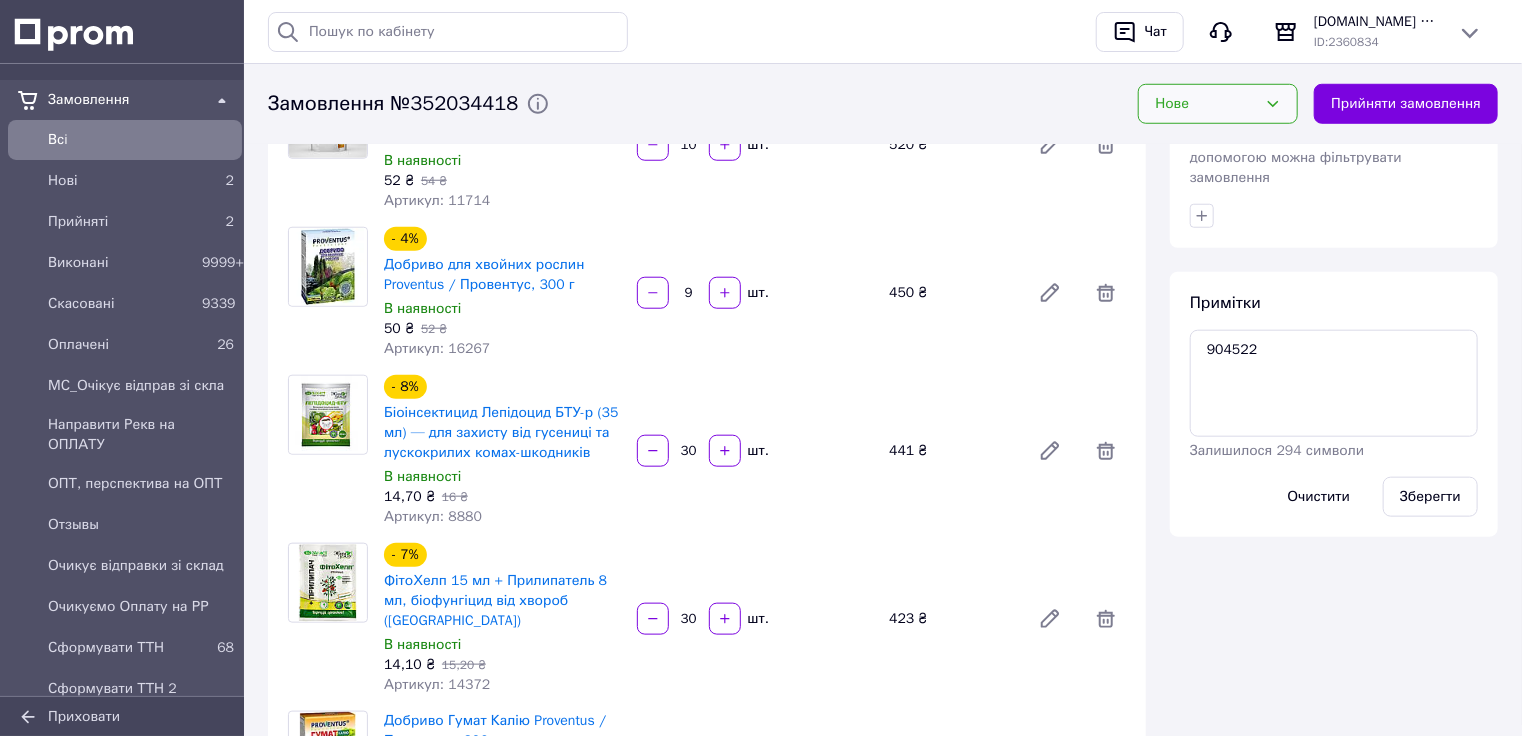 click on "Нове" at bounding box center [1218, 104] 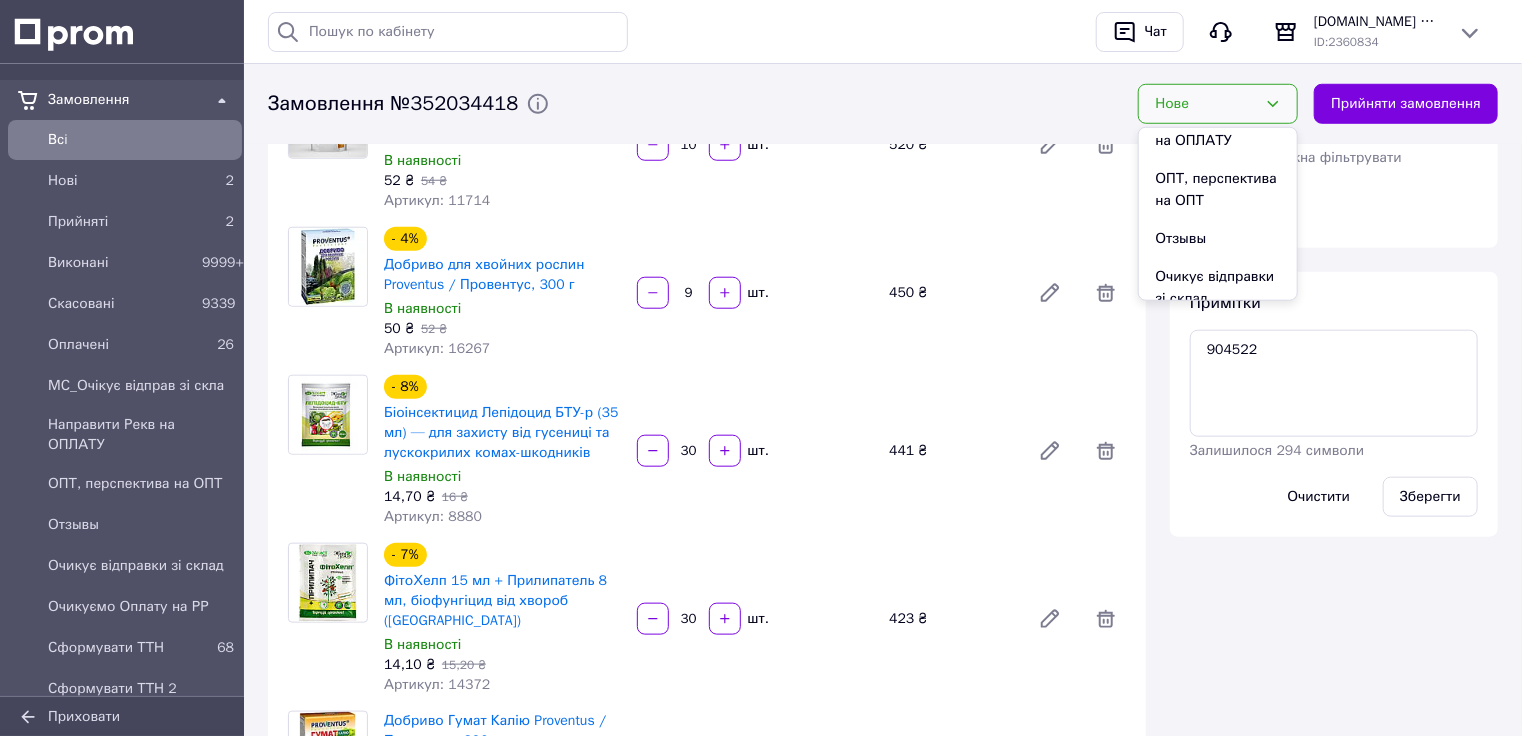 scroll, scrollTop: 393, scrollLeft: 0, axis: vertical 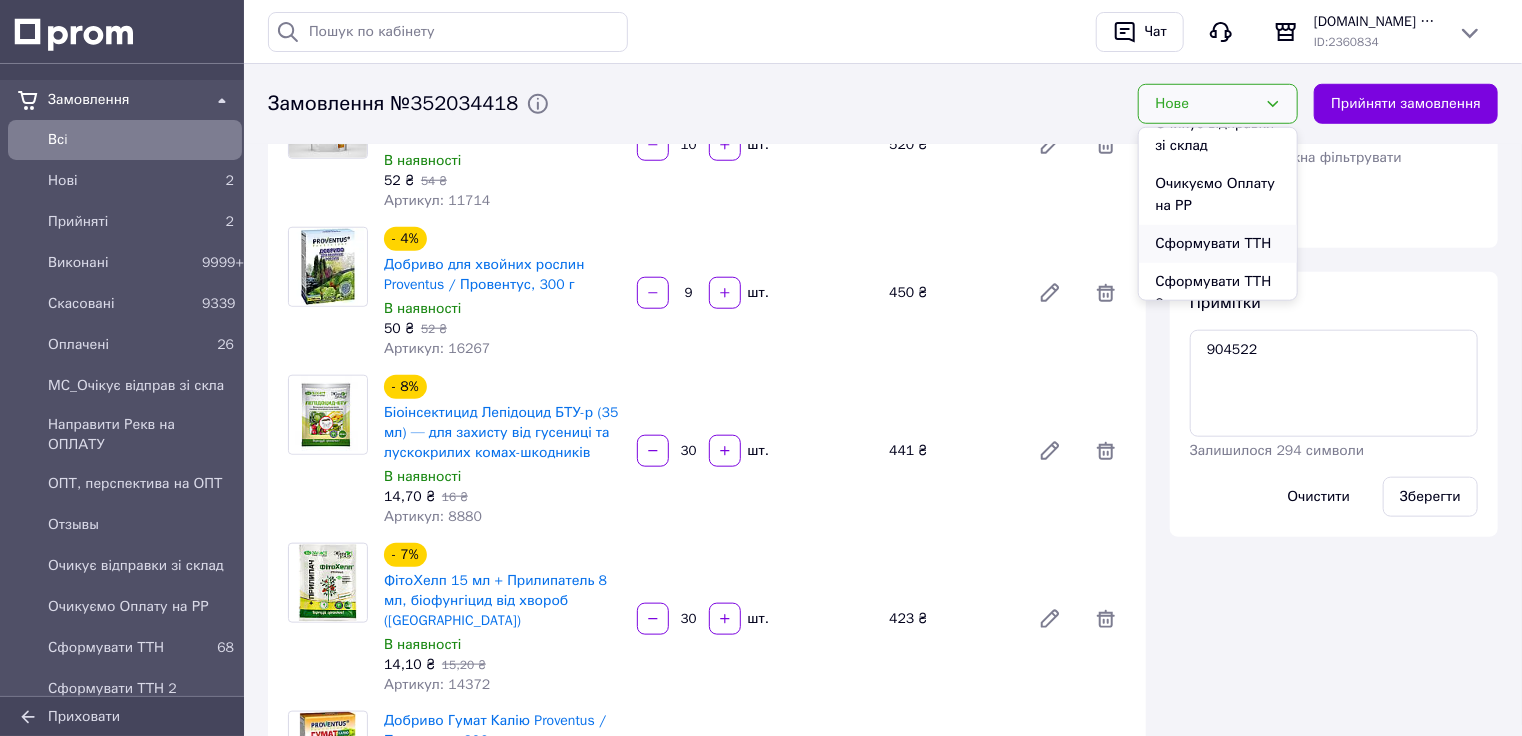 click on "Сформувати ТТН" at bounding box center (1218, 244) 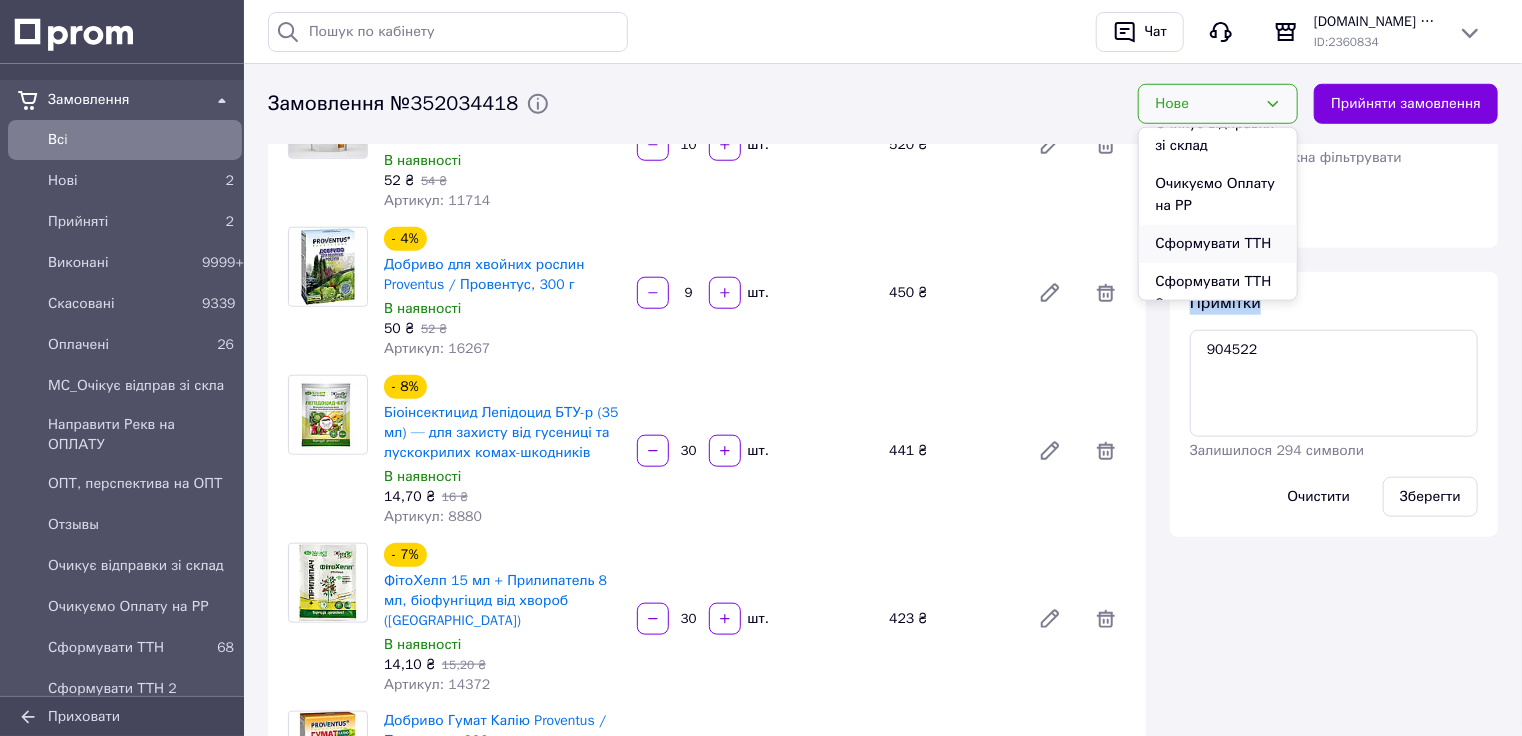 click on "Всього 10 товарів 6 054 ₴ Знижка Додати Всього до сплати 6054 ₴ Дії Написати покупцеві Viber Telegram SMS Запит на відгук про компанію   Скопіювати запит на відгук У вас є 30 днів, щоб відправити запит на відгук покупцеві, скопіювавши посилання.   Видати чек   Завантажити PDF   Друк PDF   Дублювати замовлення Мітки Особисті нотатки, які бачите лише ви. З їх допомогою можна фільтрувати замовлення Примітки 904522 Залишилося 294 символи Очистити Зберегти" at bounding box center [1334, -60] 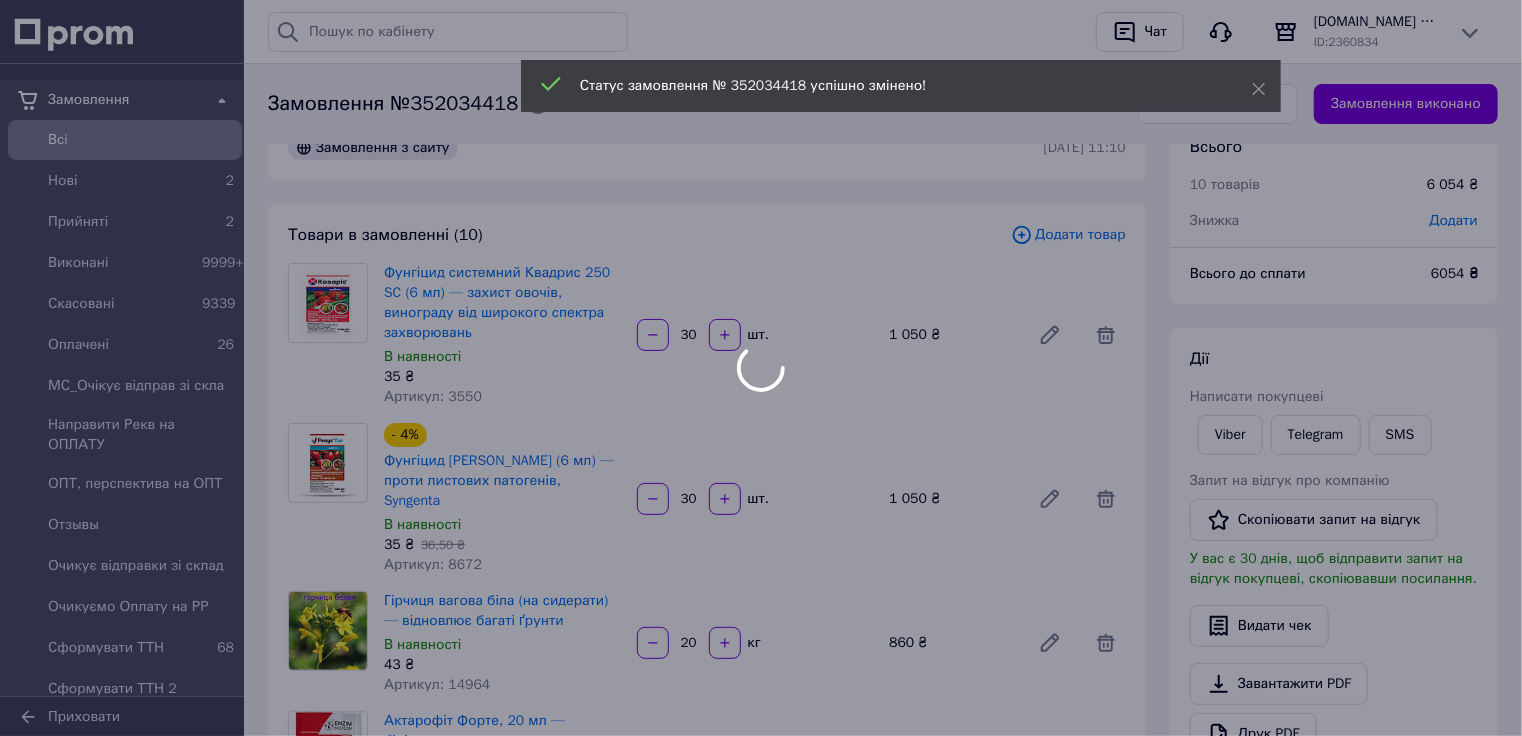scroll, scrollTop: 0, scrollLeft: 0, axis: both 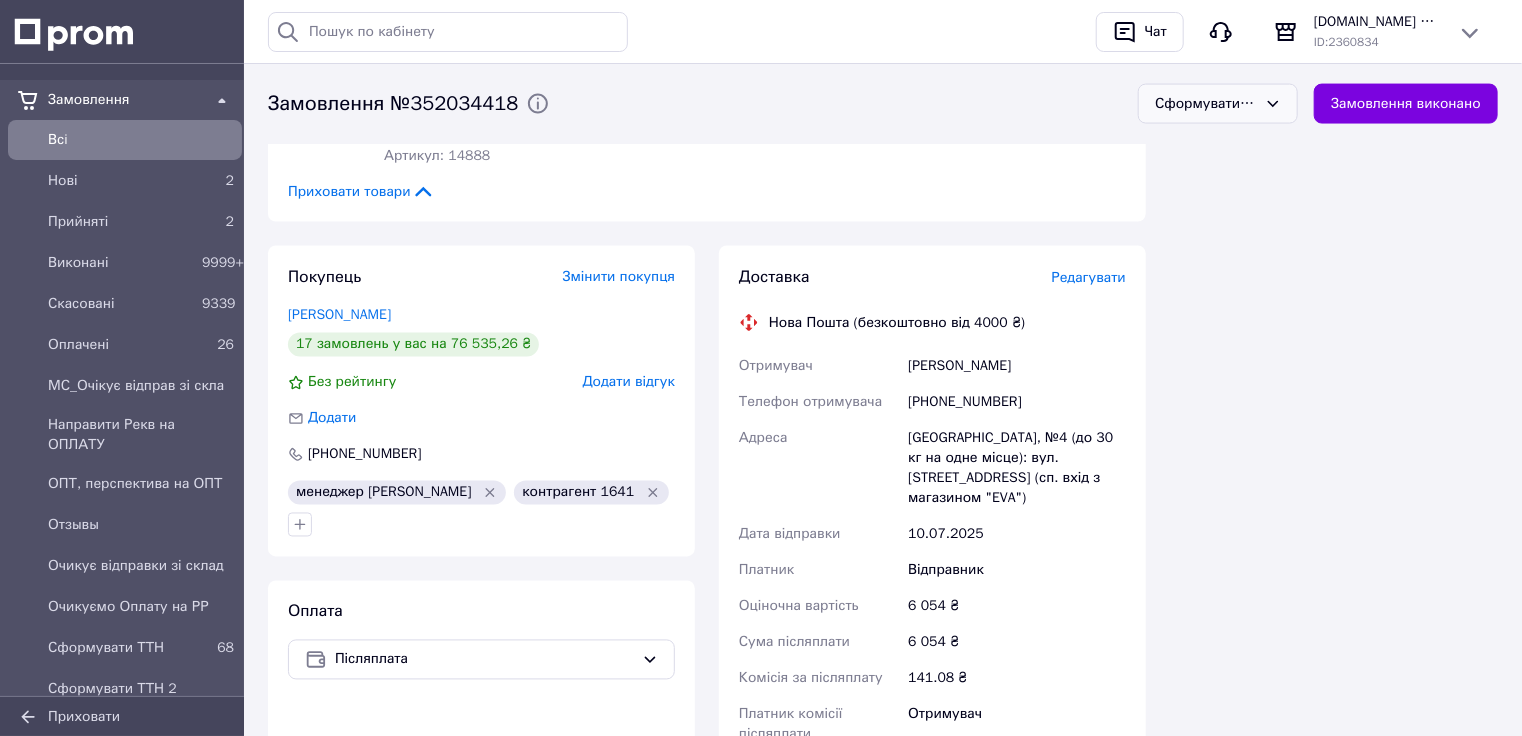 click on "[PHONE_NUMBER]" at bounding box center [1017, 403] 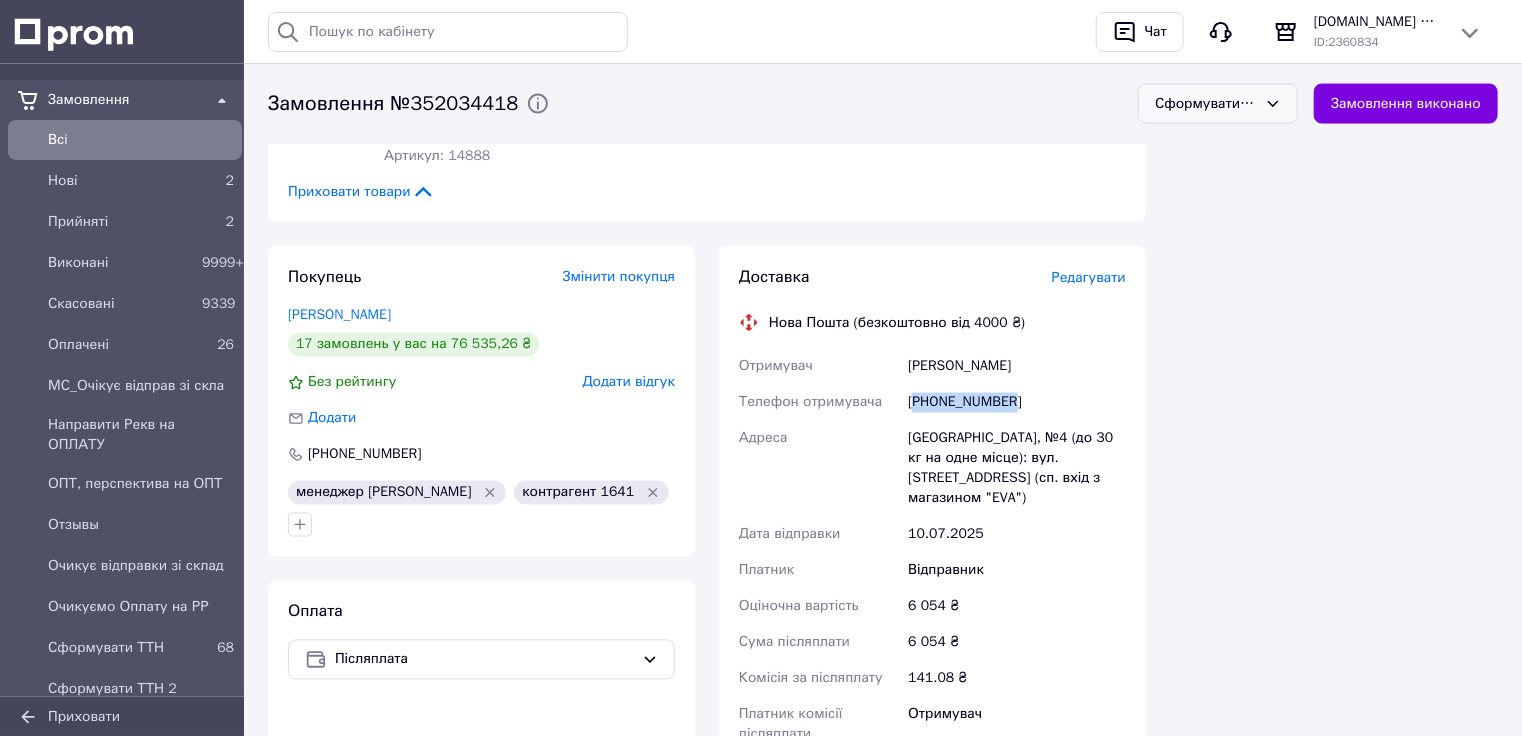 click on "[PHONE_NUMBER]" at bounding box center [1017, 403] 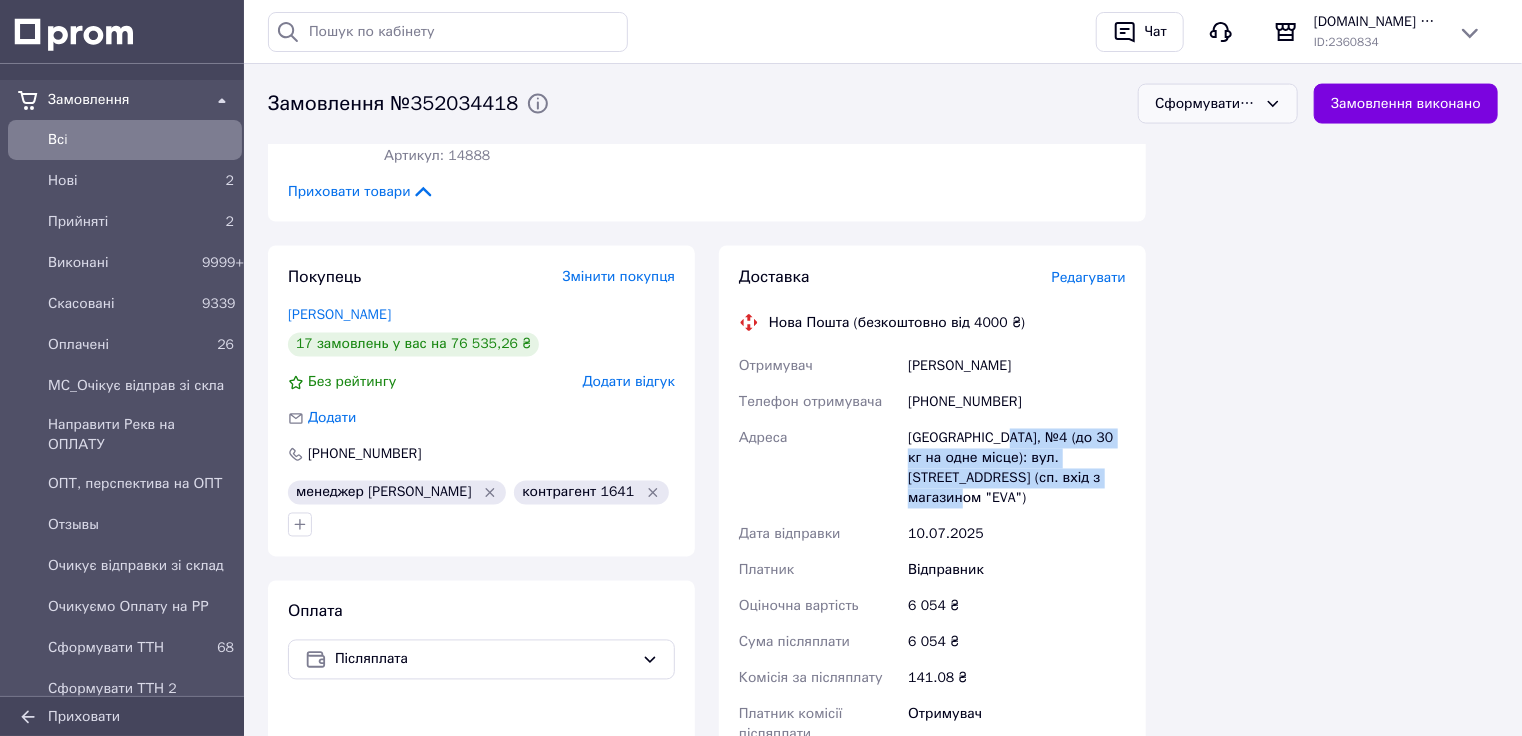 drag, startPoint x: 1004, startPoint y: 386, endPoint x: 1129, endPoint y: 432, distance: 133.19534 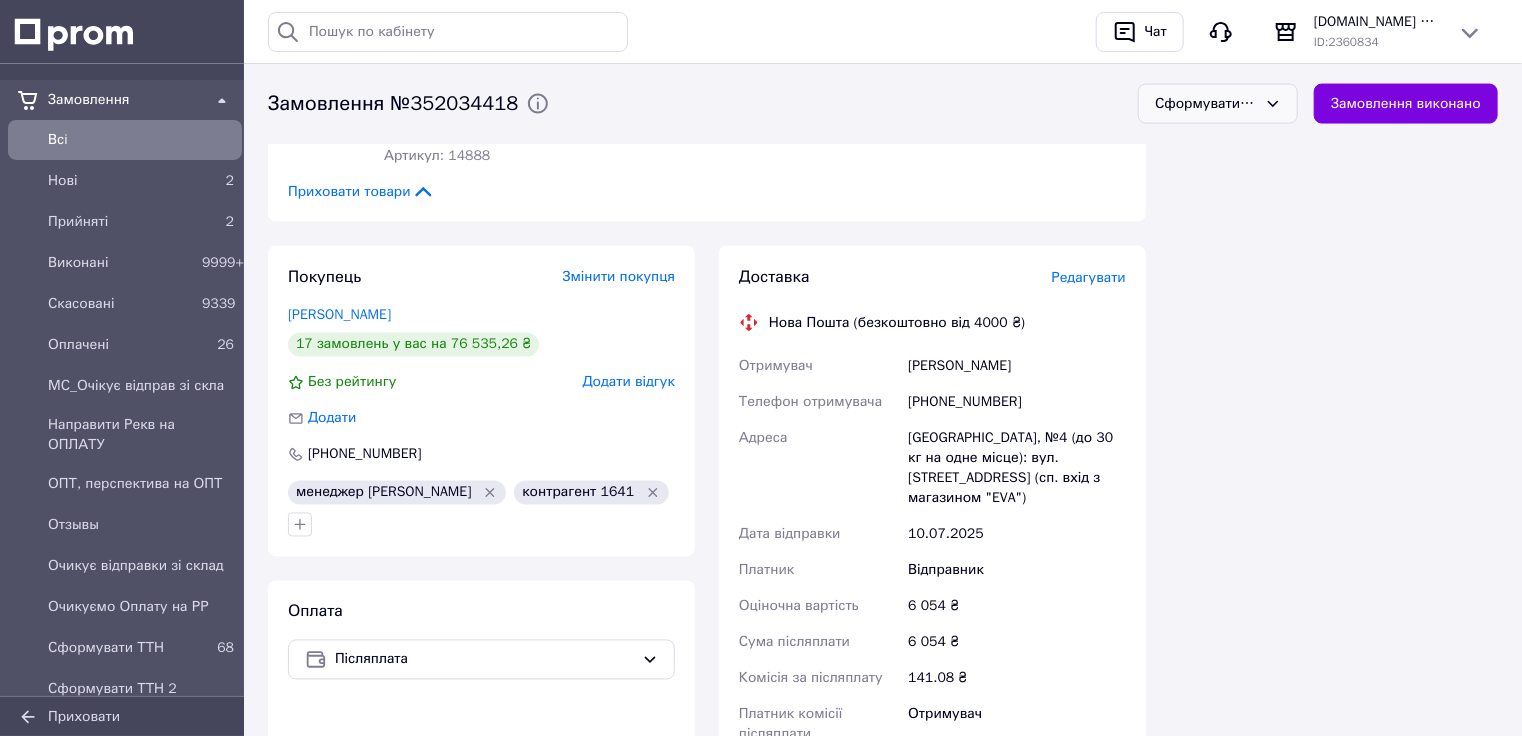 click on "[PERSON_NAME]" at bounding box center [1017, 367] 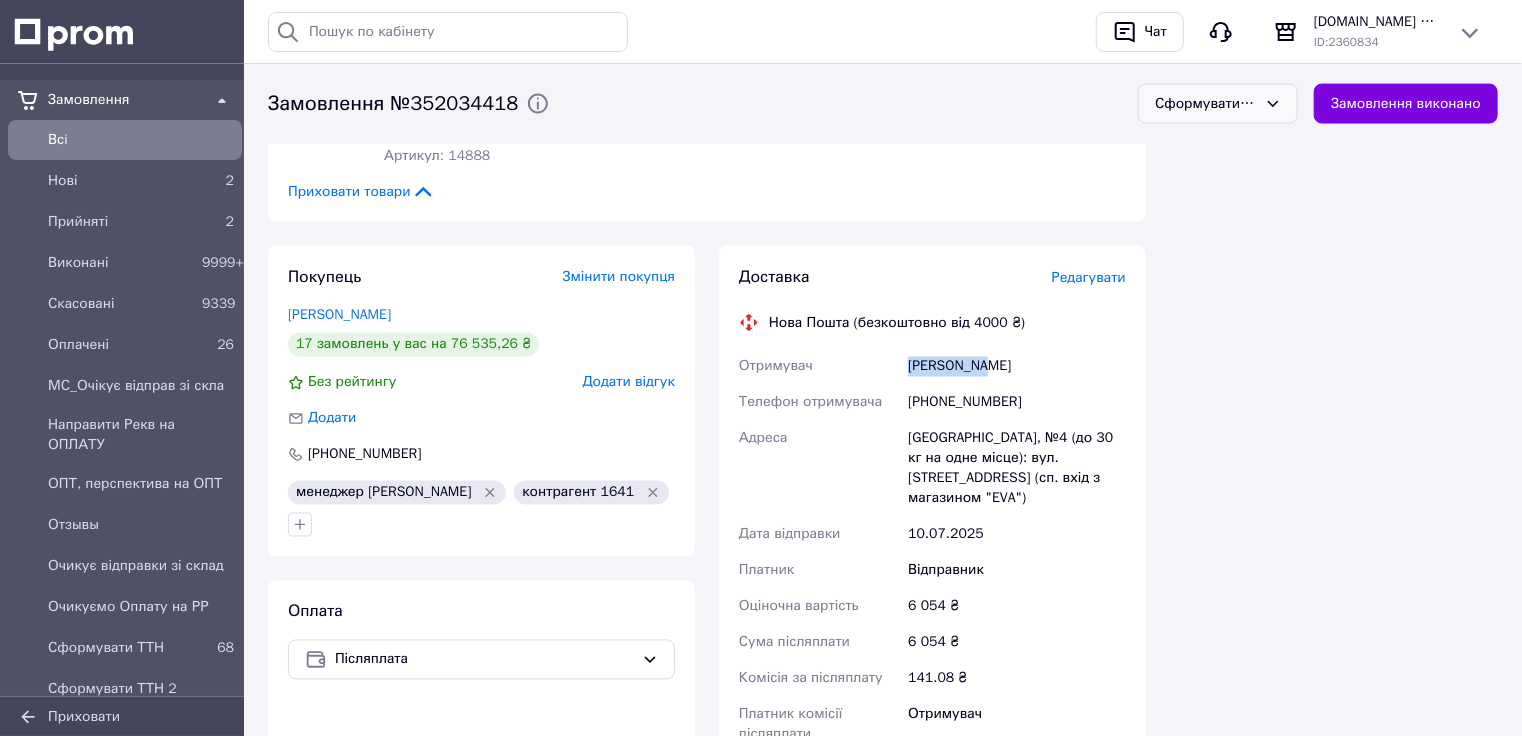 click on "[PERSON_NAME]" at bounding box center (1017, 367) 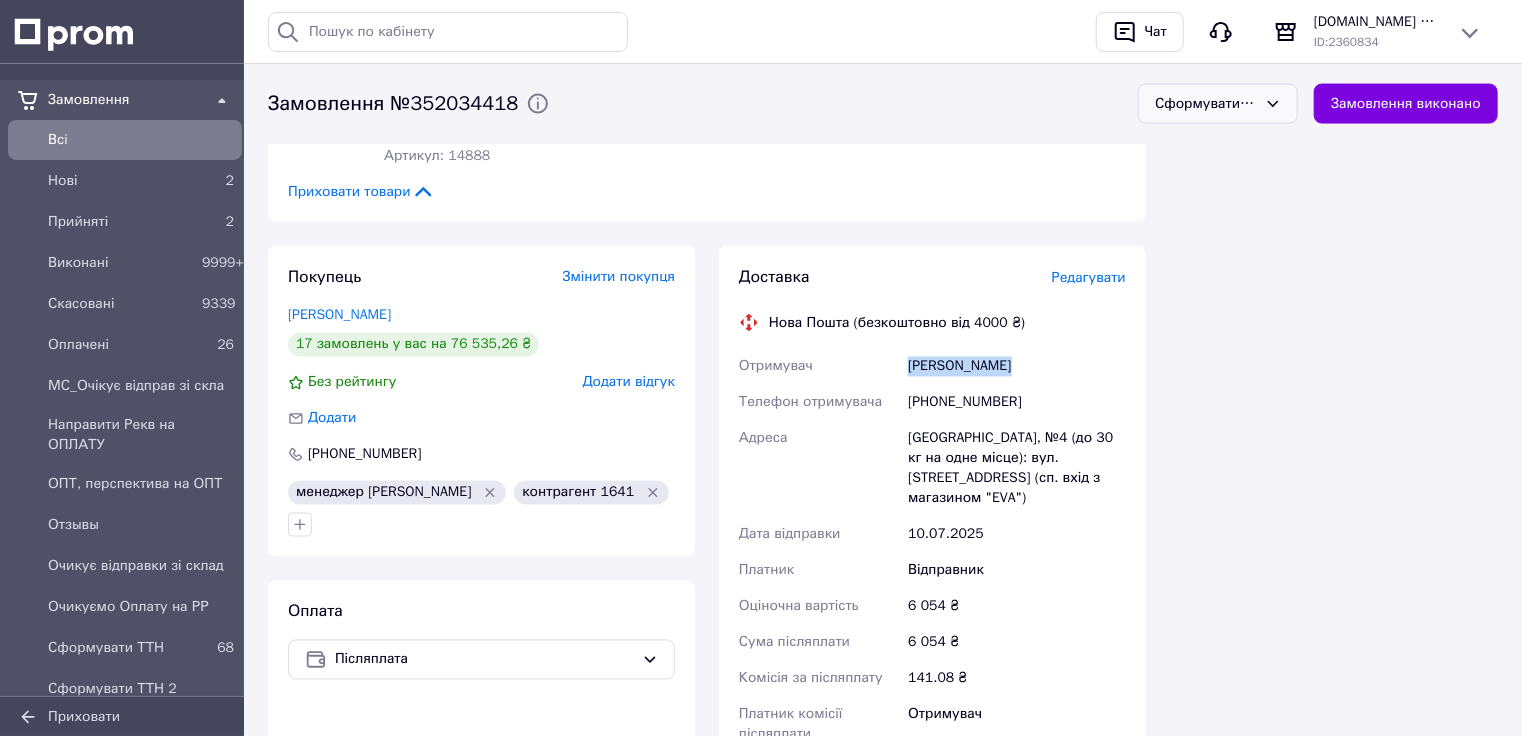 click on "[PERSON_NAME]" at bounding box center [1017, 367] 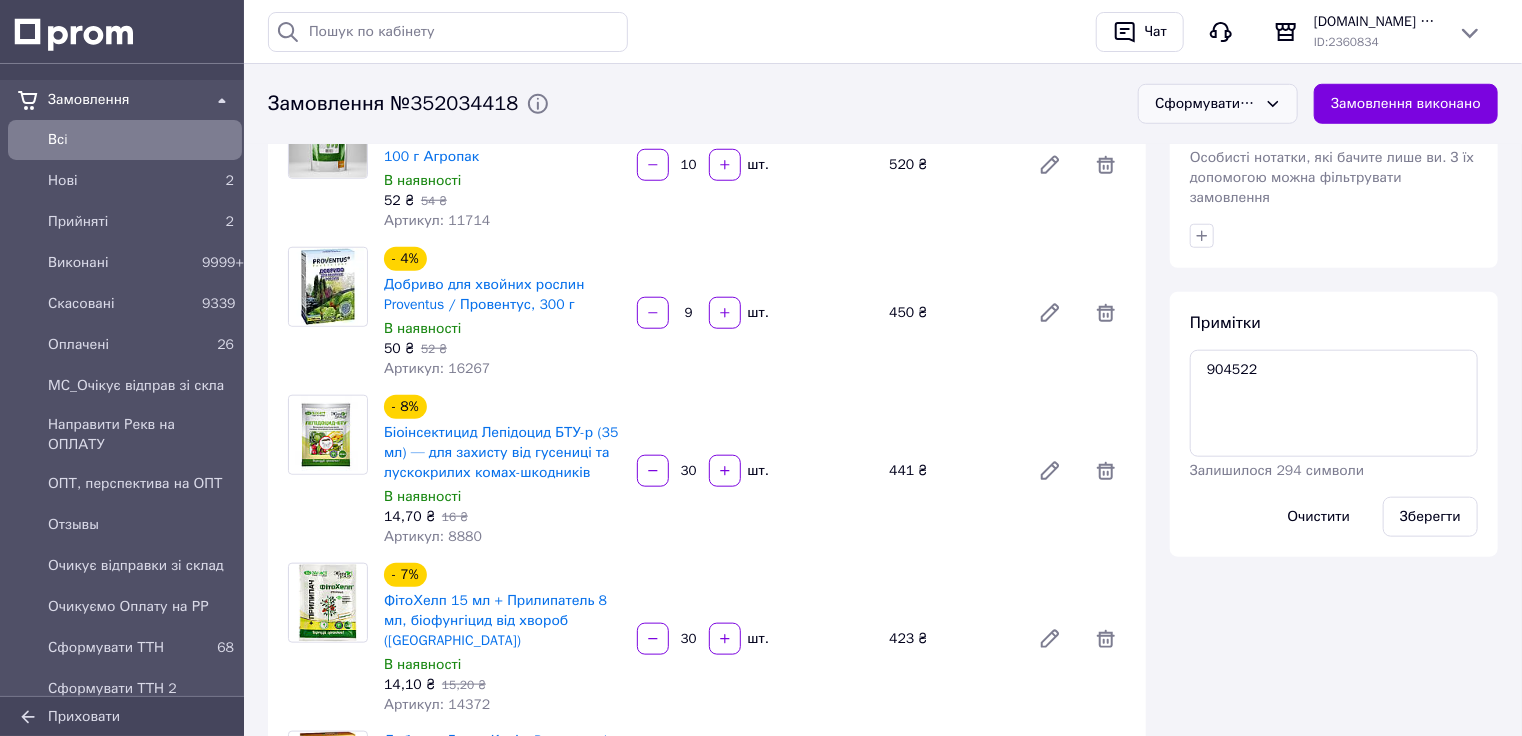 scroll, scrollTop: 689, scrollLeft: 0, axis: vertical 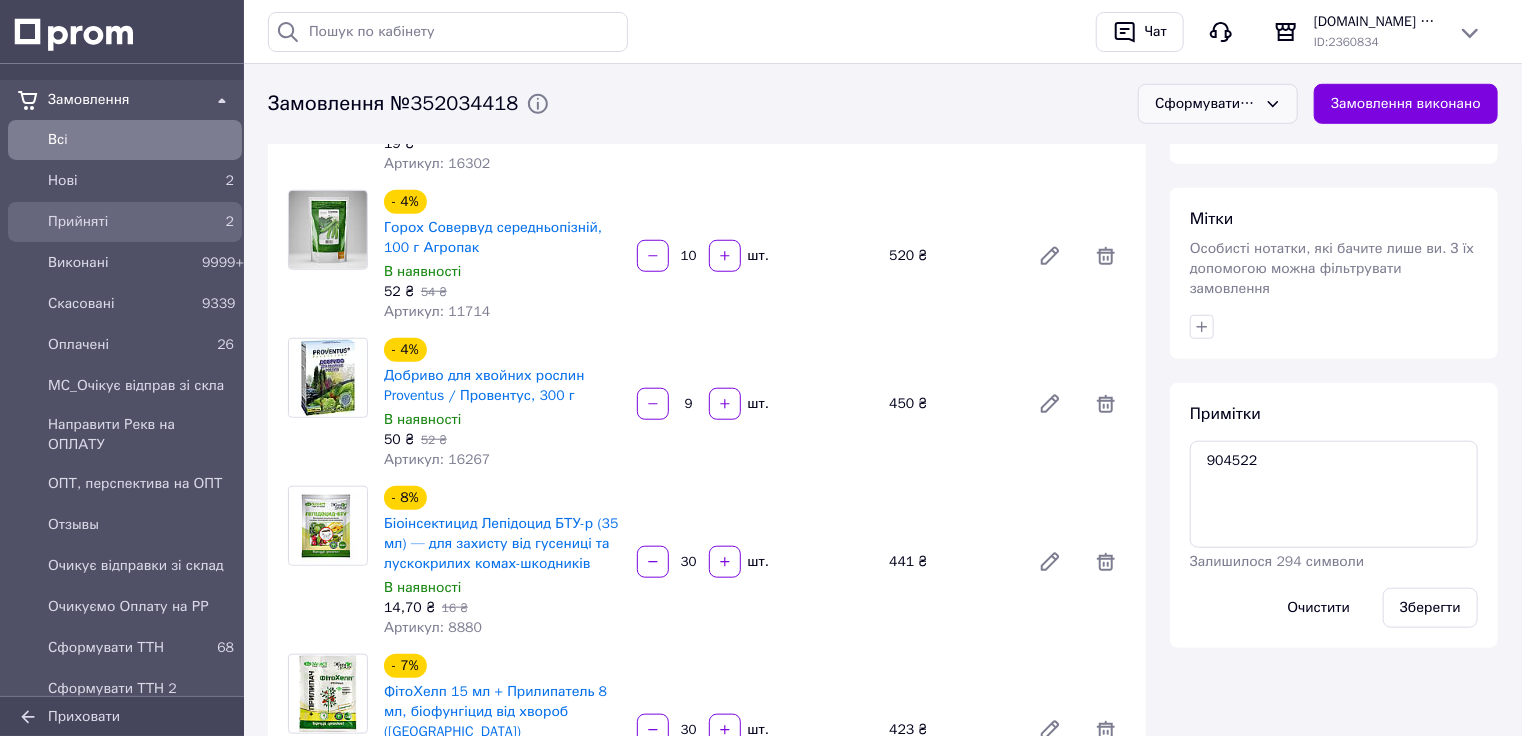 click on "Прийняті" at bounding box center [121, 222] 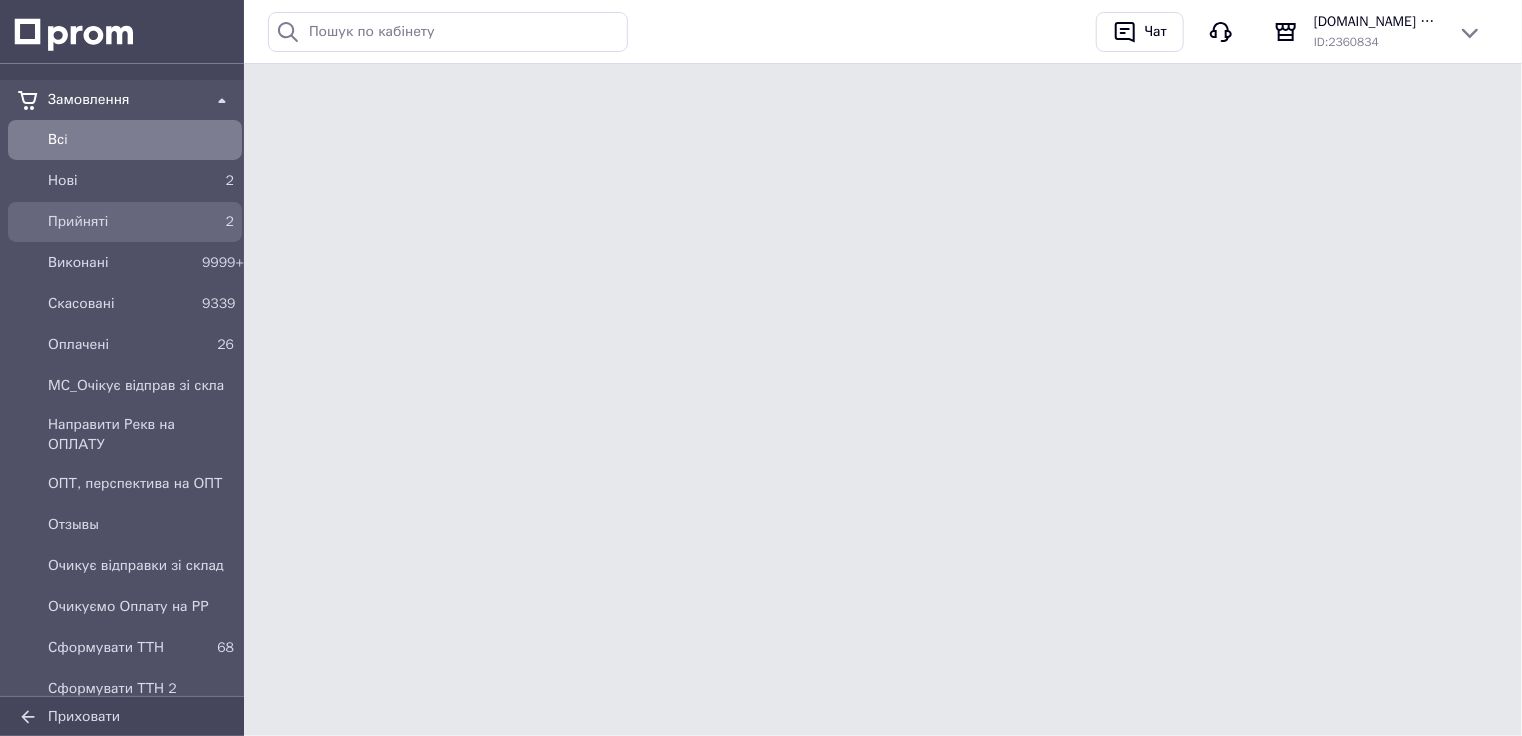 scroll, scrollTop: 0, scrollLeft: 0, axis: both 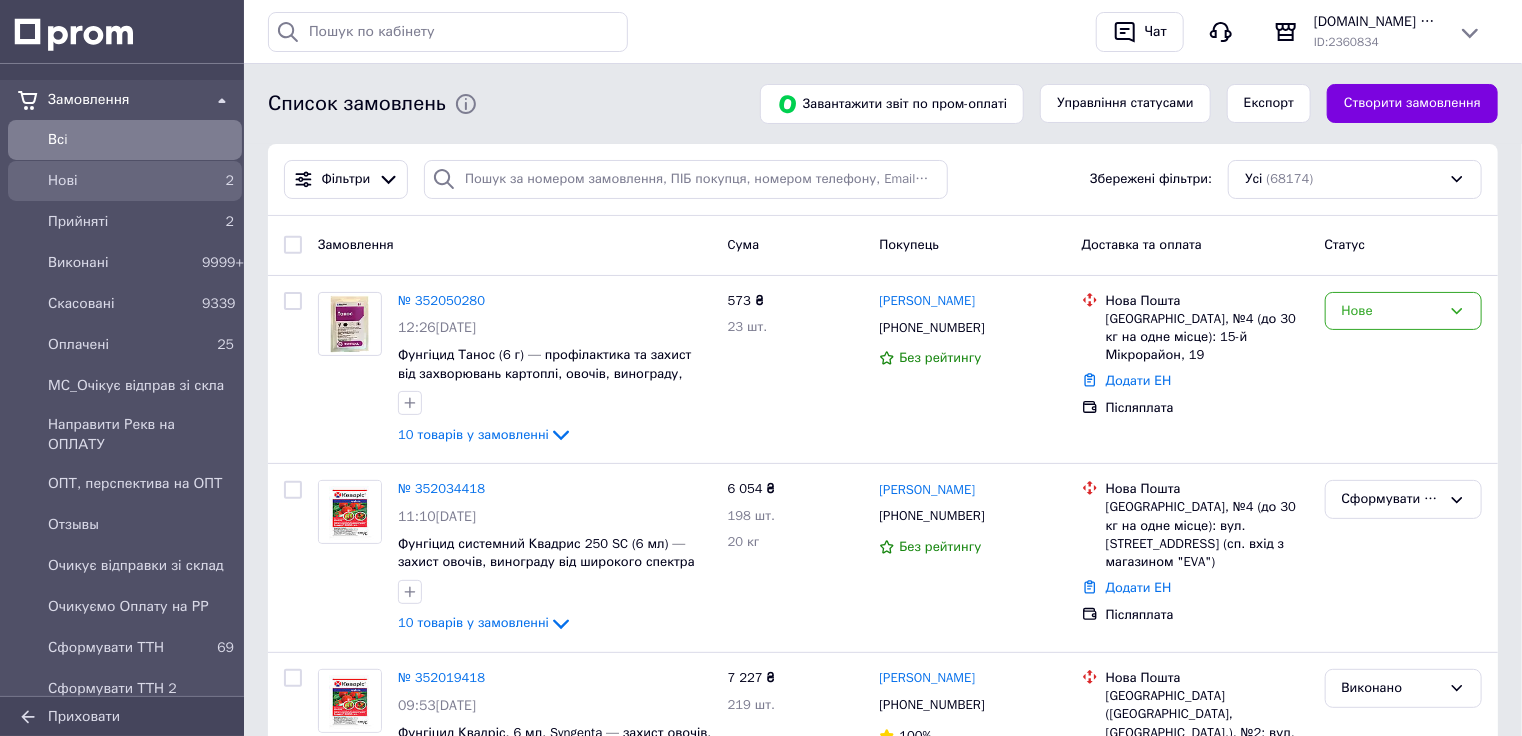 click on "Нові 2" at bounding box center [125, 181] 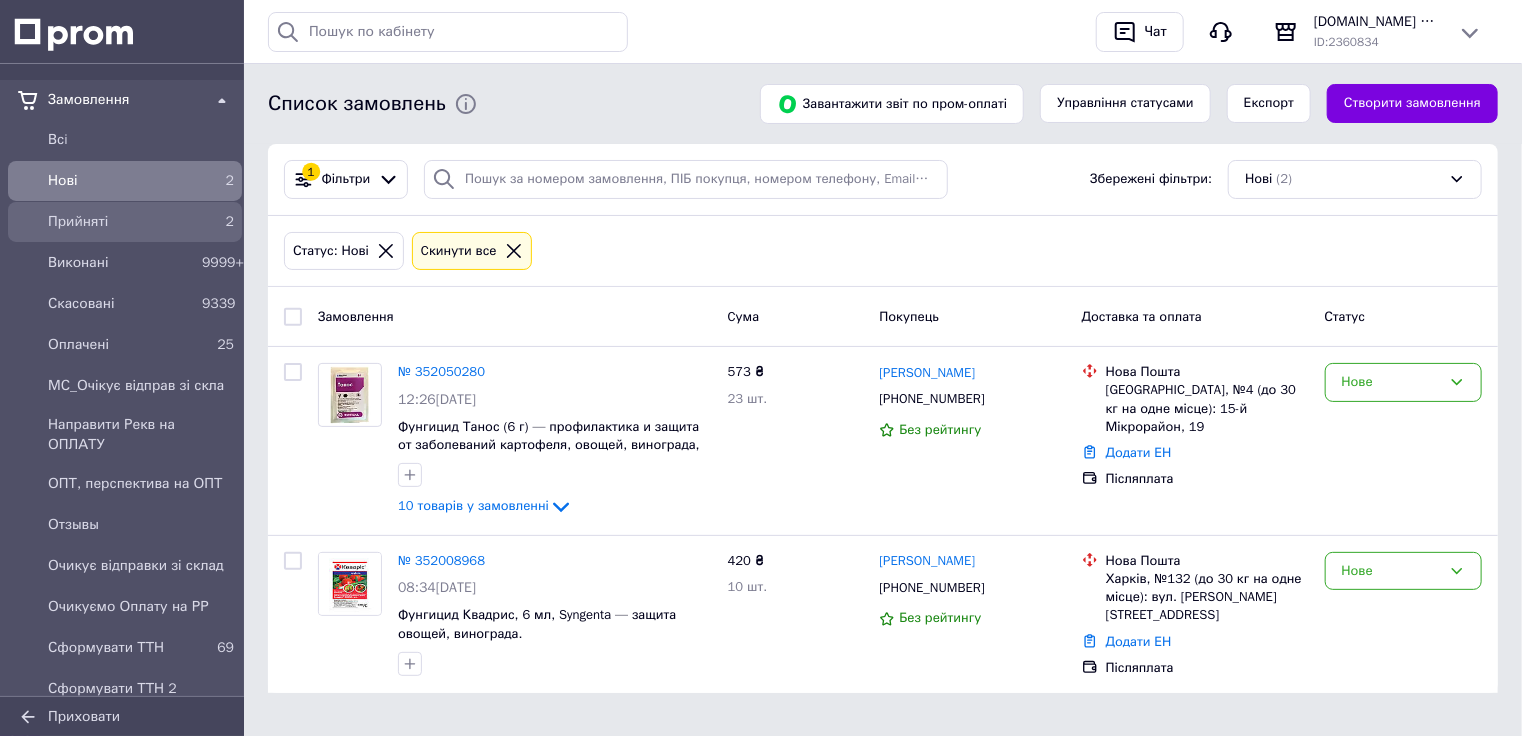 click on "Прийняті 2" at bounding box center (125, 222) 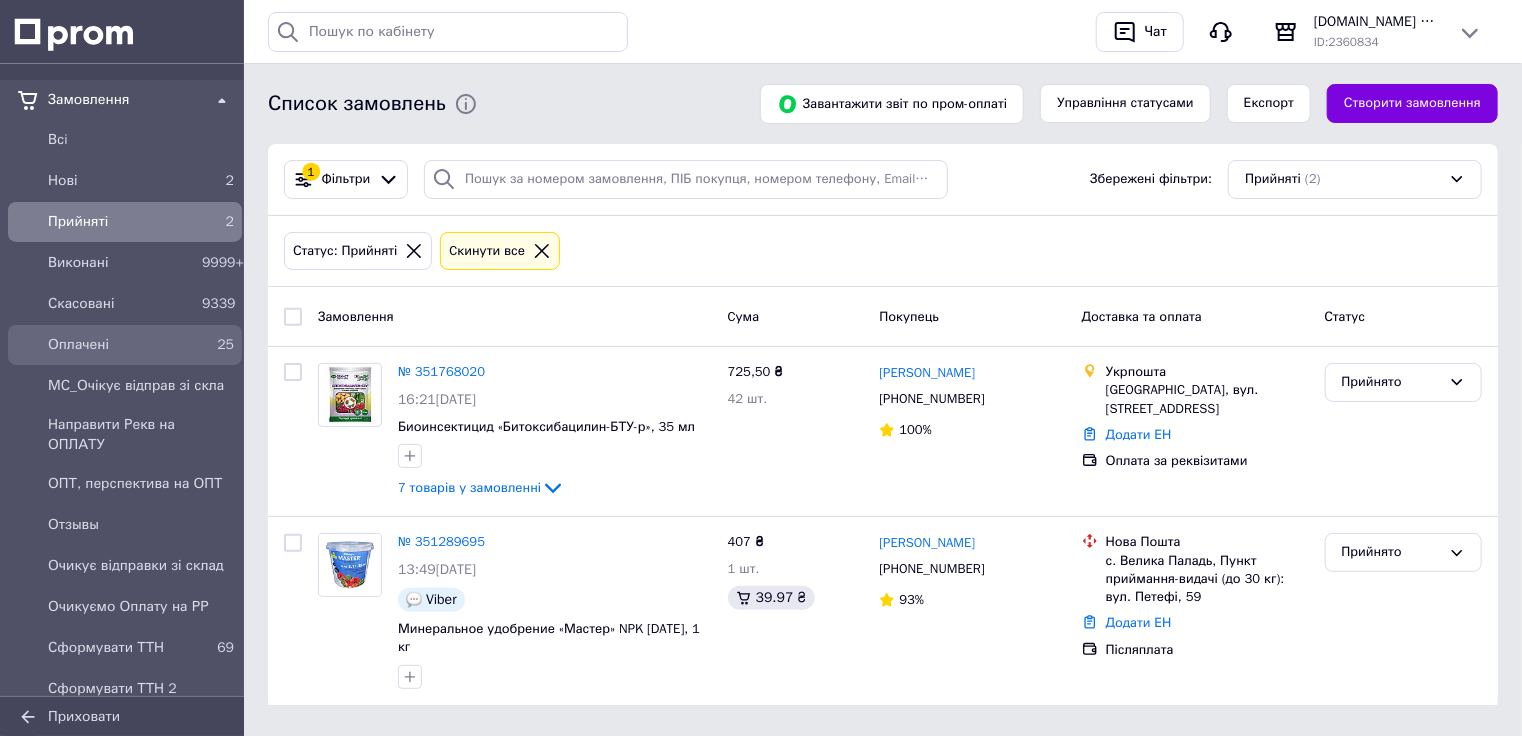 click on "Оплачені" at bounding box center (121, 345) 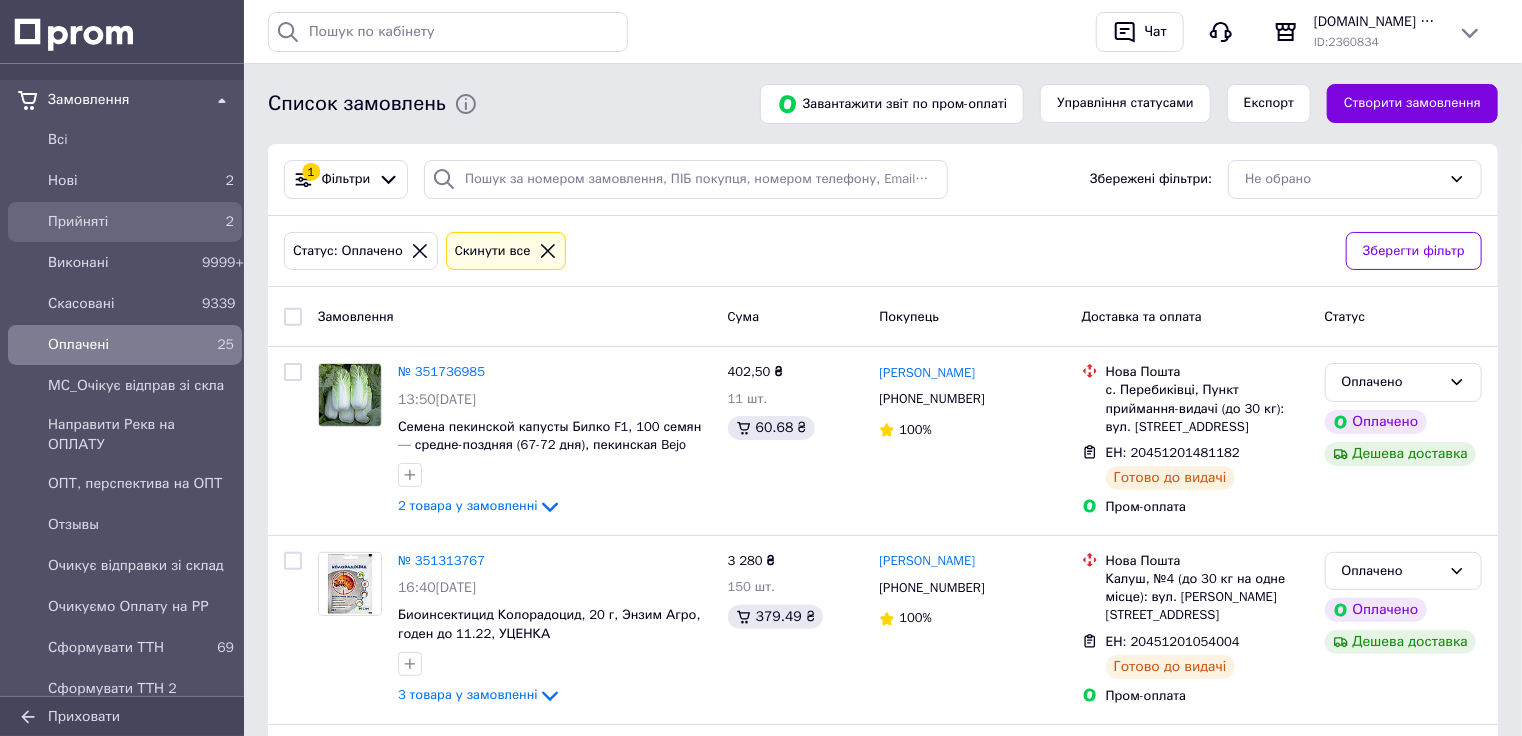 click on "Прийняті" at bounding box center (121, 222) 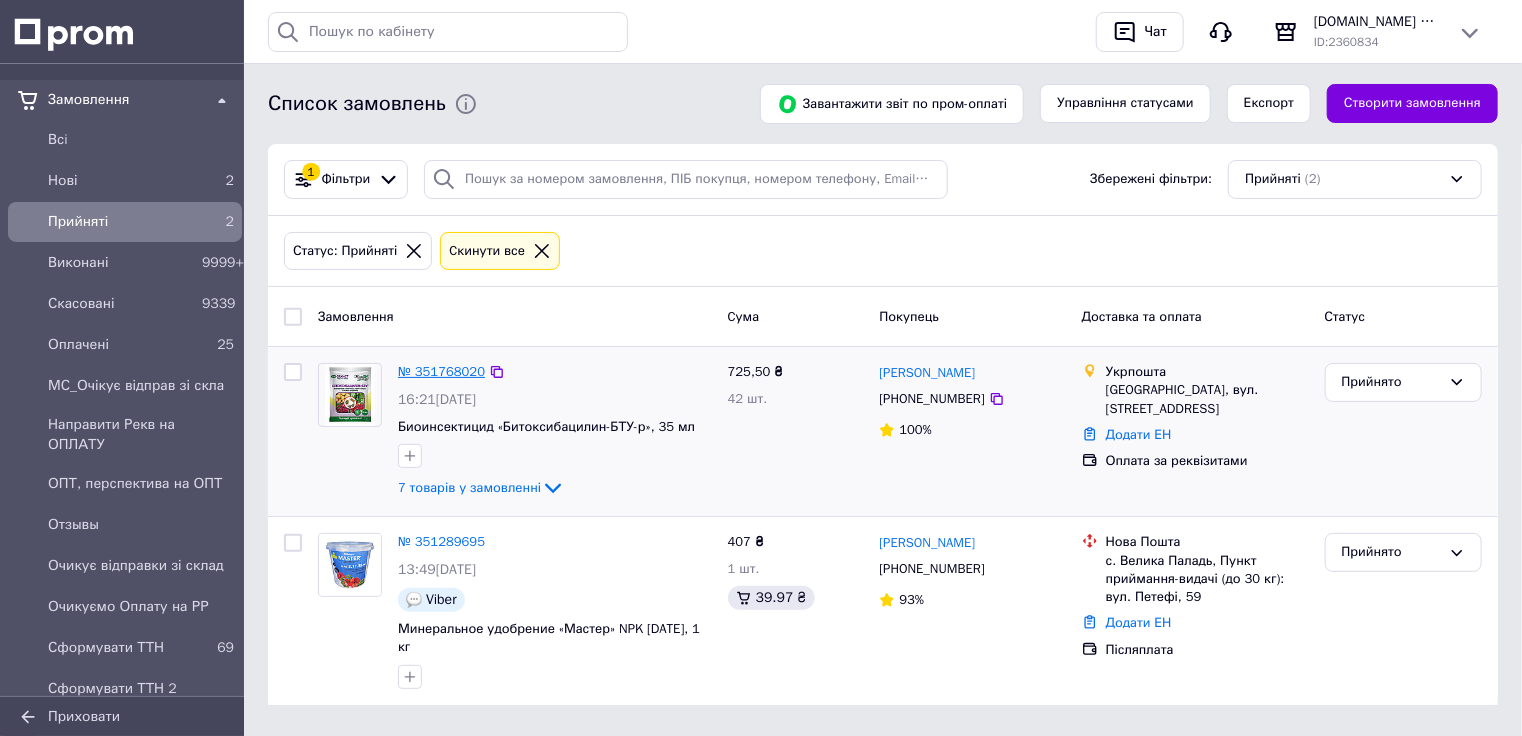 click on "№ 351768020" at bounding box center (441, 371) 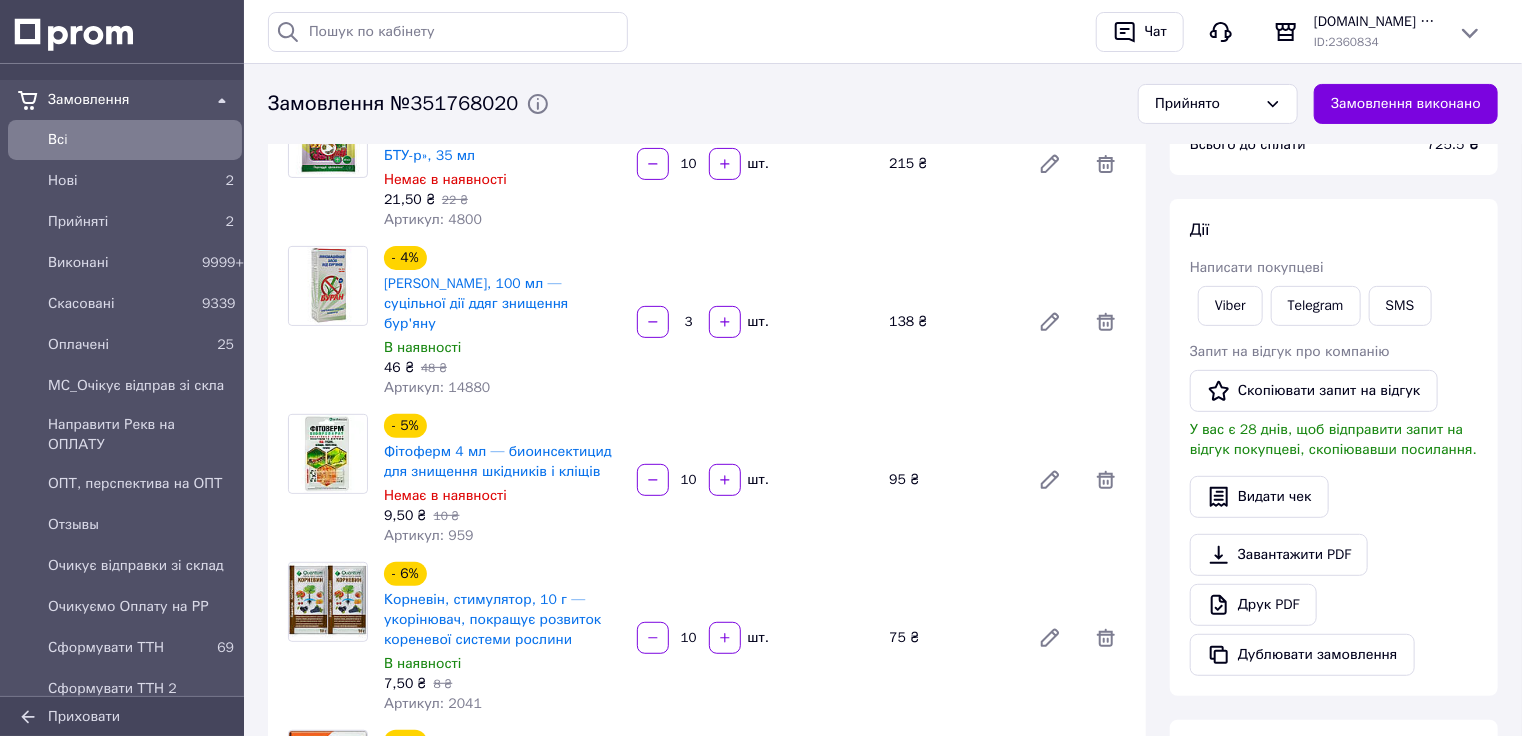 scroll, scrollTop: 0, scrollLeft: 0, axis: both 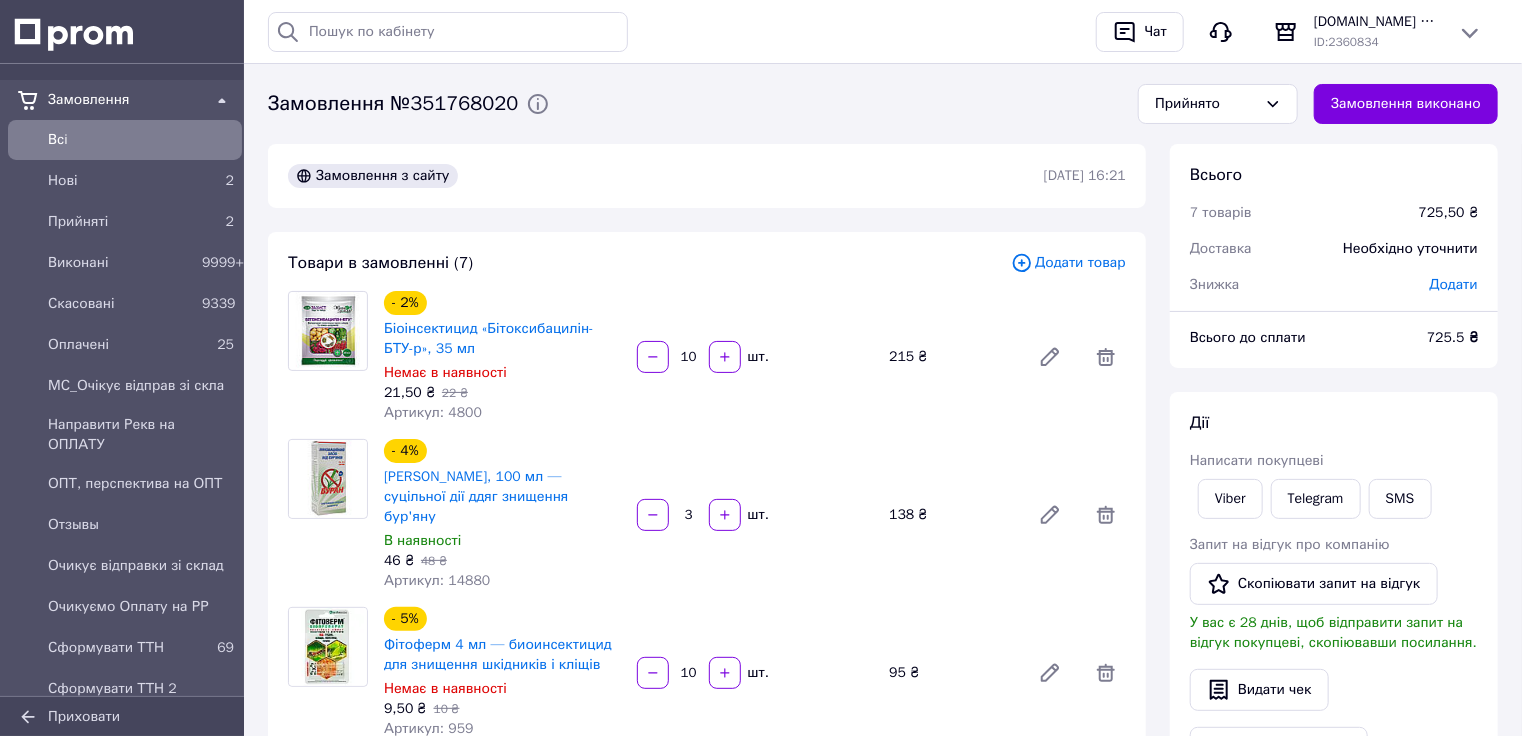click on "Артикул: 4800" at bounding box center (433, 412) 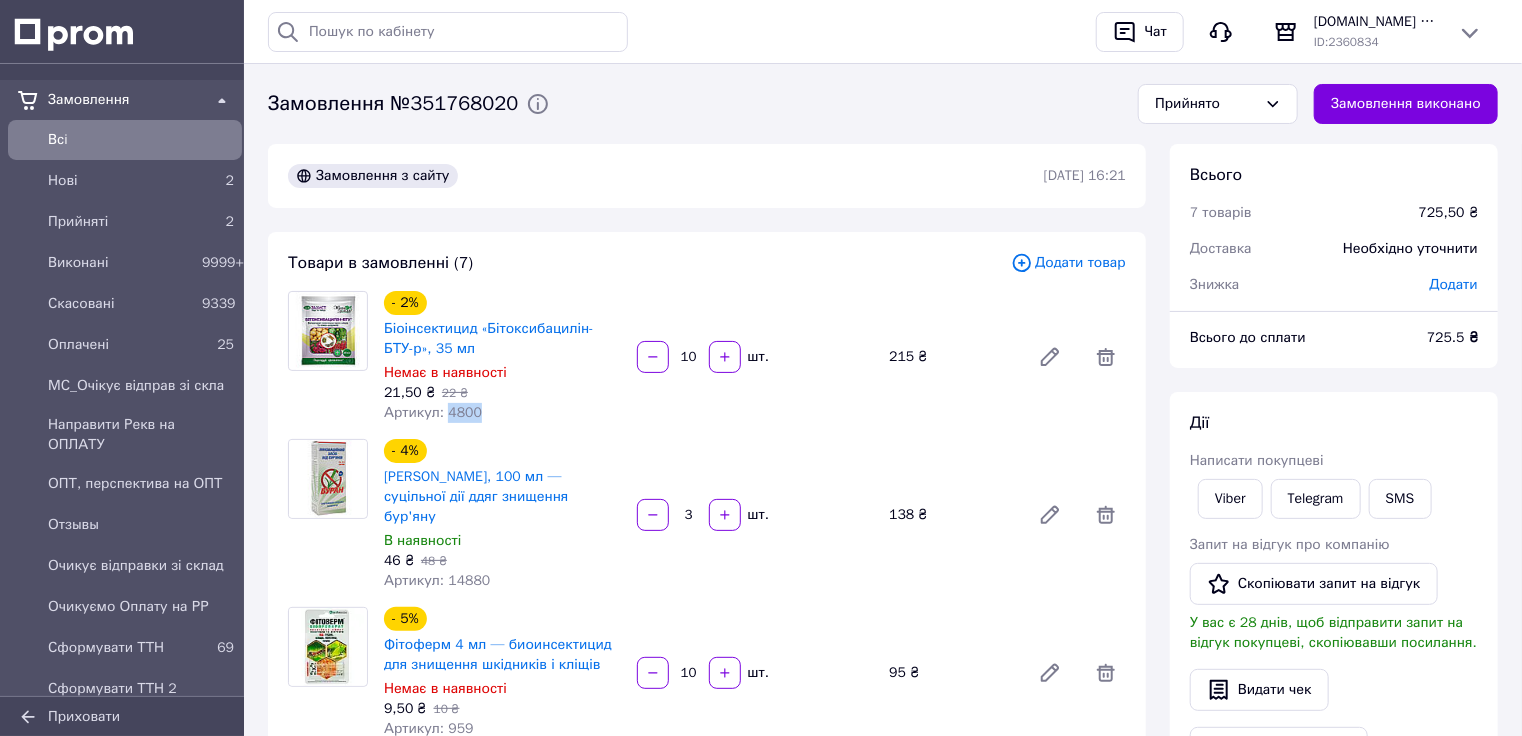 click on "Артикул: 4800" at bounding box center (433, 412) 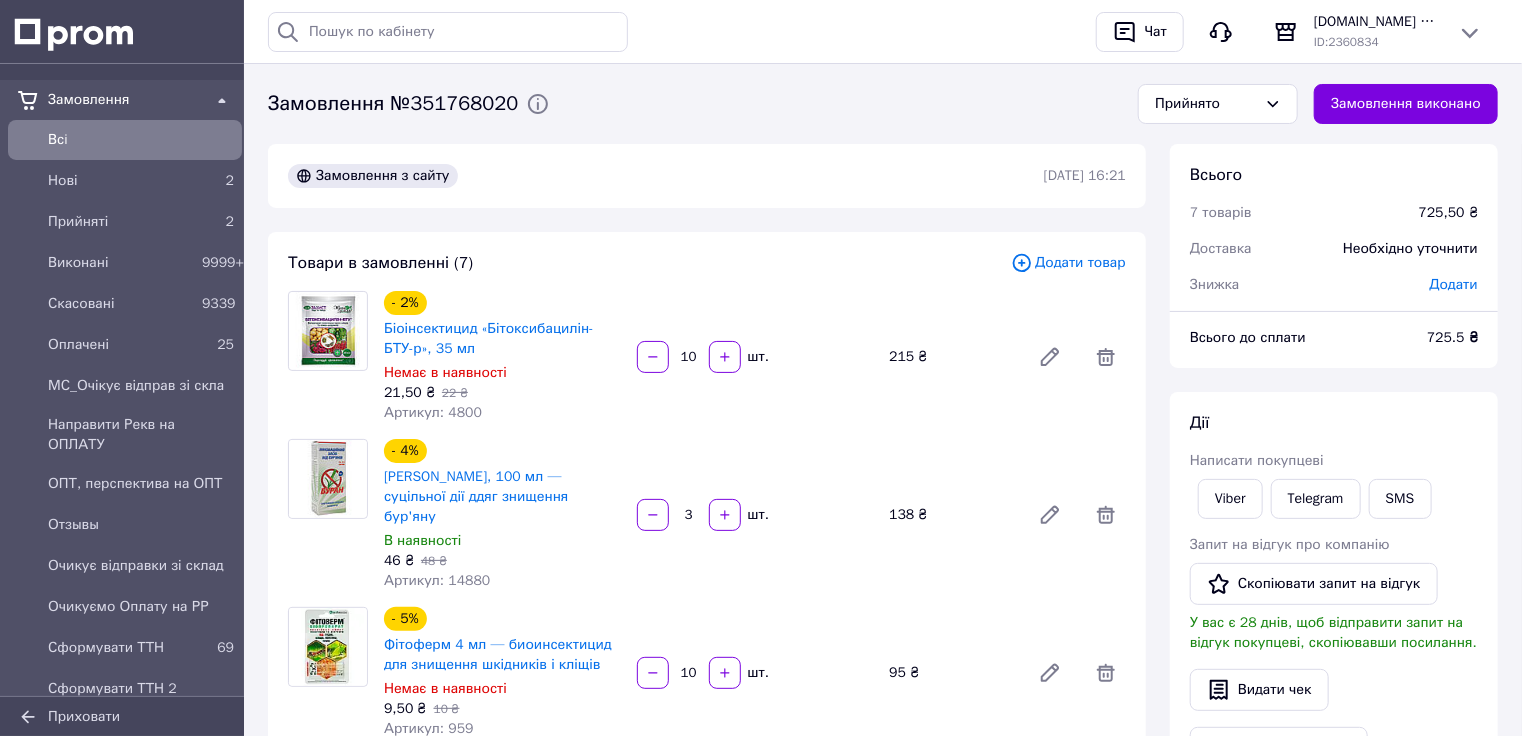 click on "Артикул: 4800" at bounding box center [433, 412] 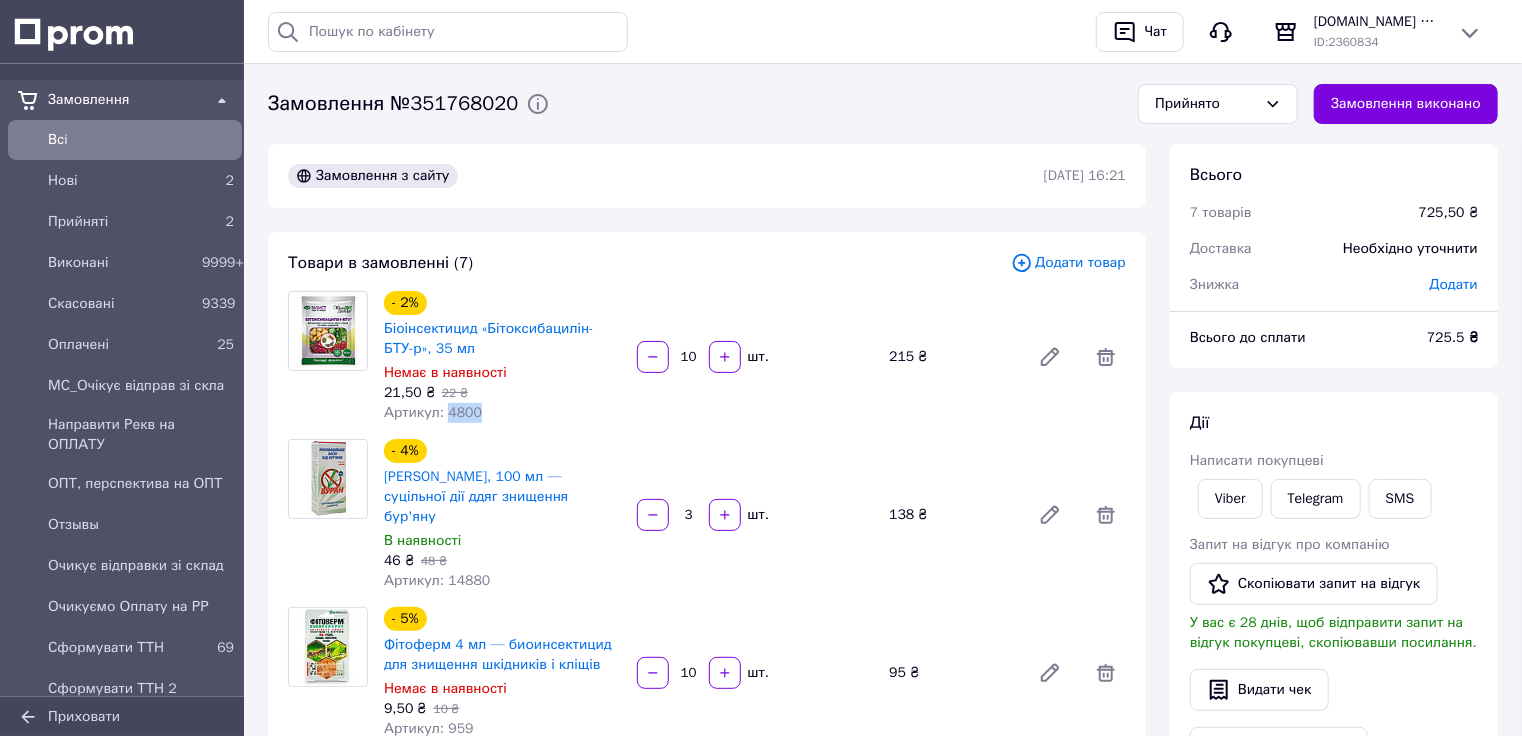 click on "Артикул: 4800" at bounding box center (433, 412) 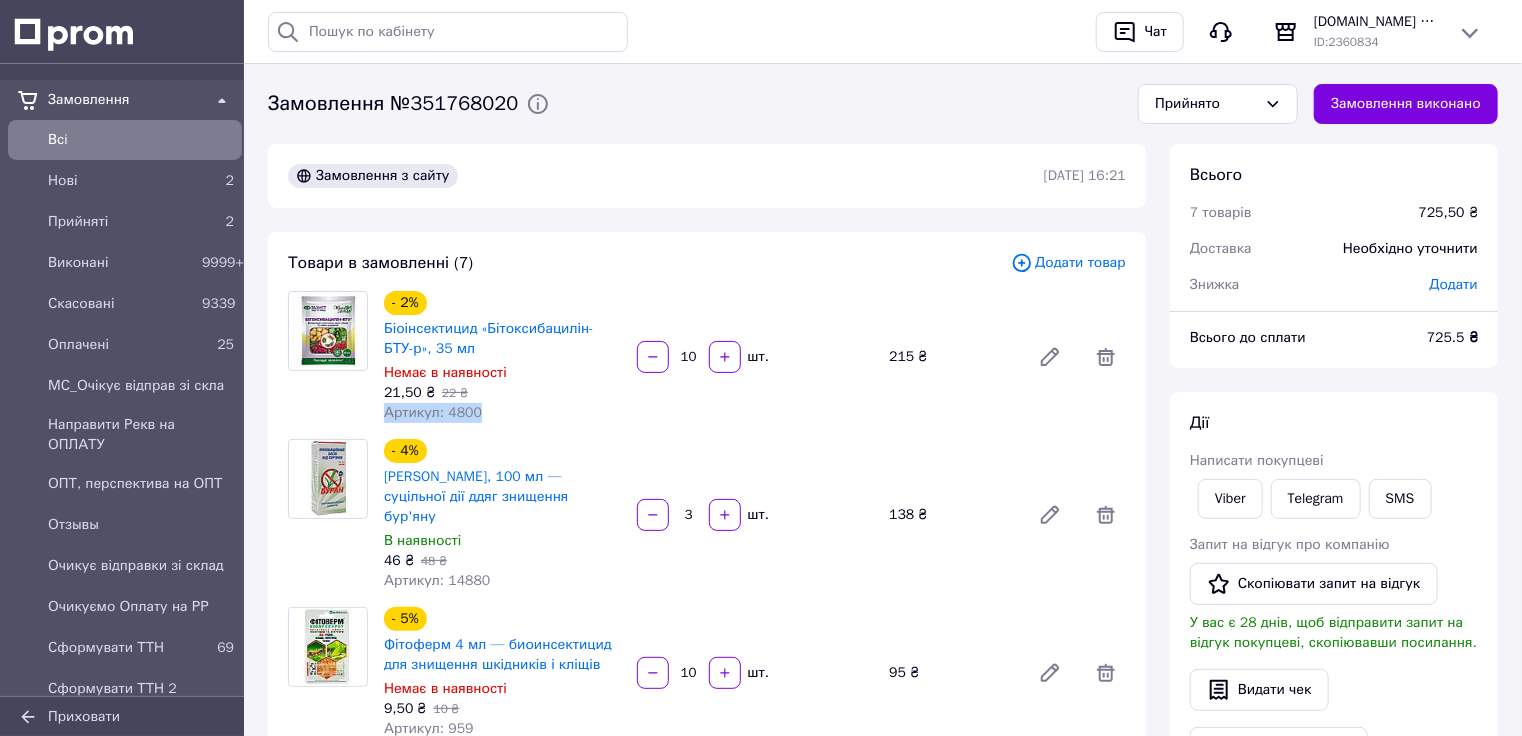 click on "Артикул: 4800" at bounding box center [433, 412] 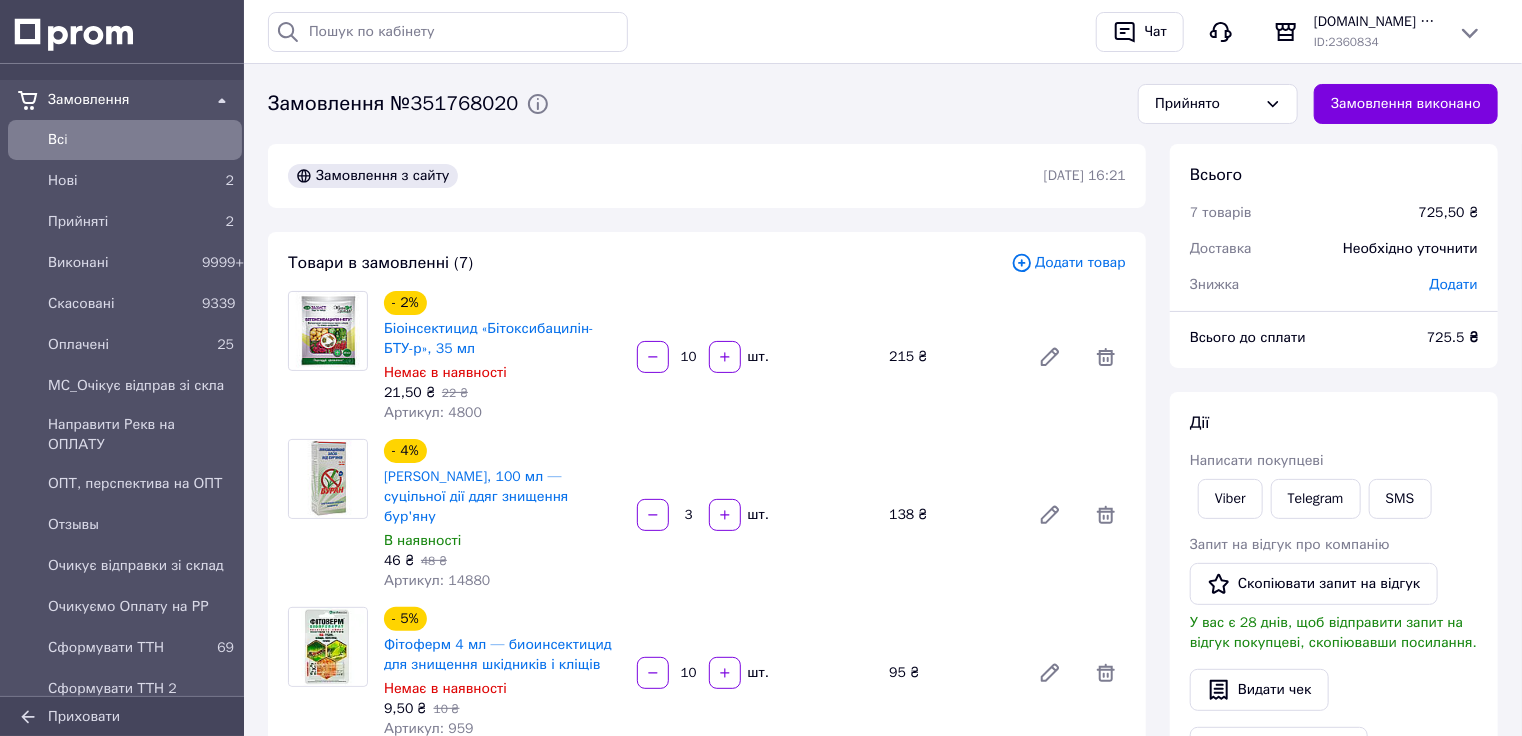 click on "Артикул: 4800" at bounding box center [433, 412] 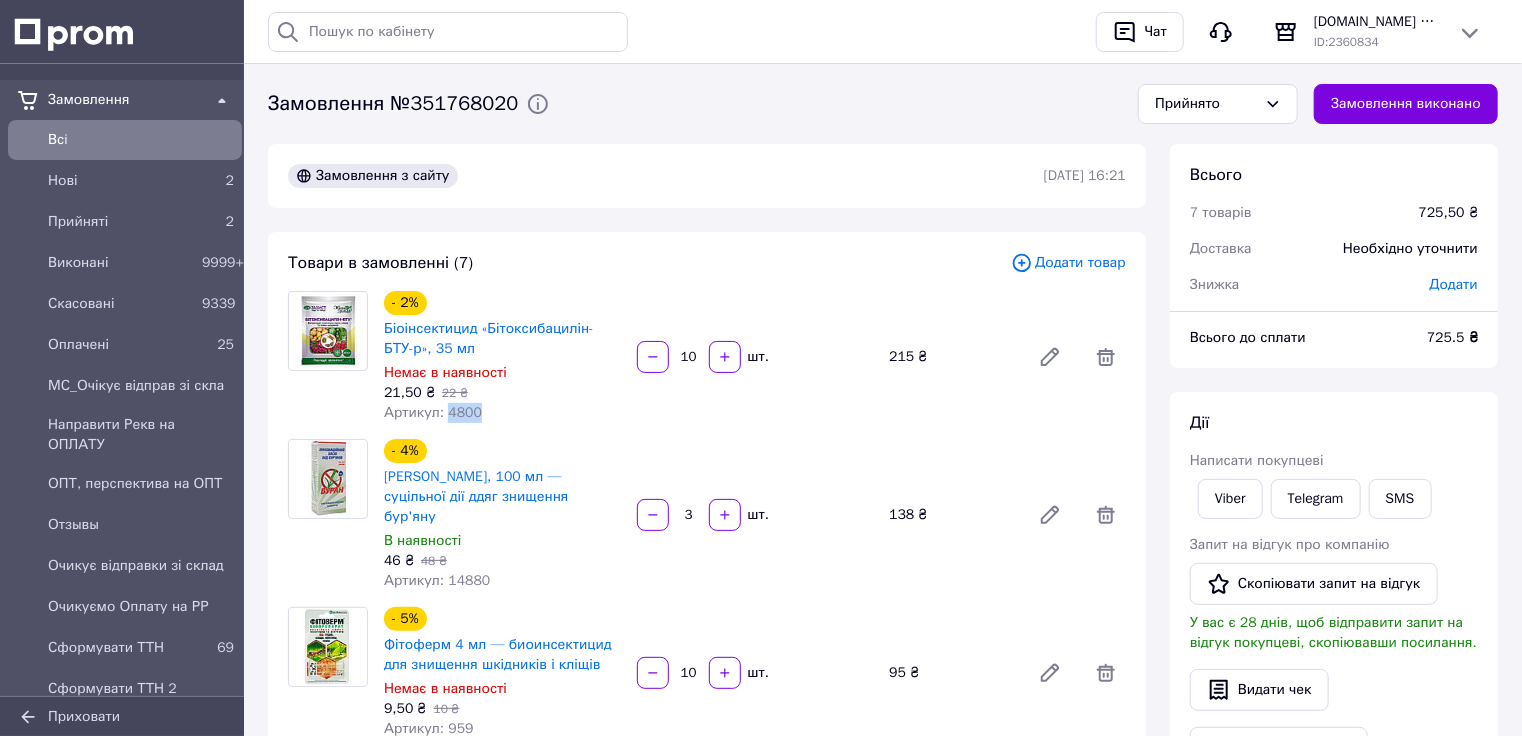 click on "Артикул: 4800" at bounding box center [433, 412] 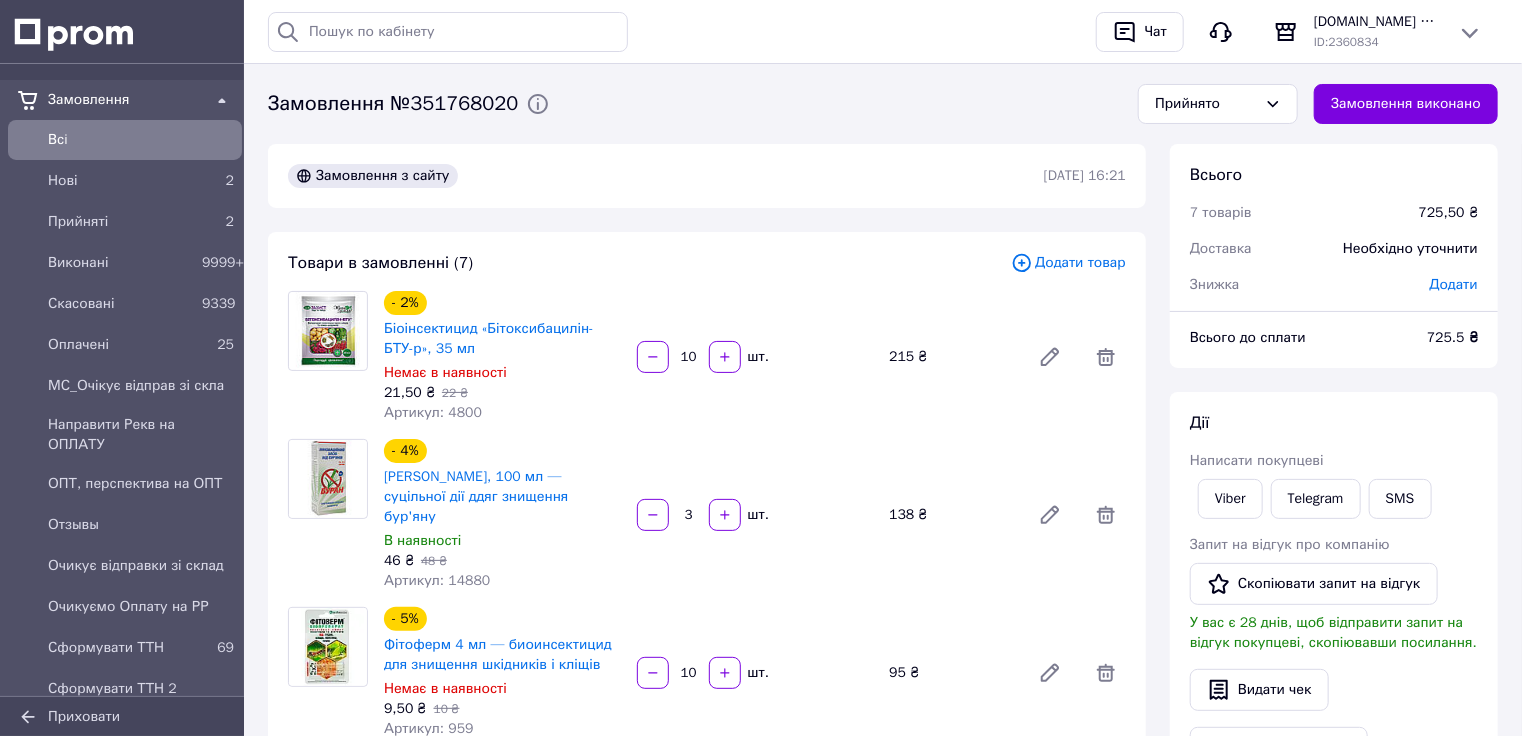 click on "Артикул: 14880" at bounding box center [437, 580] 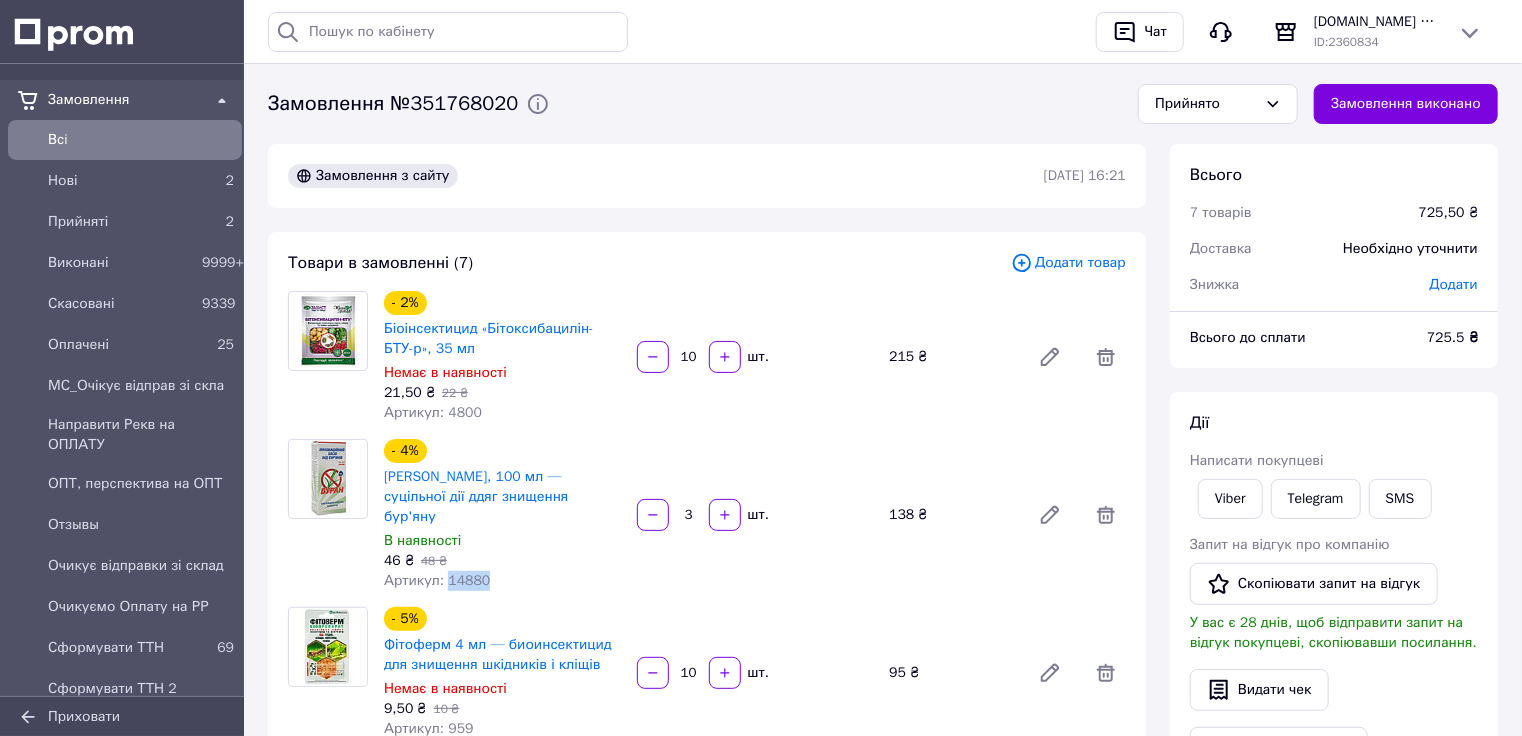 click on "Артикул: 14880" at bounding box center (437, 580) 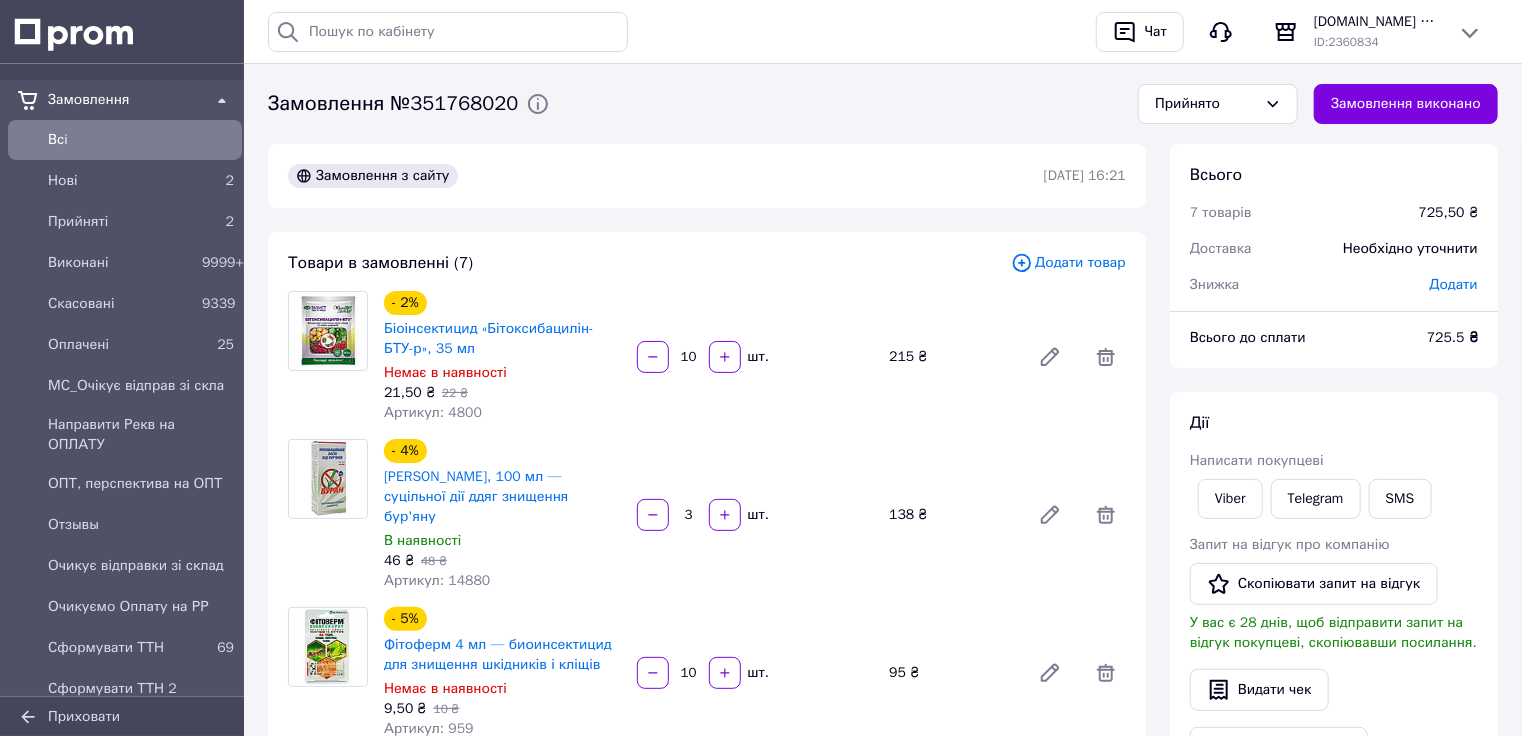 click on "Артикул: 959" at bounding box center (429, 728) 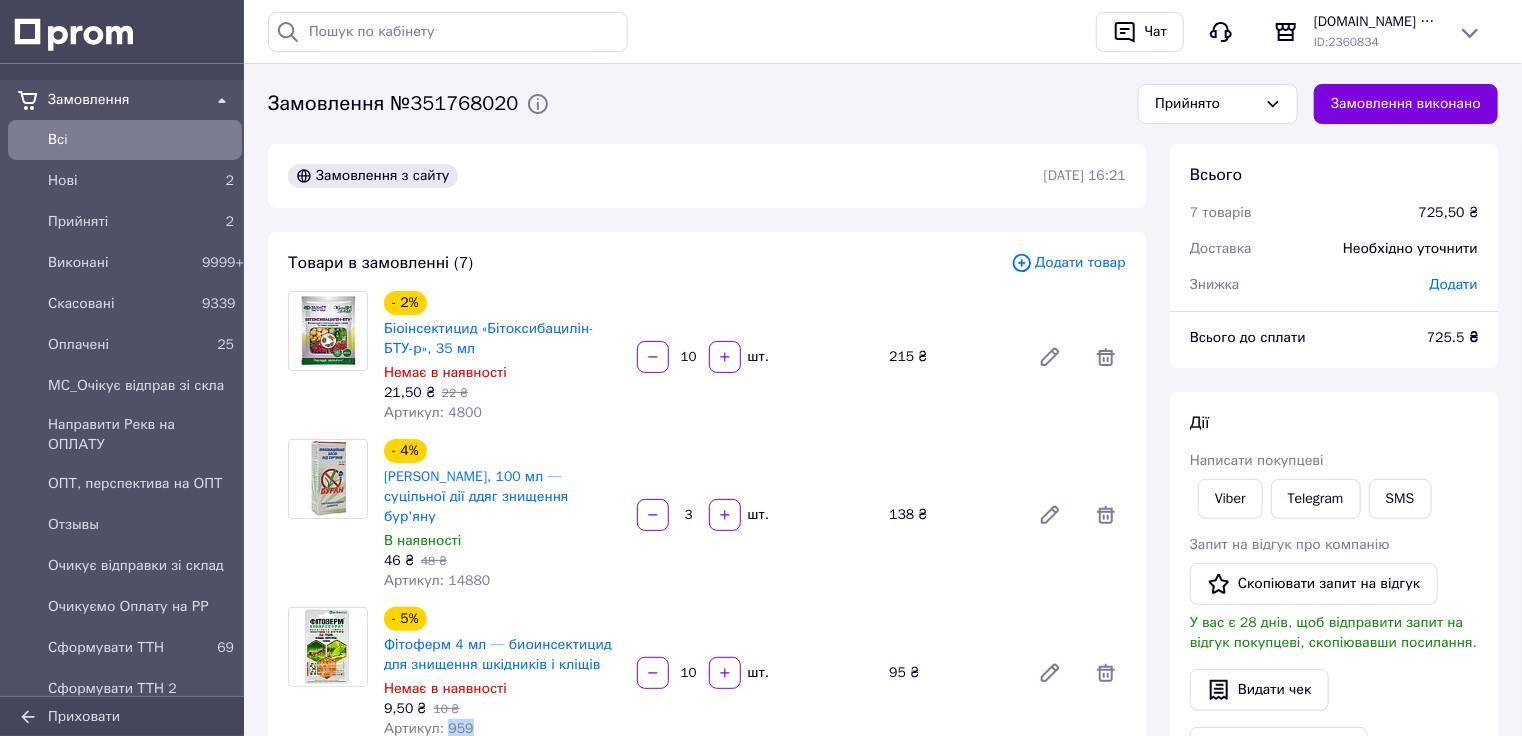 click on "Артикул: 959" at bounding box center [429, 728] 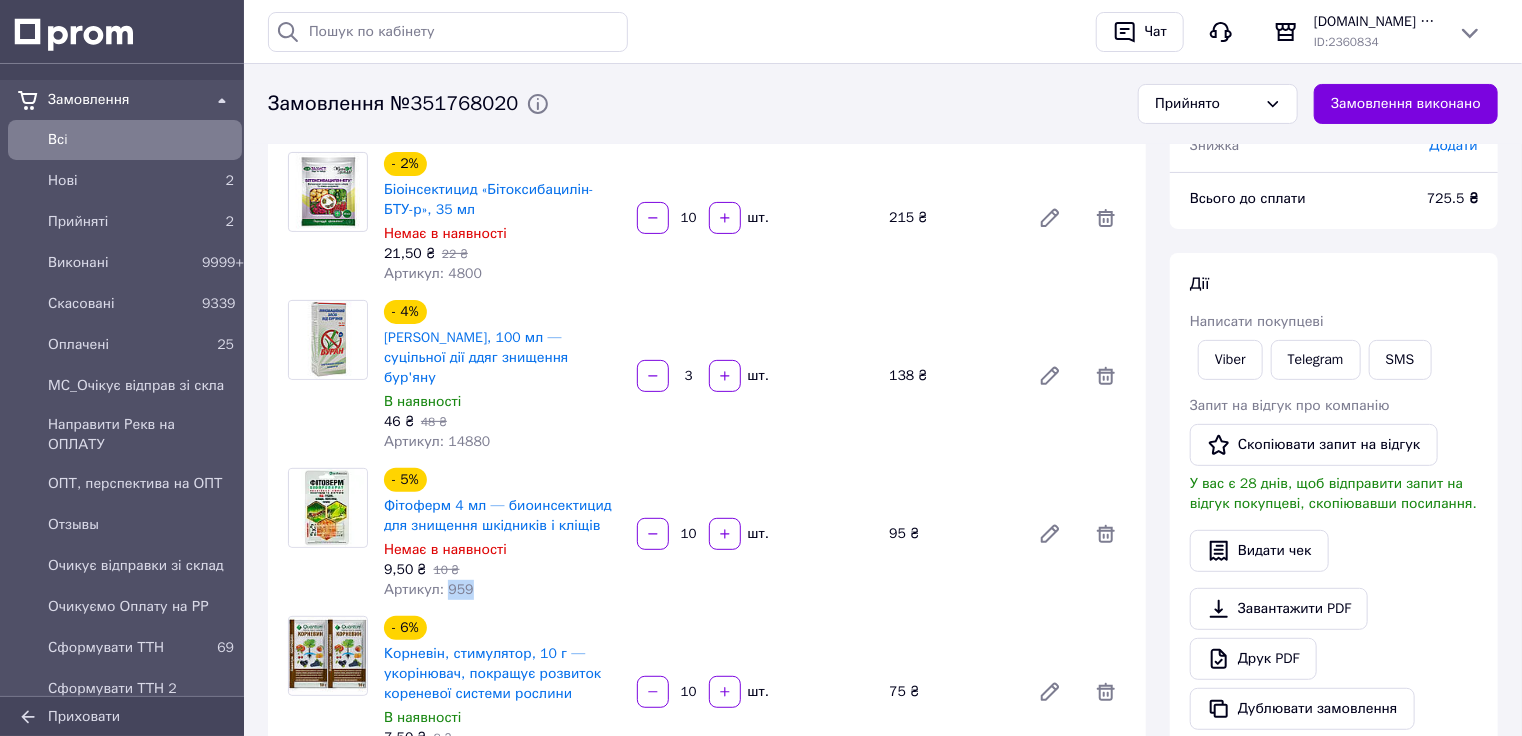 scroll, scrollTop: 240, scrollLeft: 0, axis: vertical 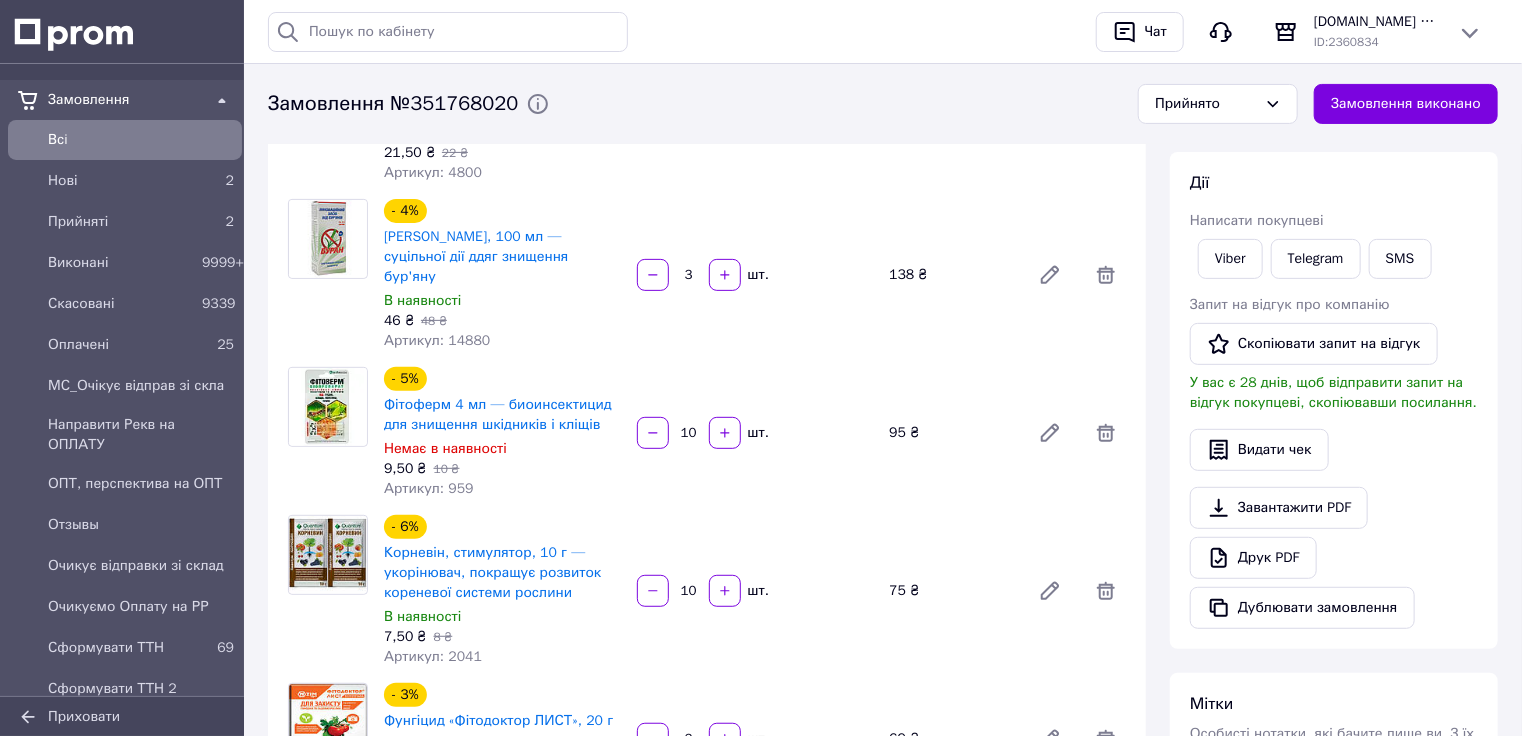 click on "- 6% Корневін, стимулятор, 10 г — укорінювач, покращує розвиток кореневої системи рослини В наявності 7,50 ₴   8 ₴ Артикул: 2041" at bounding box center (502, 591) 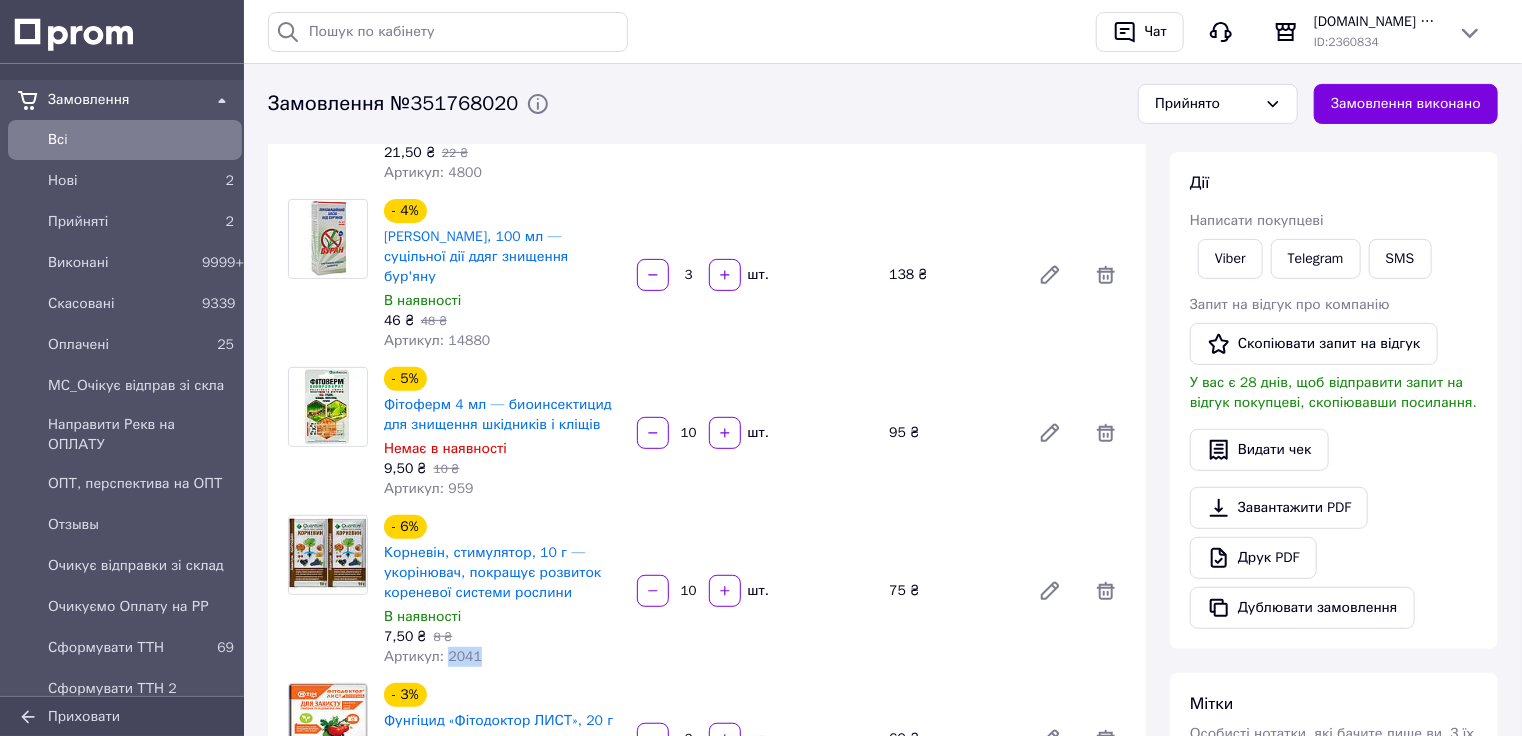click on "Артикул: 2041" at bounding box center [433, 656] 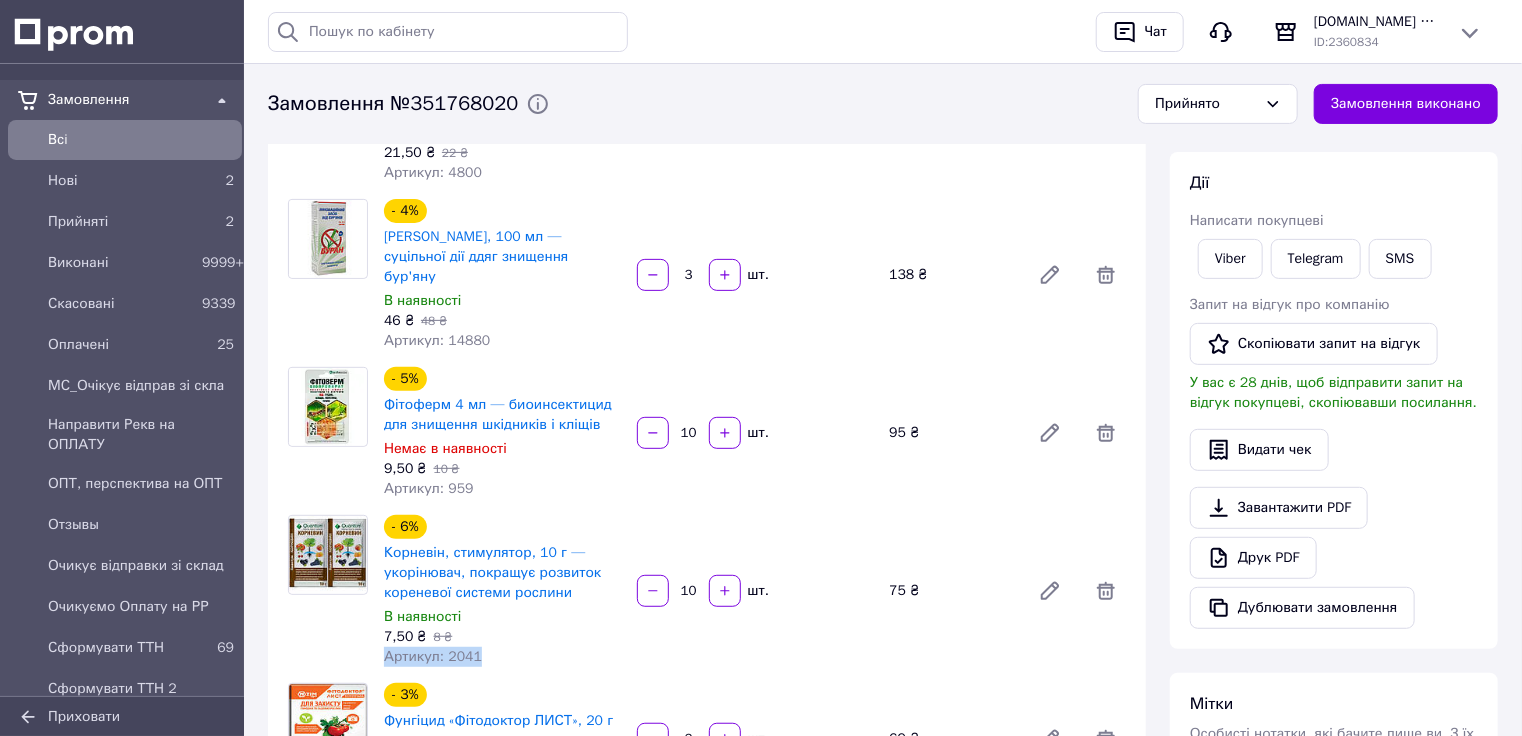 drag, startPoint x: 455, startPoint y: 636, endPoint x: 504, endPoint y: 666, distance: 57.45433 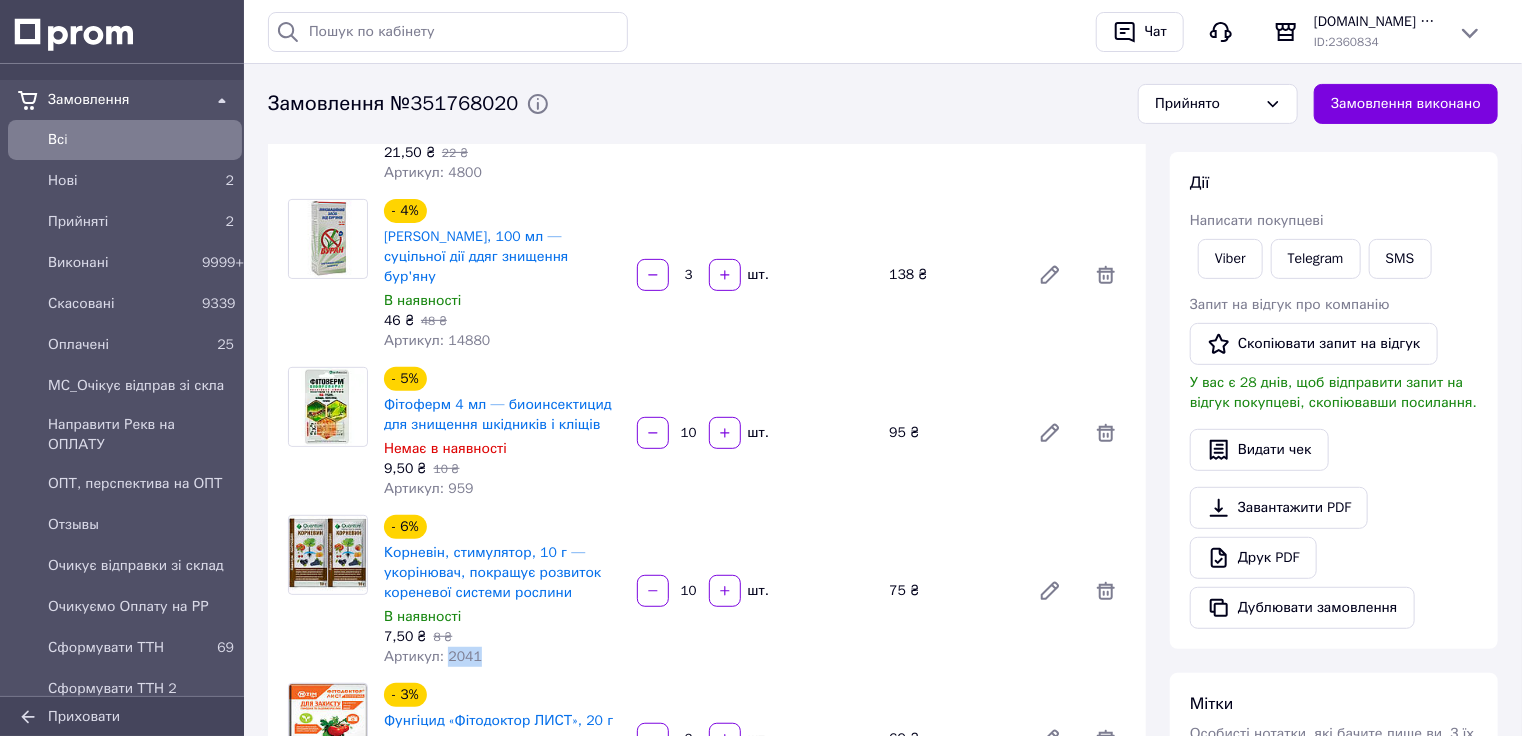 click on "Артикул: 2041" at bounding box center (433, 656) 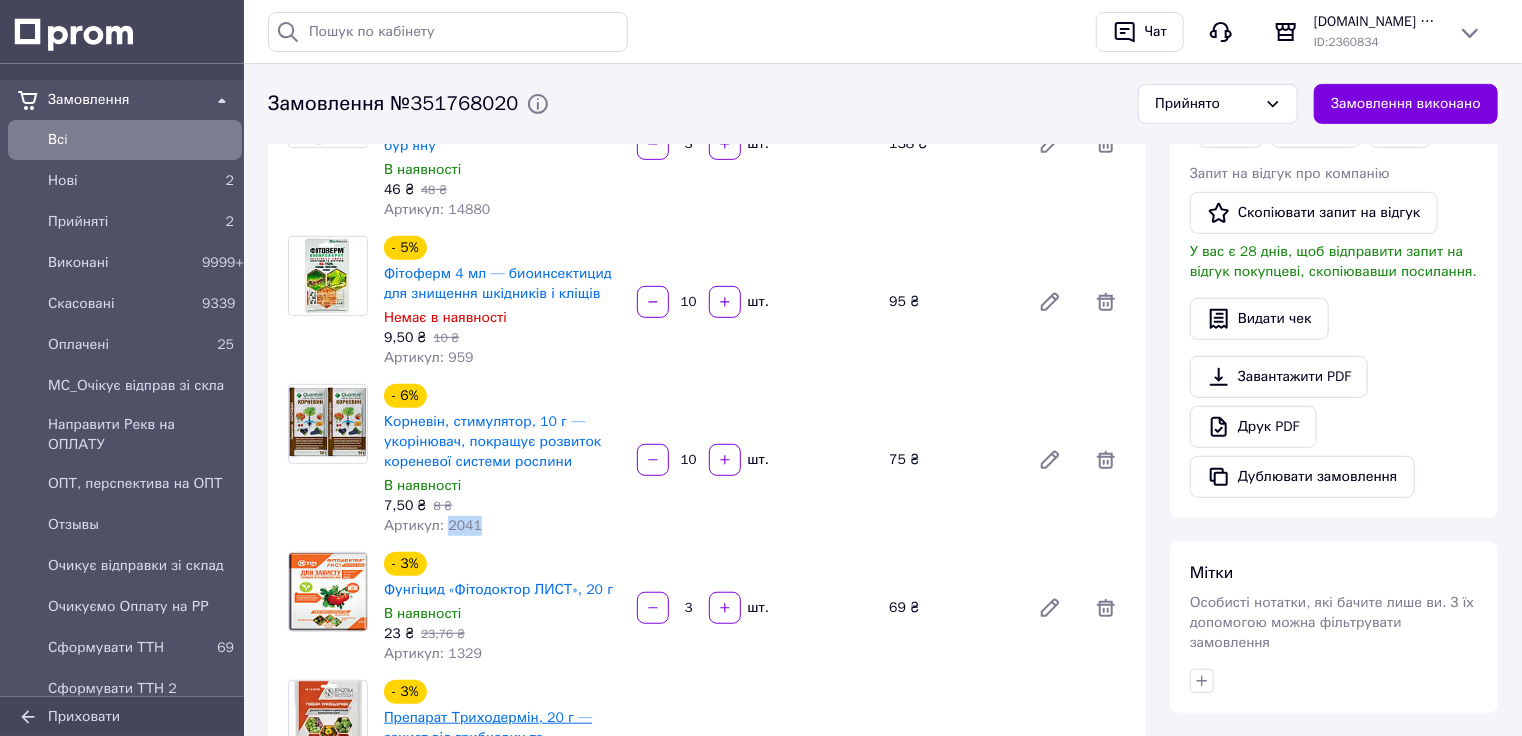 scroll, scrollTop: 480, scrollLeft: 0, axis: vertical 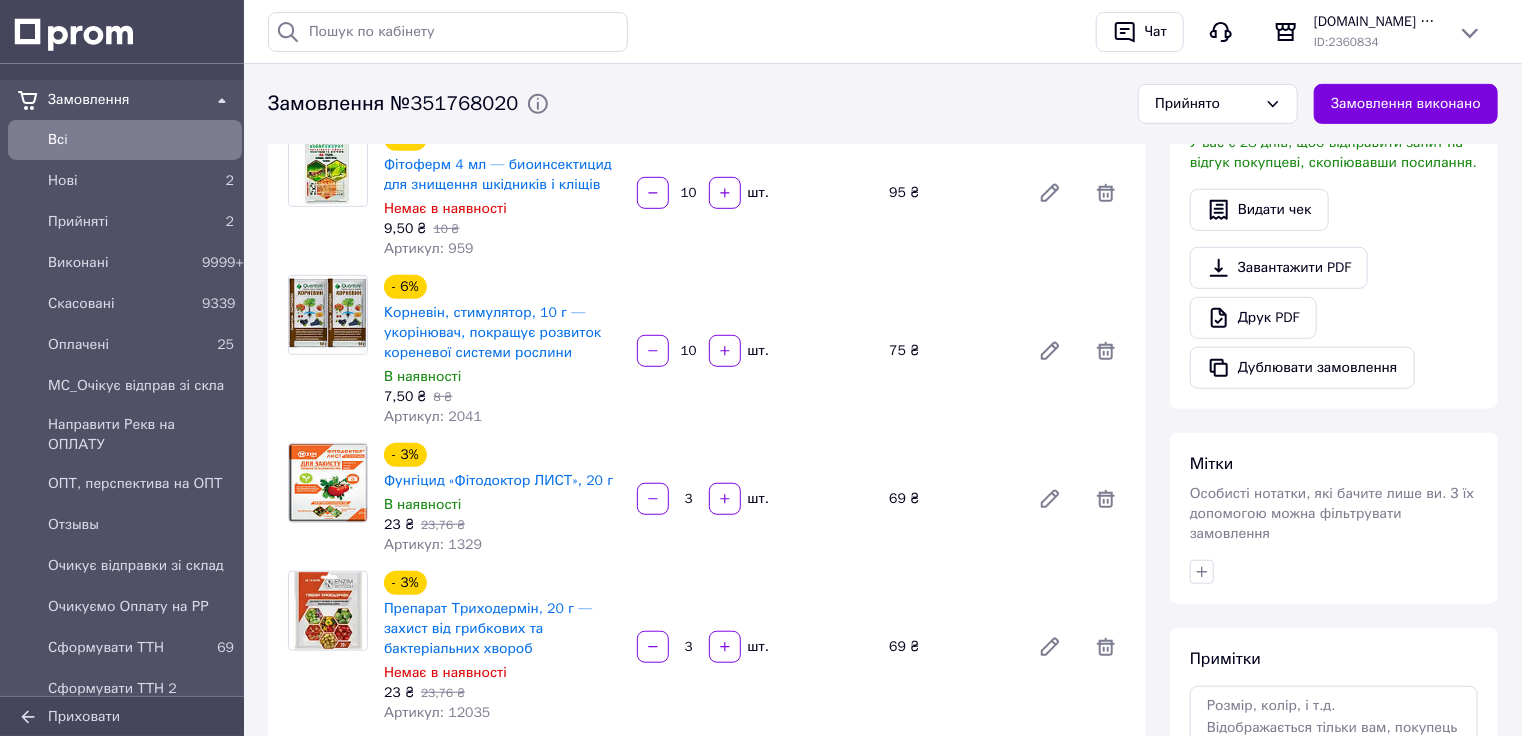 click on "Артикул: 1329" at bounding box center (433, 544) 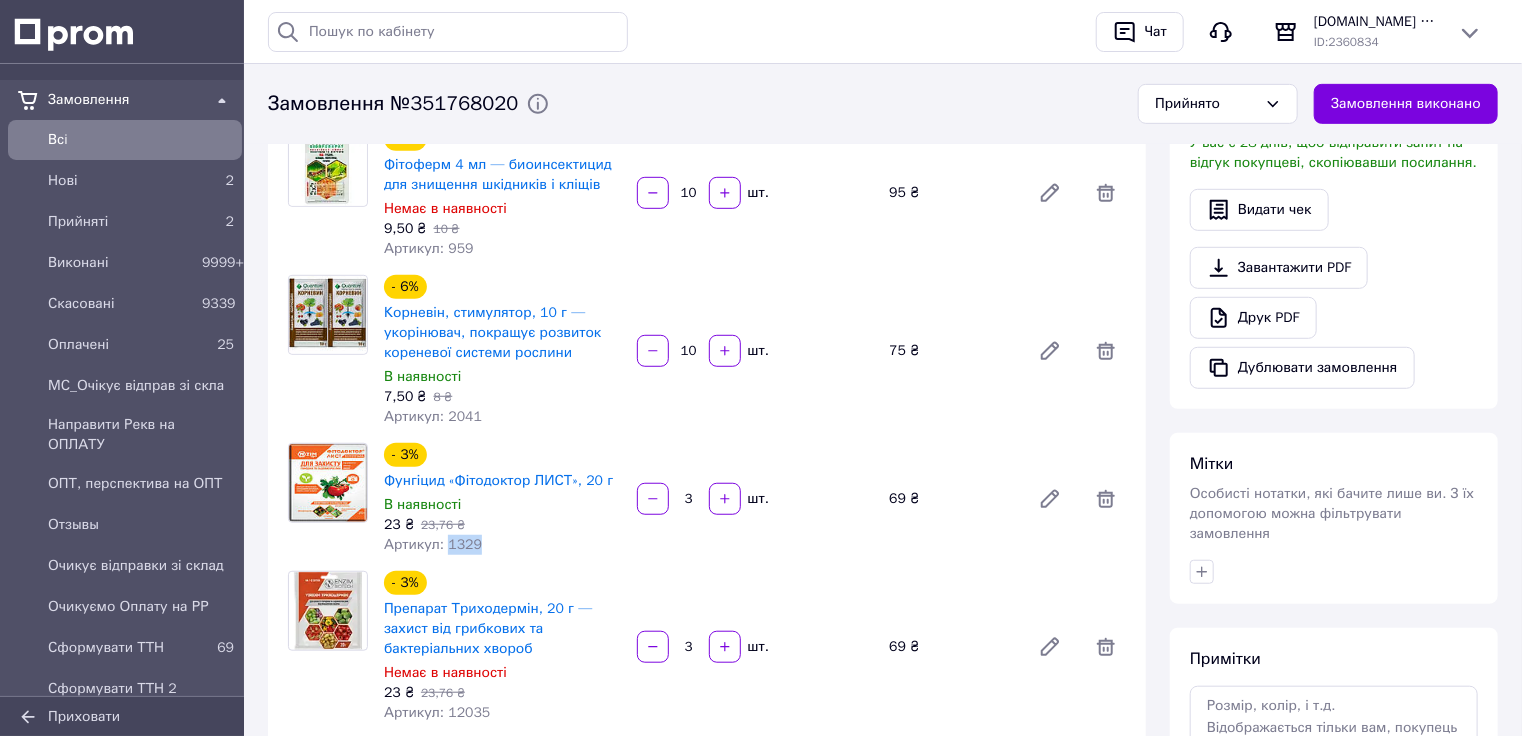 click on "Артикул: 1329" at bounding box center (433, 544) 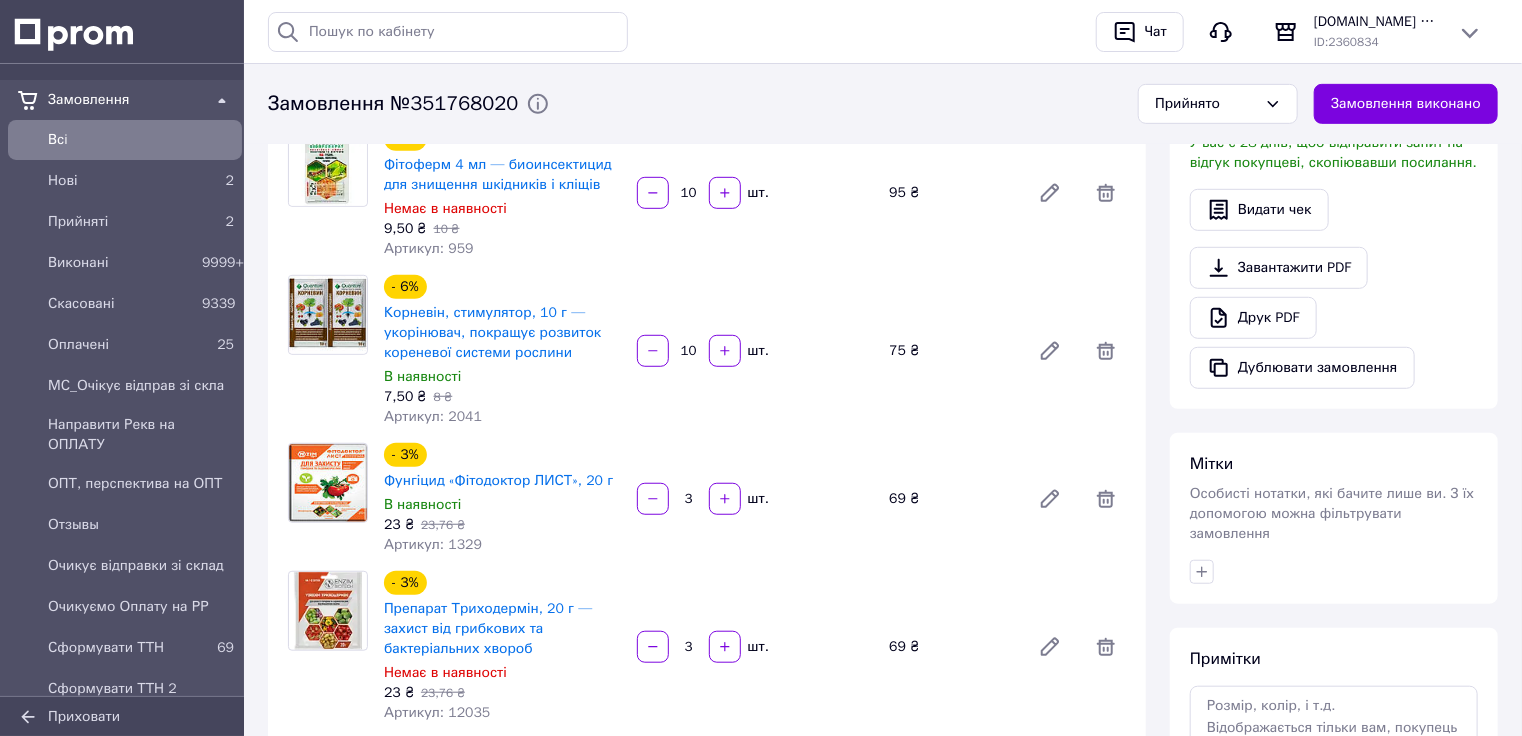 click on "Артикул: 12035" at bounding box center (437, 712) 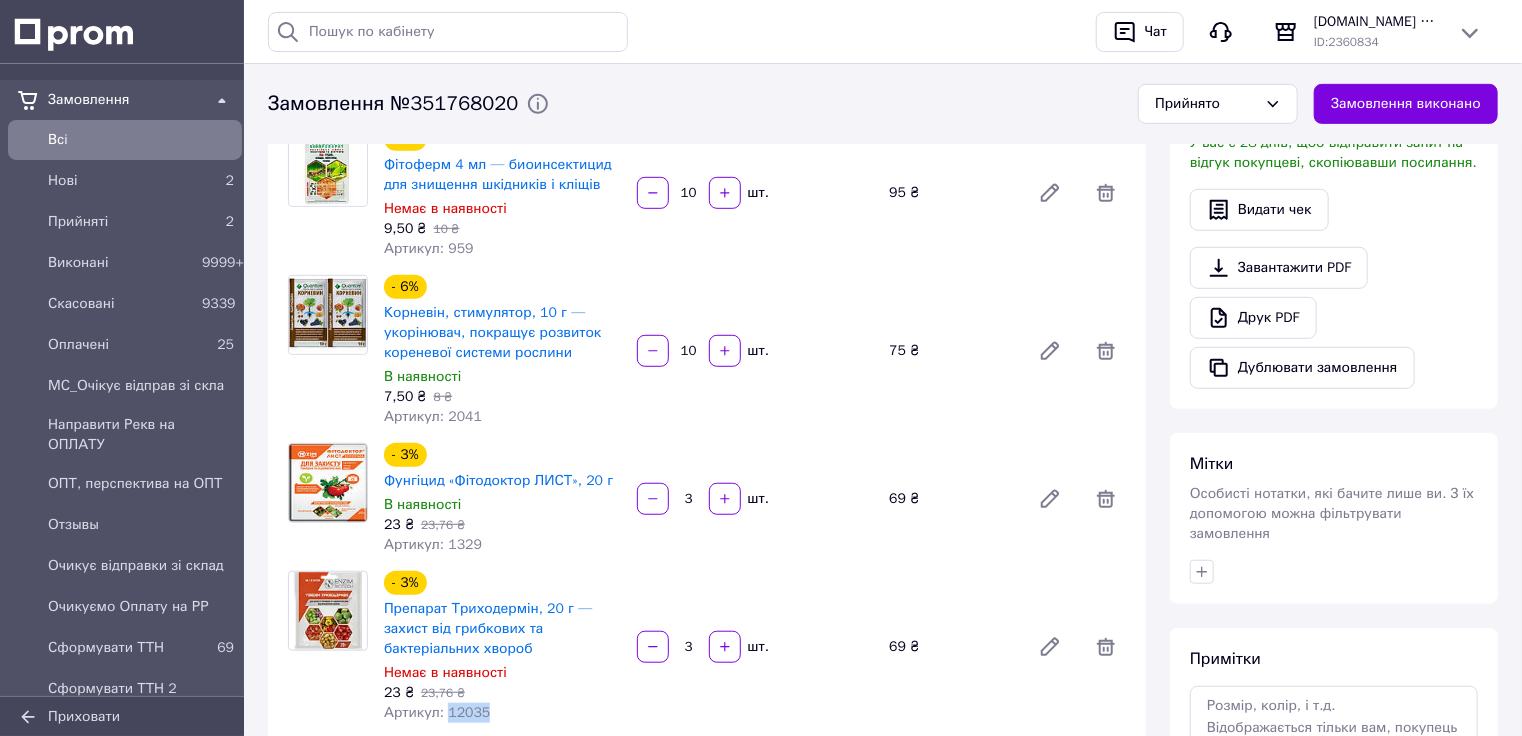 click on "Артикул: 12035" at bounding box center (437, 712) 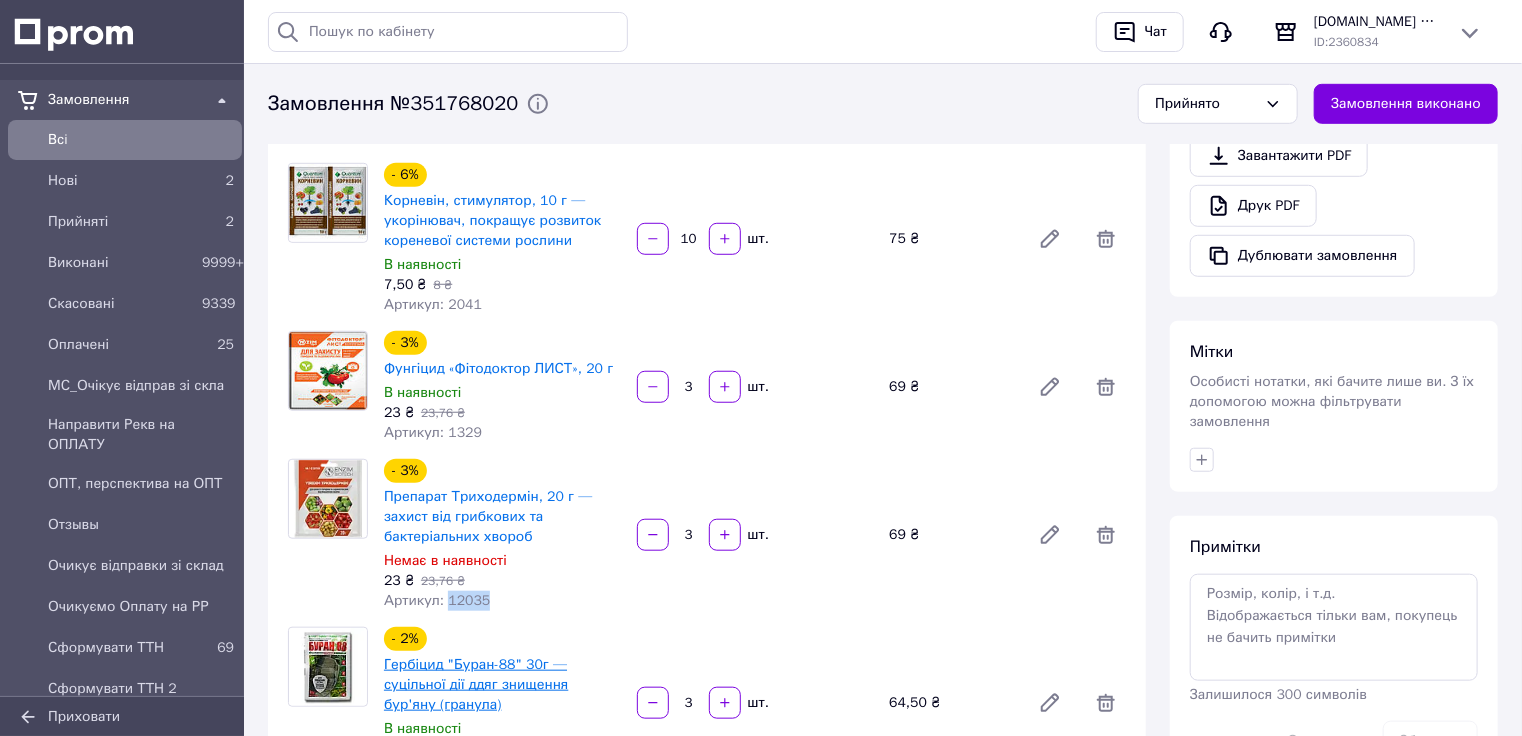 scroll, scrollTop: 720, scrollLeft: 0, axis: vertical 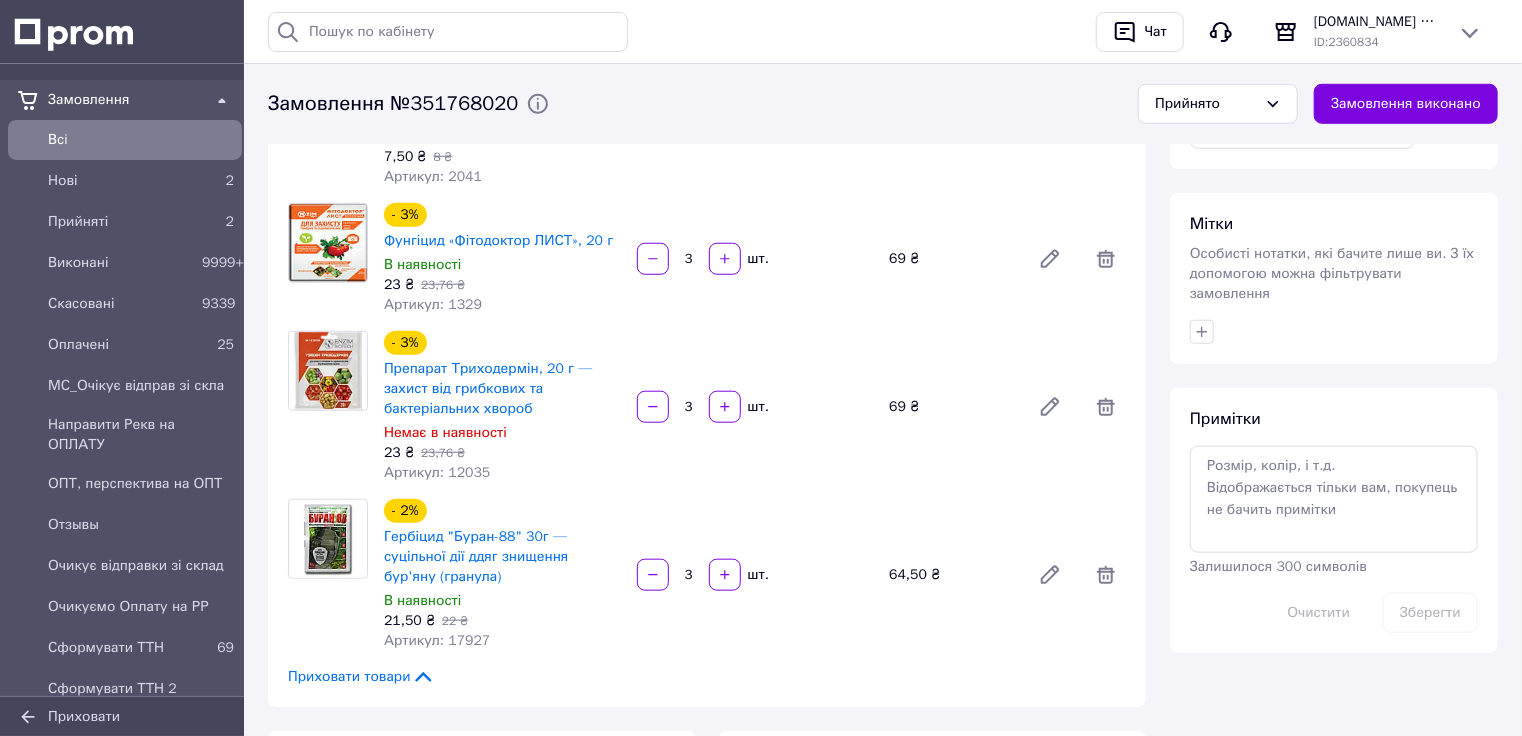 click on "Артикул: 17927" at bounding box center [437, 640] 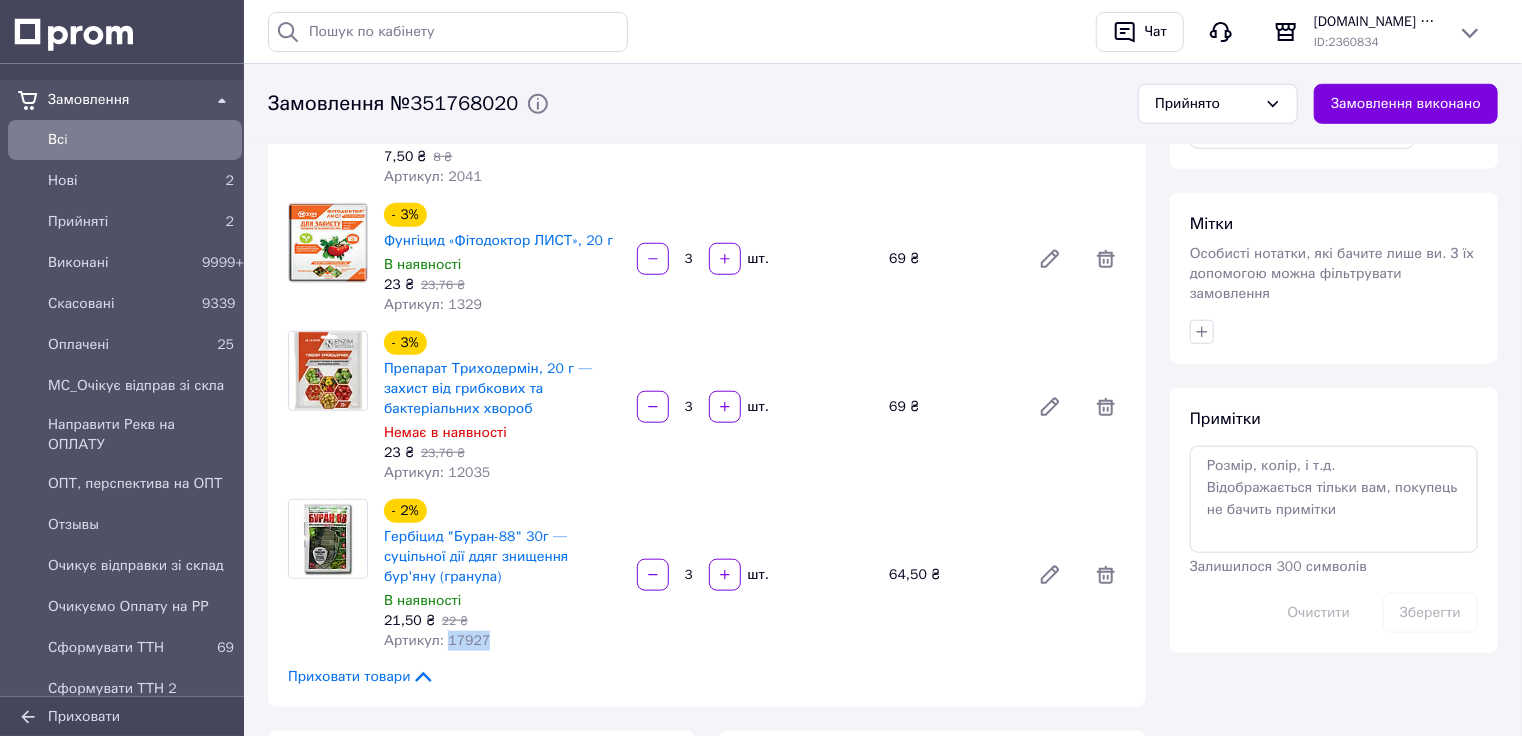 click on "Артикул: 17927" at bounding box center (437, 640) 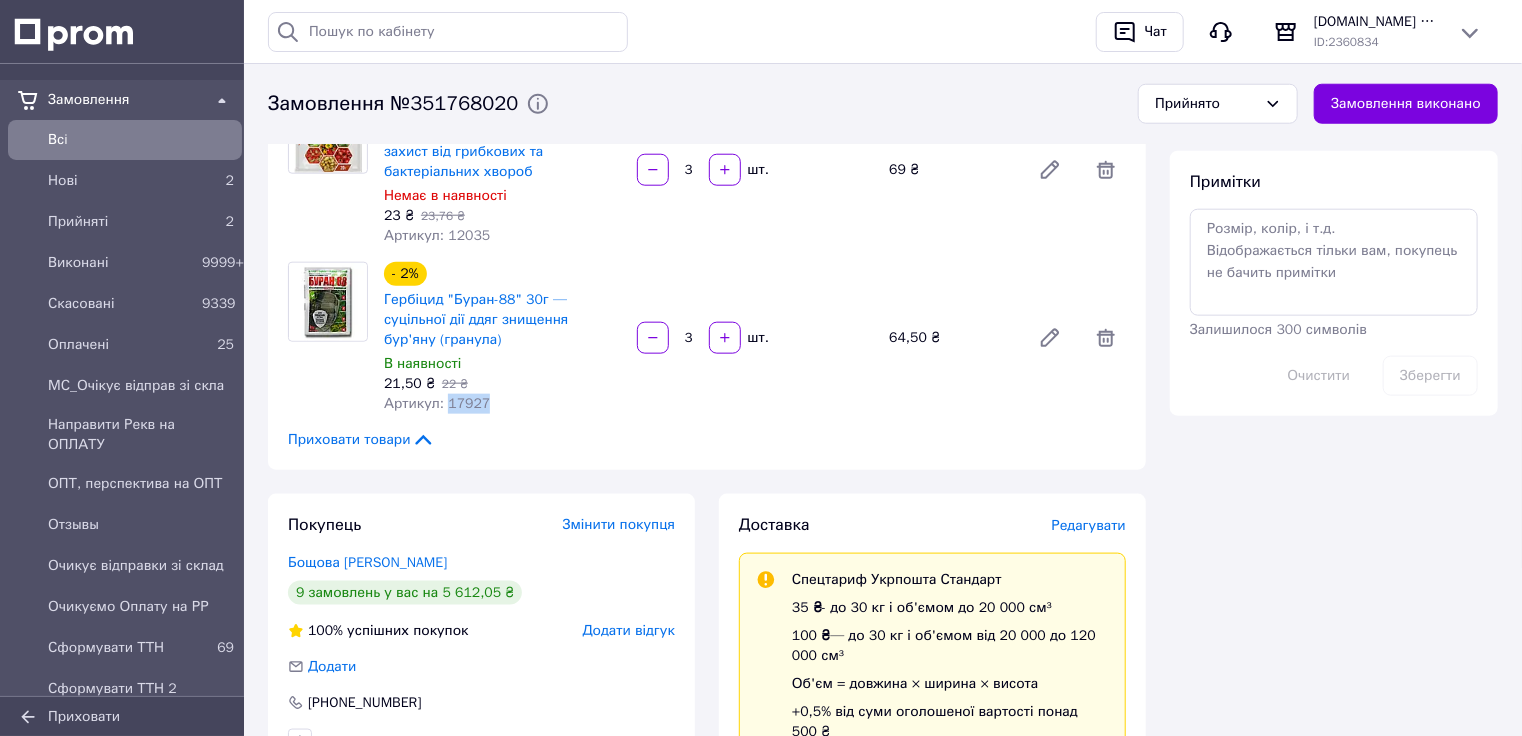 scroll, scrollTop: 960, scrollLeft: 0, axis: vertical 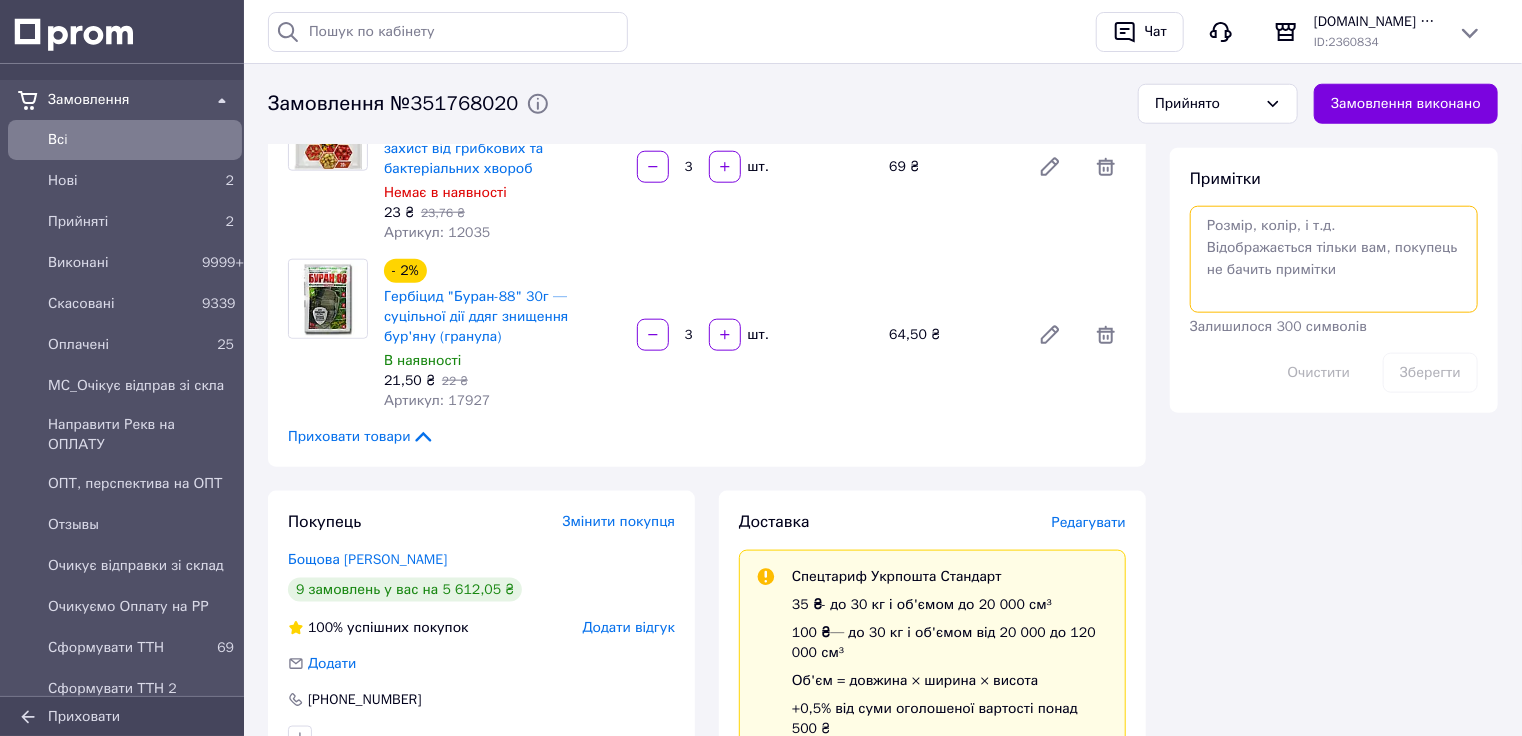 click at bounding box center (1334, 259) 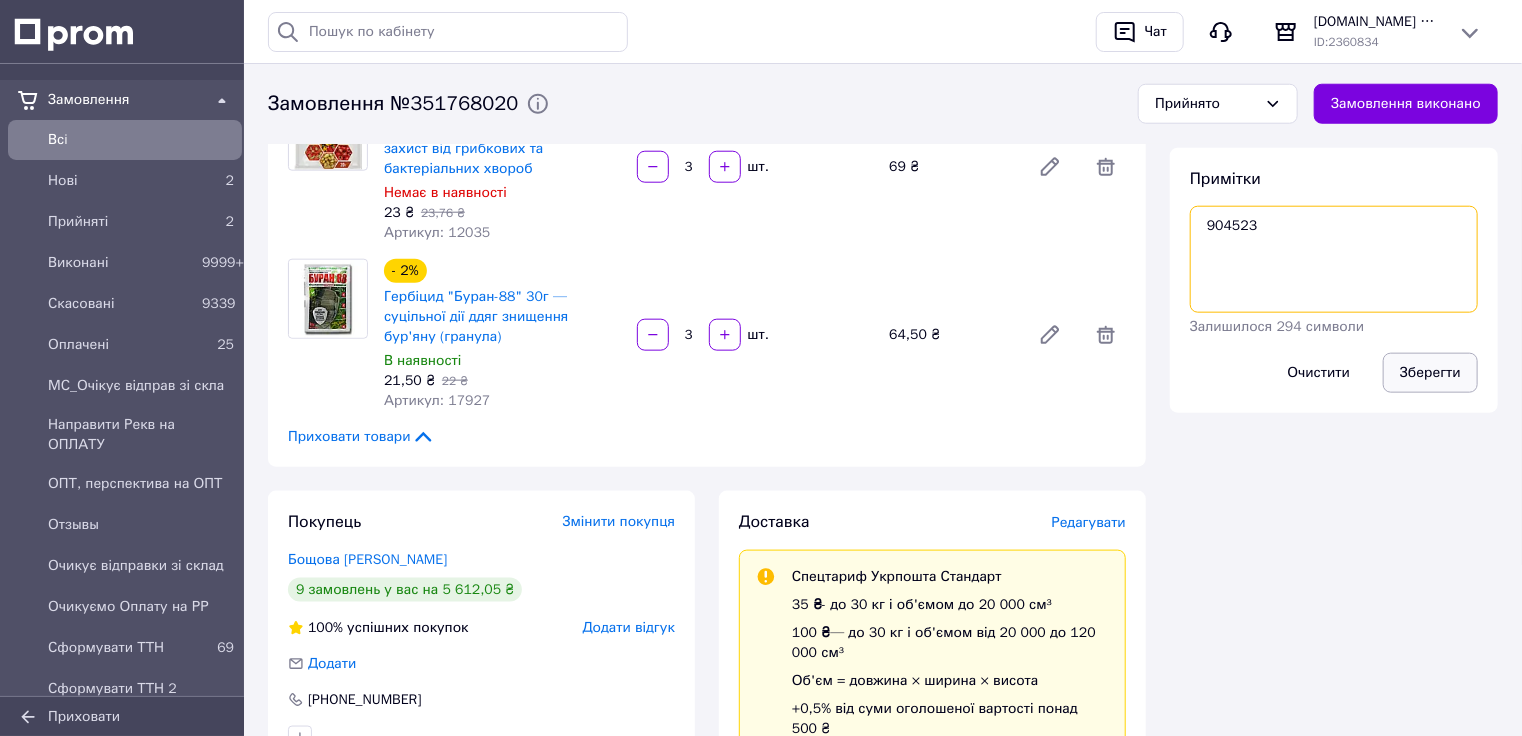 type on "904523" 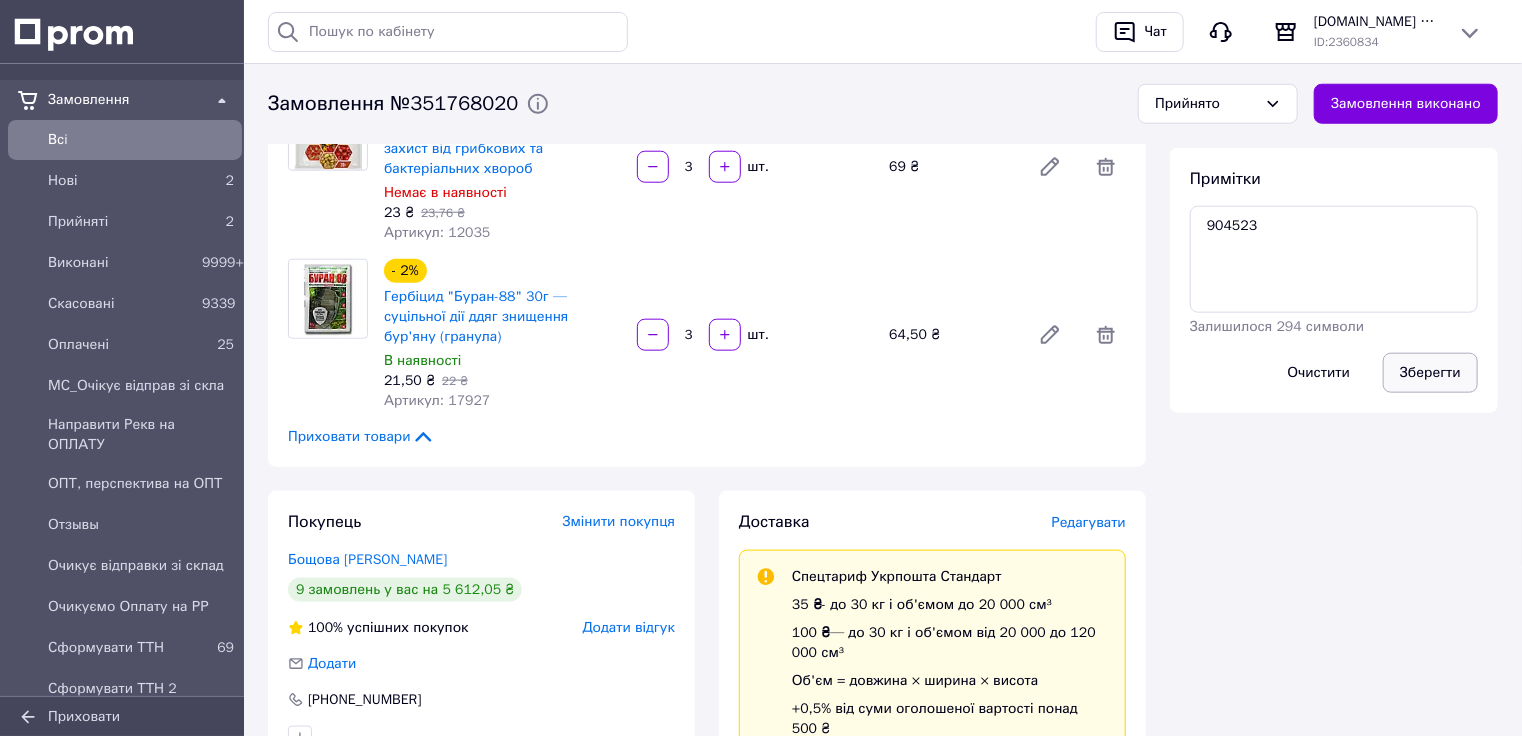 click on "Зберегти" at bounding box center [1430, 373] 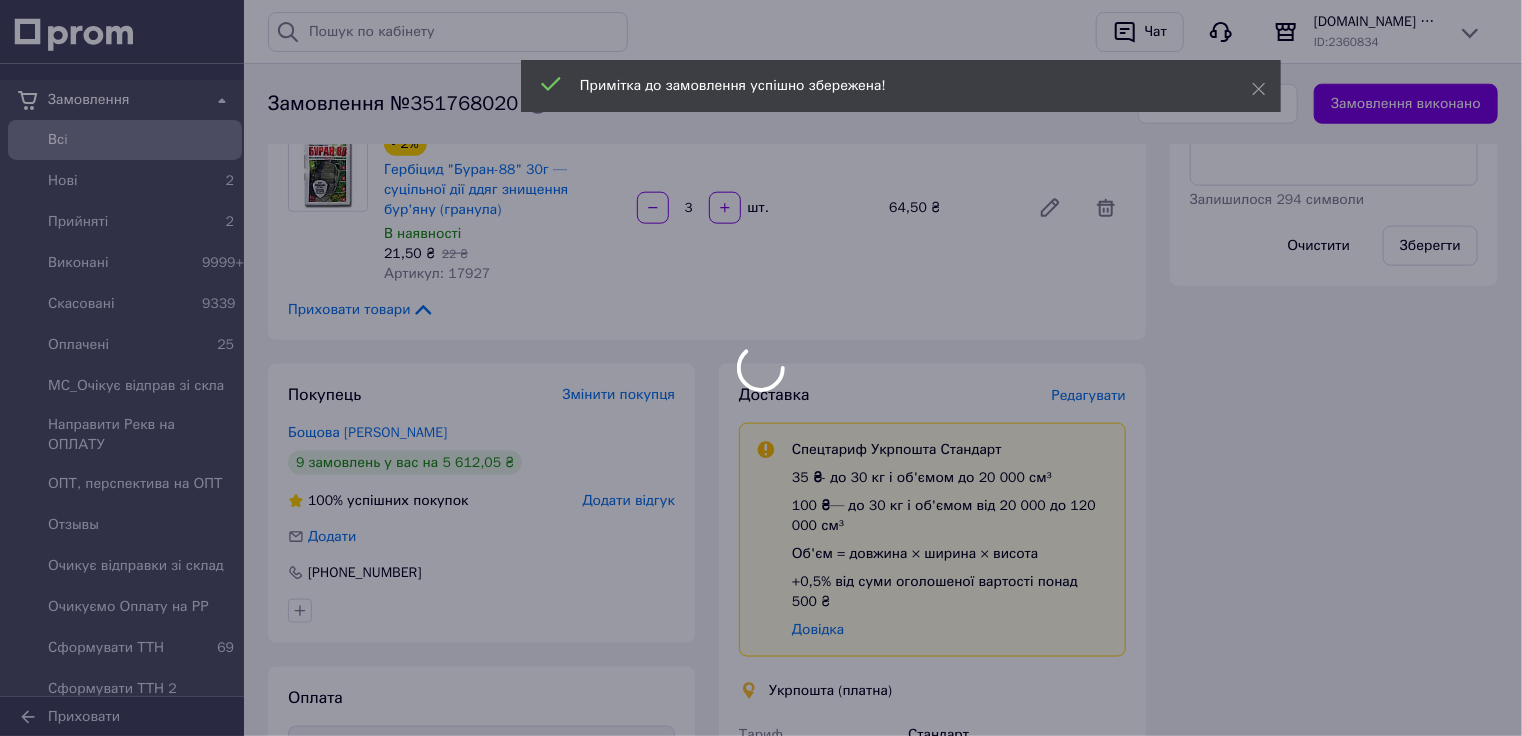scroll, scrollTop: 1200, scrollLeft: 0, axis: vertical 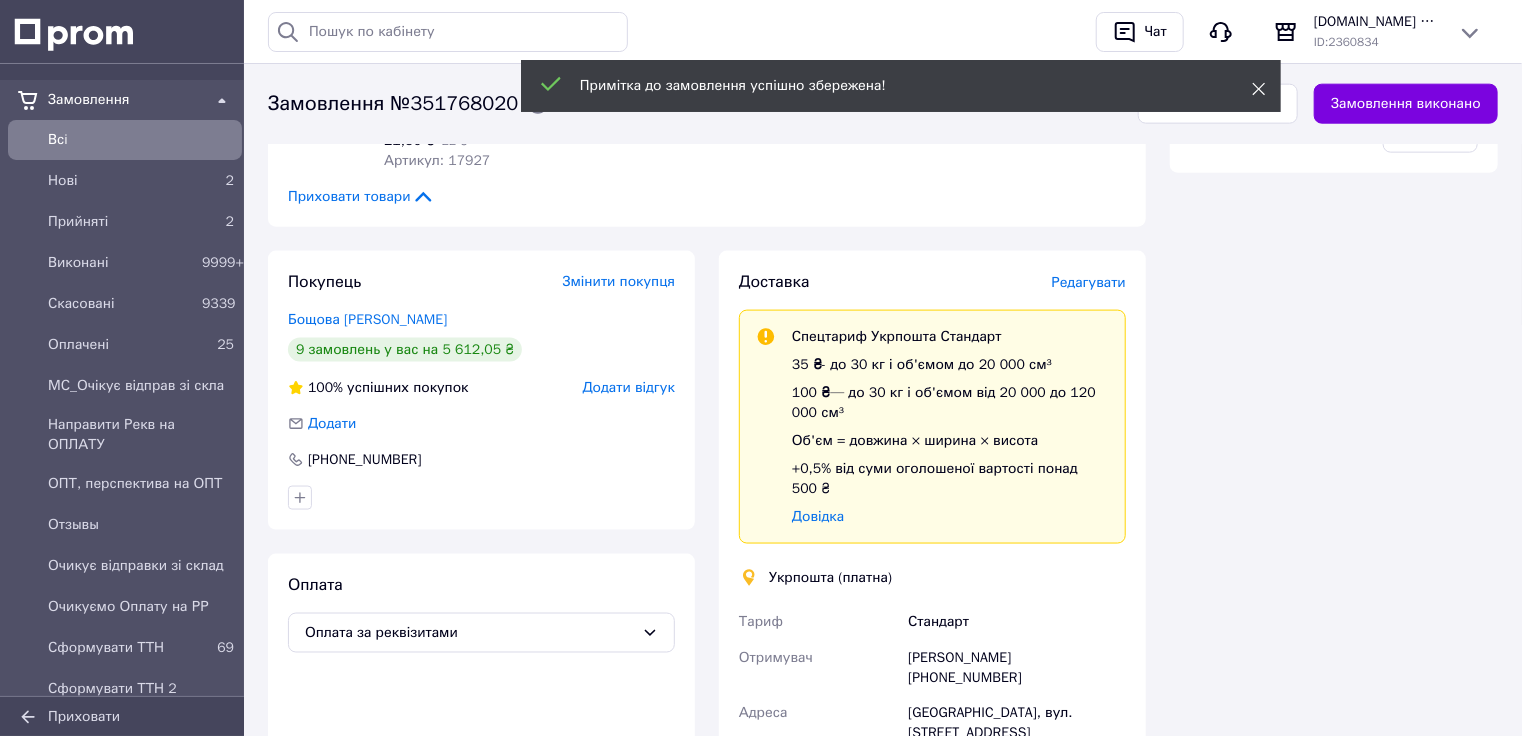 click 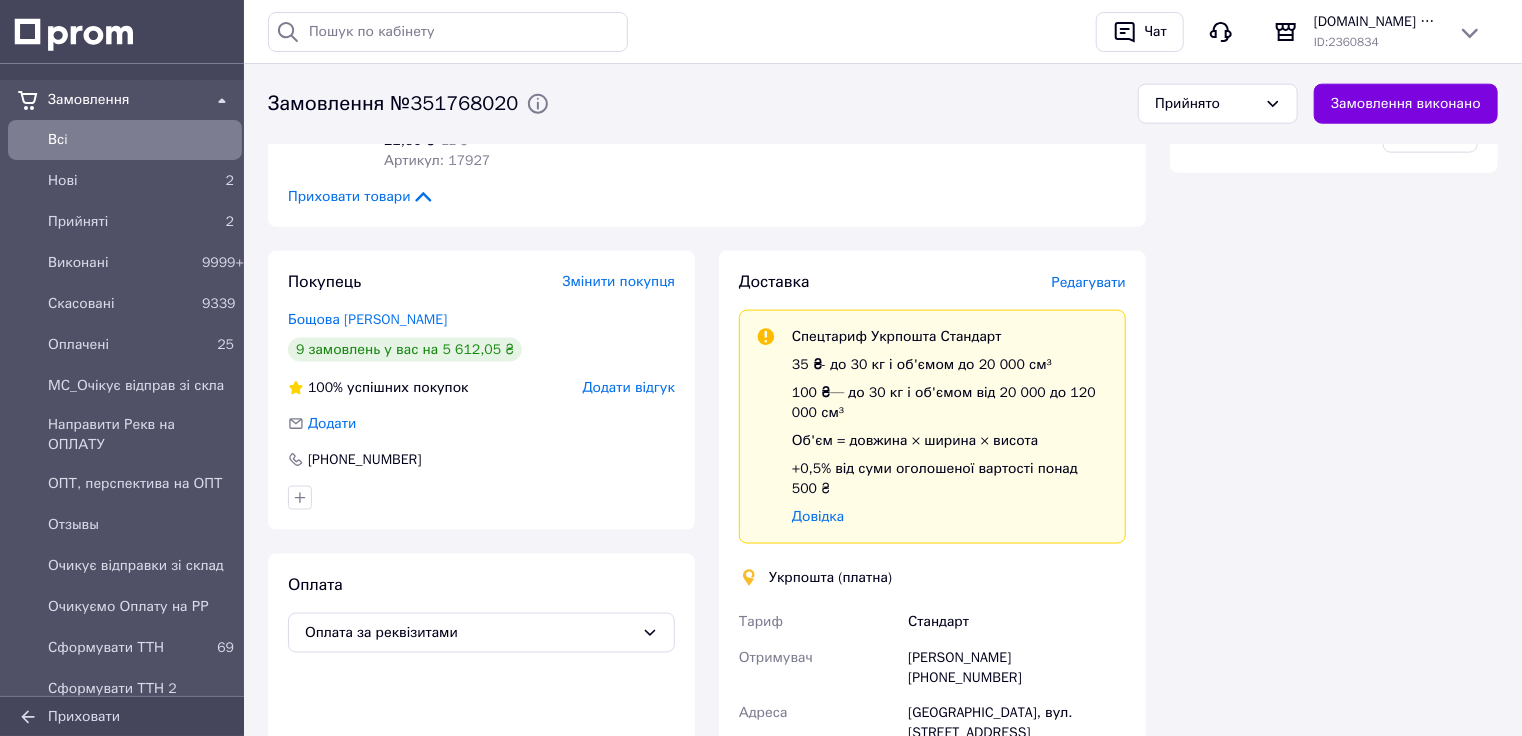 click on "Примітка до замовлення успішно збережена!" at bounding box center (901, 86) 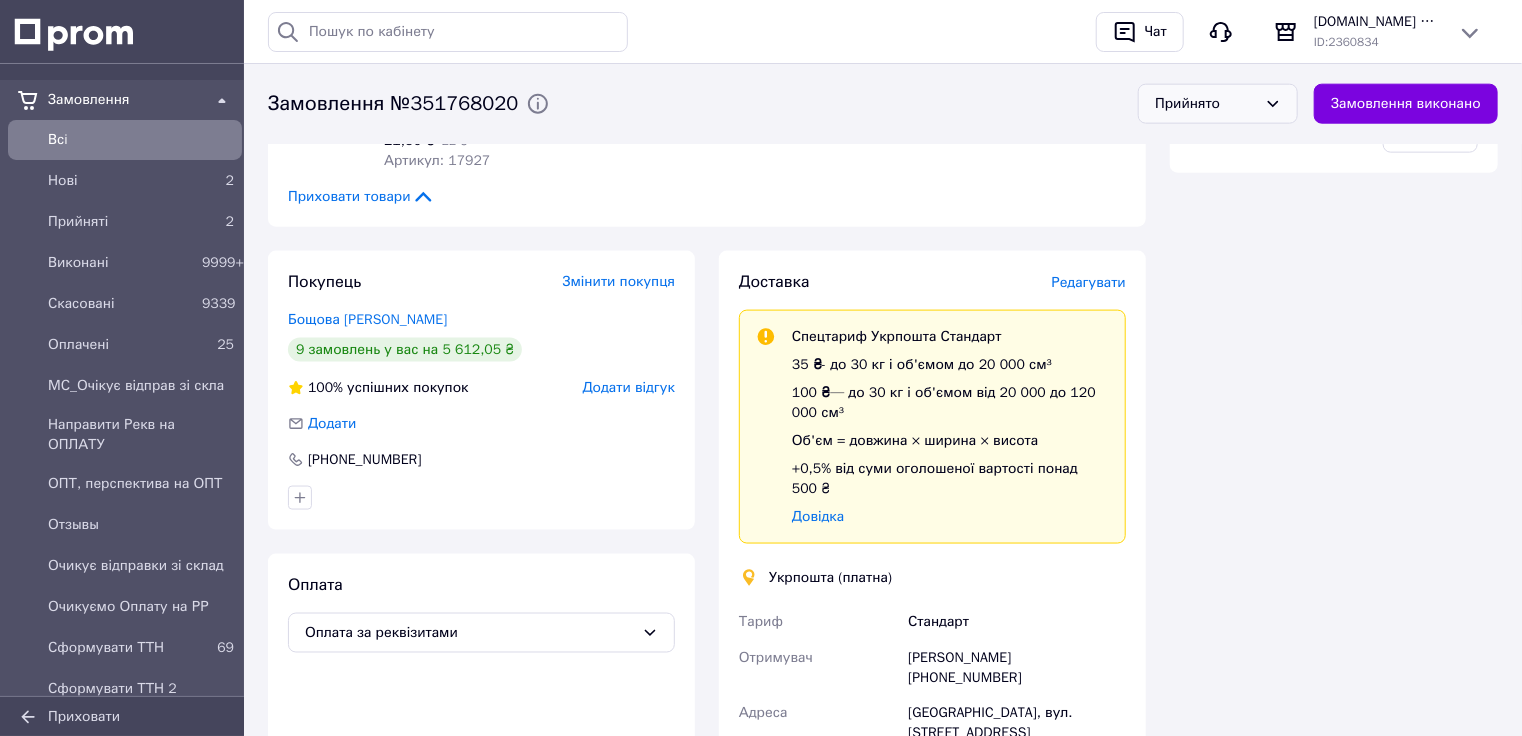 click 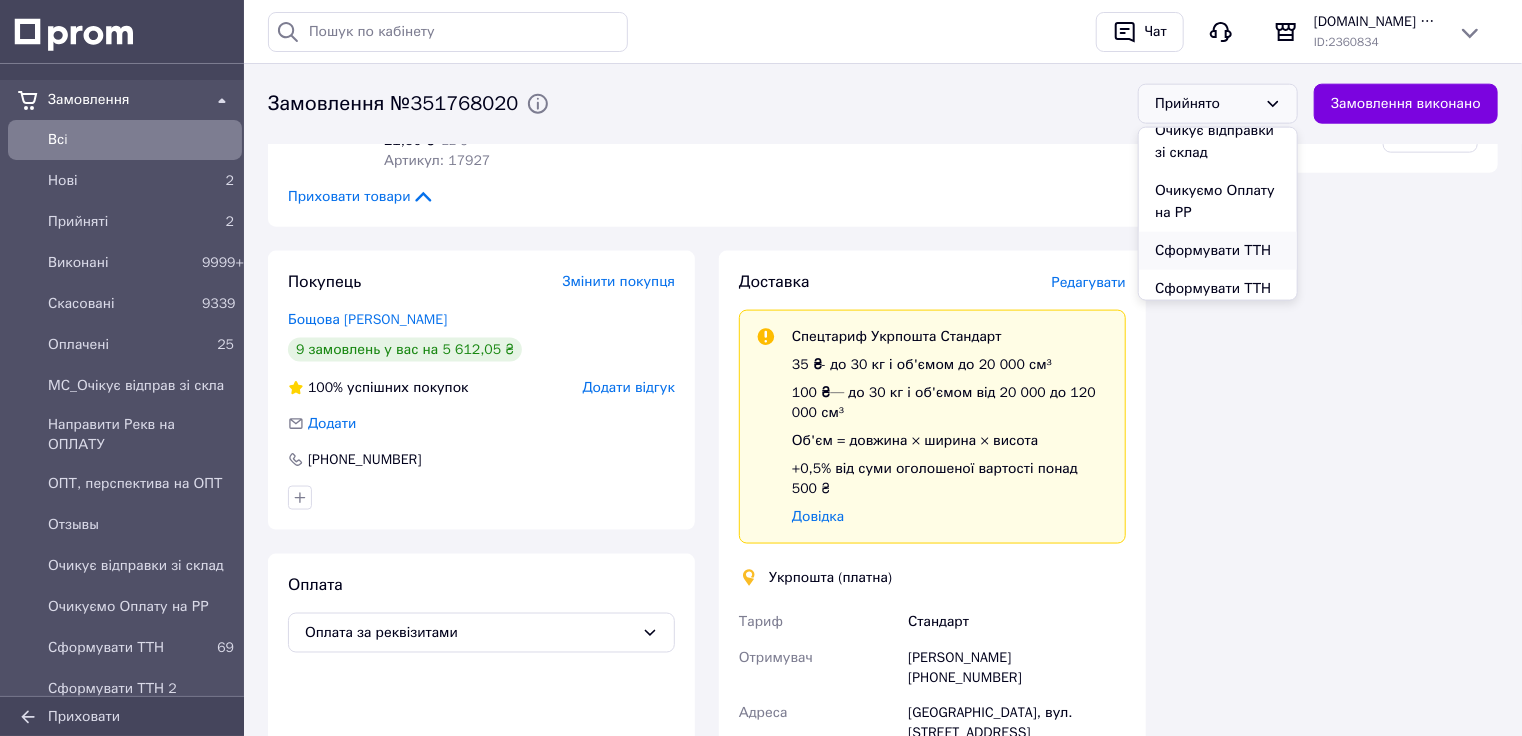 scroll, scrollTop: 356, scrollLeft: 0, axis: vertical 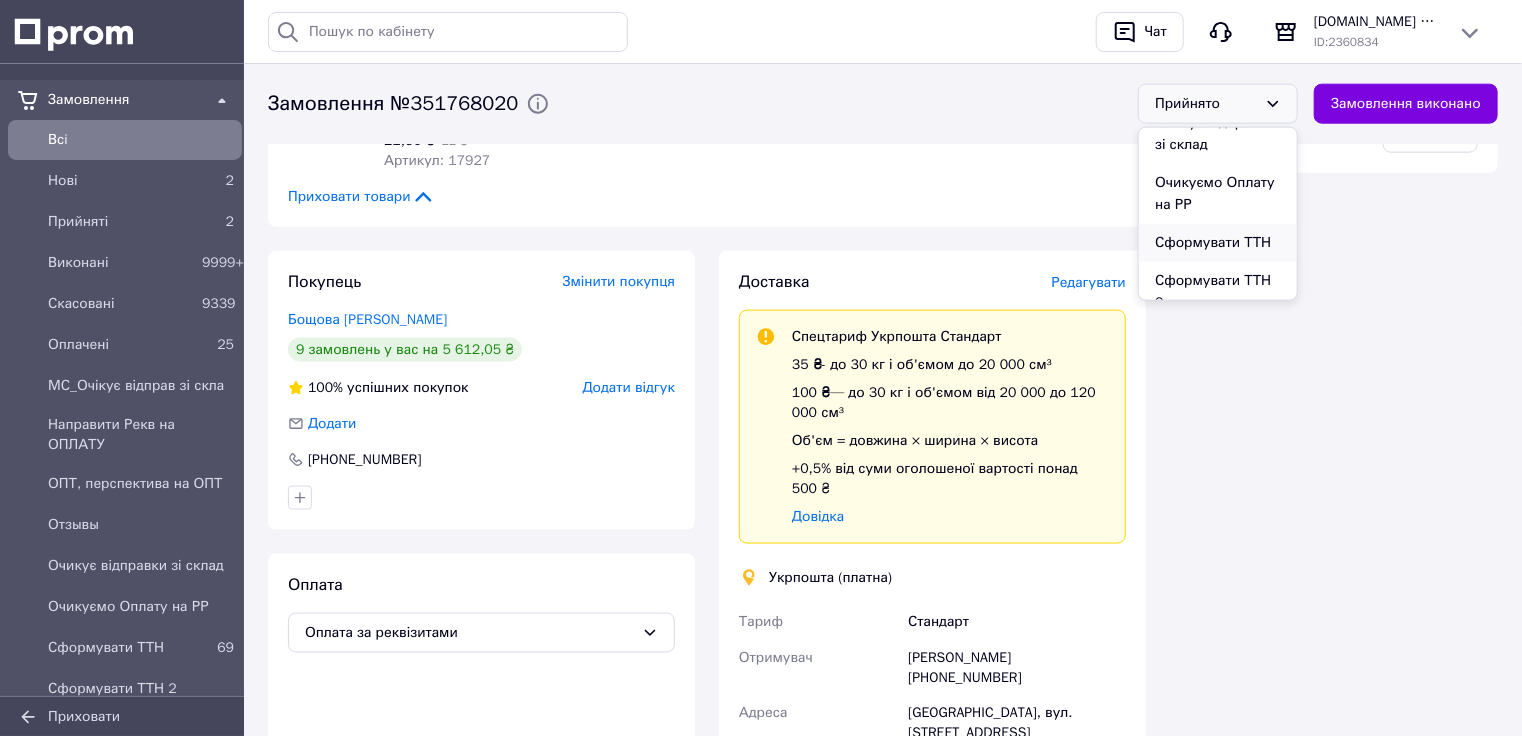 click on "Сформувати ТТН" at bounding box center [1218, 243] 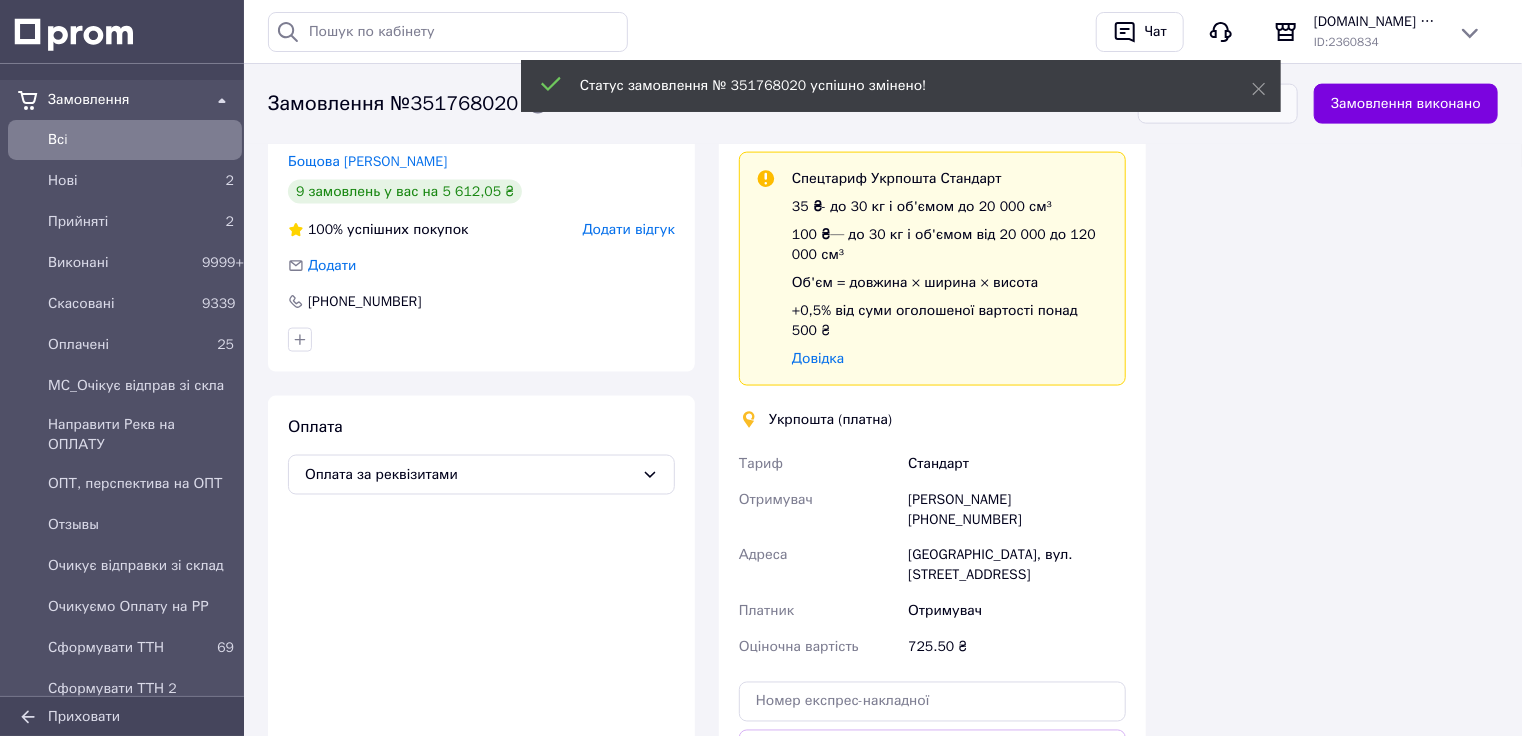 scroll, scrollTop: 1360, scrollLeft: 0, axis: vertical 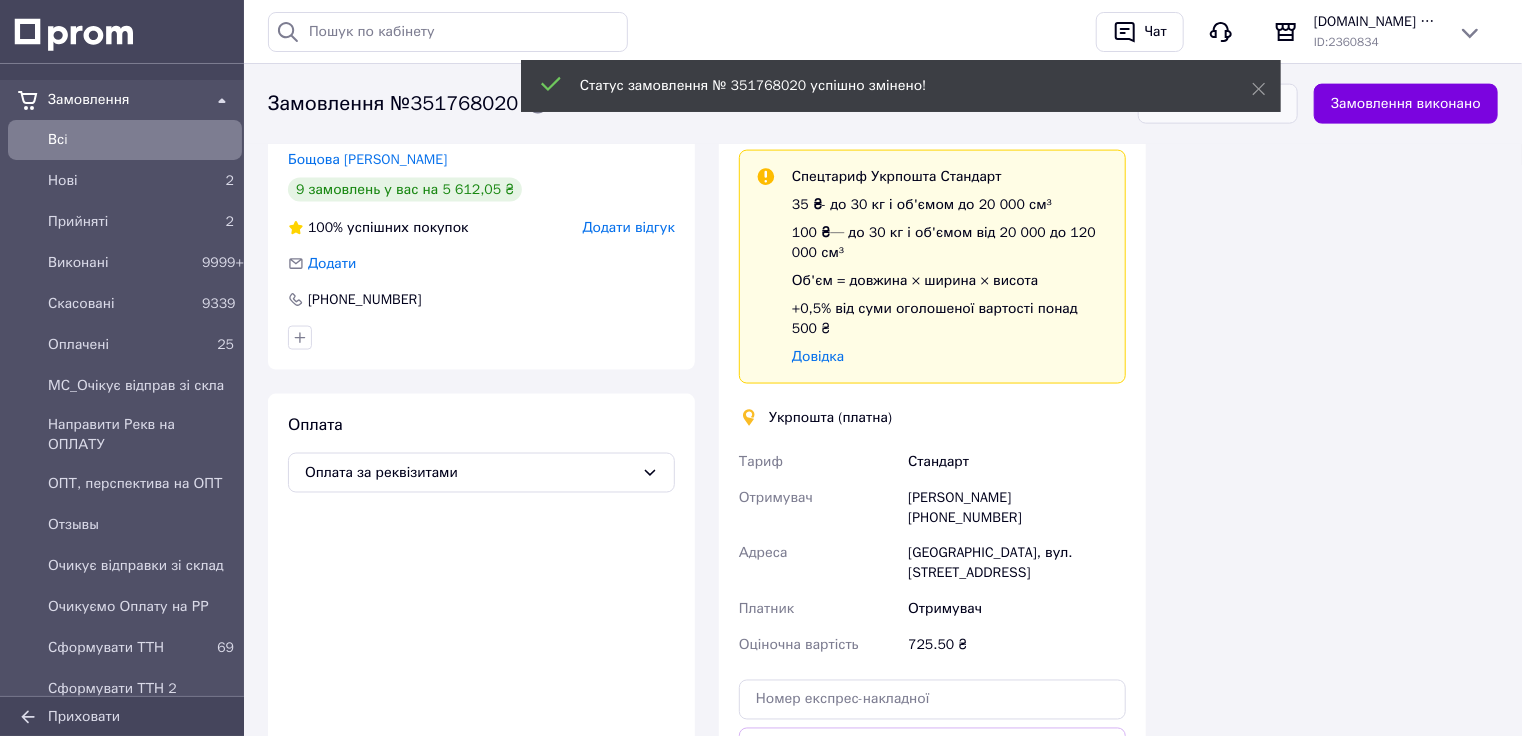 click on "[PERSON_NAME] [PHONE_NUMBER]" at bounding box center (1017, 508) 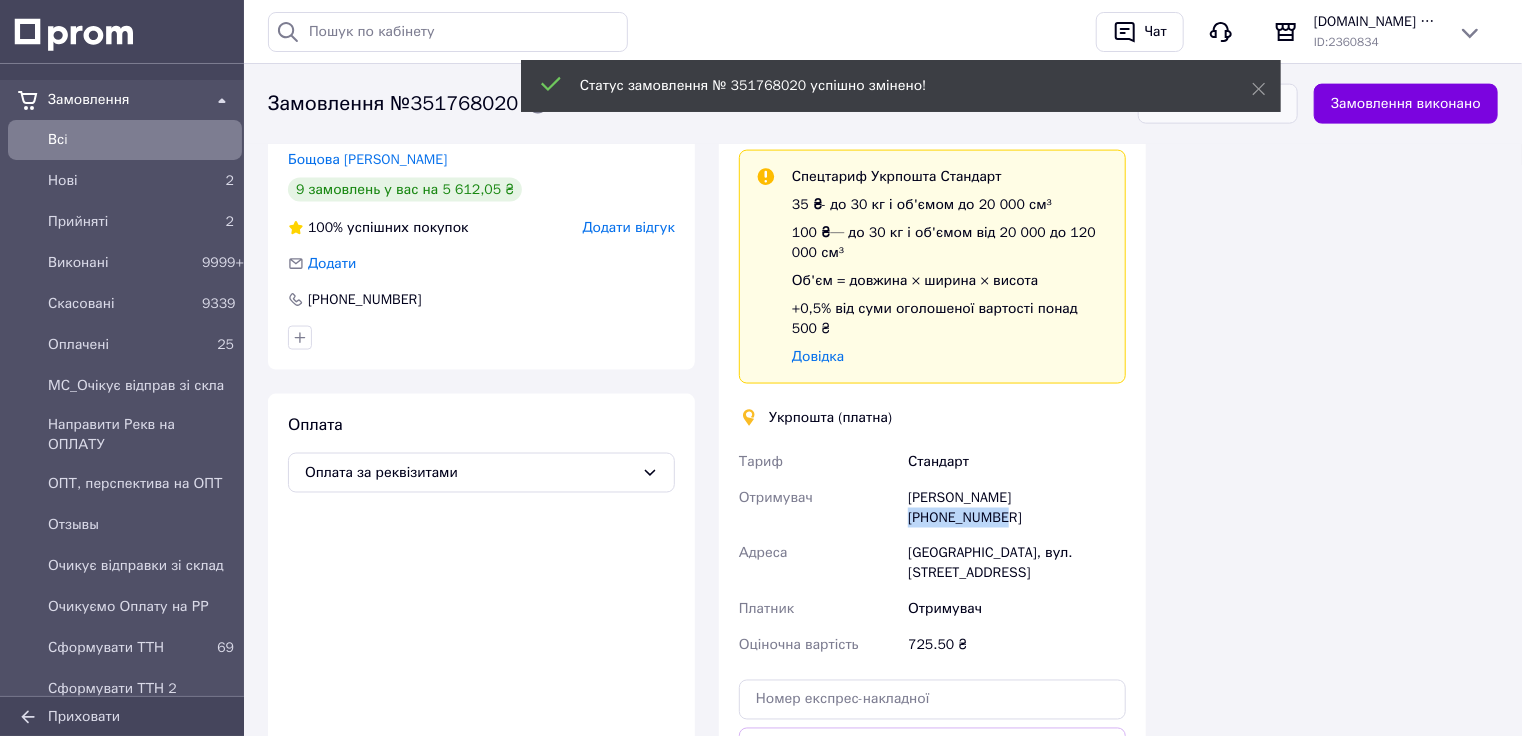 click on "[PERSON_NAME] [PHONE_NUMBER]" at bounding box center [1017, 508] 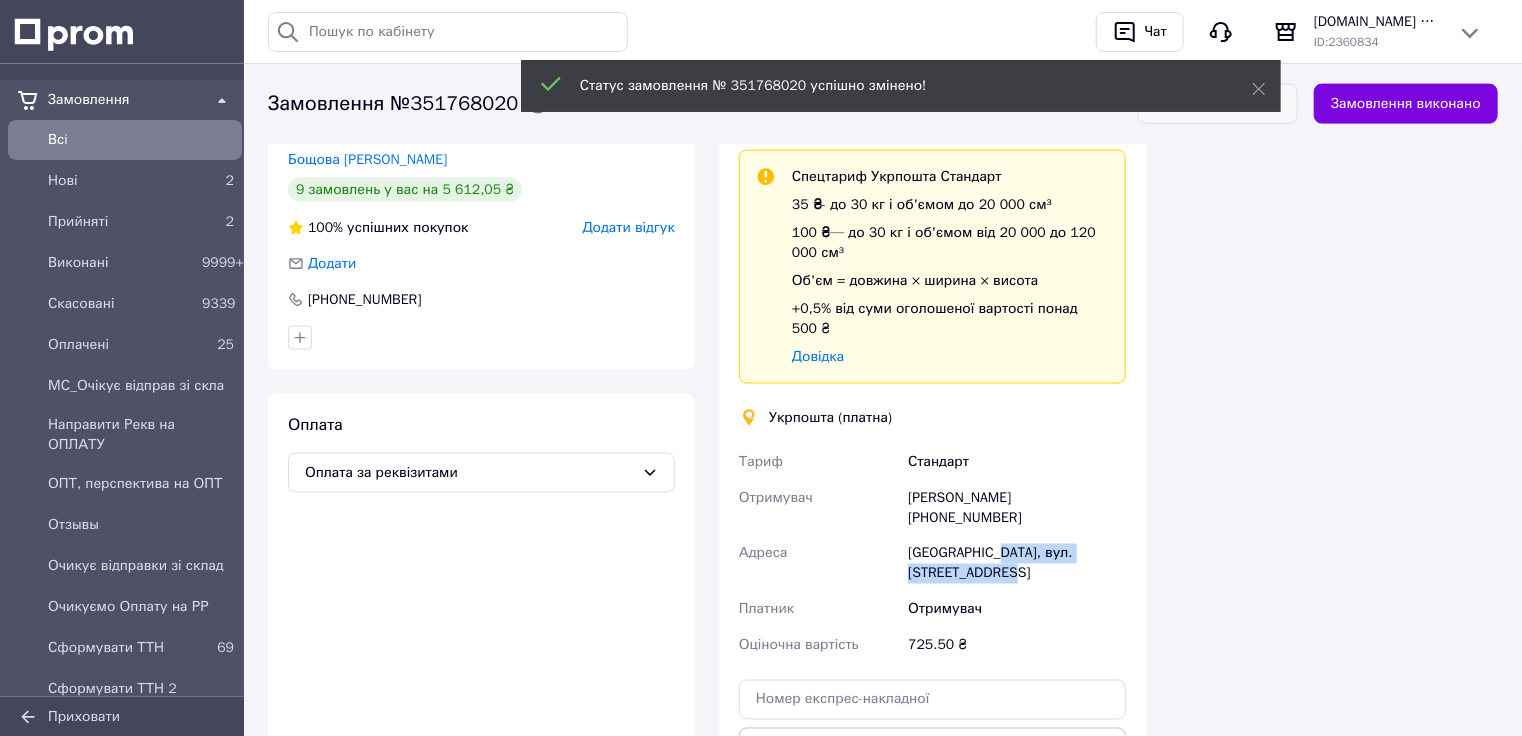 drag, startPoint x: 991, startPoint y: 486, endPoint x: 1014, endPoint y: 504, distance: 29.206163 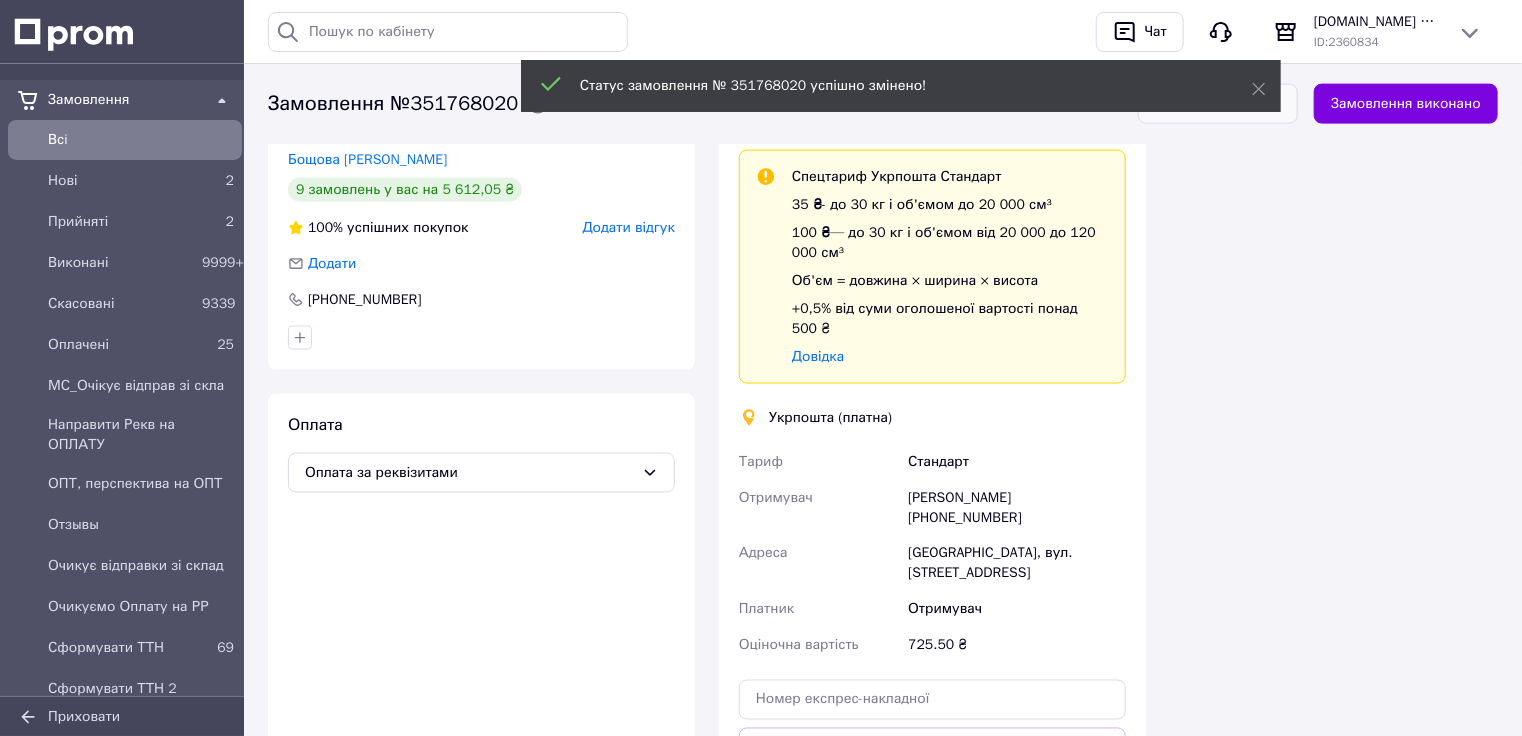 click on "[GEOGRAPHIC_DATA], вул. [STREET_ADDRESS]" at bounding box center [1017, 564] 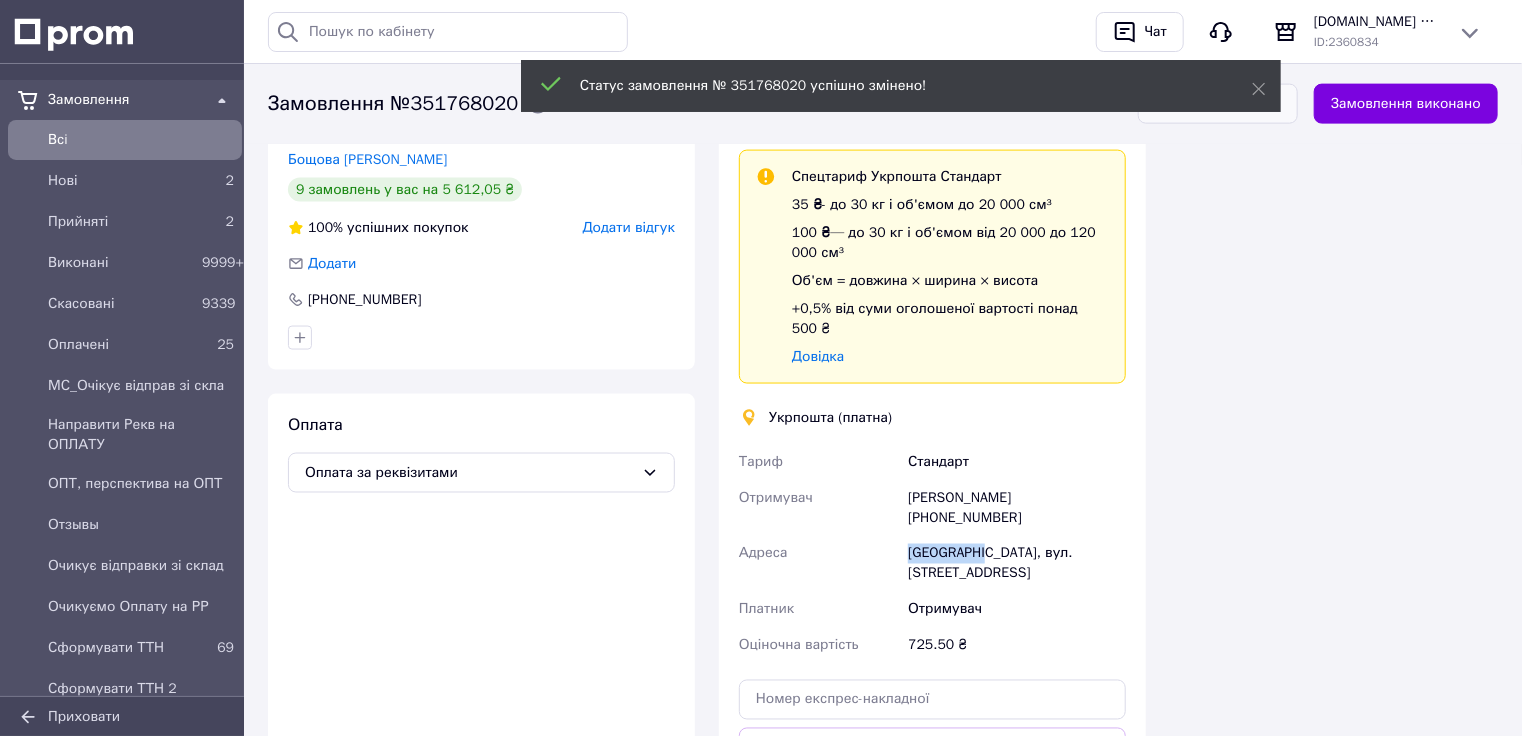 click on "[GEOGRAPHIC_DATA], вул. [STREET_ADDRESS]" at bounding box center (1017, 564) 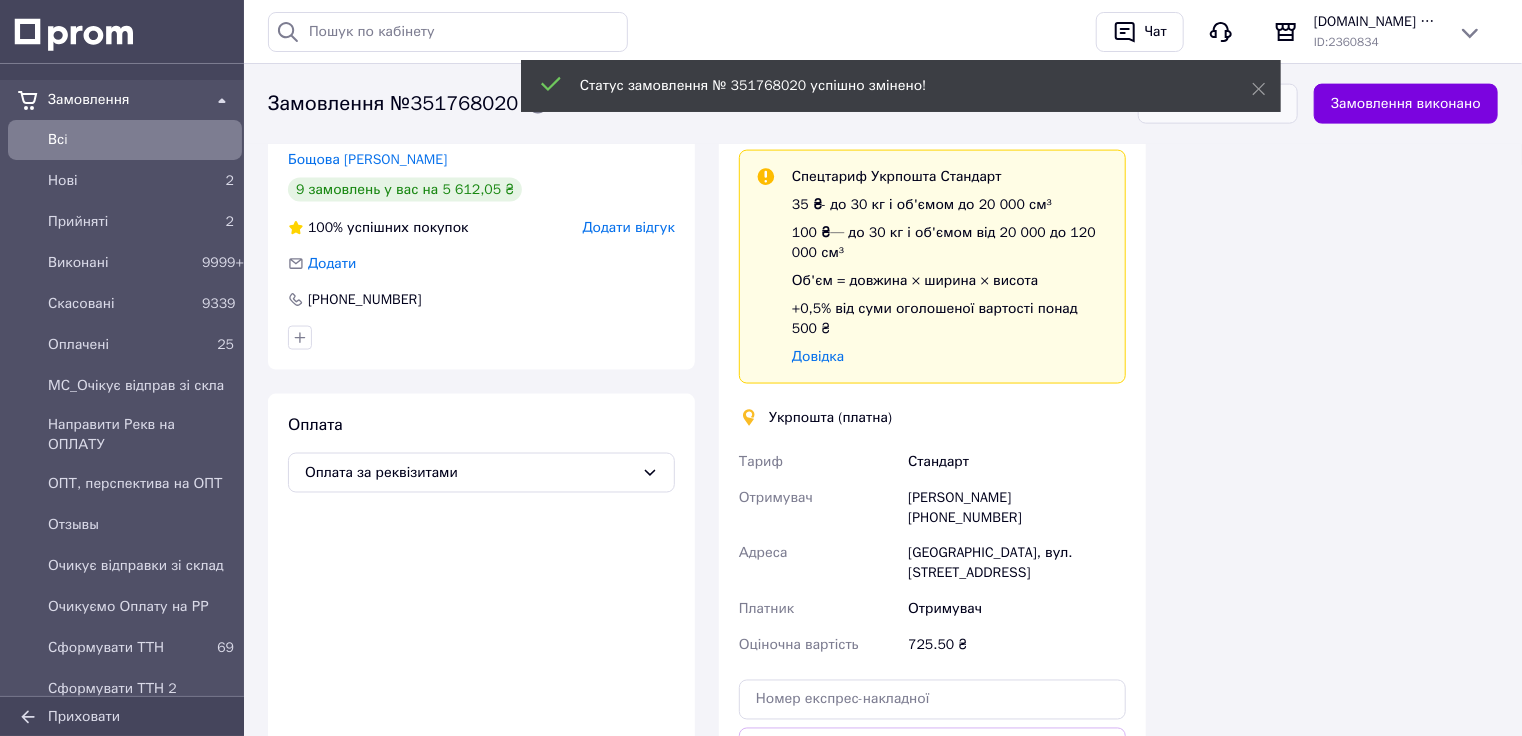 click on "[PERSON_NAME] [PHONE_NUMBER]" at bounding box center (1017, 508) 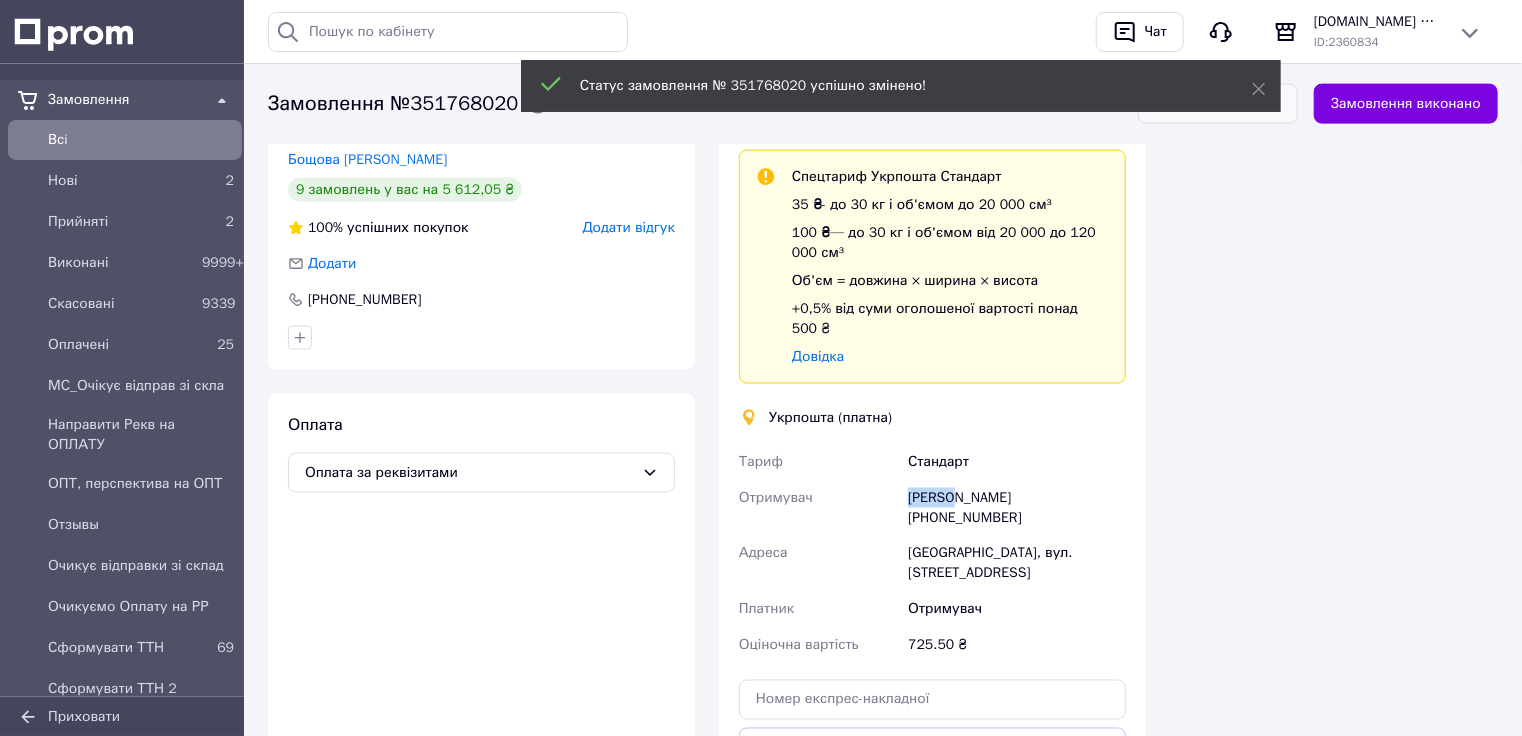 drag, startPoint x: 952, startPoint y: 446, endPoint x: 881, endPoint y: 447, distance: 71.00704 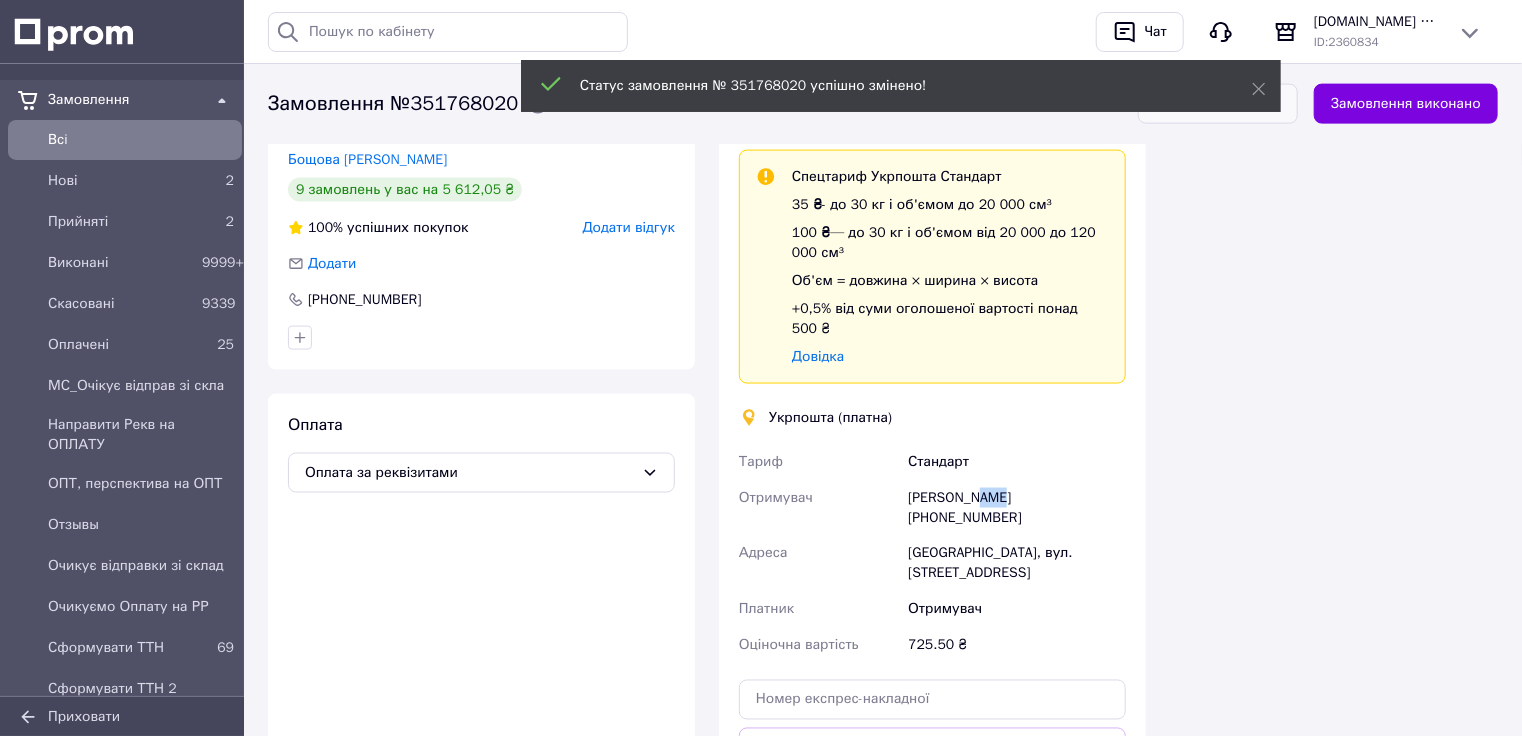 drag, startPoint x: 1001, startPoint y: 448, endPoint x: 940, endPoint y: 445, distance: 61.073727 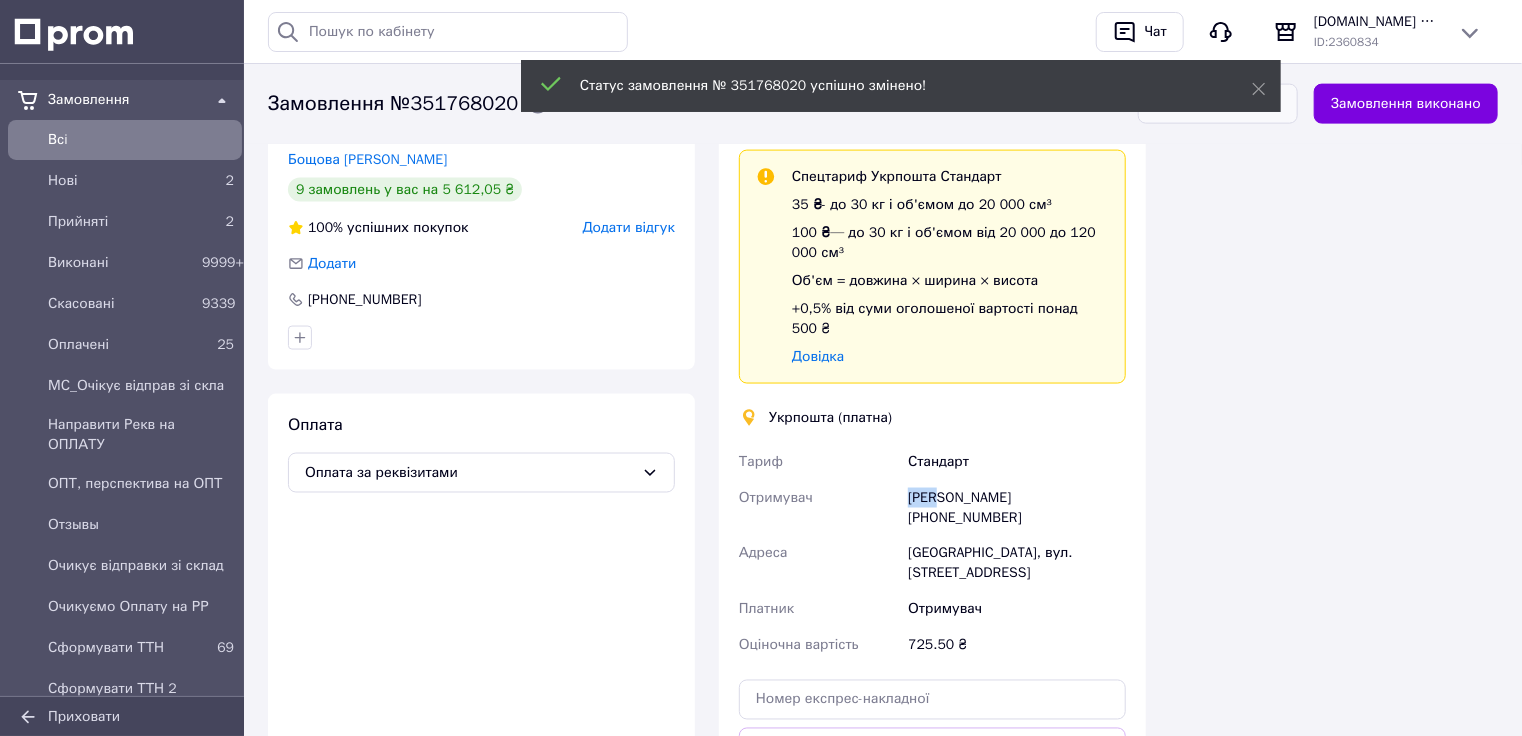 drag, startPoint x: 940, startPoint y: 445, endPoint x: 886, endPoint y: 442, distance: 54.08327 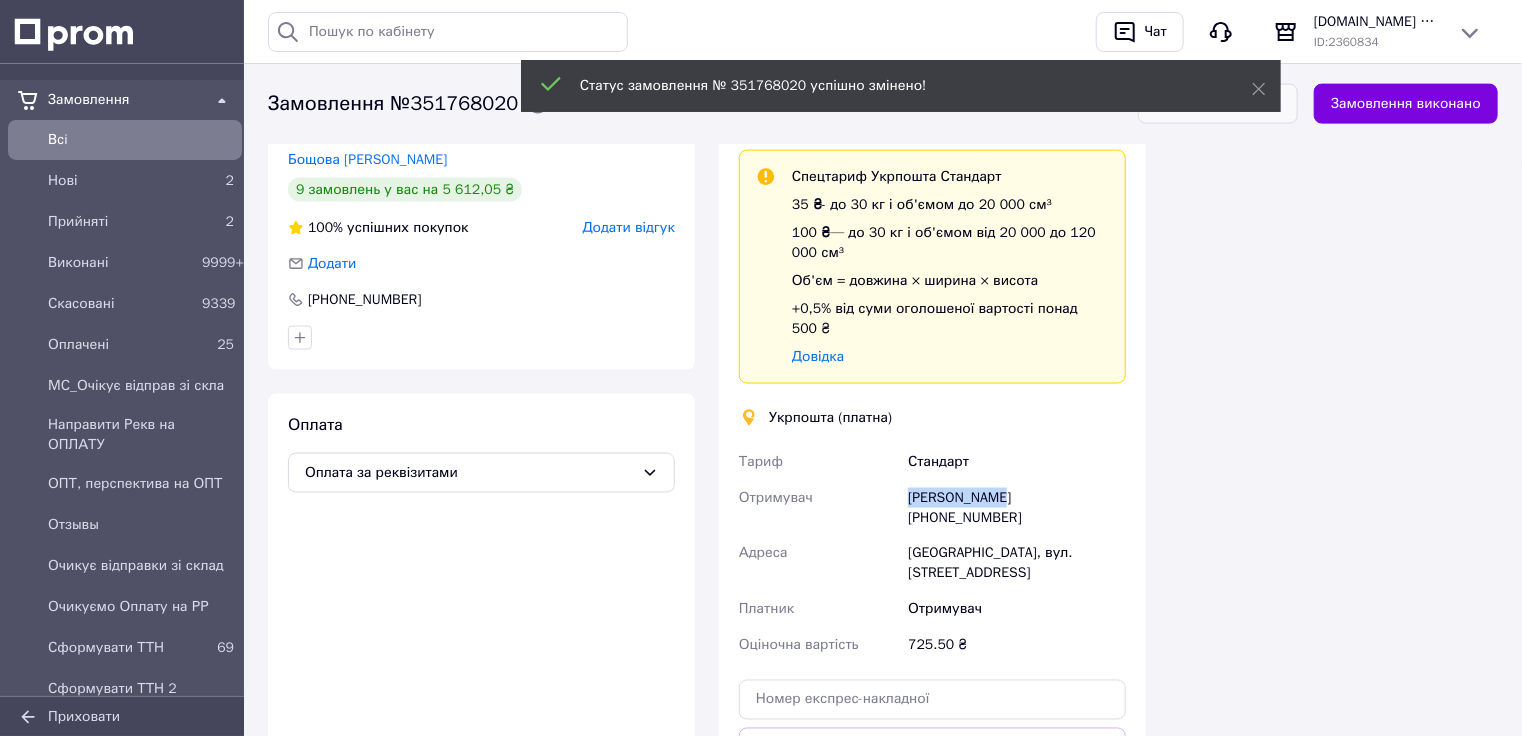 drag, startPoint x: 996, startPoint y: 447, endPoint x: 894, endPoint y: 445, distance: 102.01961 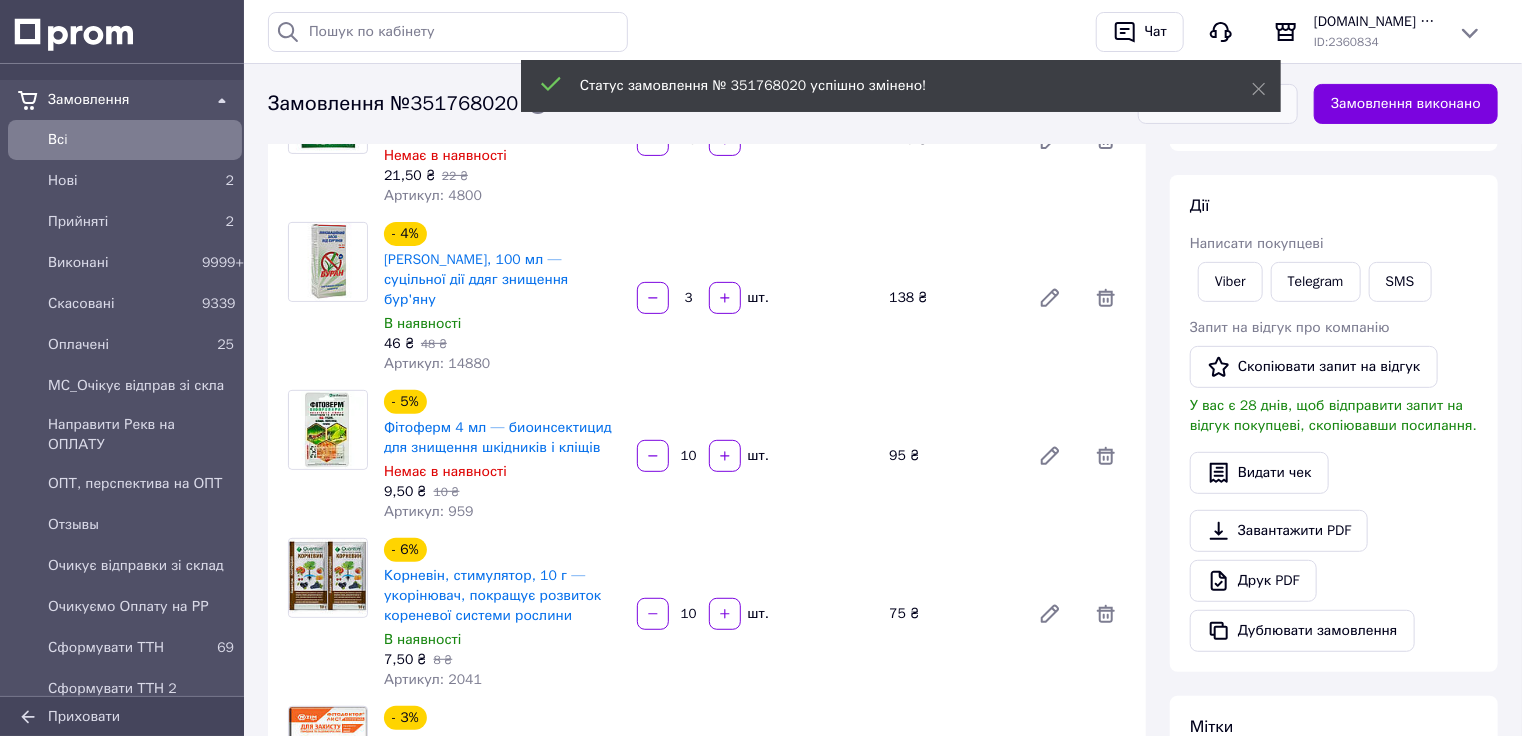 scroll, scrollTop: 80, scrollLeft: 0, axis: vertical 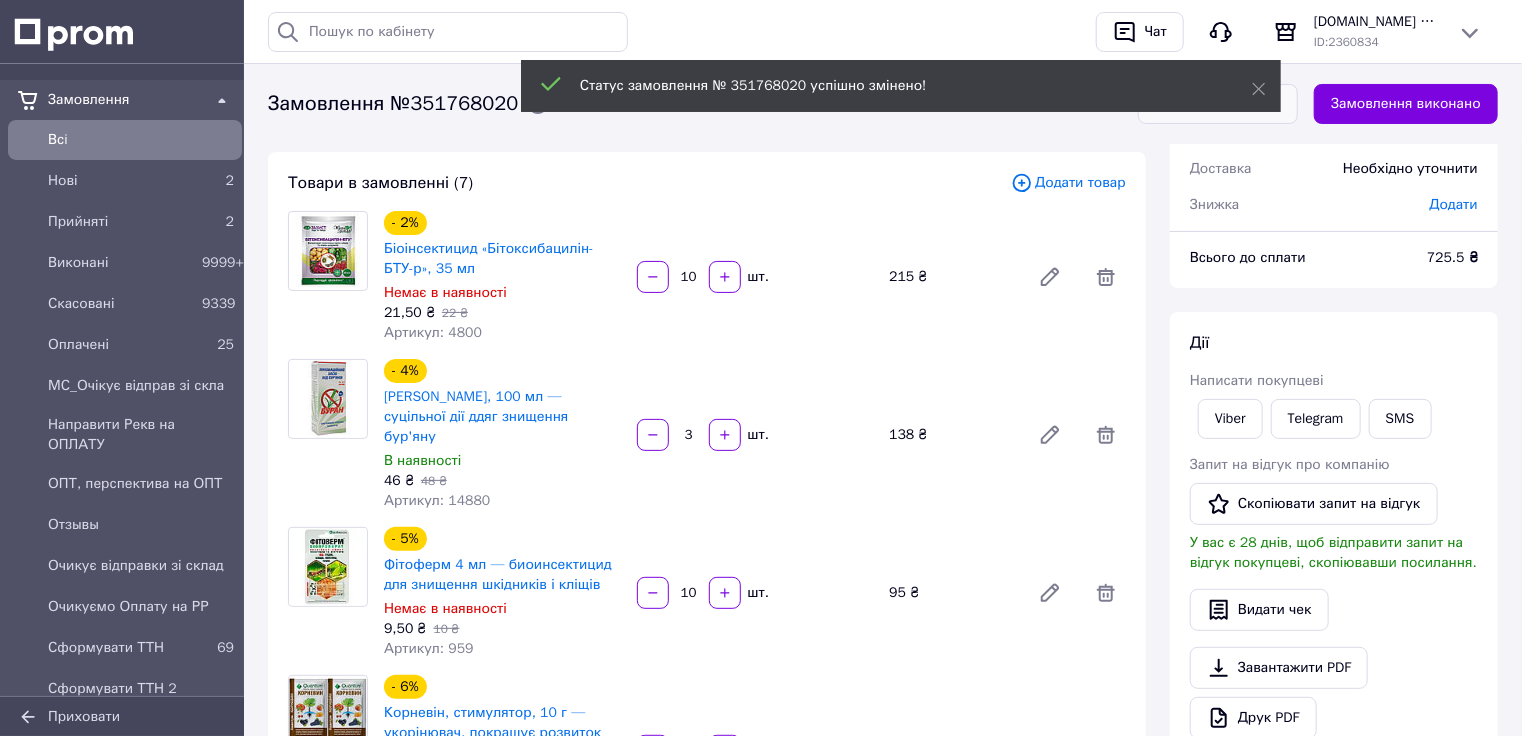 click 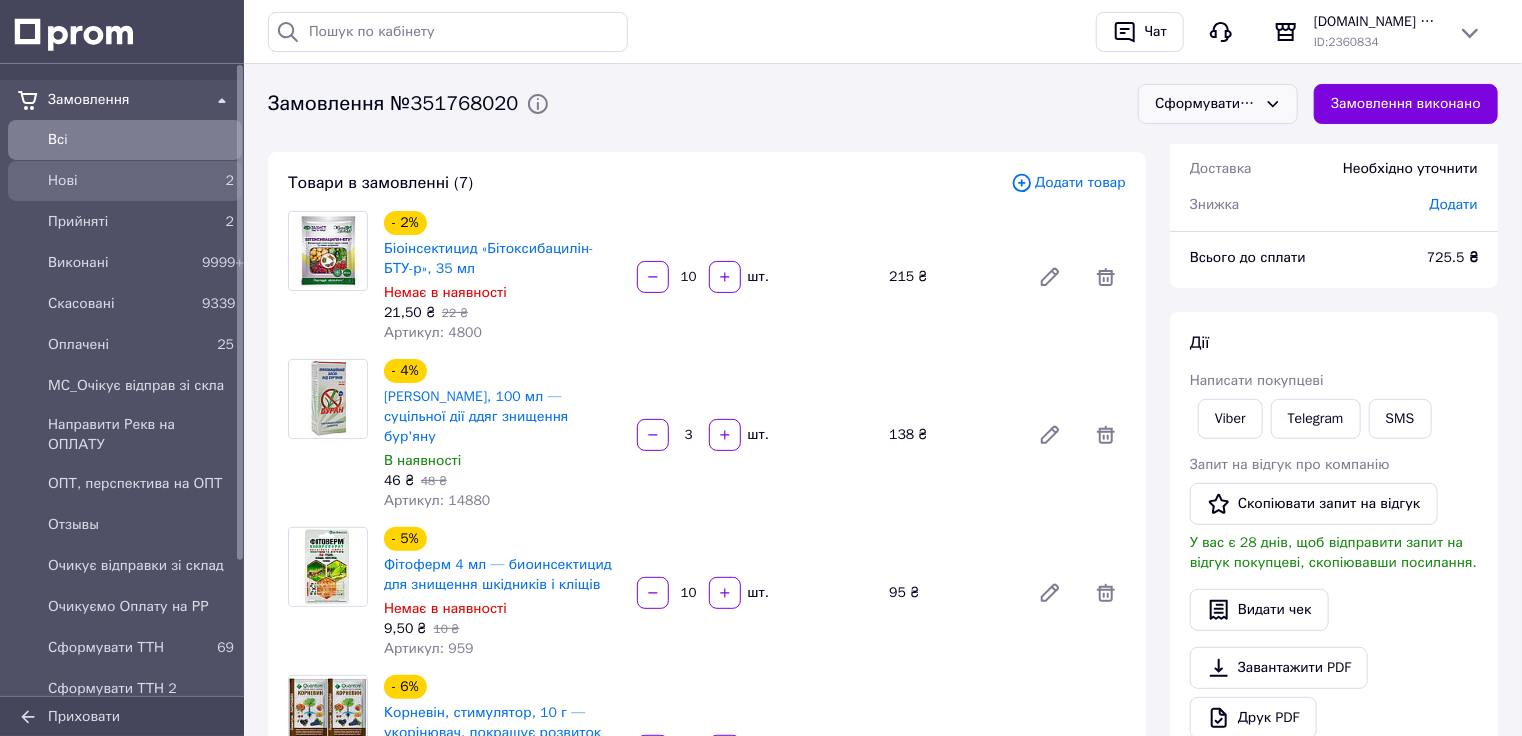 click on "Нові" at bounding box center (121, 181) 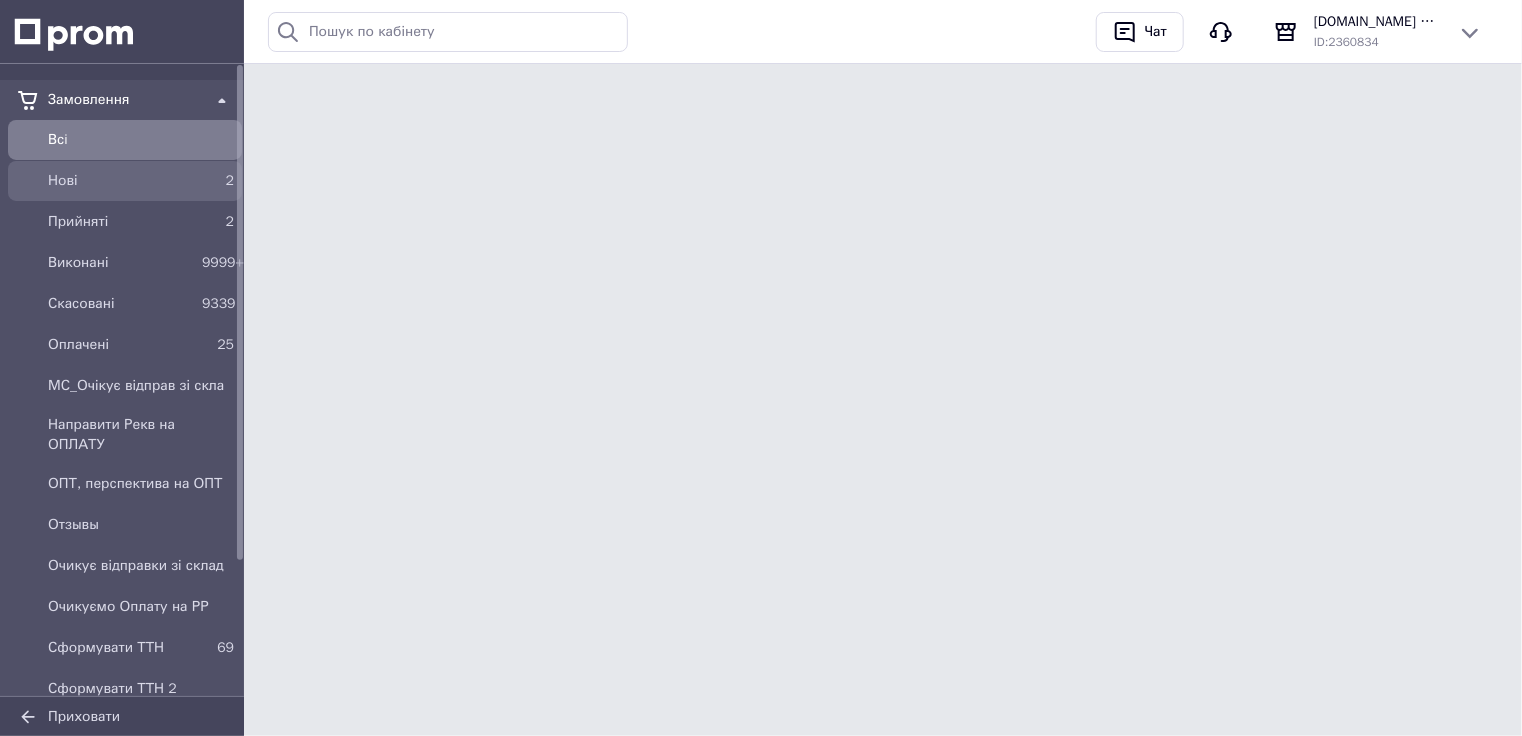 scroll, scrollTop: 0, scrollLeft: 0, axis: both 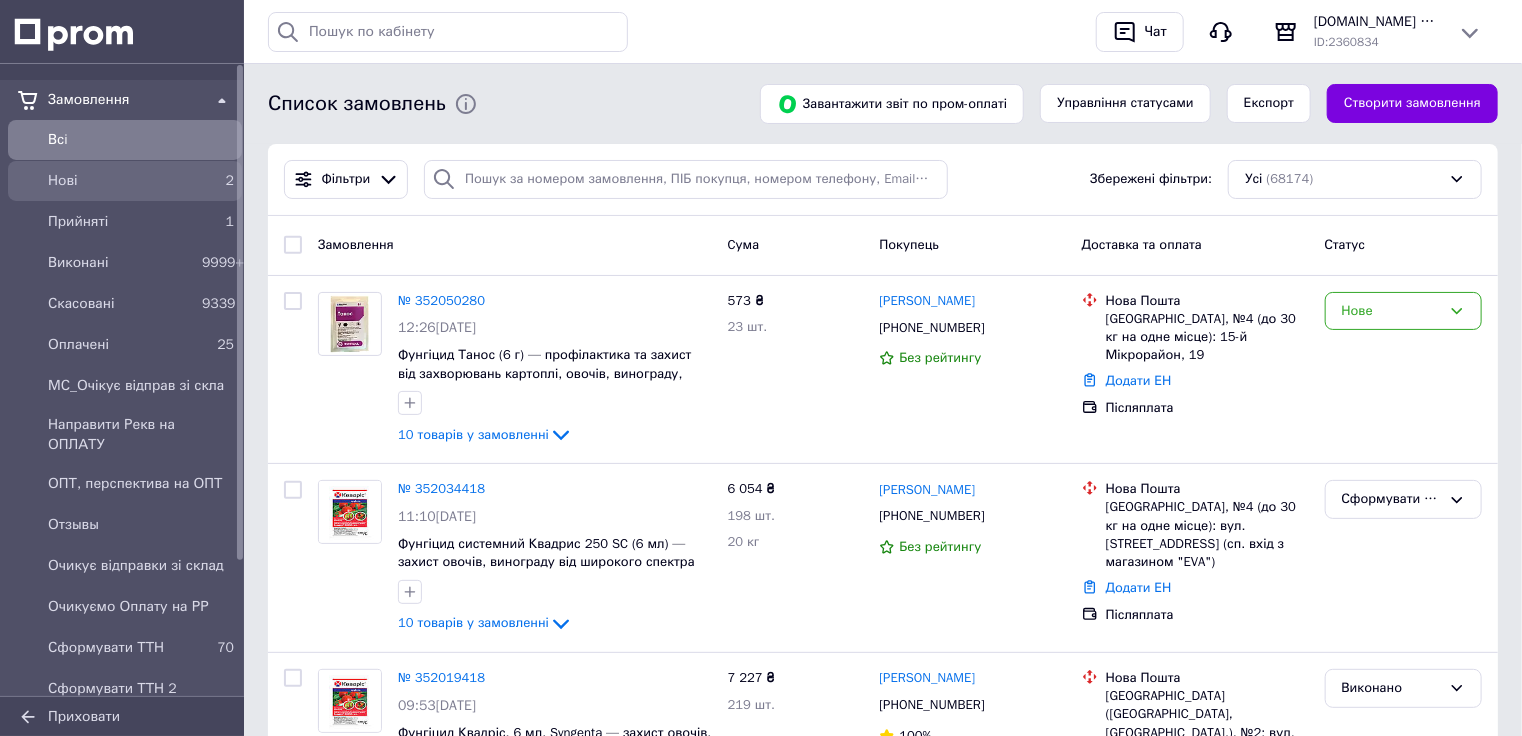 click on "Нові" at bounding box center (121, 181) 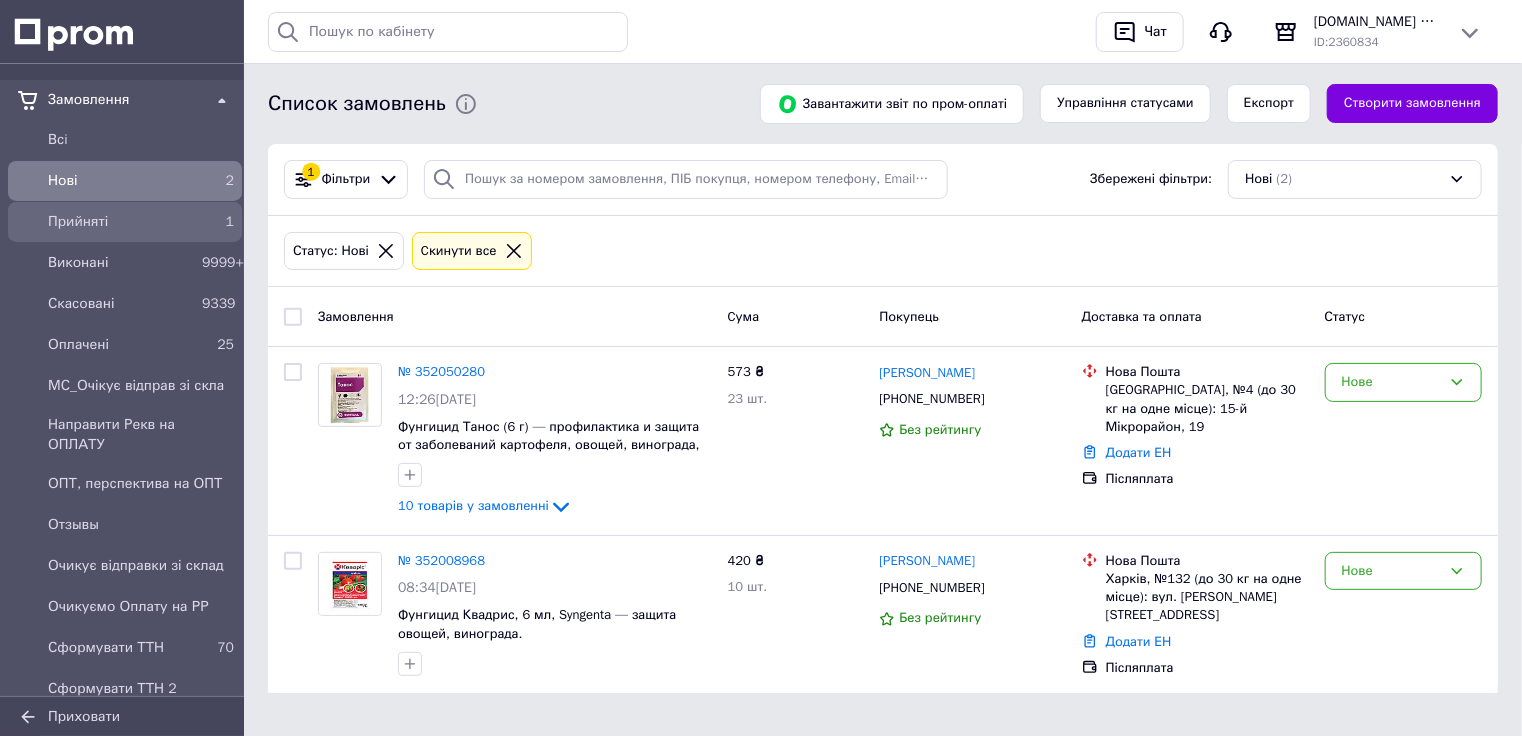 click on "Прийняті" at bounding box center [121, 222] 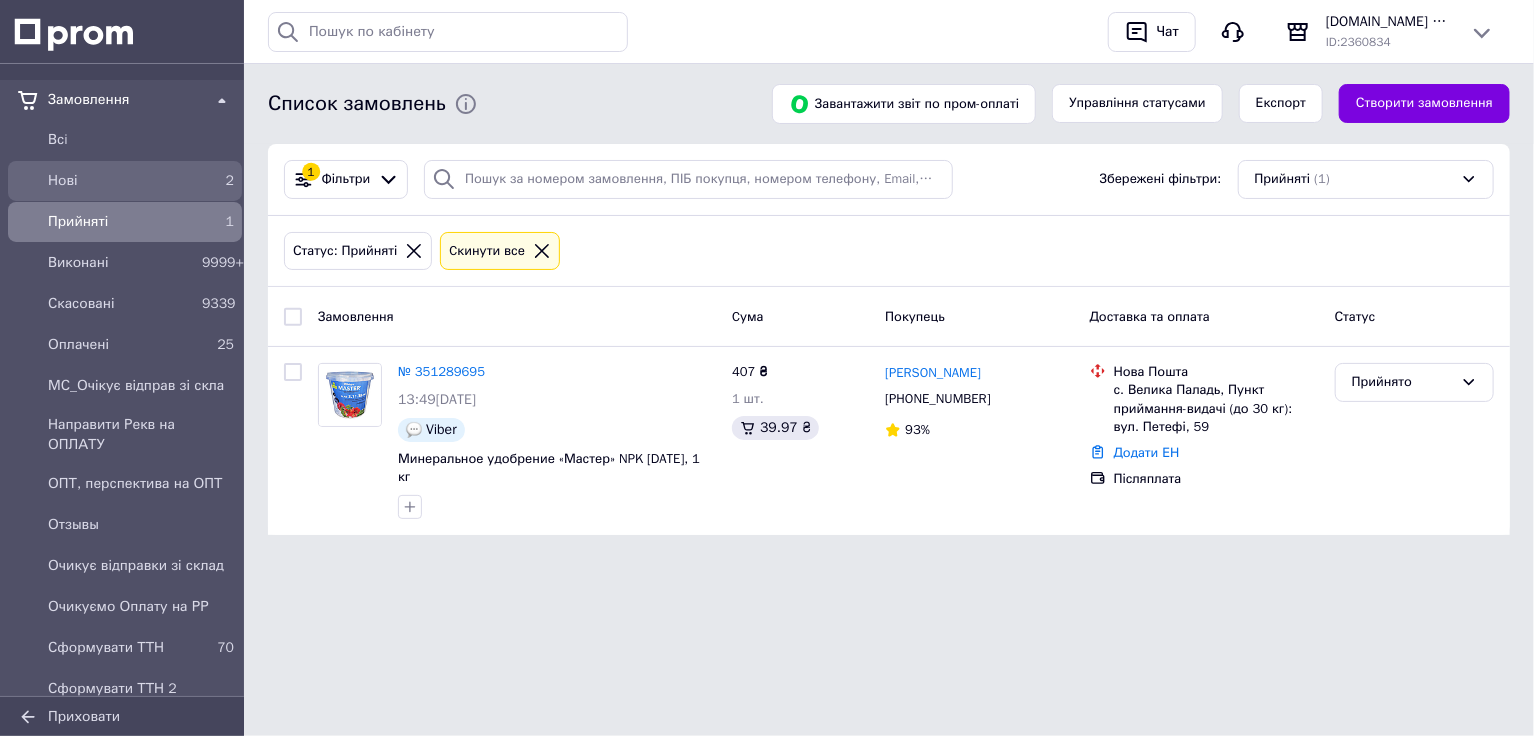 click on "2" at bounding box center (218, 181) 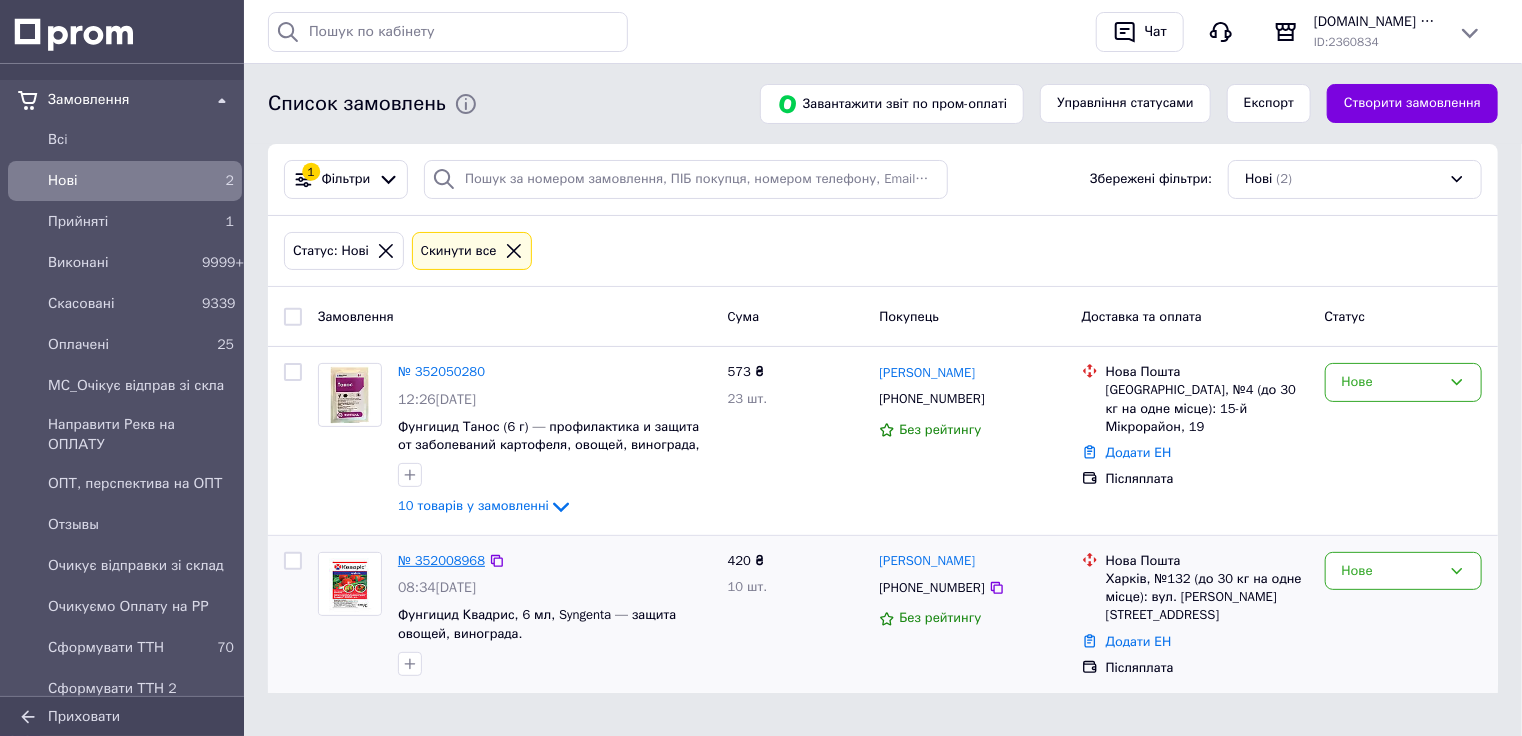 click on "№ 352008968" at bounding box center (441, 560) 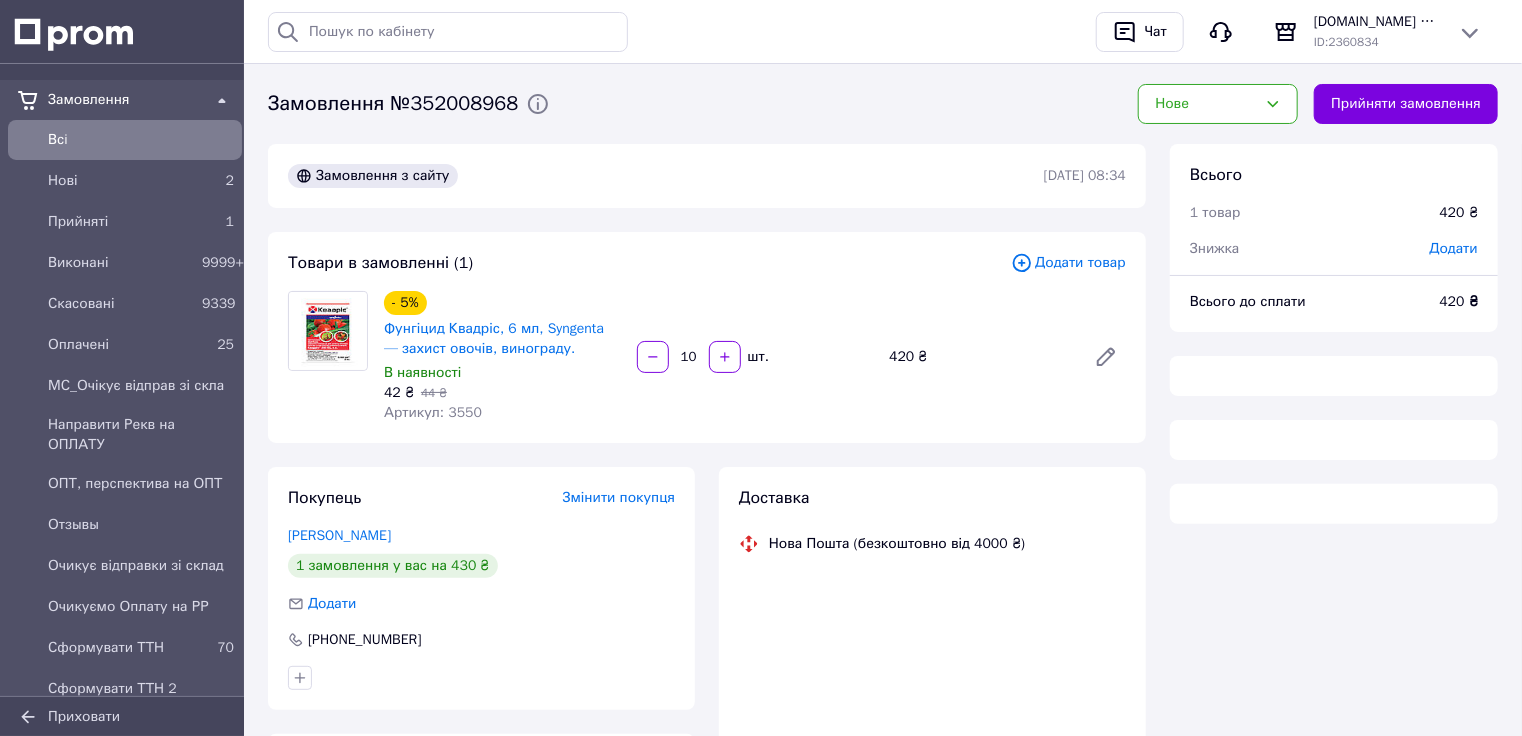 click on "Артикул: 3550" at bounding box center (433, 412) 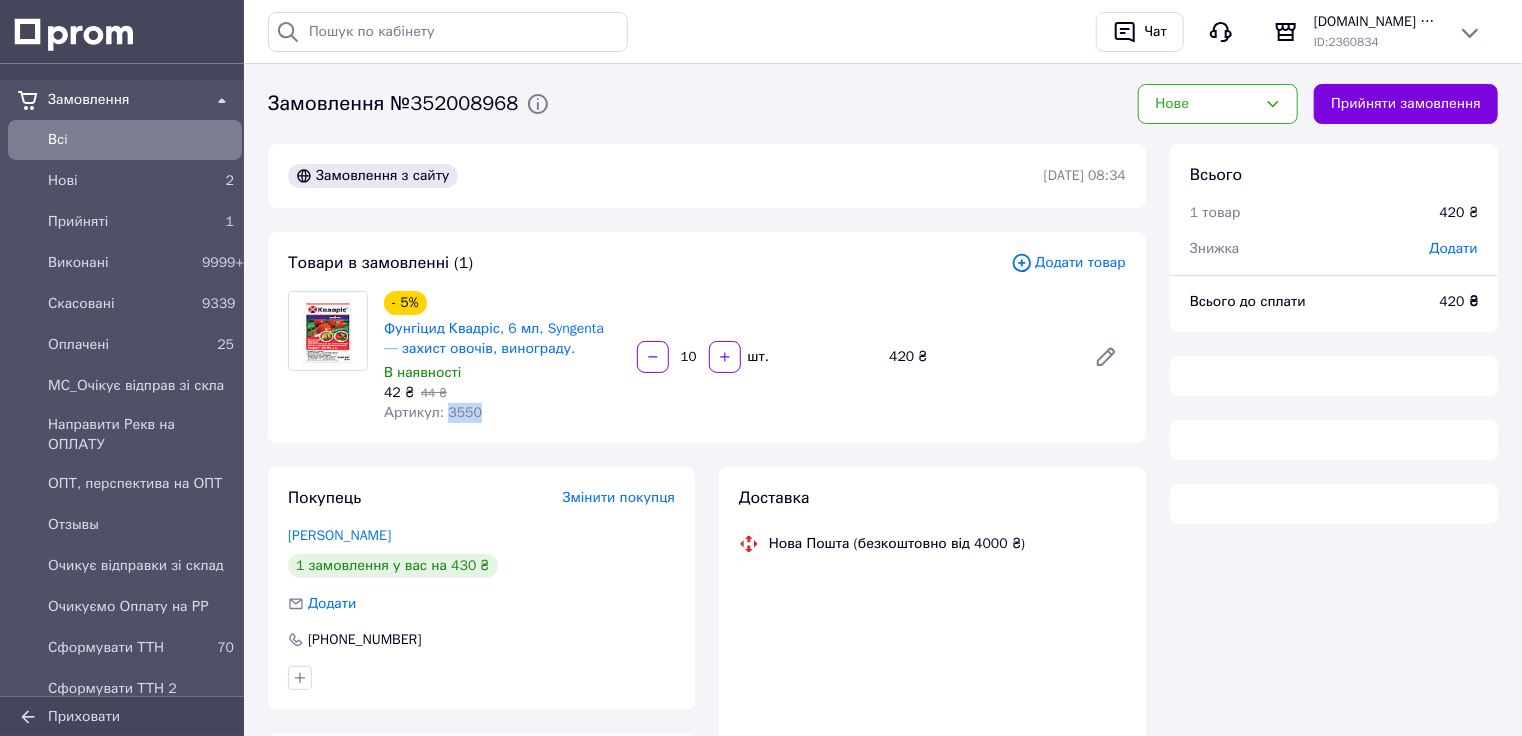 click on "Артикул: 3550" at bounding box center [433, 412] 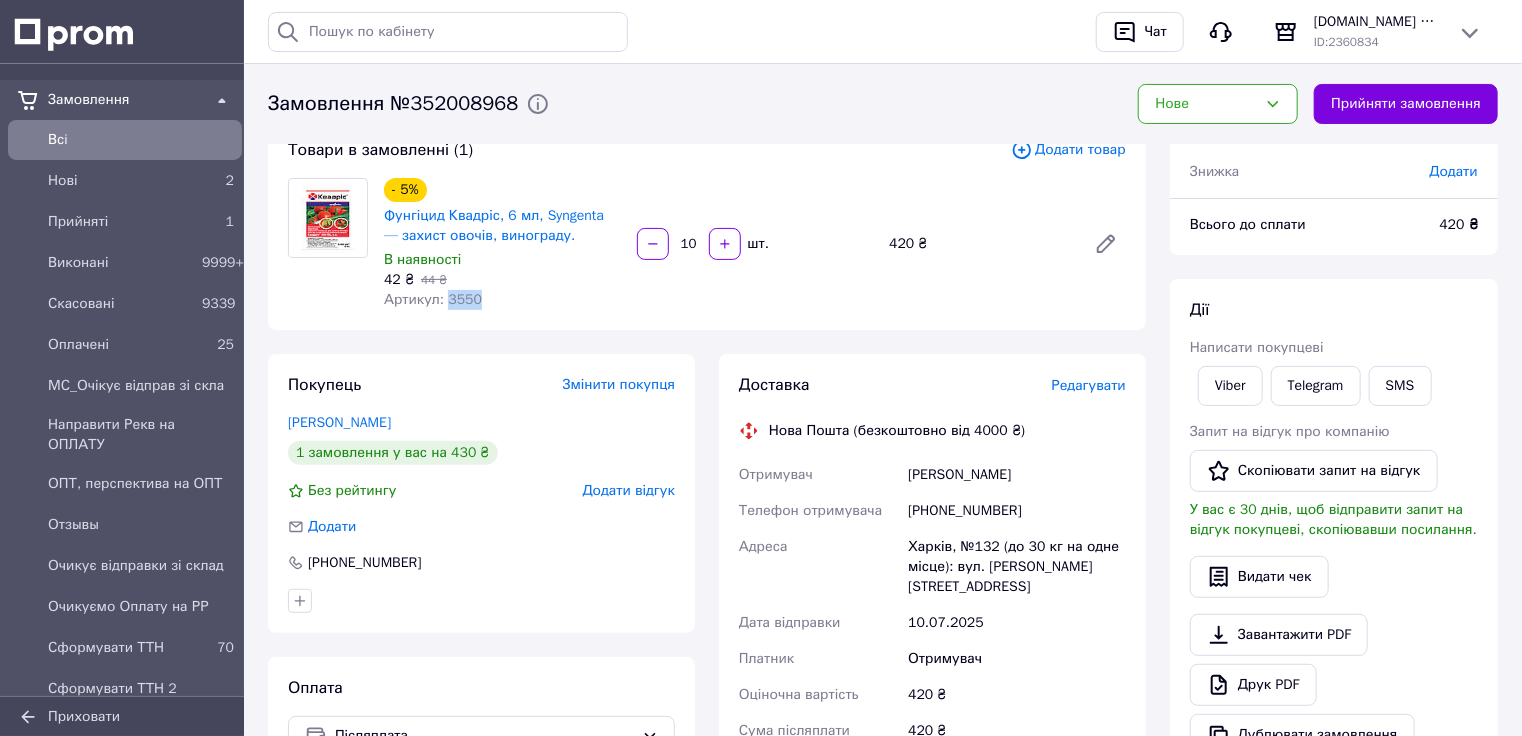 scroll, scrollTop: 0, scrollLeft: 0, axis: both 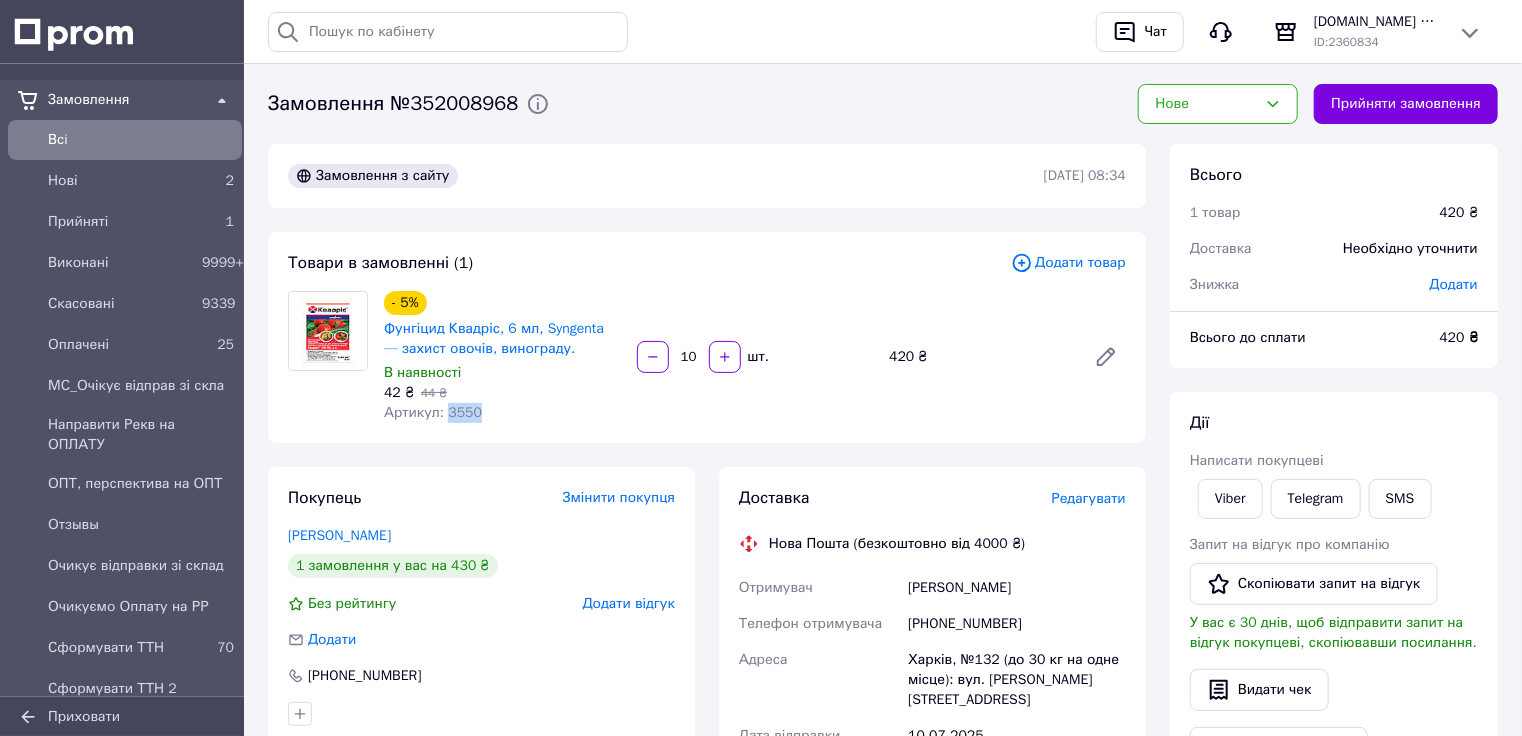 click on "- 5% Фунгіцид Квадріс, 6 мл, Syngenta — захист овочів, винограду. В наявності 42 ₴   44 ₴ Артикул: 3550 10   шт. 420 ₴" at bounding box center (755, 357) 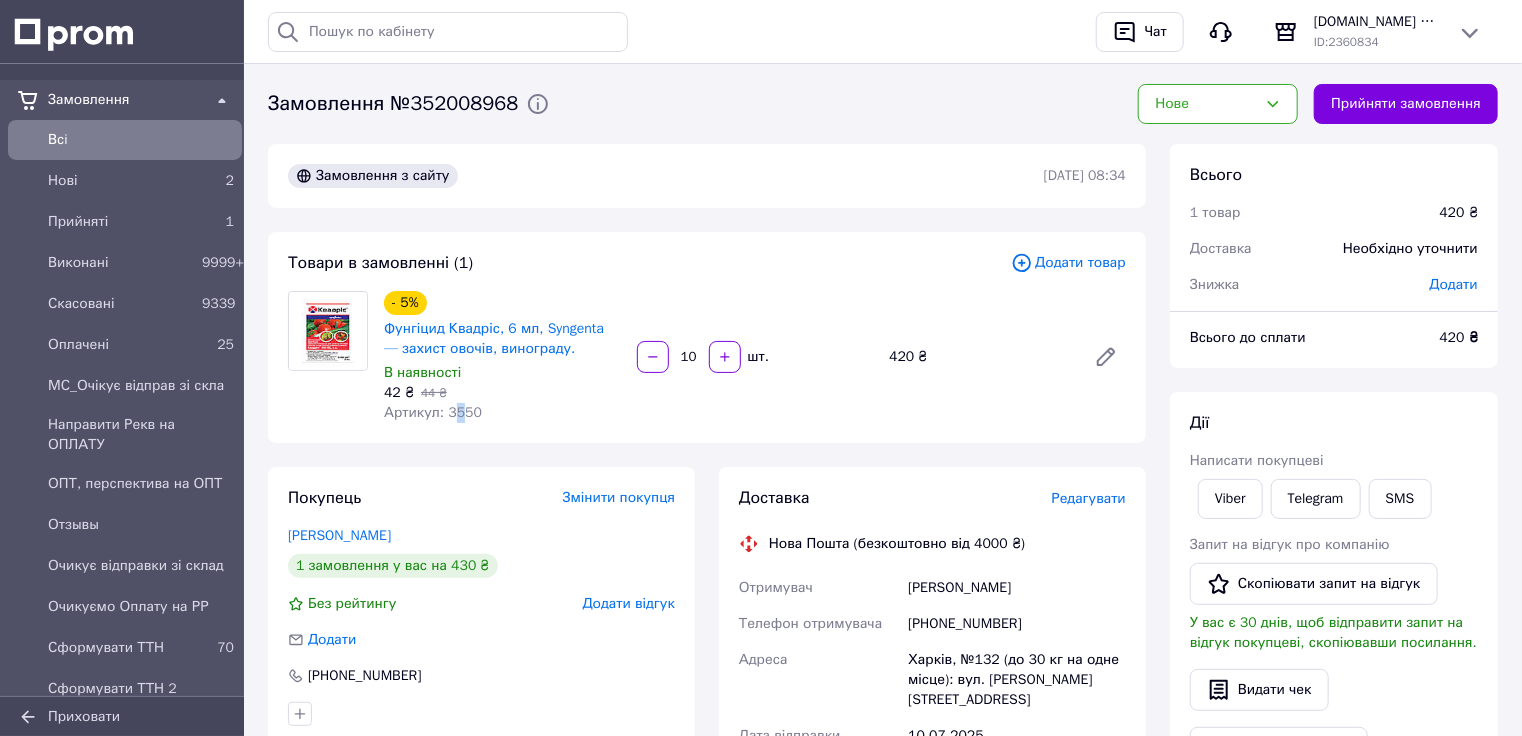 click on "- 5% Фунгіцид Квадріс, 6 мл, Syngenta — захист овочів, винограду. В наявності 42 ₴   44 ₴ Артикул: 3550" at bounding box center [502, 357] 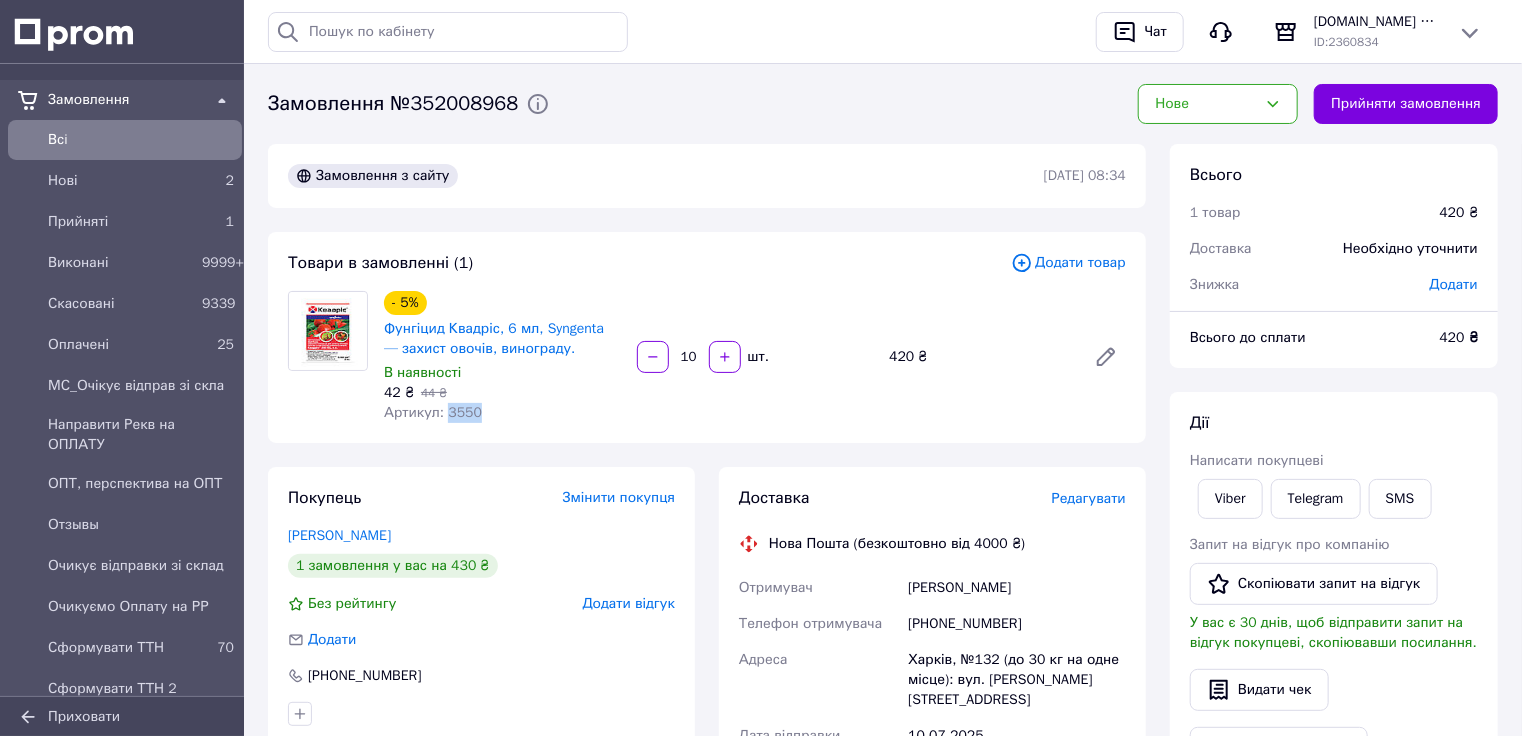 click on "Артикул: 3550" at bounding box center [433, 412] 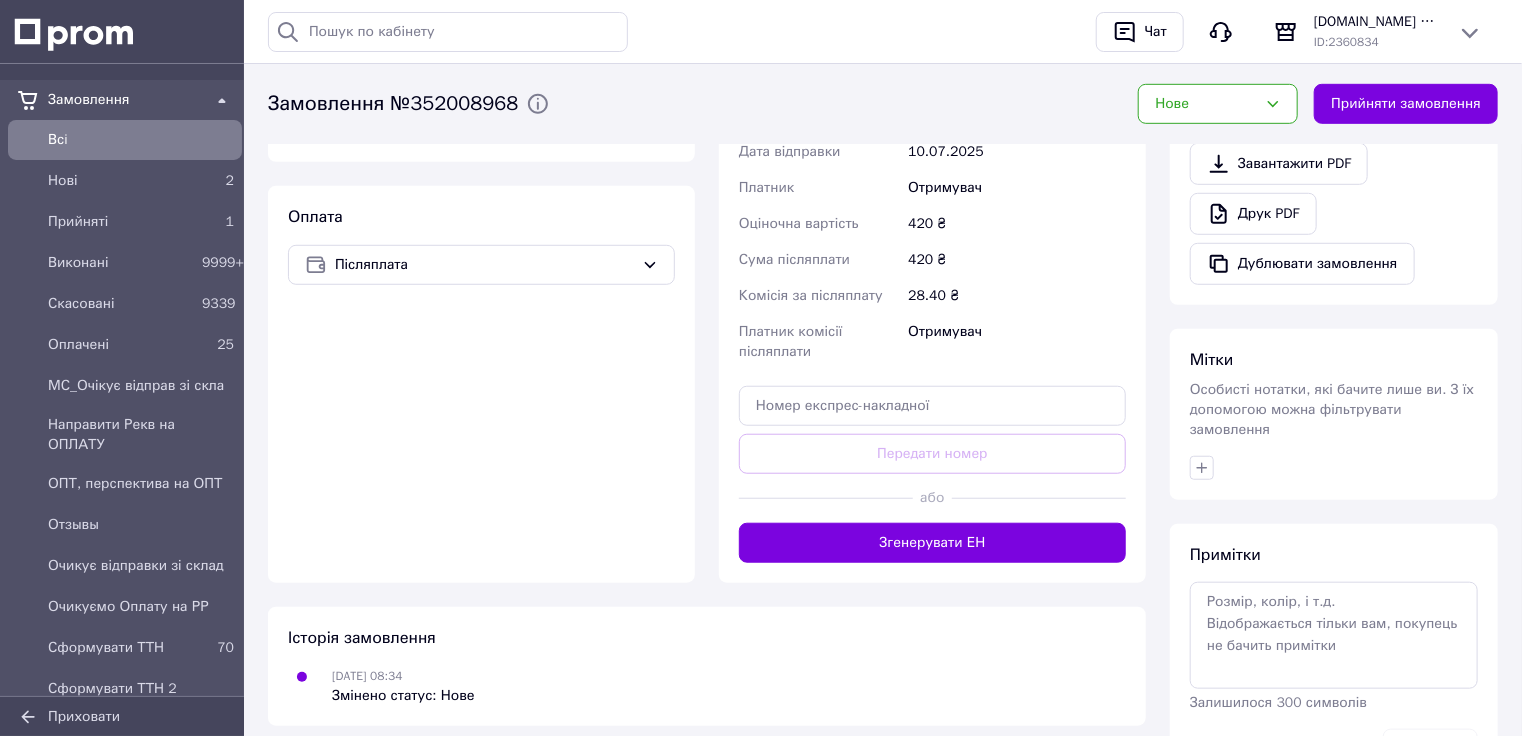scroll, scrollTop: 678, scrollLeft: 0, axis: vertical 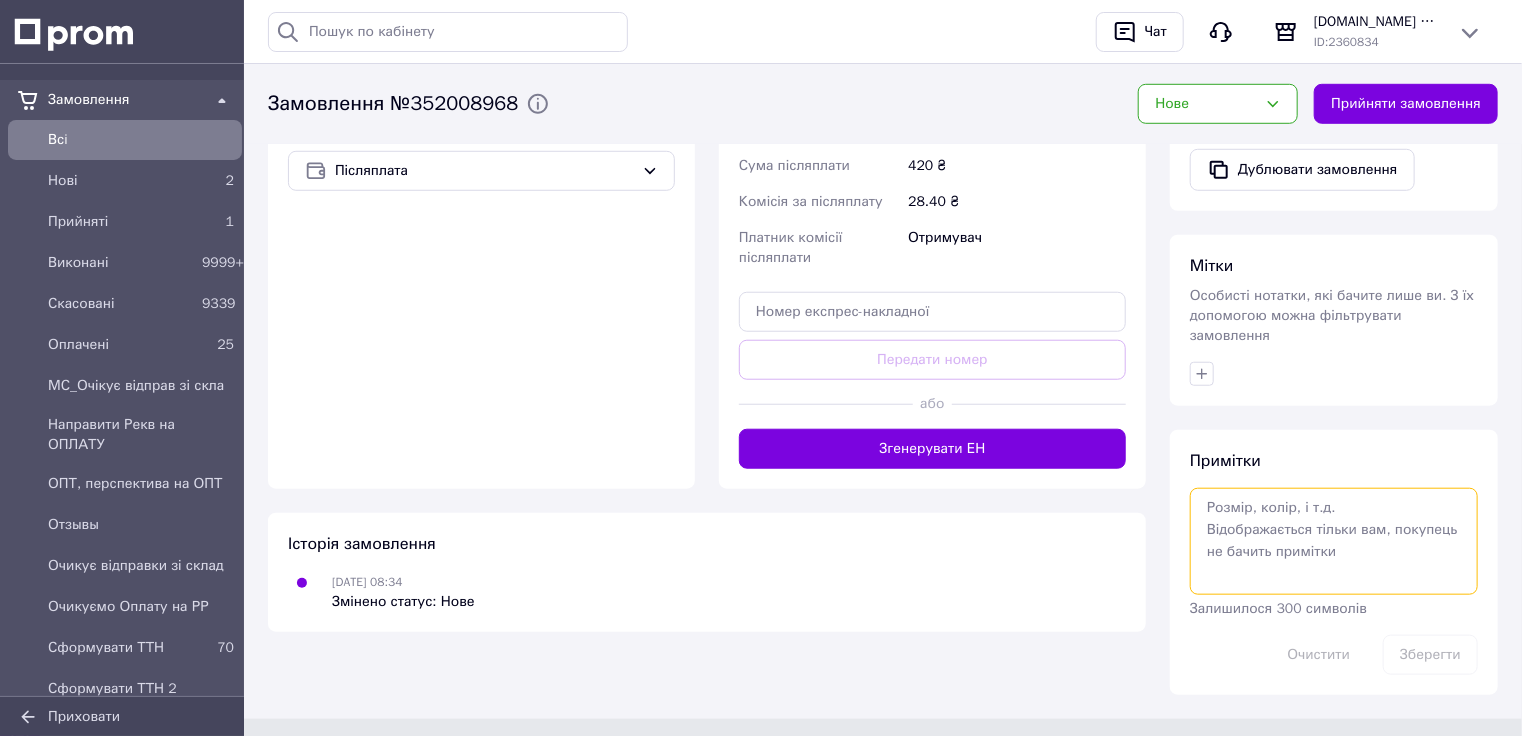 paste on "904524" 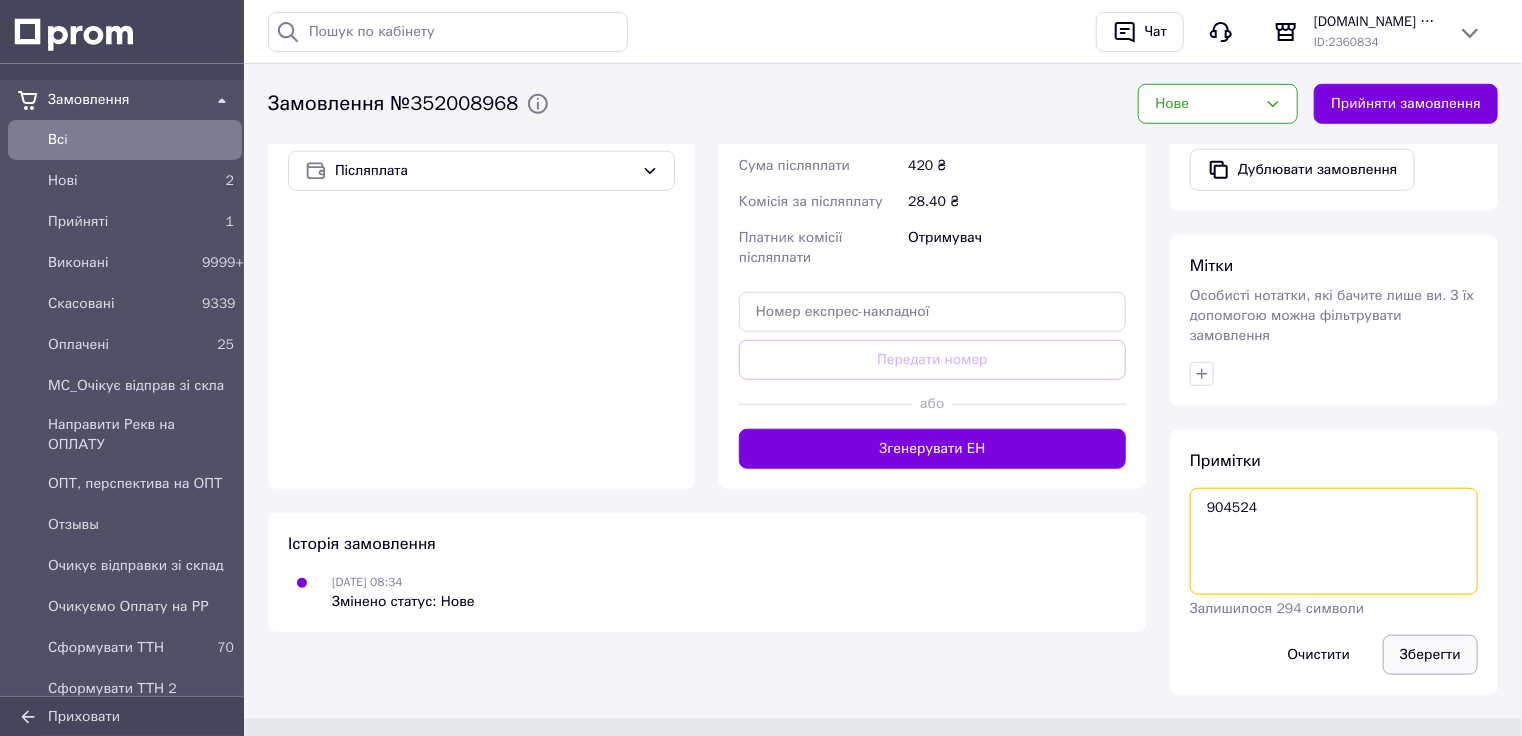 type on "904524" 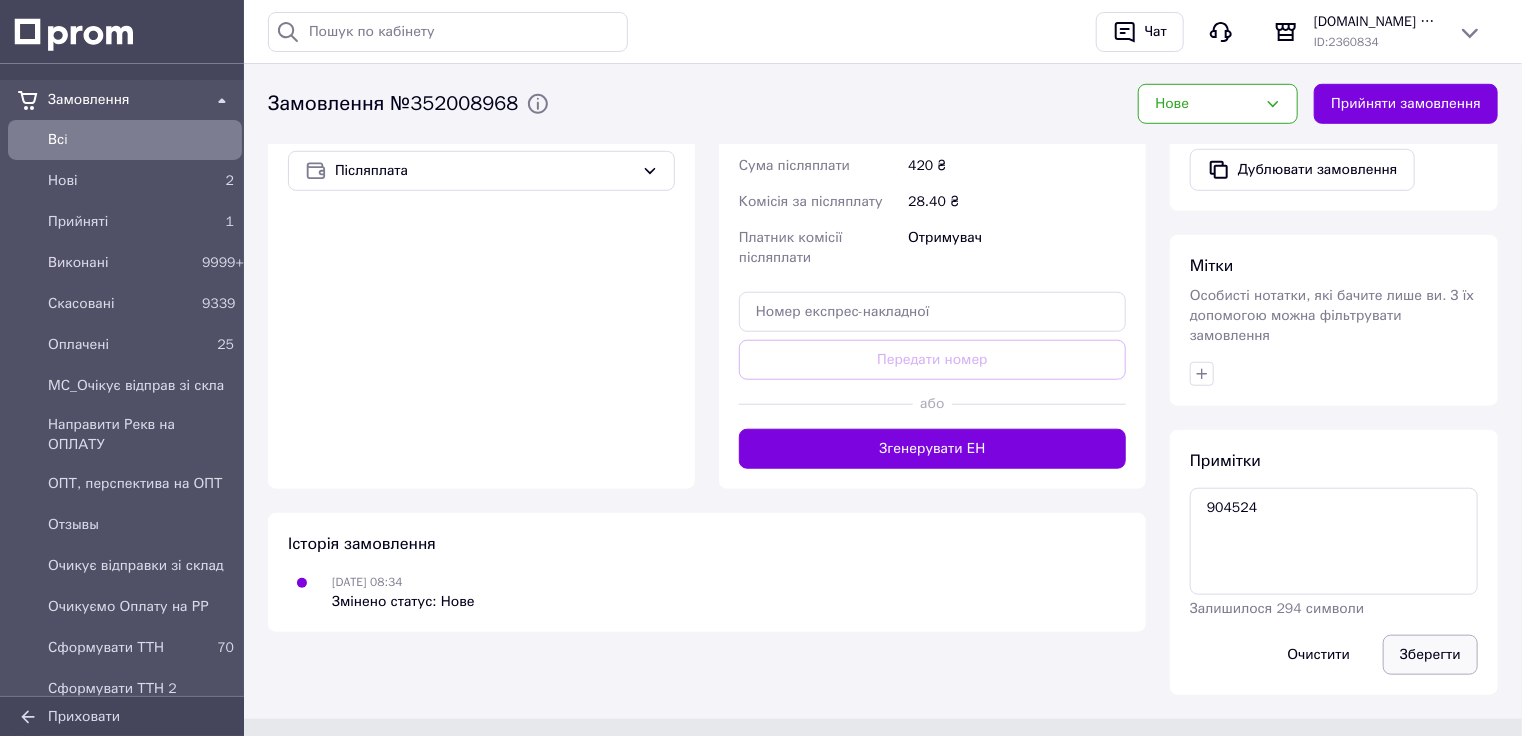 drag, startPoint x: 1436, startPoint y: 636, endPoint x: 1257, endPoint y: 506, distance: 221.22614 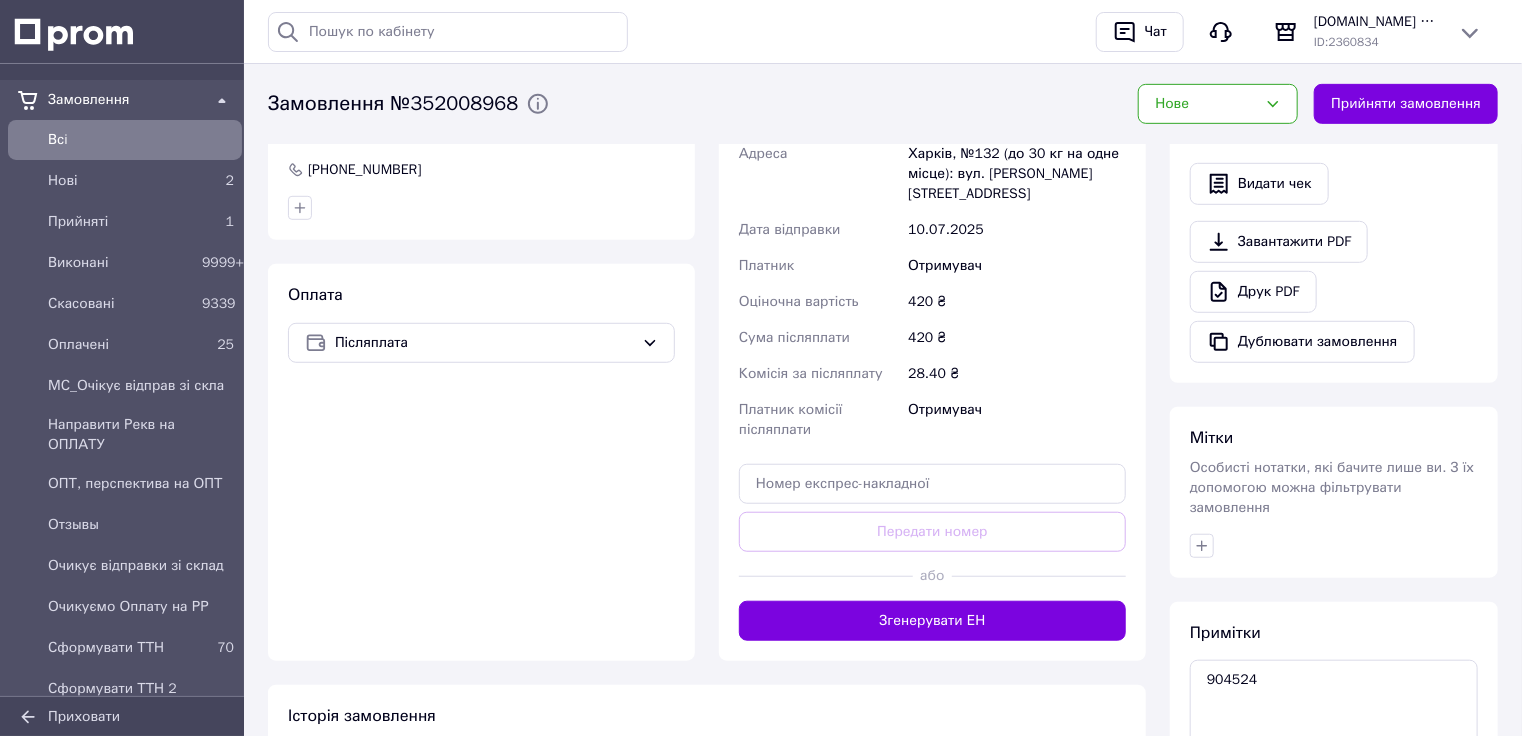 scroll, scrollTop: 278, scrollLeft: 0, axis: vertical 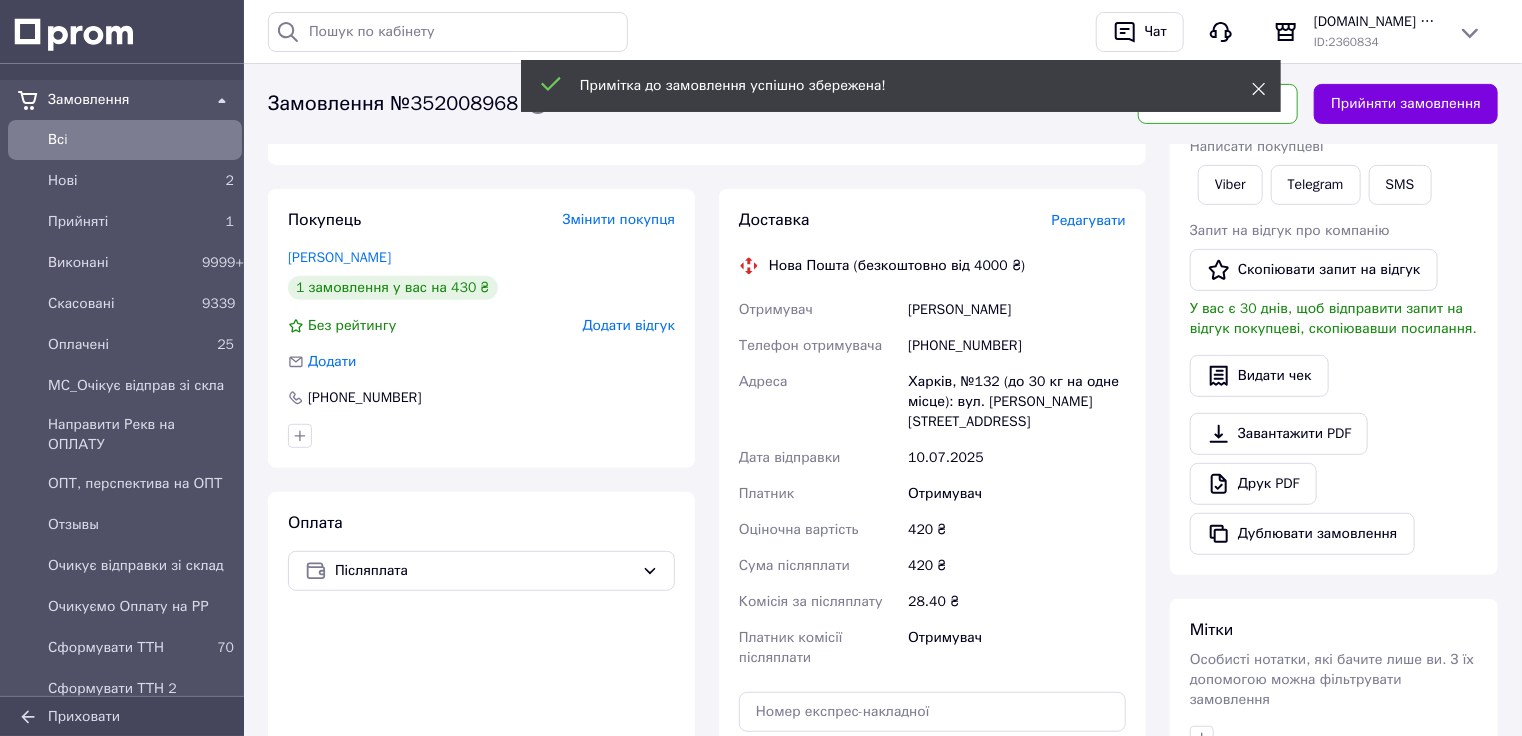 click 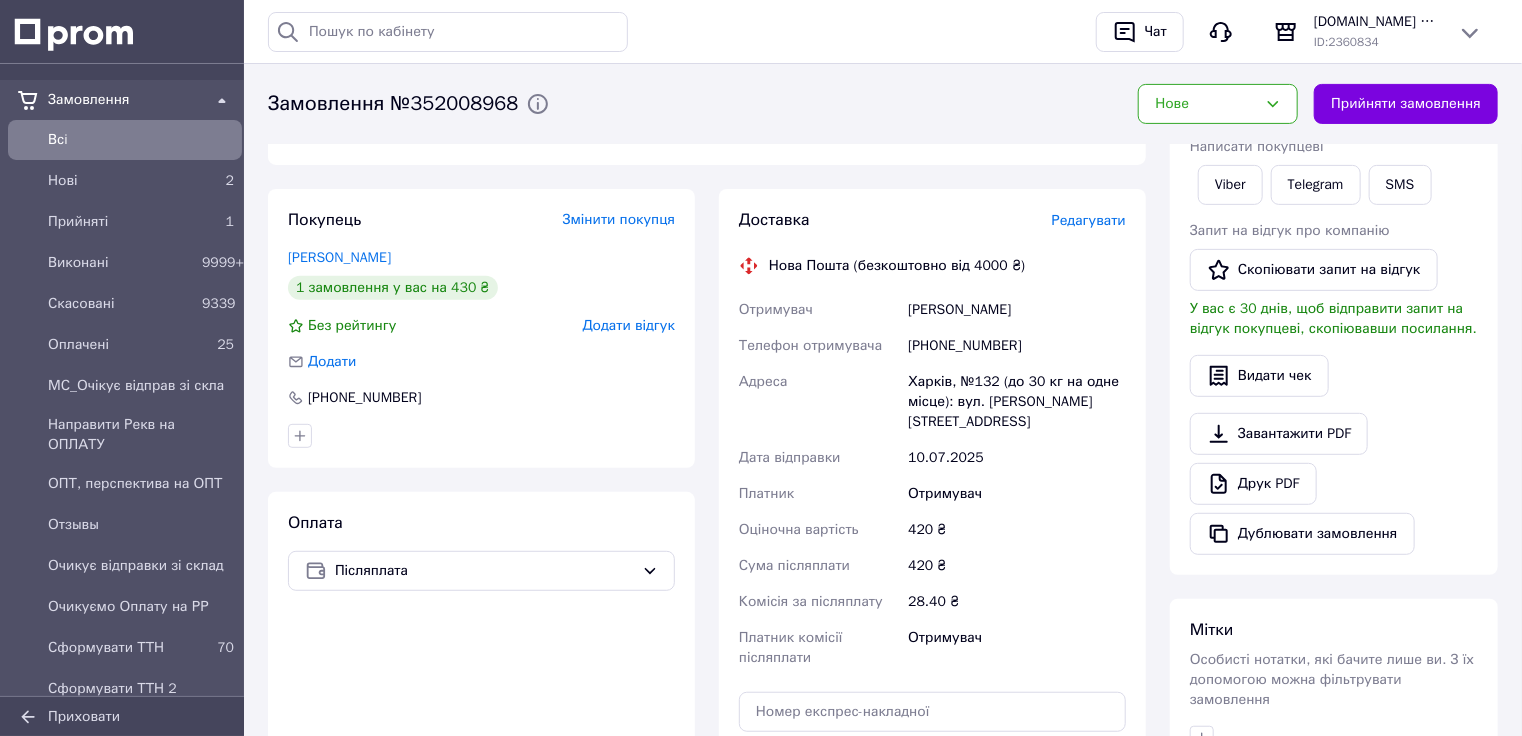 click on "Примітка до замовлення успішно збережена!" at bounding box center [901, 86] 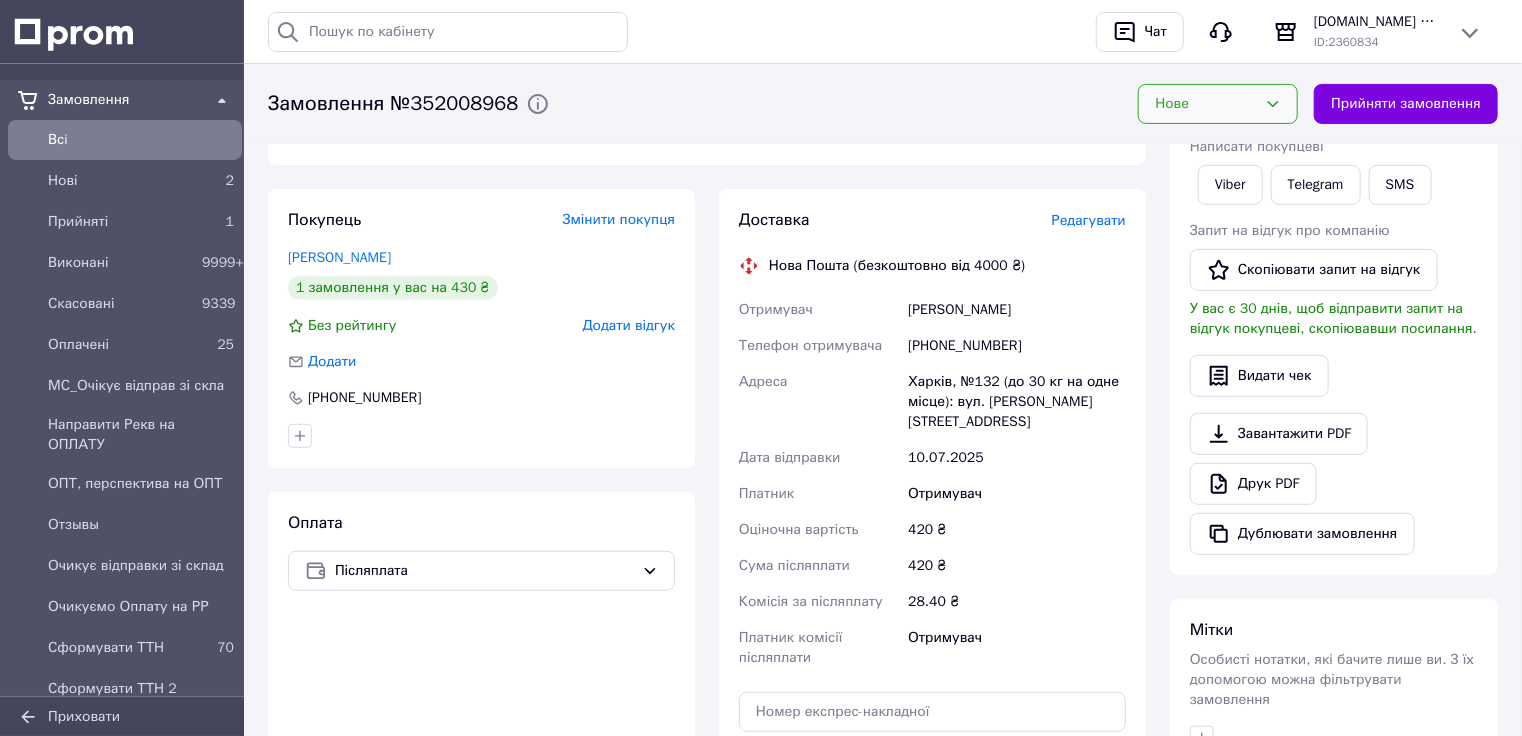 click 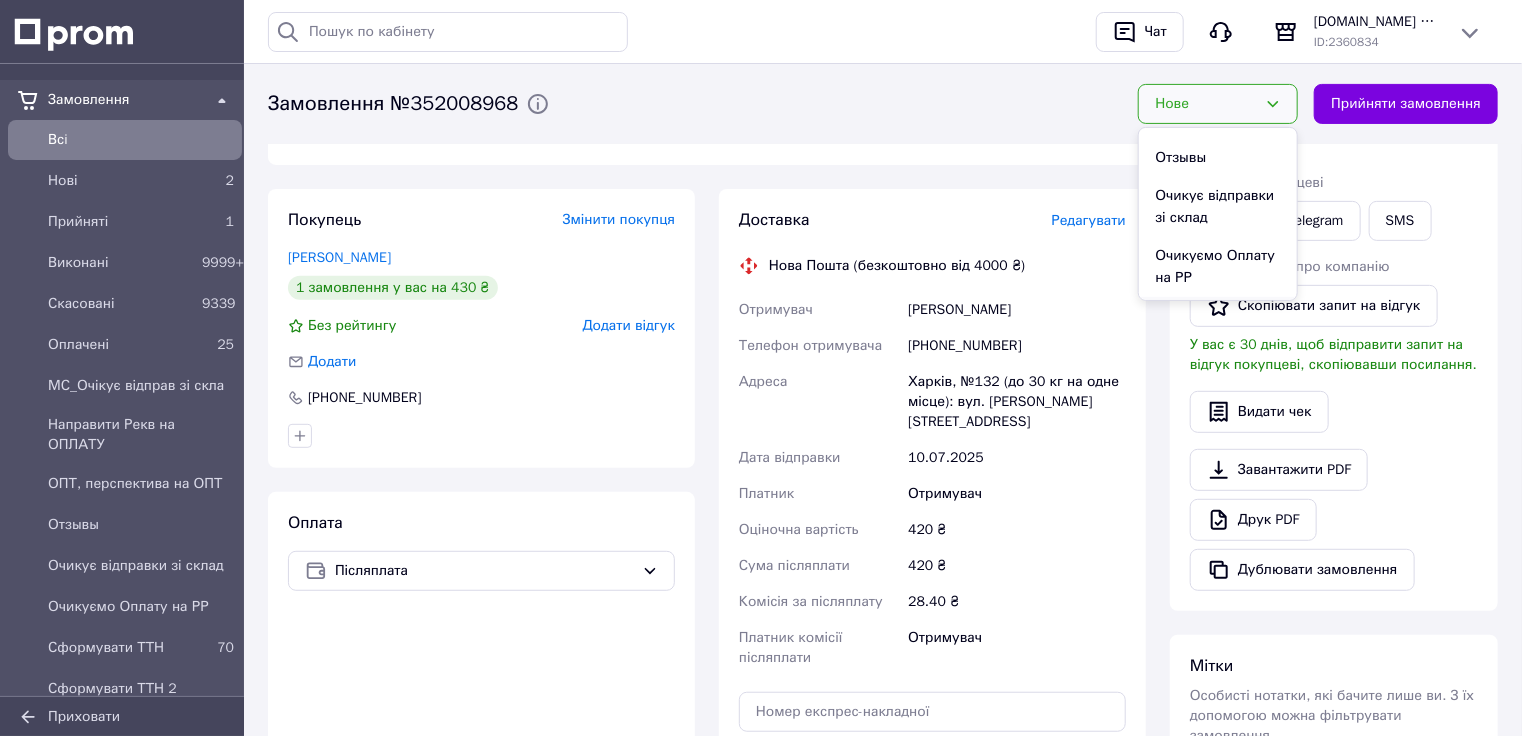 scroll, scrollTop: 393, scrollLeft: 0, axis: vertical 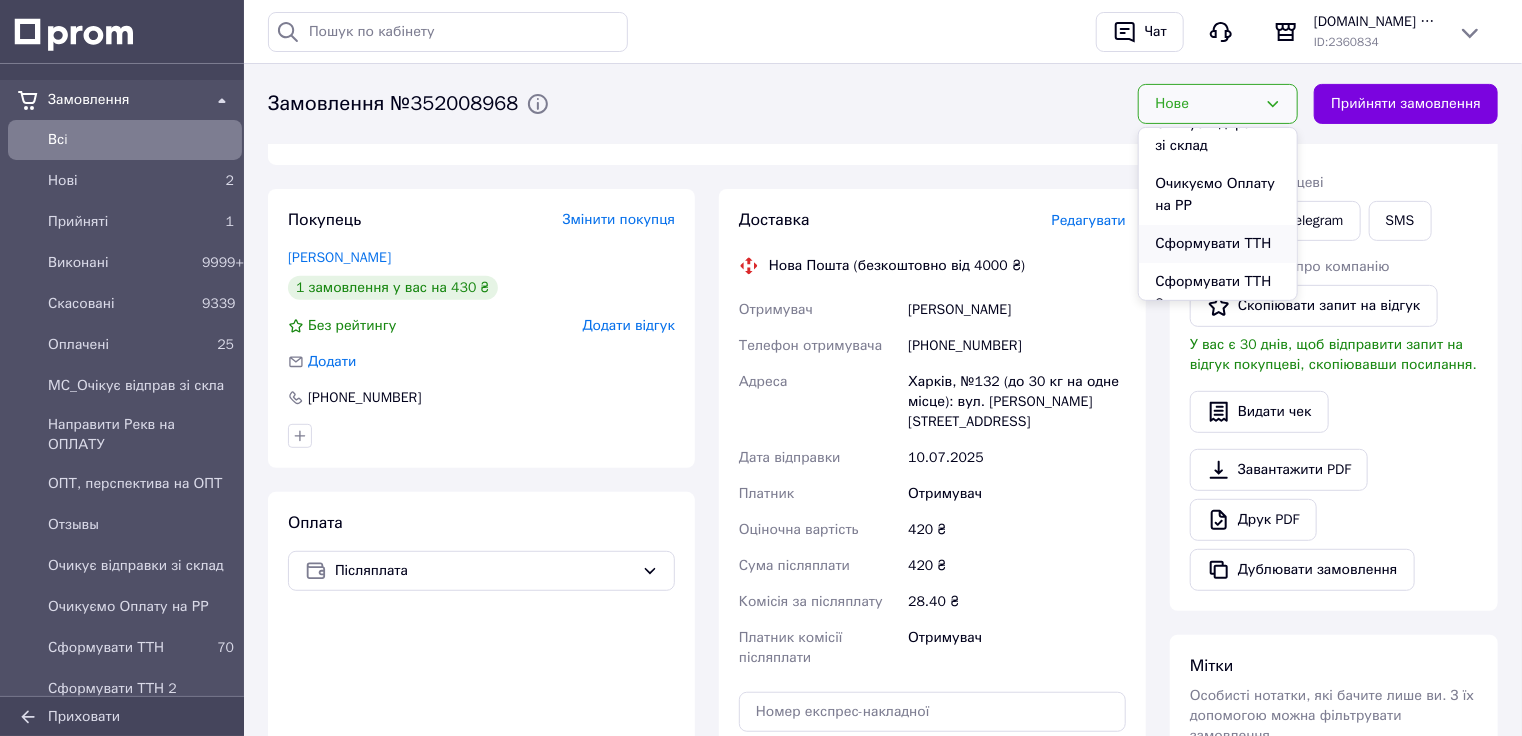 click on "Сформувати ТТН" at bounding box center (1218, 244) 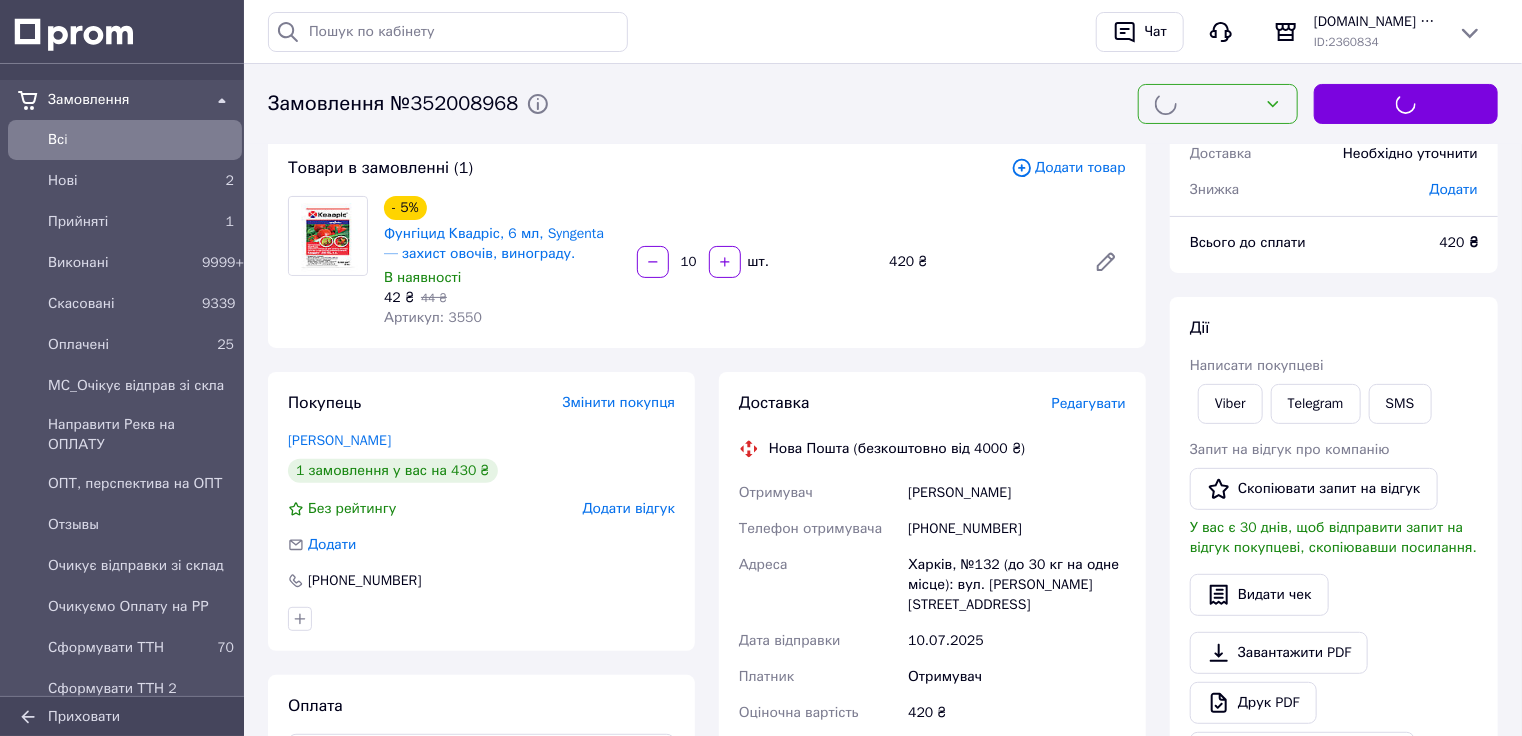 scroll, scrollTop: 320, scrollLeft: 0, axis: vertical 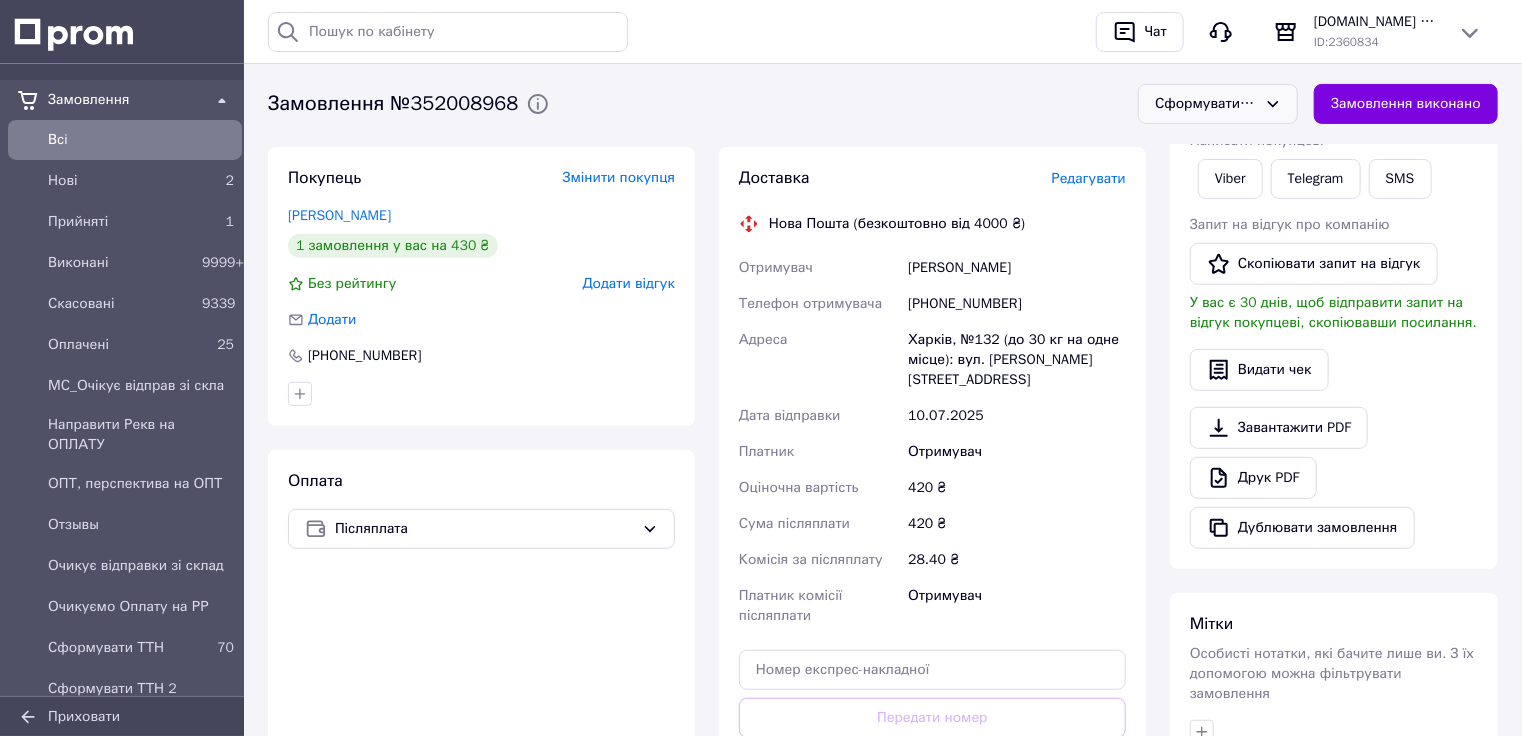 click on "[PHONE_NUMBER]" at bounding box center (1017, 304) 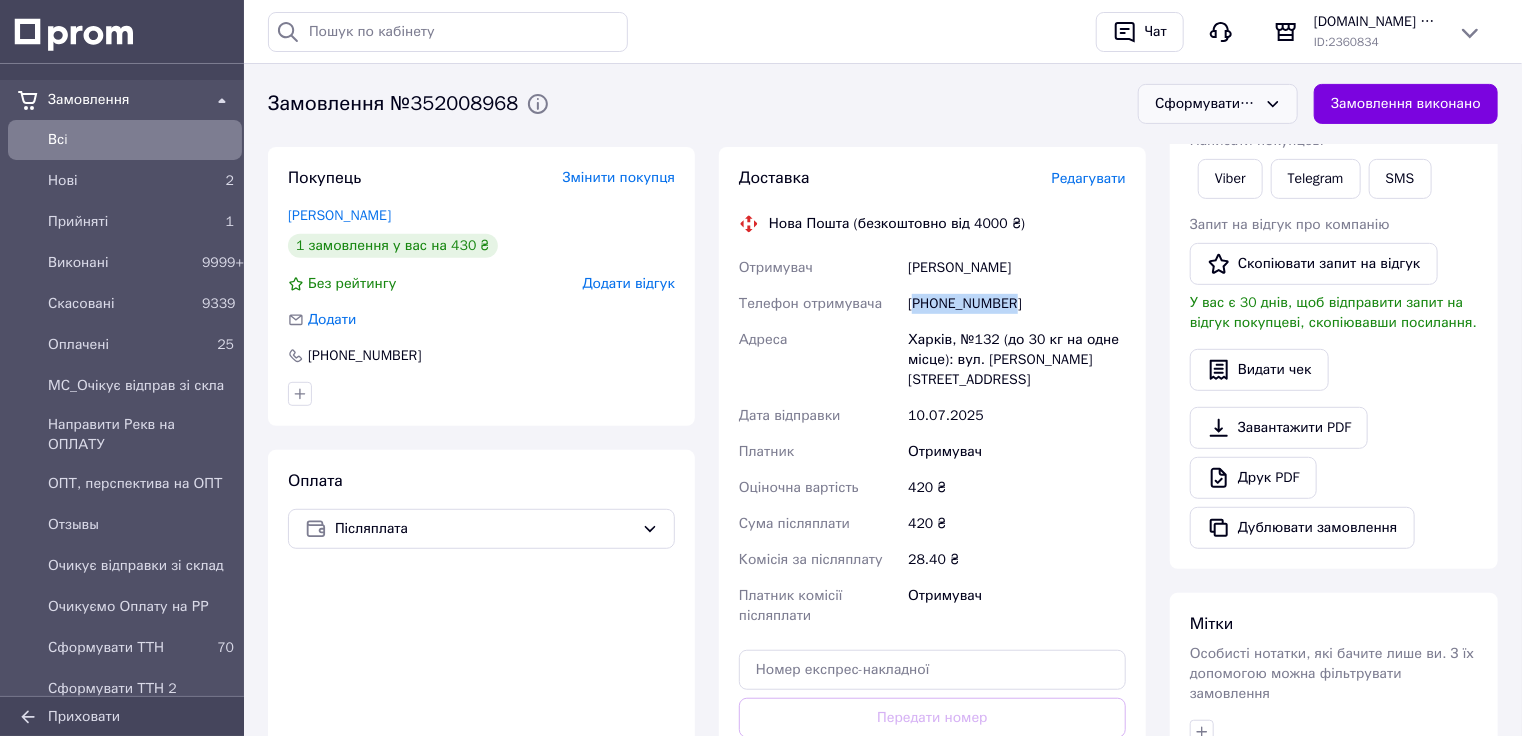 click on "[PHONE_NUMBER]" at bounding box center (1017, 304) 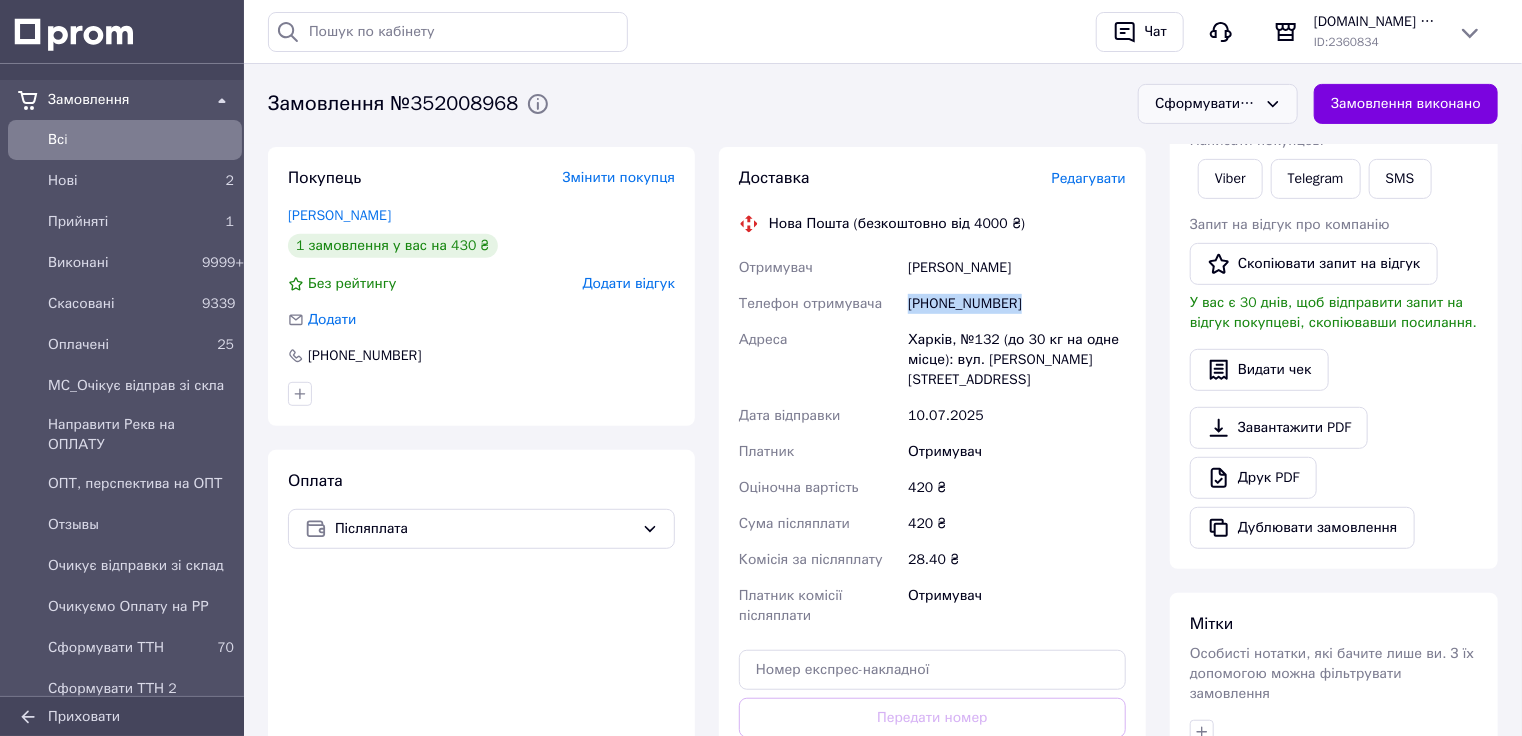 click on "[PHONE_NUMBER]" at bounding box center (1017, 304) 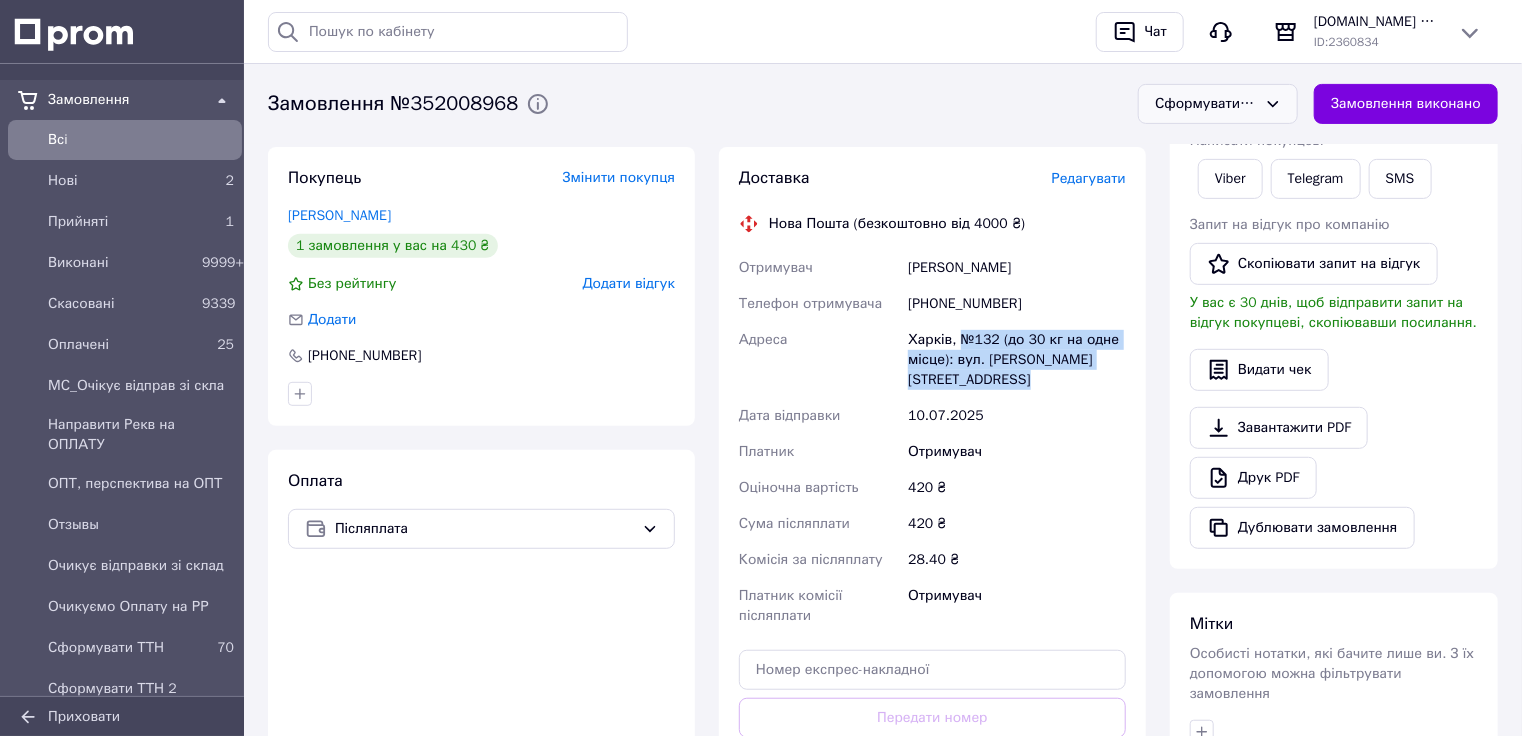 drag, startPoint x: 960, startPoint y: 338, endPoint x: 1098, endPoint y: 352, distance: 138.70833 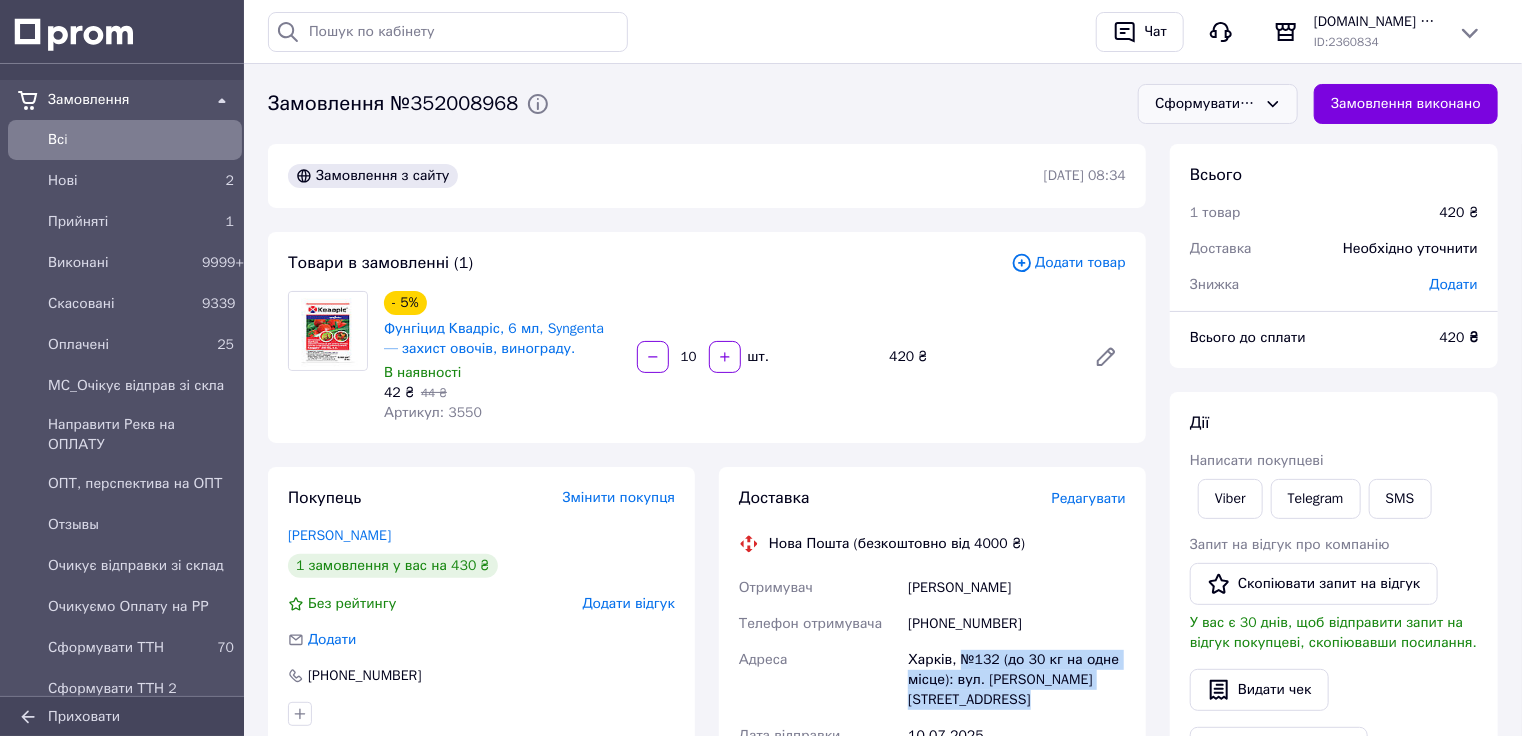 click on "[PERSON_NAME]" at bounding box center [1017, 588] 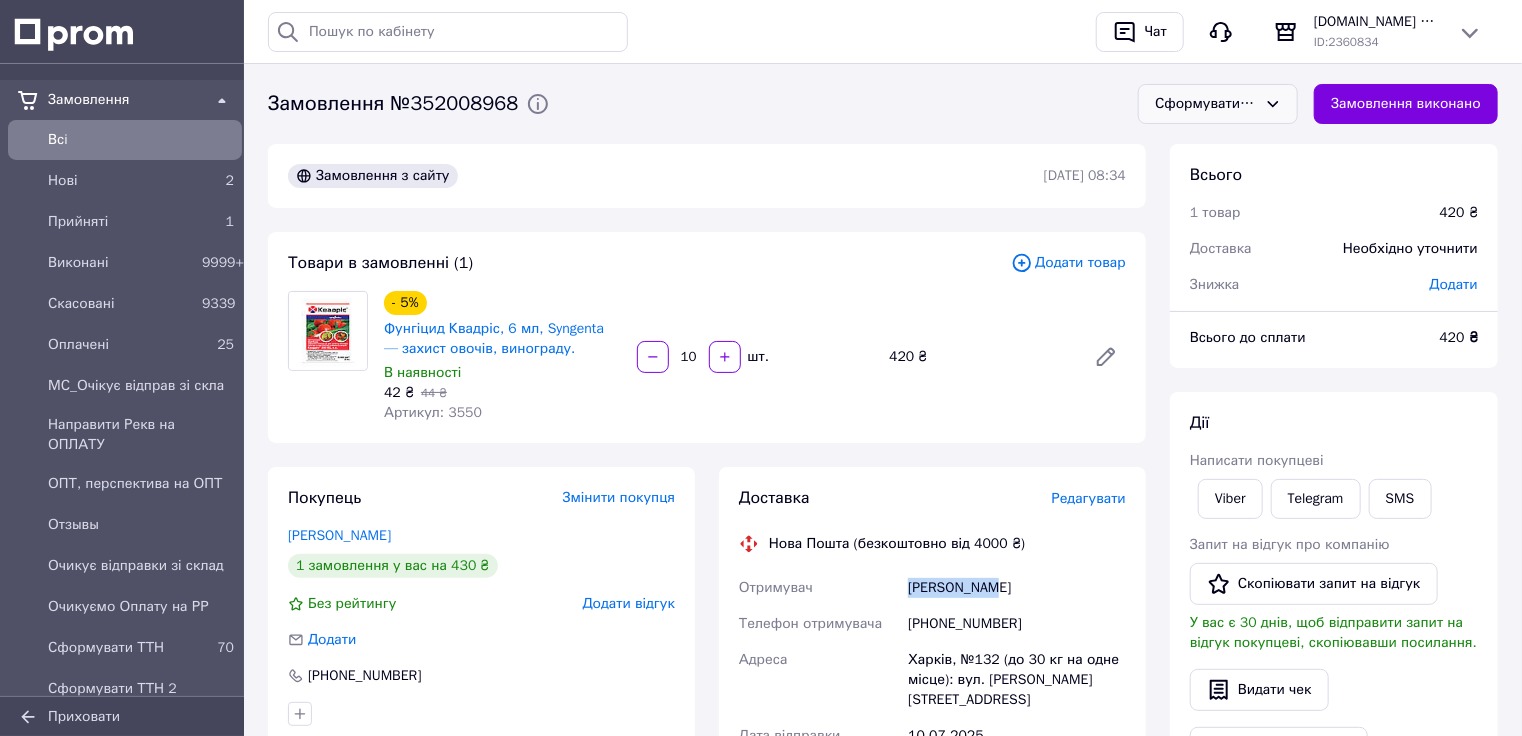 click on "[PERSON_NAME]" at bounding box center (1017, 588) 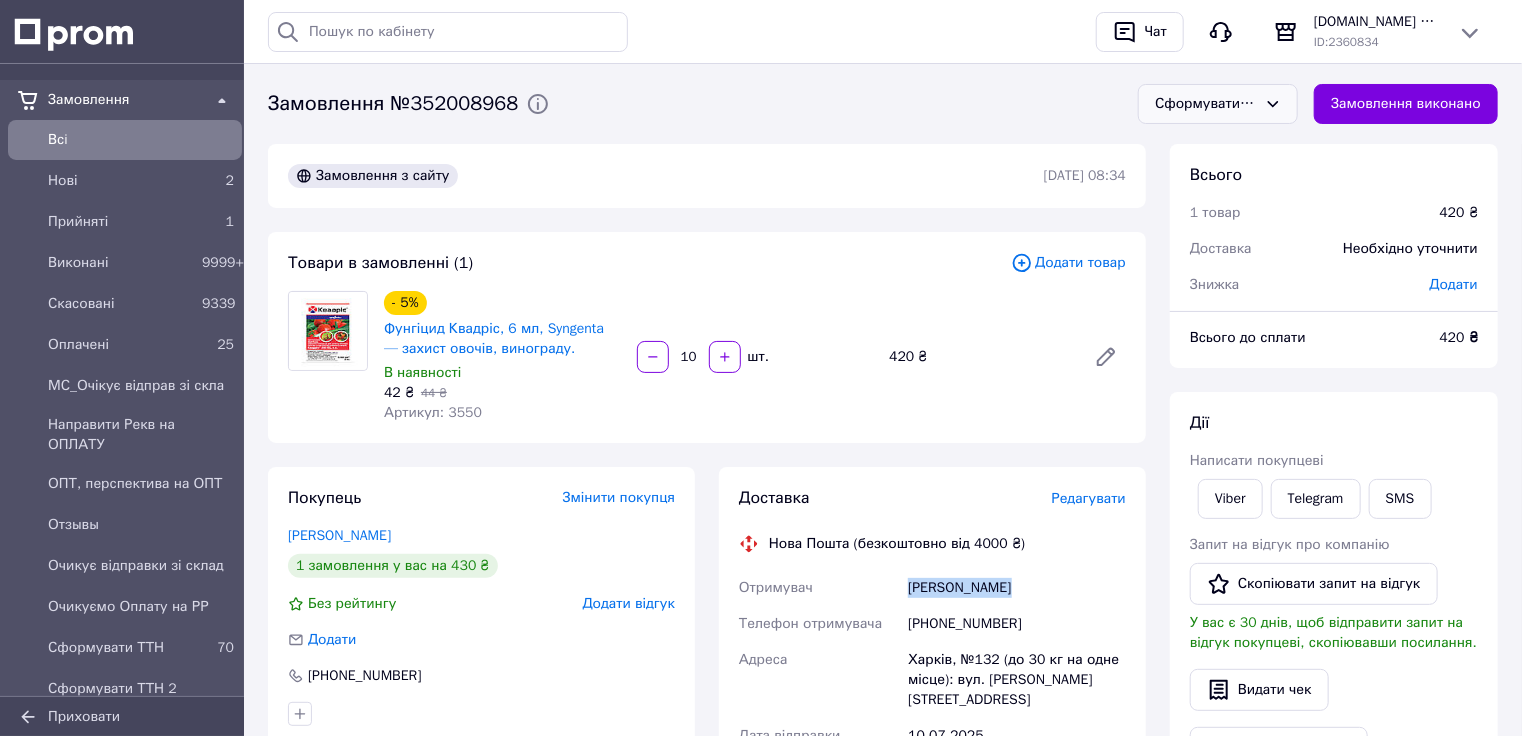 click on "[PERSON_NAME]" at bounding box center (1017, 588) 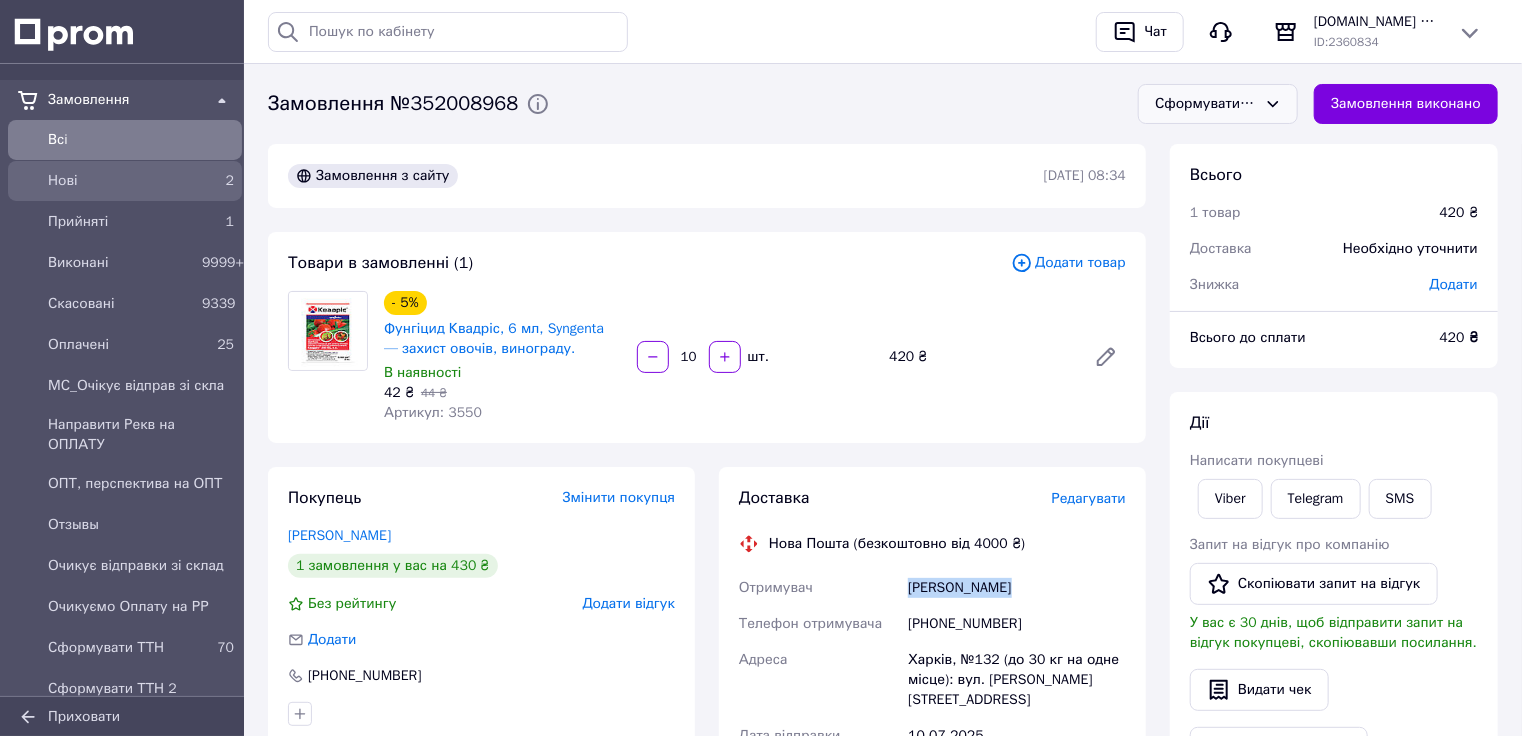 click on "Нові" at bounding box center (121, 181) 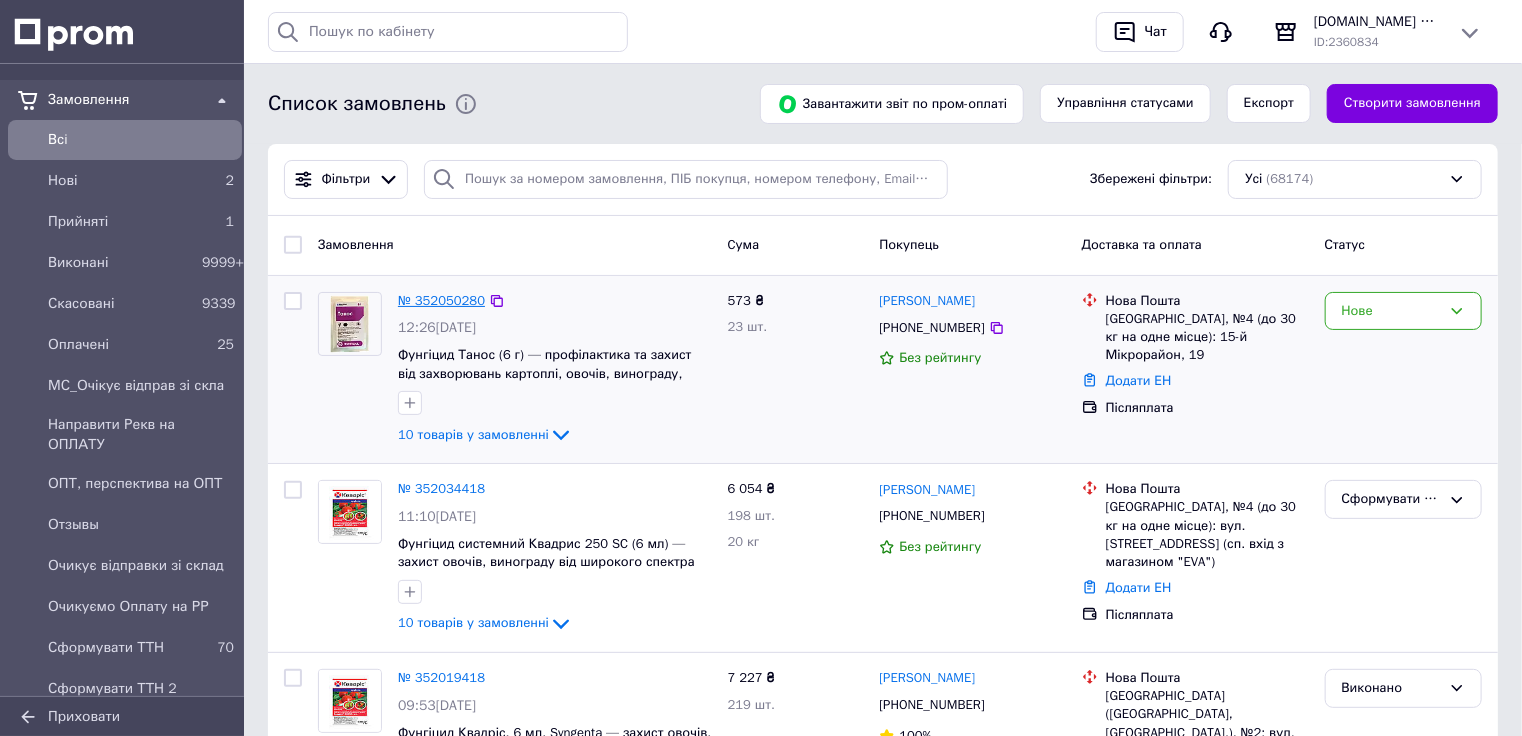 click on "№ 352050280" at bounding box center (441, 300) 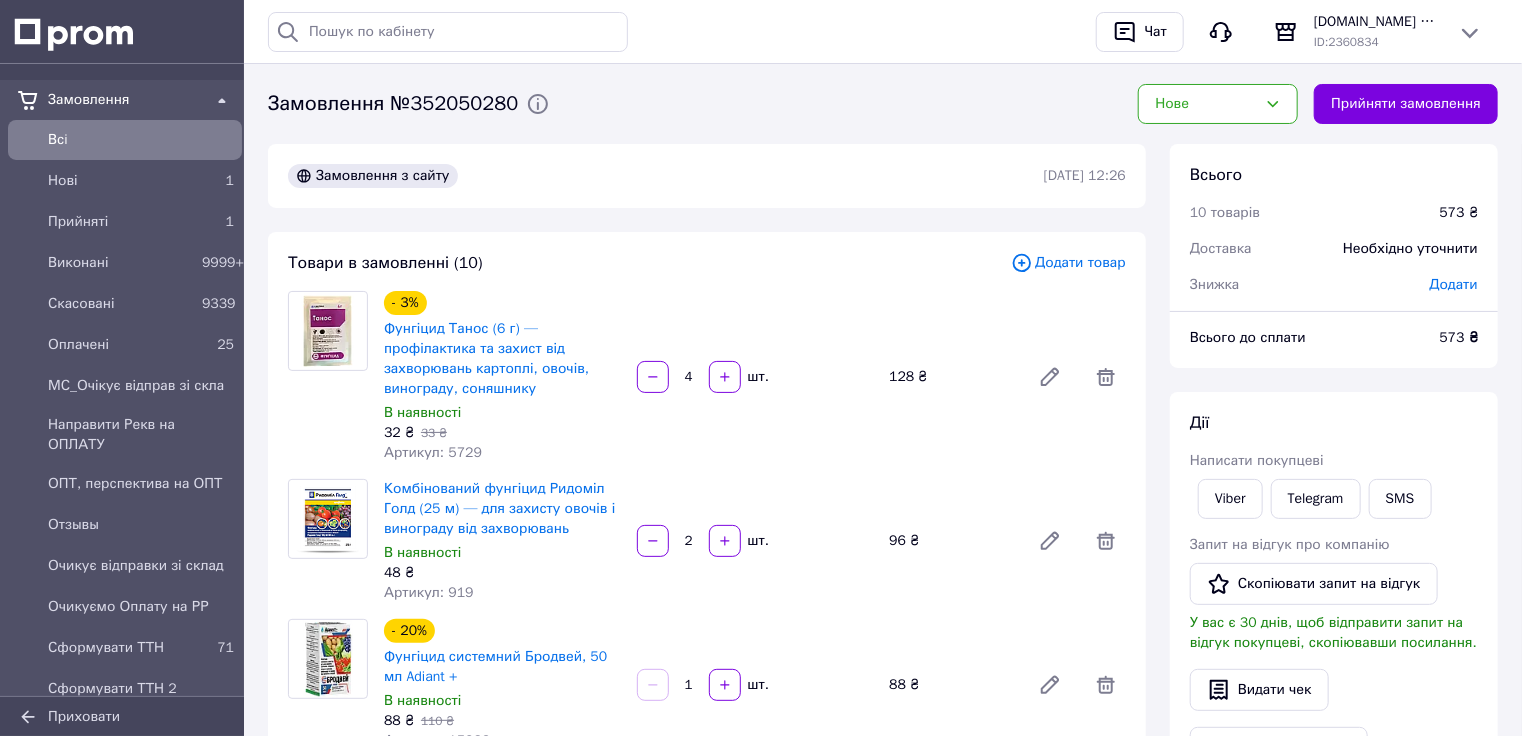 click on "Артикул: 5729" at bounding box center (433, 452) 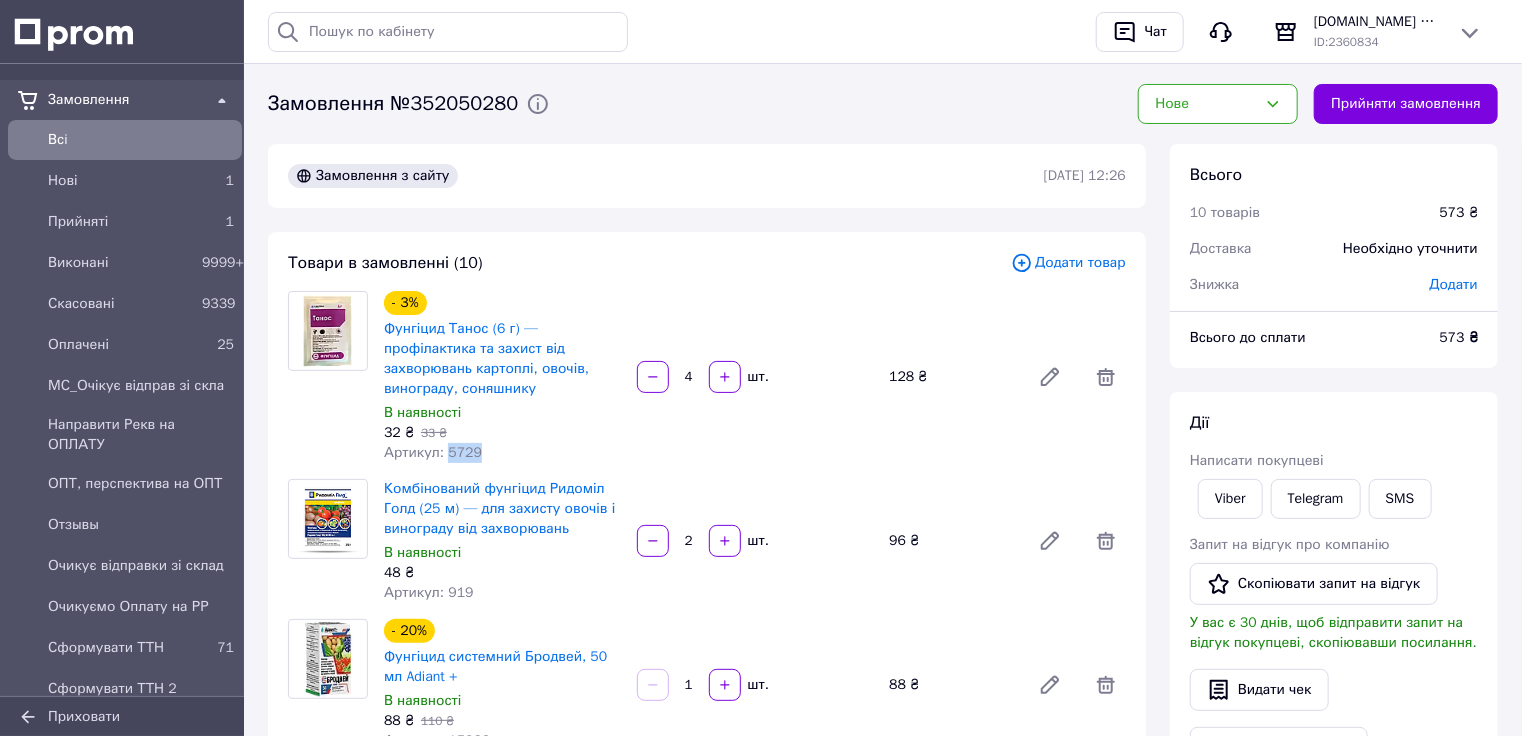 click on "Артикул: 5729" at bounding box center [433, 452] 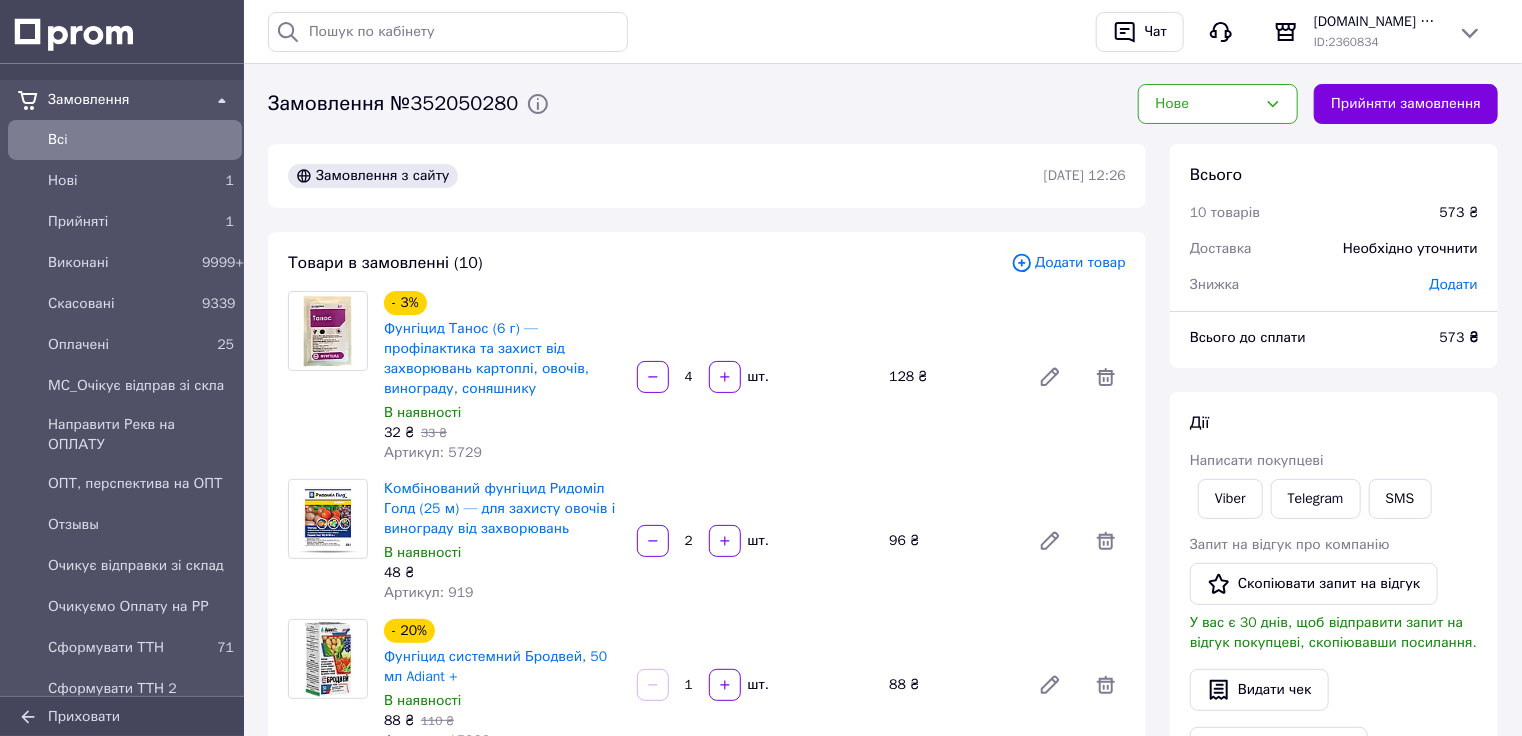 click on "Артикул: 919" at bounding box center (429, 592) 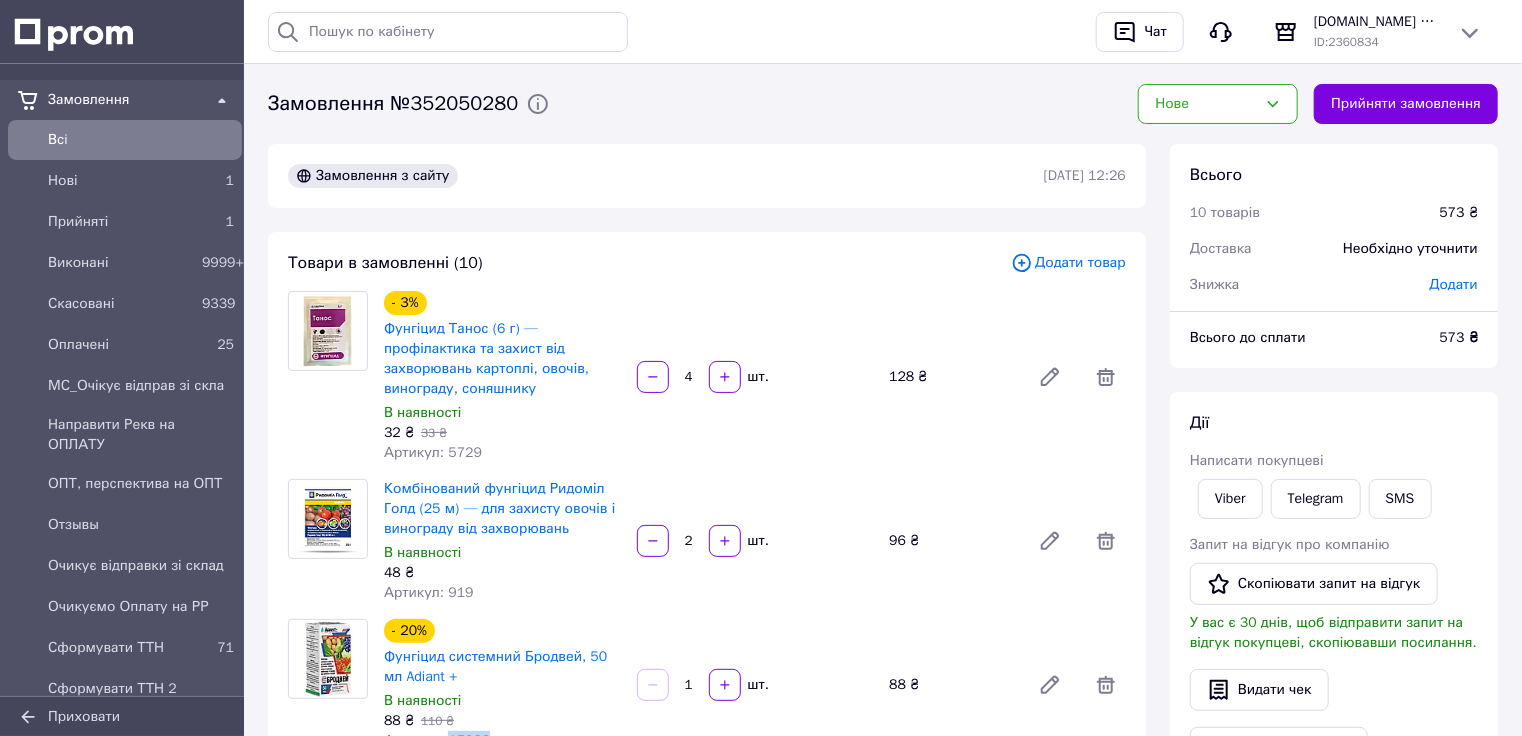 click on "Артикул: 15233" at bounding box center (437, 740) 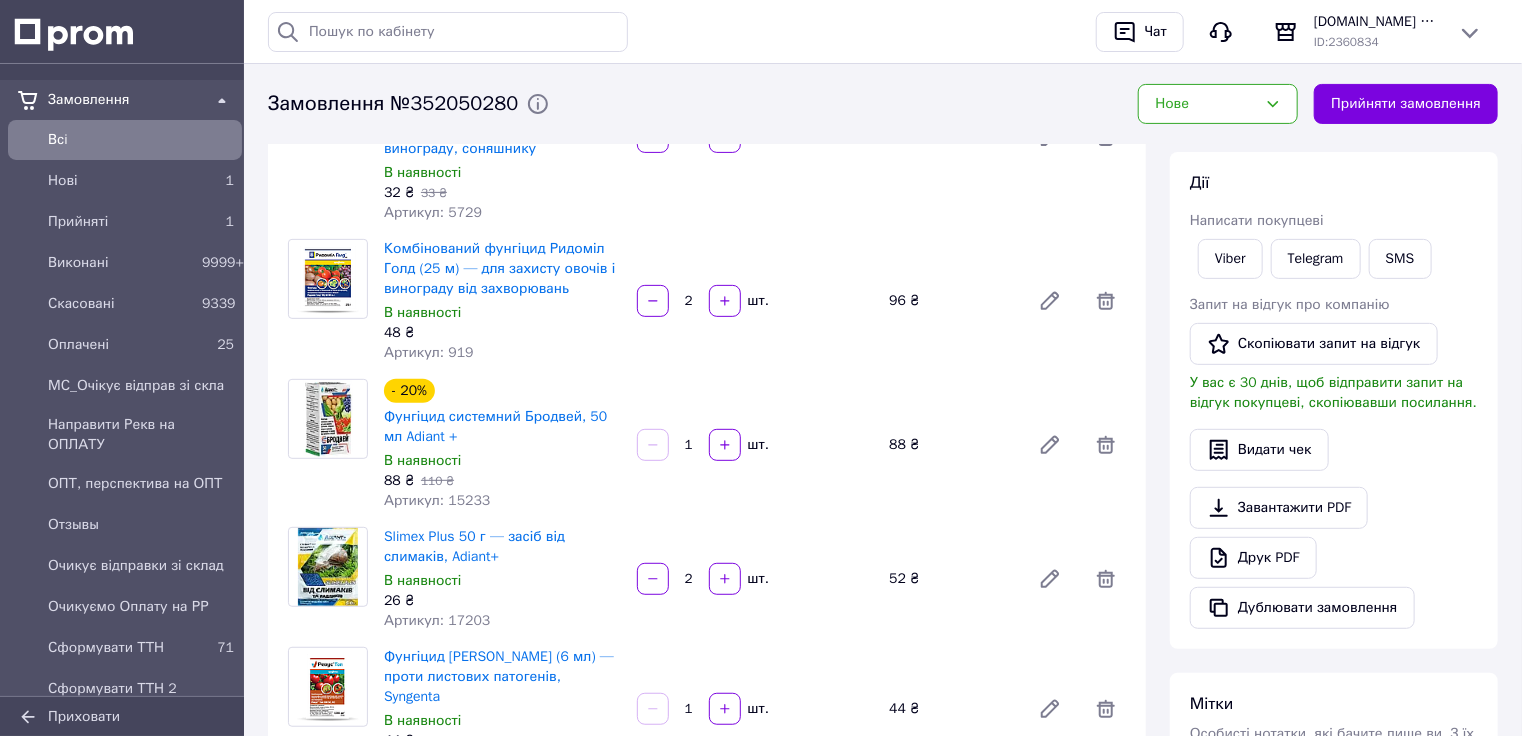 click on "Артикул: 17203" at bounding box center [437, 620] 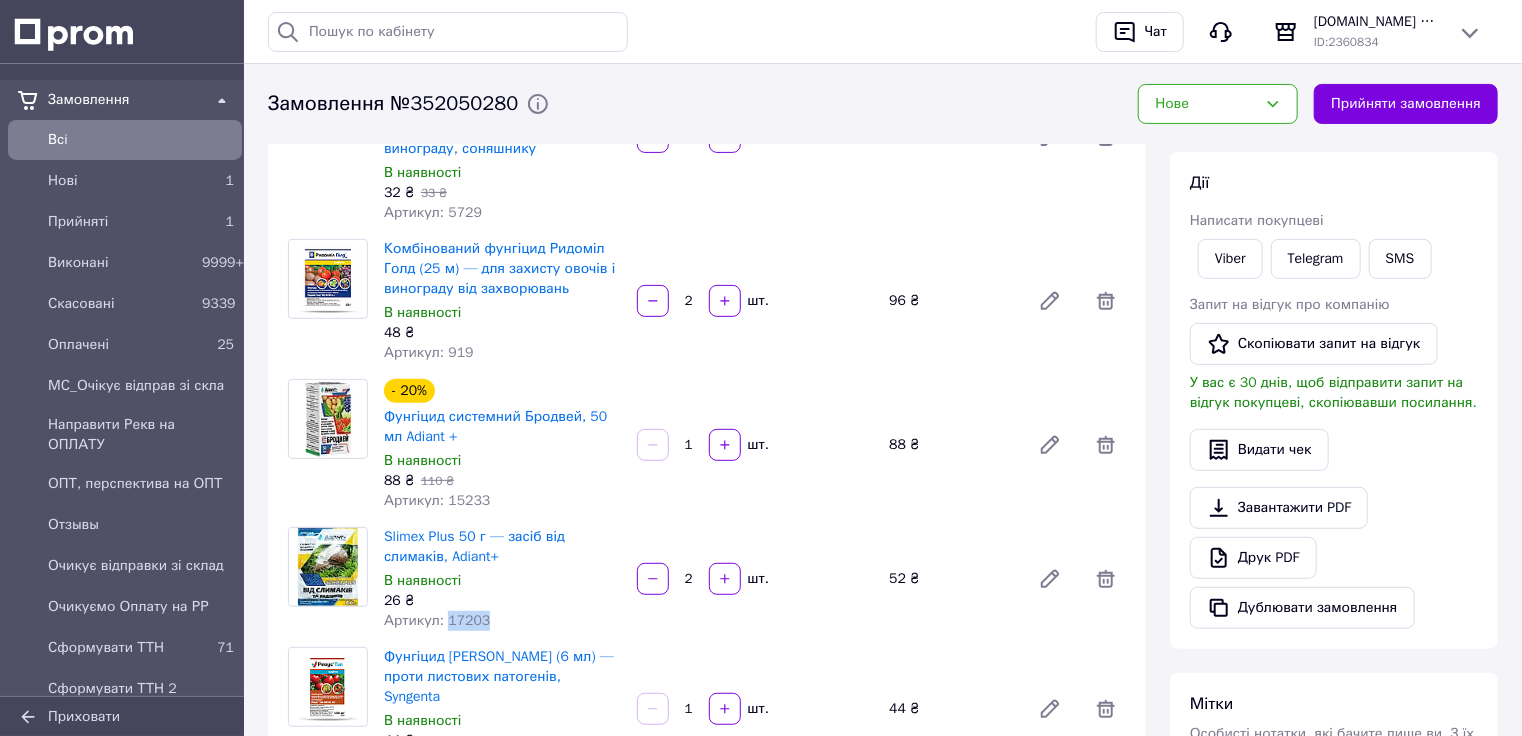 click on "Артикул: 17203" at bounding box center [437, 620] 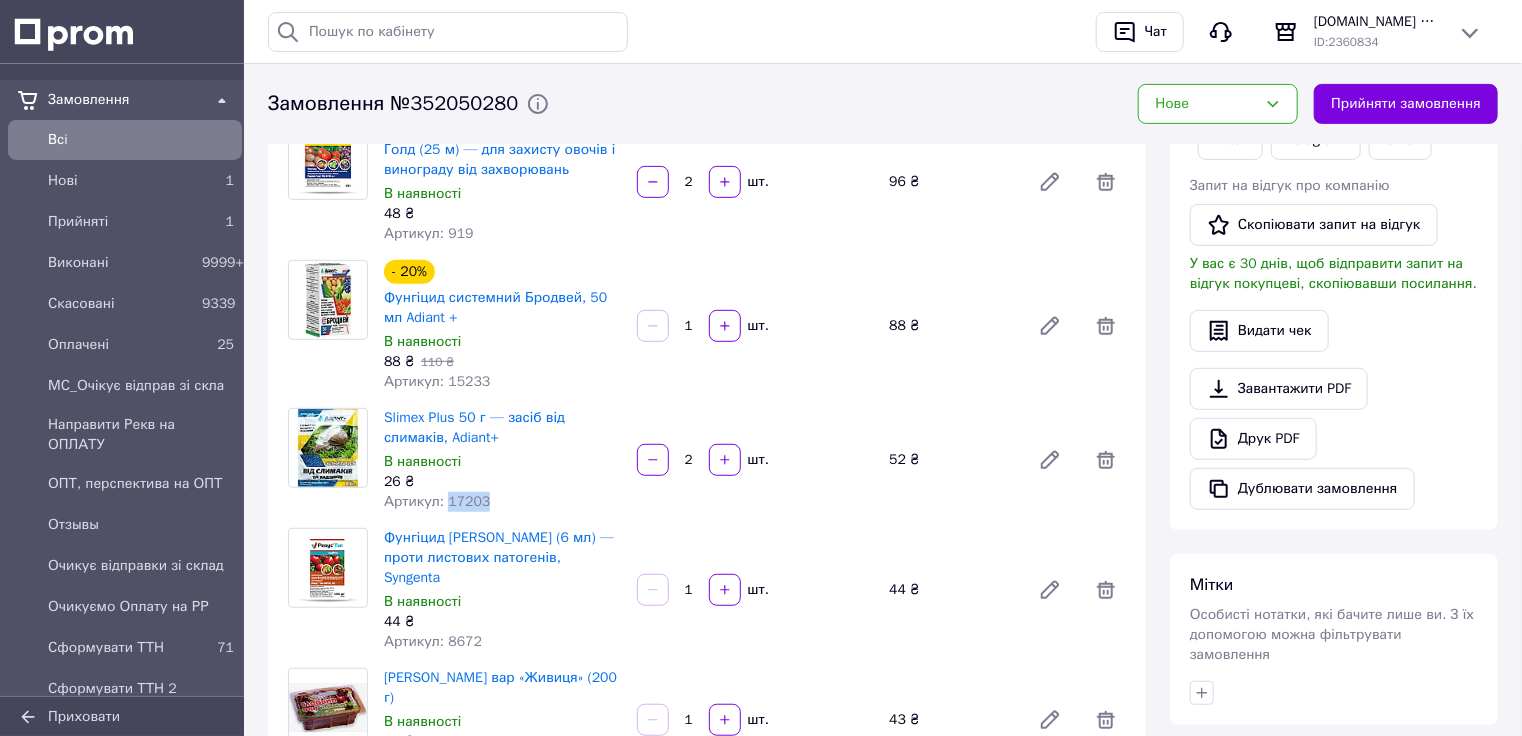 scroll, scrollTop: 480, scrollLeft: 0, axis: vertical 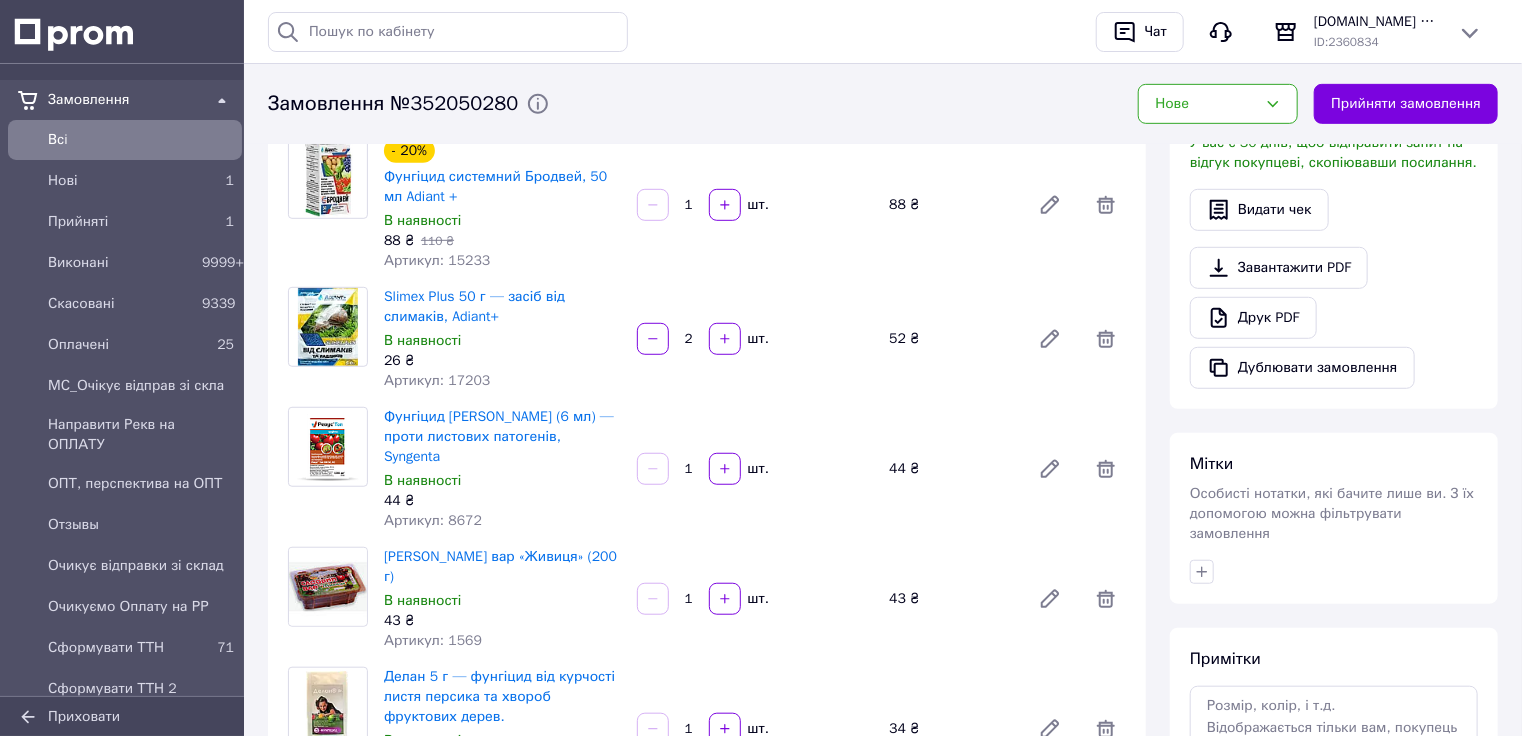 click on "Артикул: 8672" at bounding box center [433, 520] 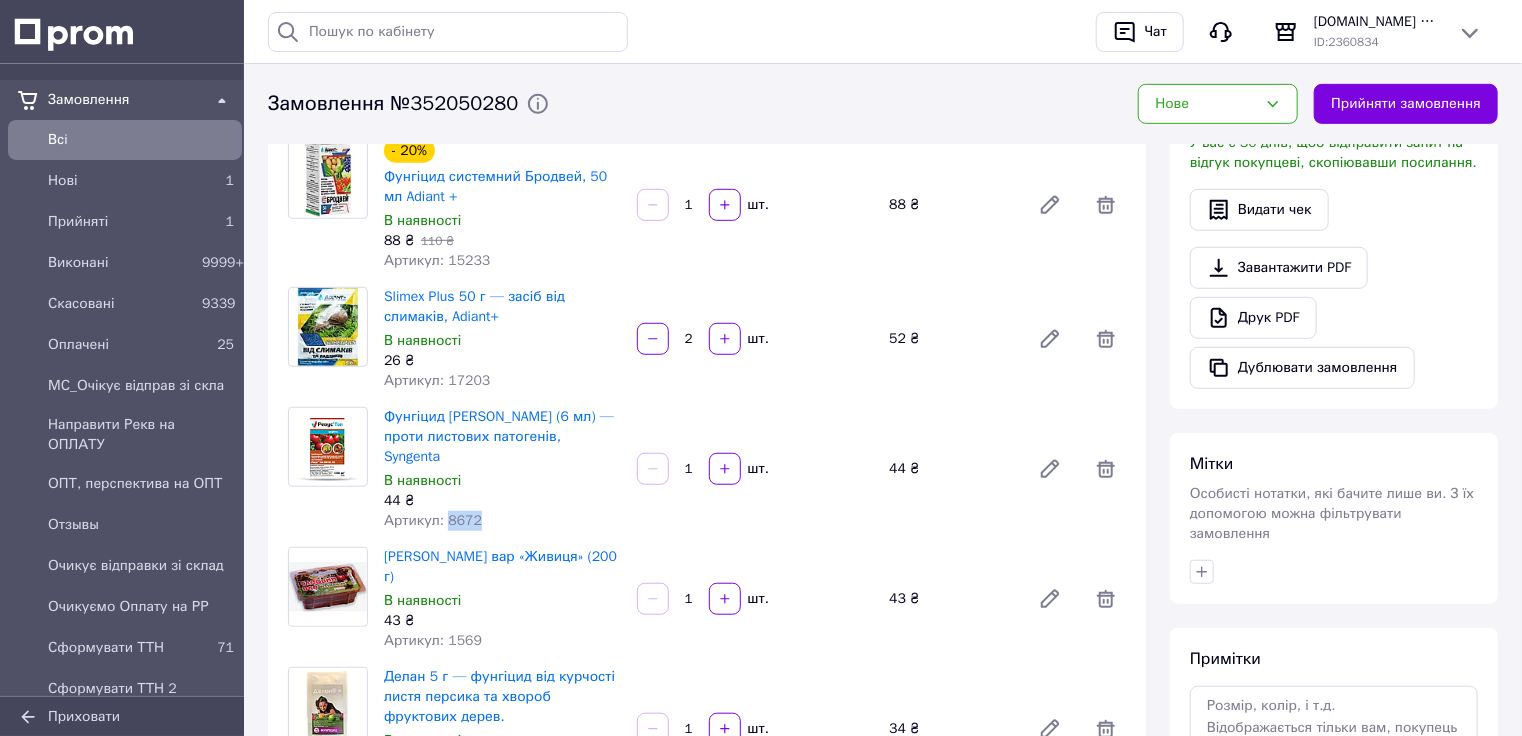 click on "Артикул: 8672" at bounding box center (433, 520) 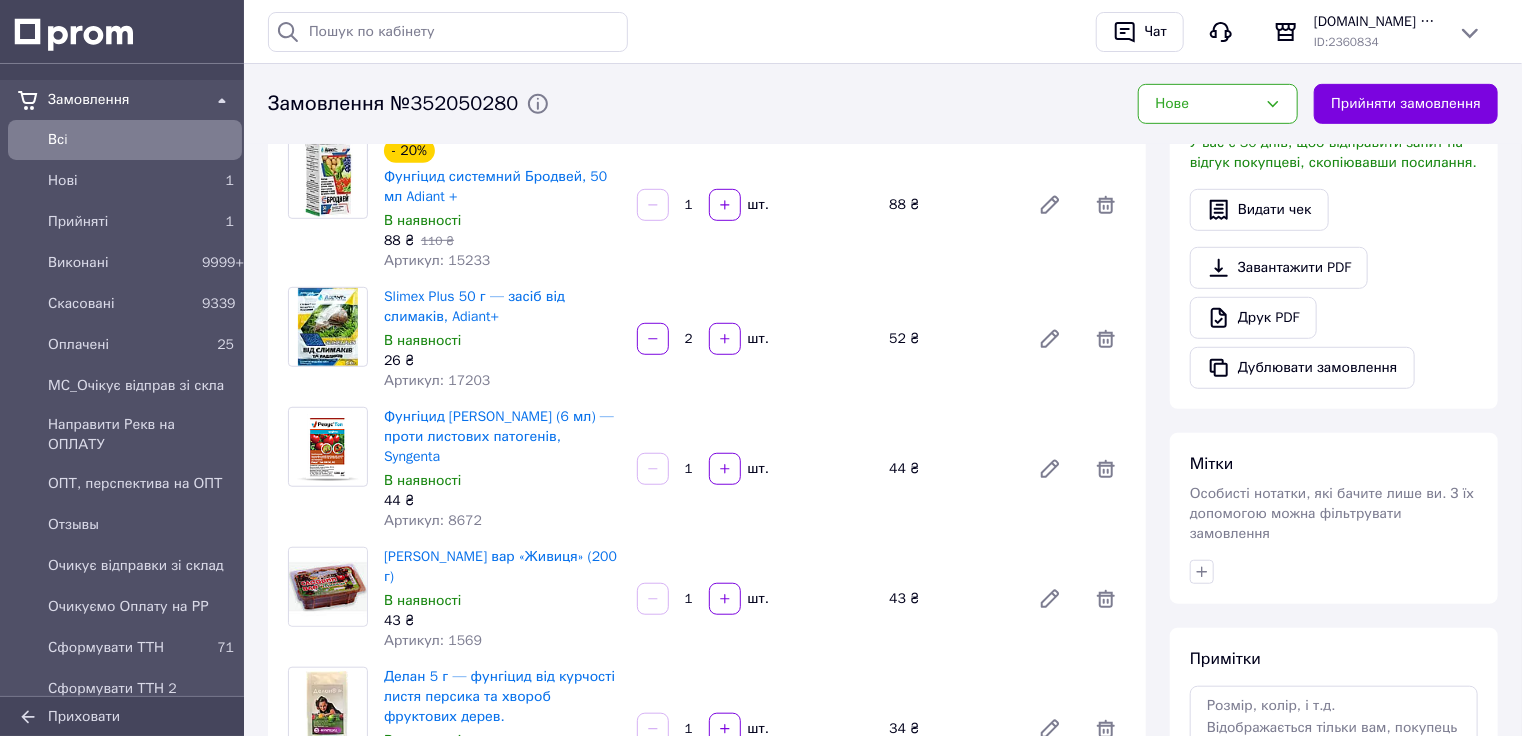 click on "Артикул: 1569" at bounding box center [433, 640] 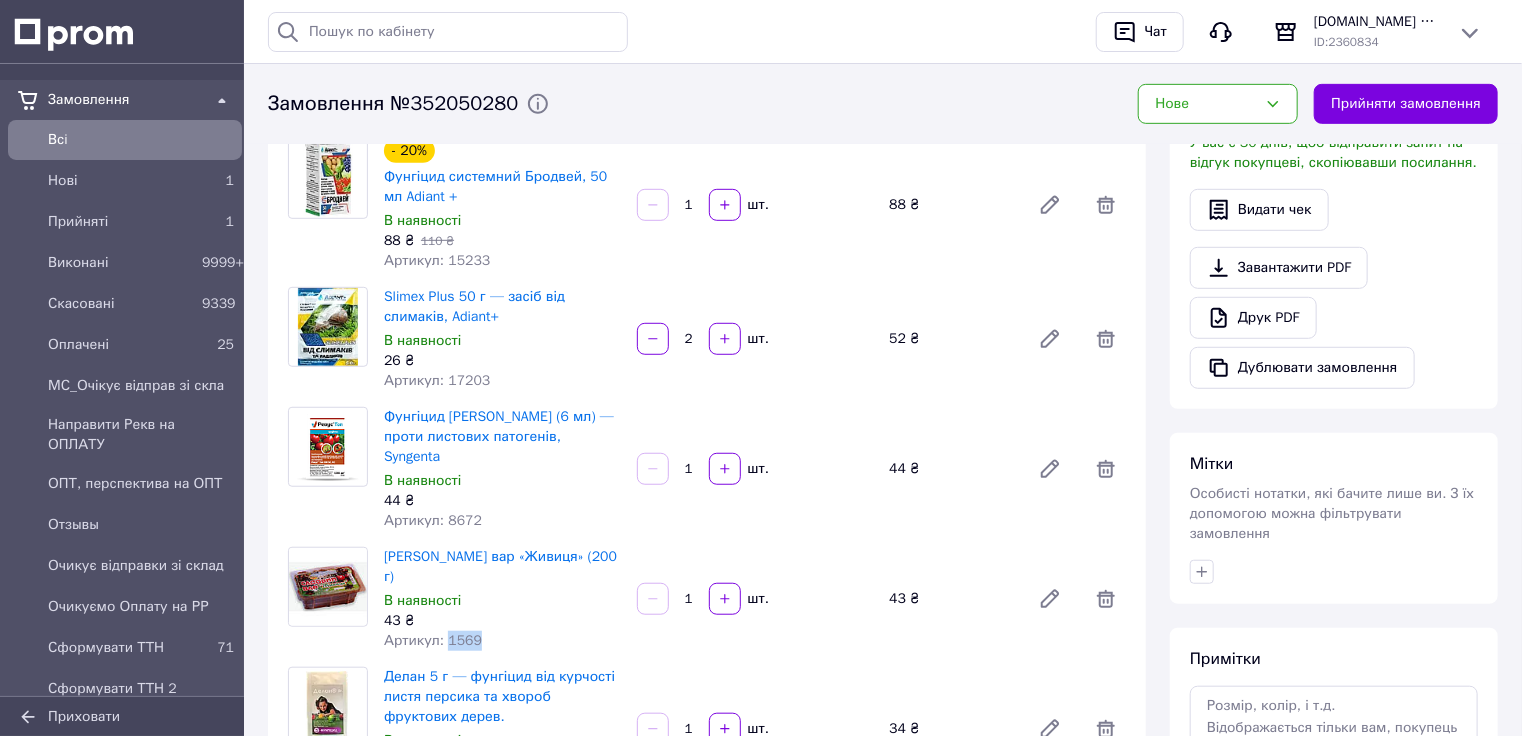 click on "Артикул: 1569" at bounding box center [433, 640] 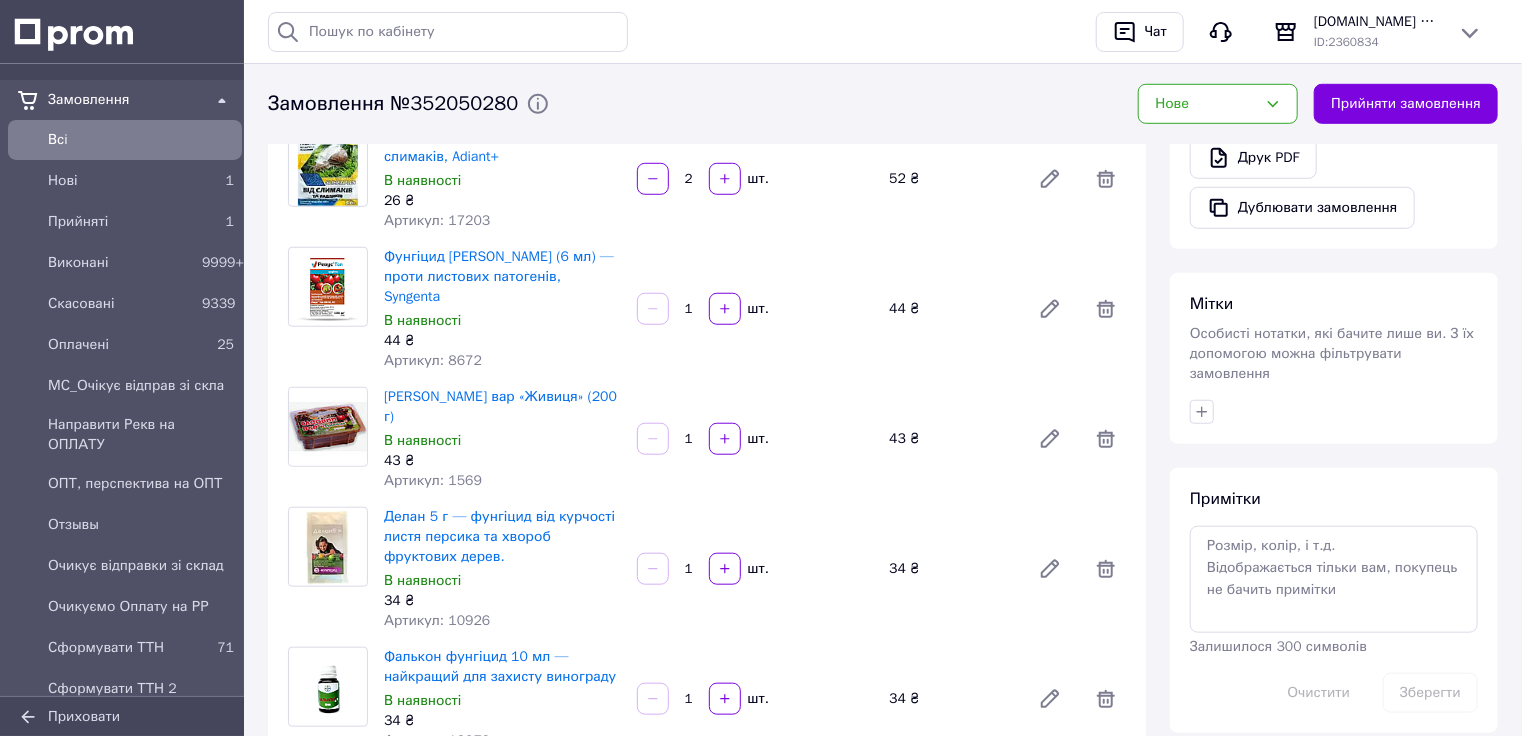 click on "Артикул: 10926" at bounding box center (437, 620) 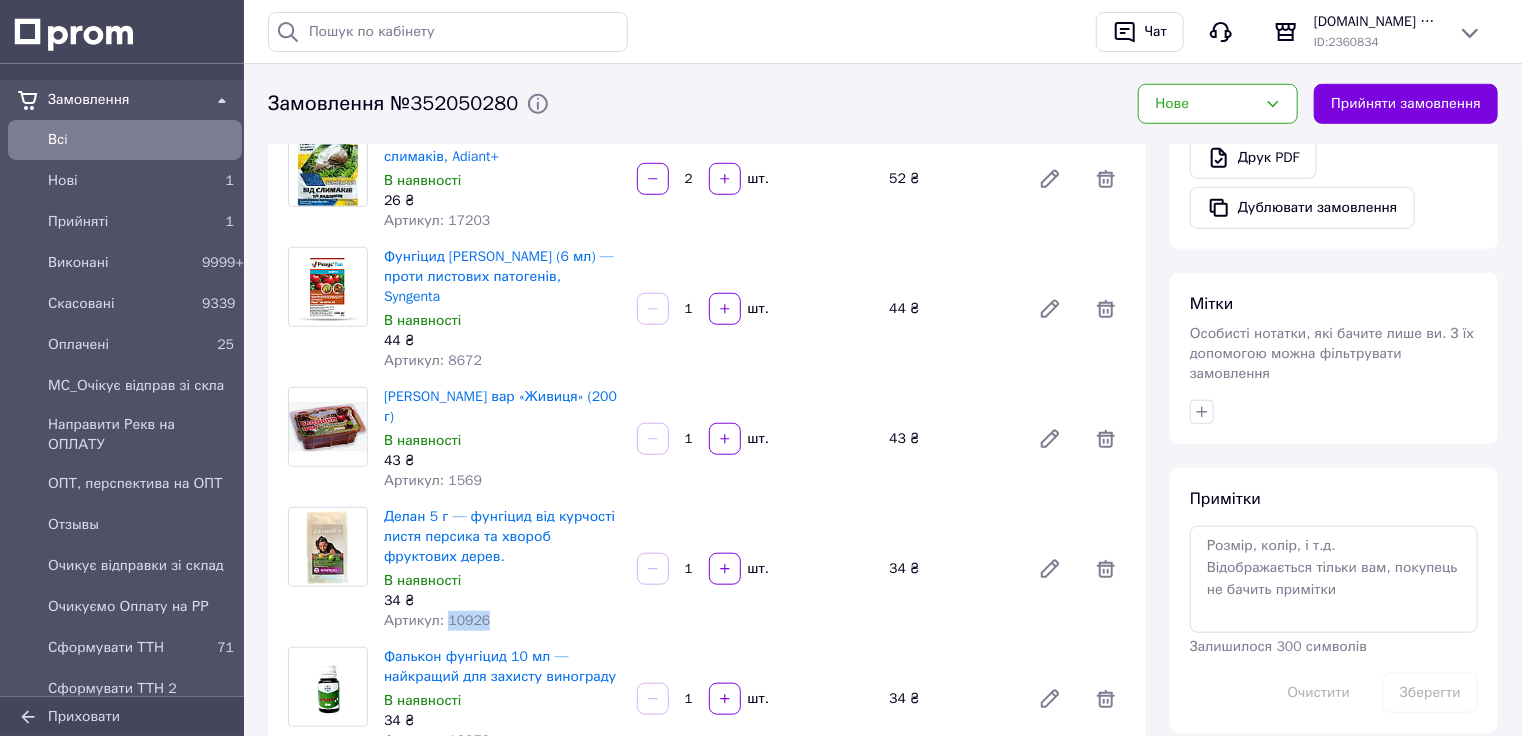 click on "Артикул: 10926" at bounding box center (437, 620) 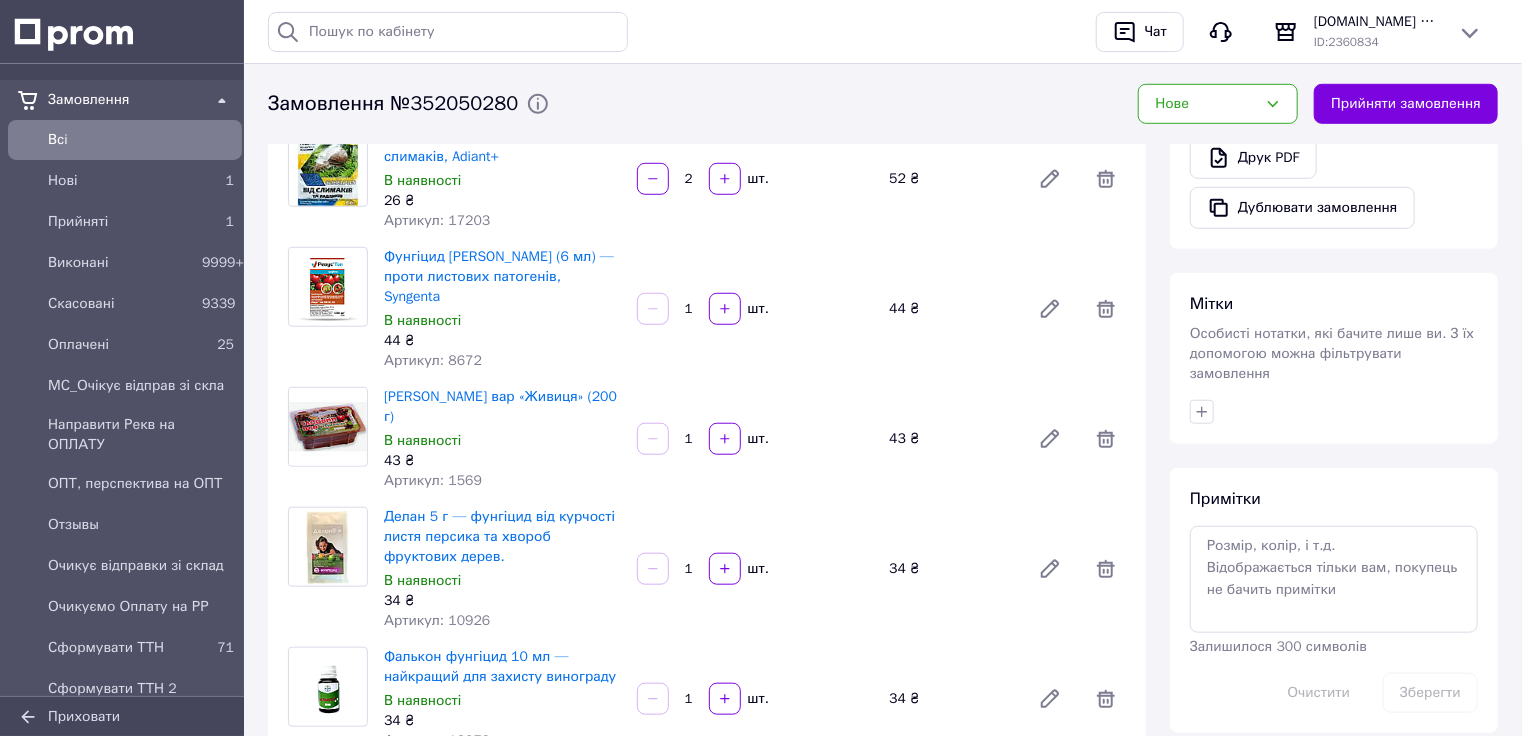 click on "Артикул: 12079" at bounding box center [437, 740] 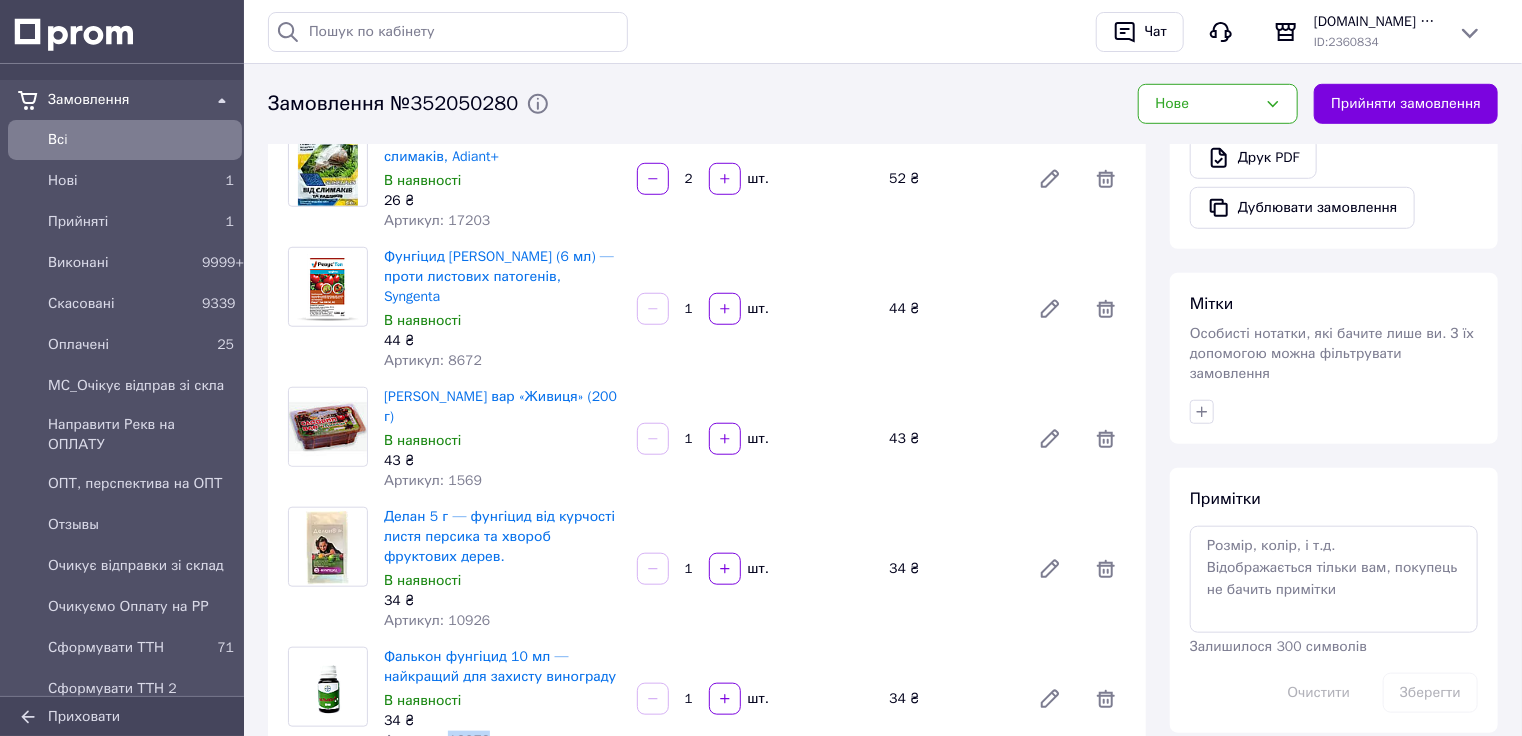 click on "Артикул: 12079" at bounding box center (437, 740) 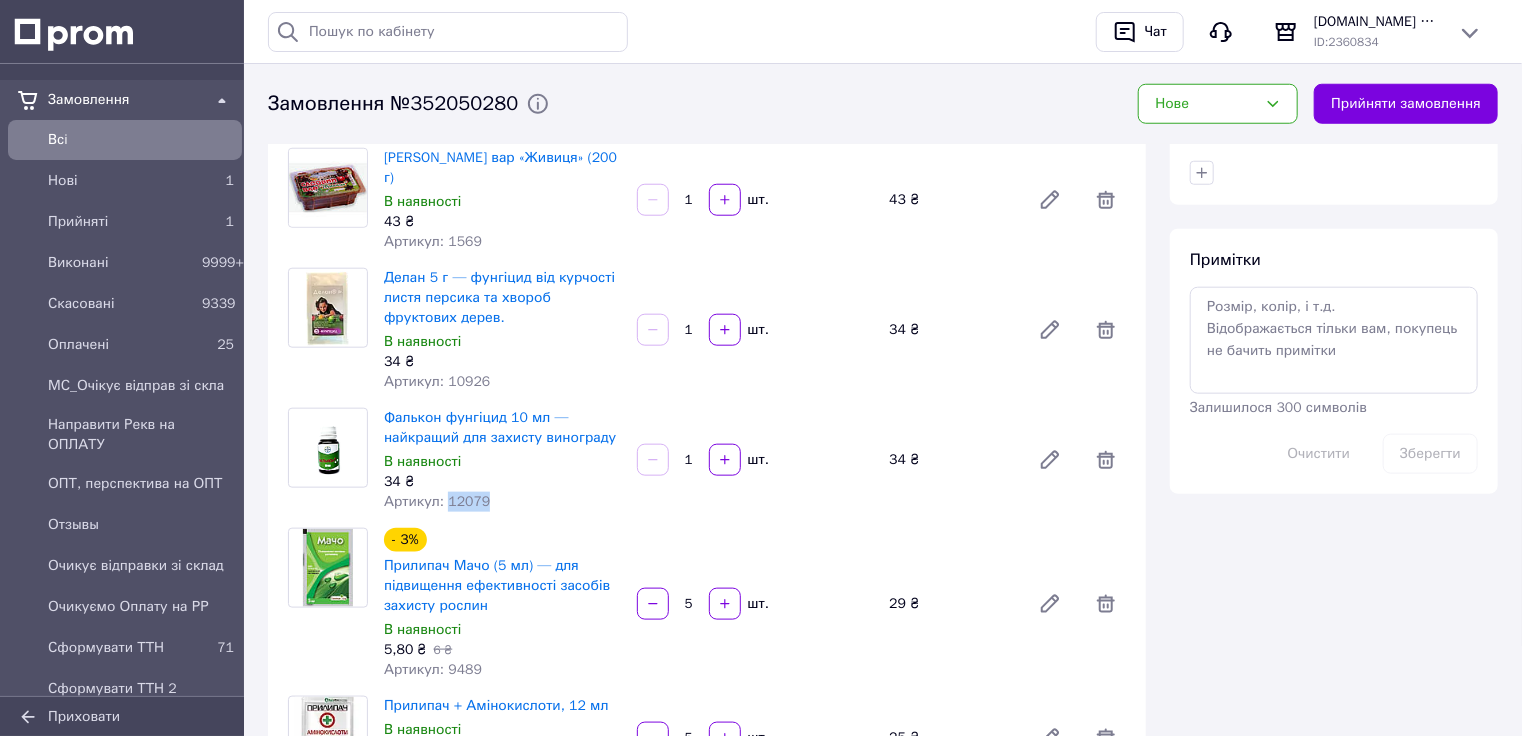 scroll, scrollTop: 880, scrollLeft: 0, axis: vertical 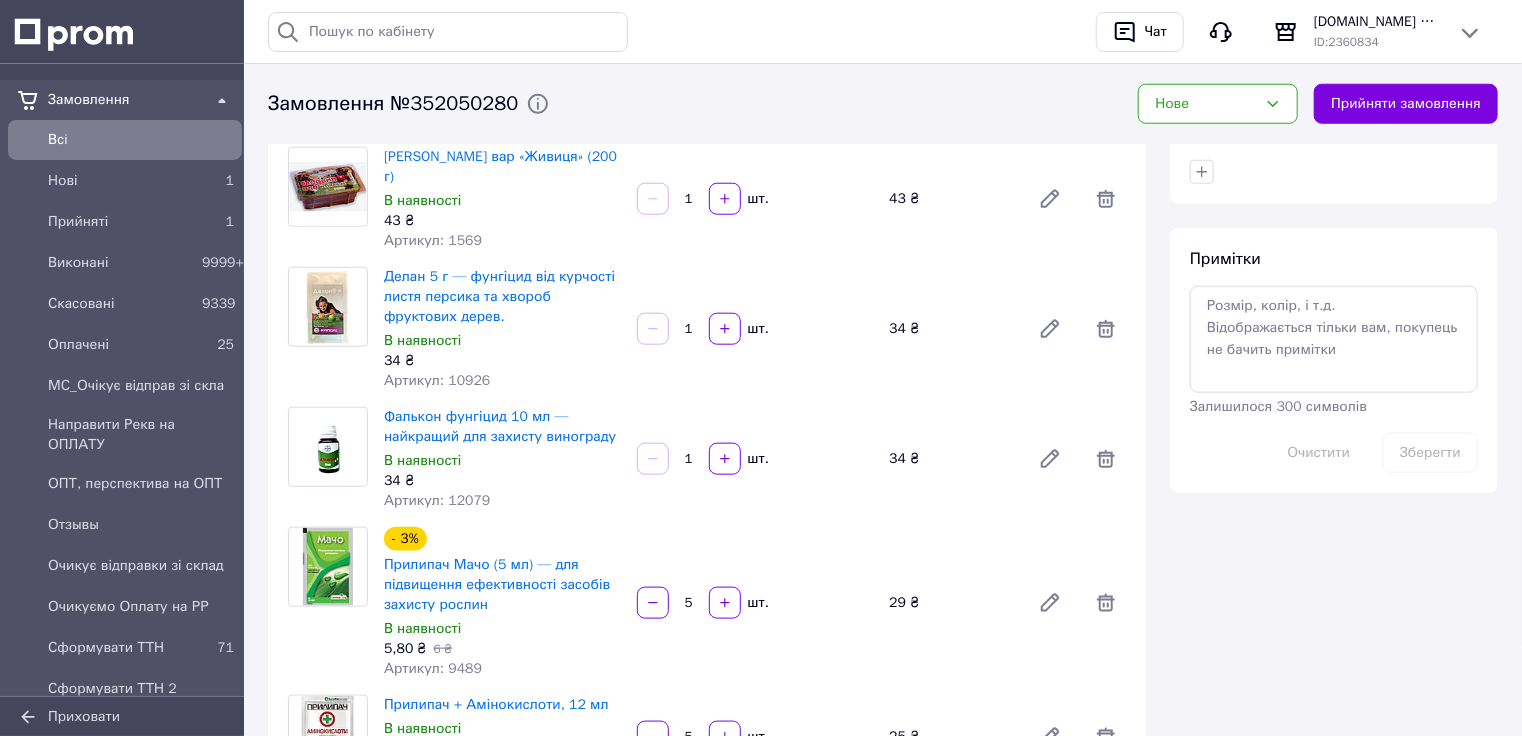 click on "Артикул: 9489" at bounding box center (433, 668) 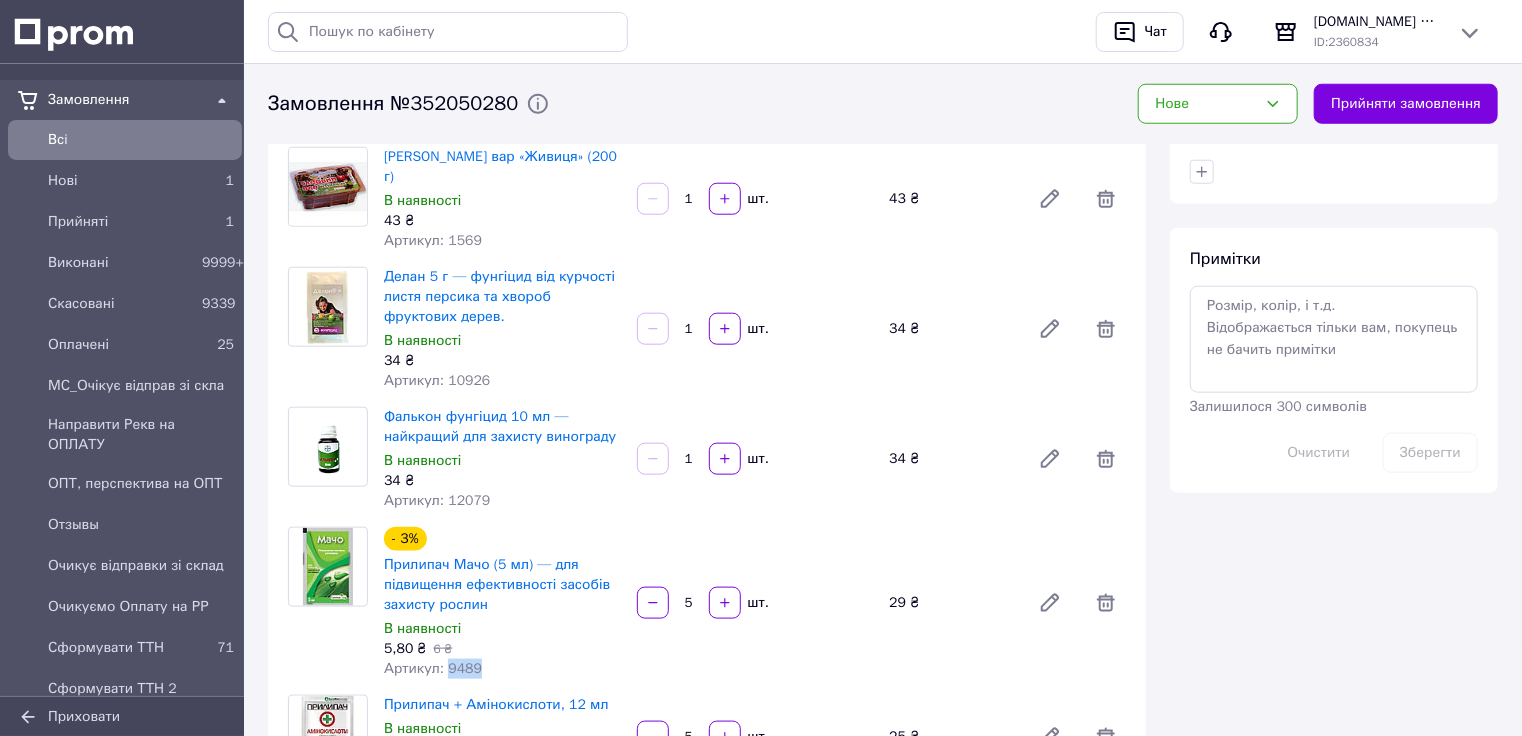 click on "Артикул: 9489" at bounding box center [433, 668] 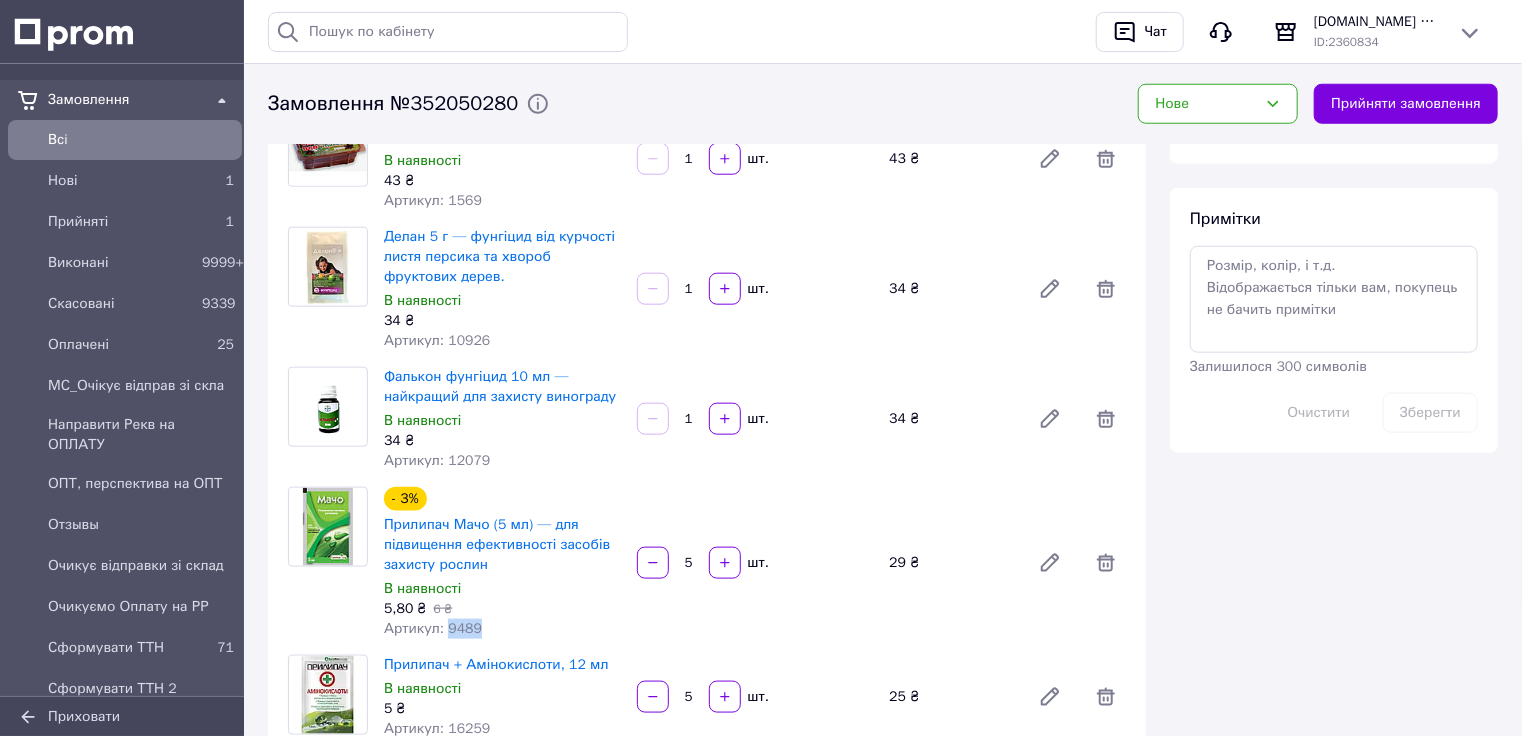 scroll, scrollTop: 960, scrollLeft: 0, axis: vertical 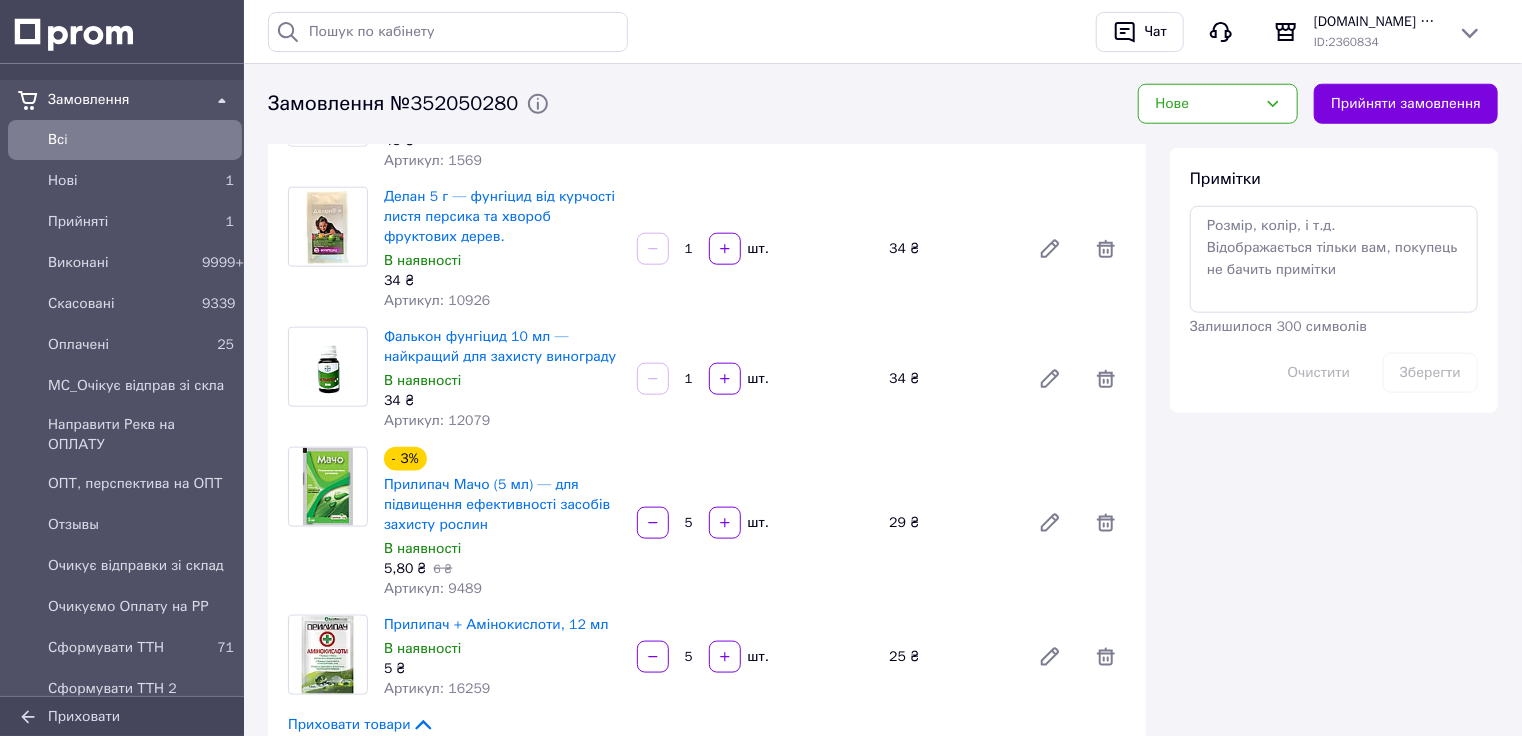 click on "Артикул: 16259" at bounding box center (437, 688) 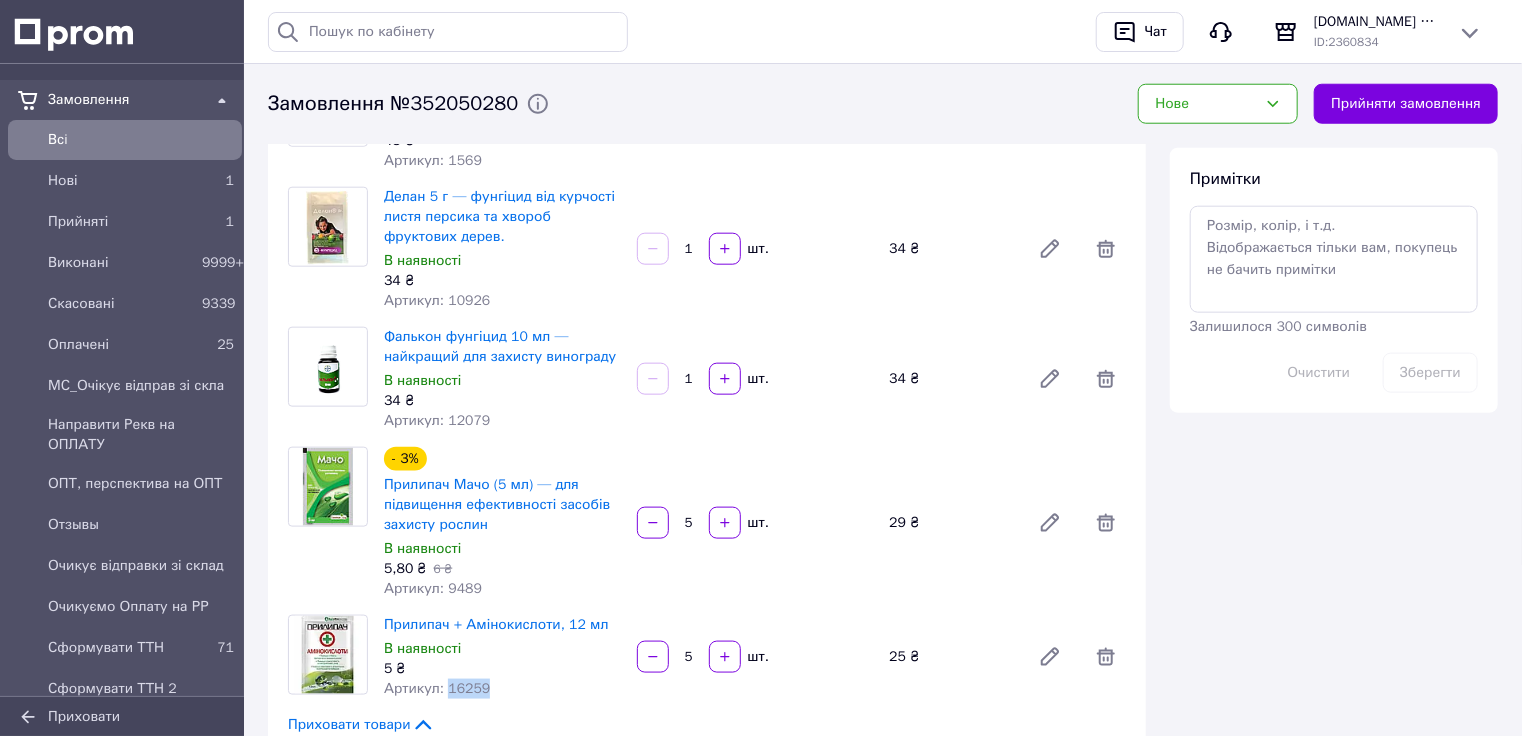 click on "Артикул: 16259" at bounding box center (437, 688) 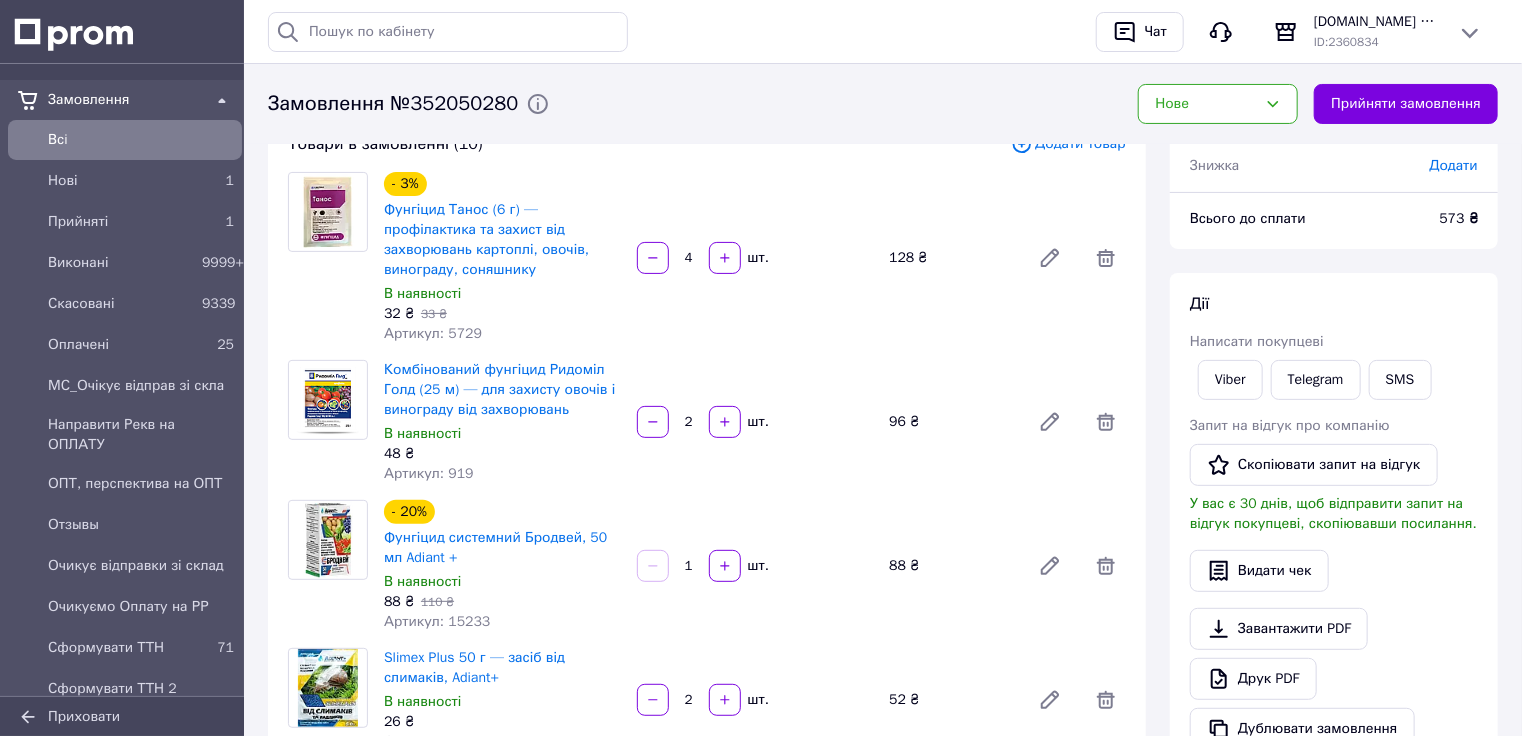 scroll, scrollTop: 0, scrollLeft: 0, axis: both 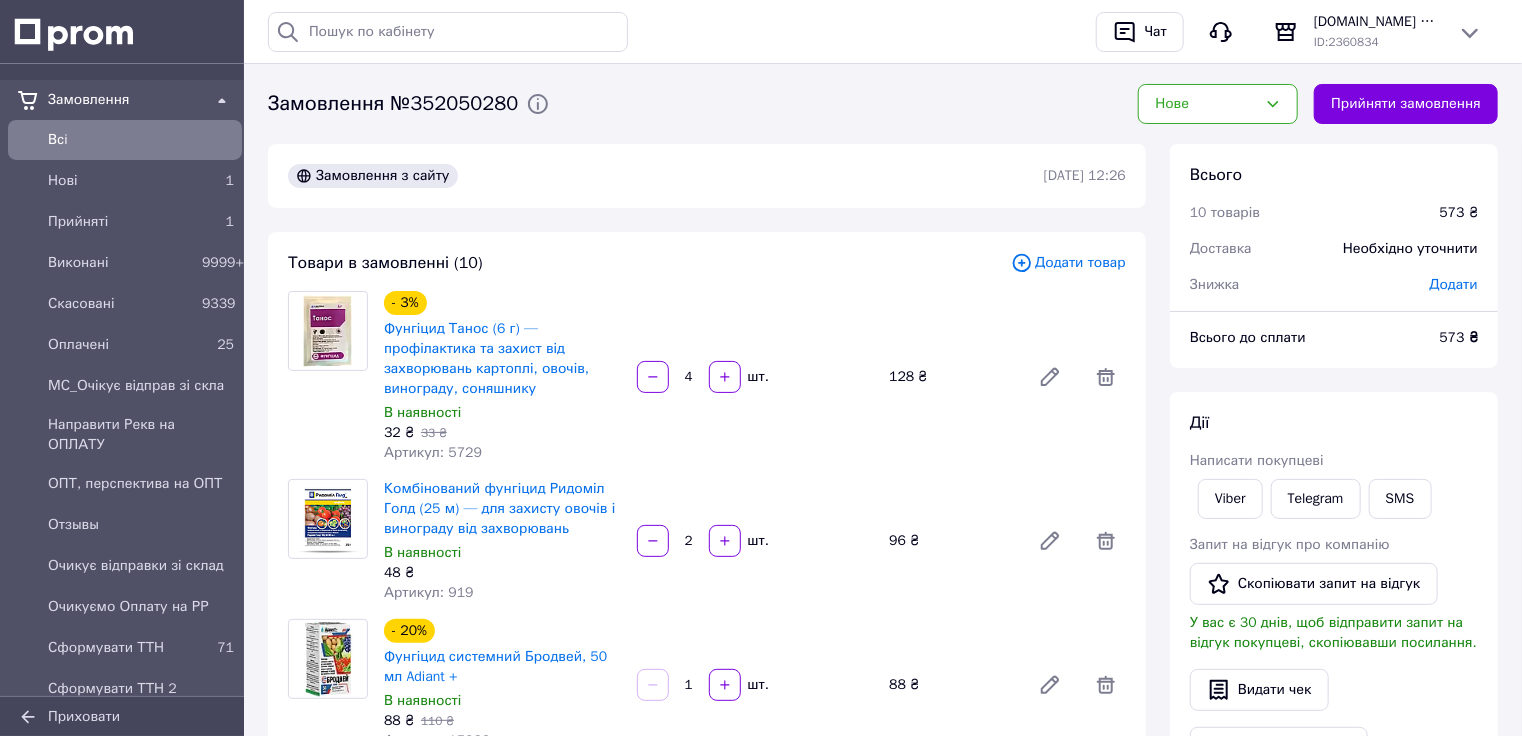 click on "Артикул: 5729" at bounding box center [433, 452] 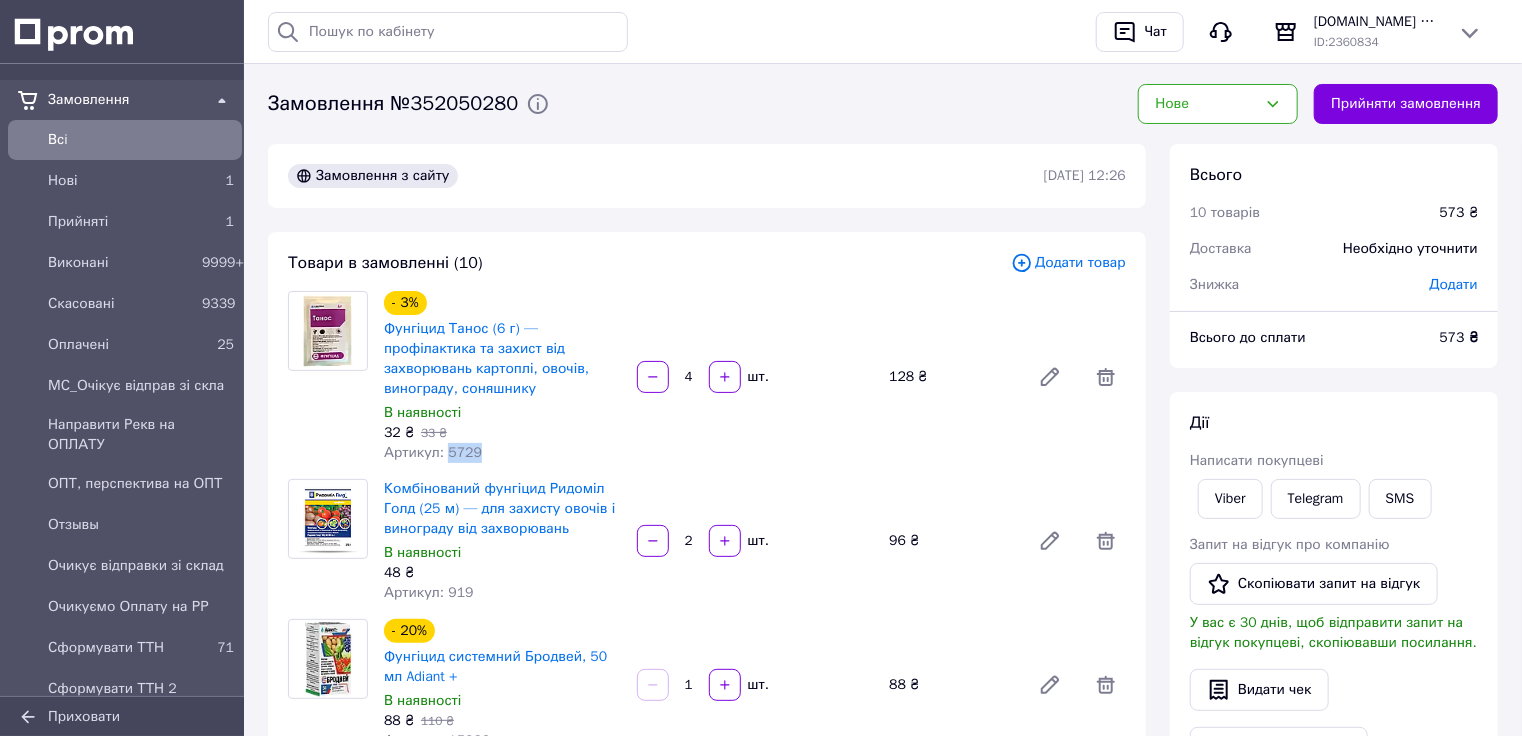 click on "Артикул: 5729" at bounding box center (433, 452) 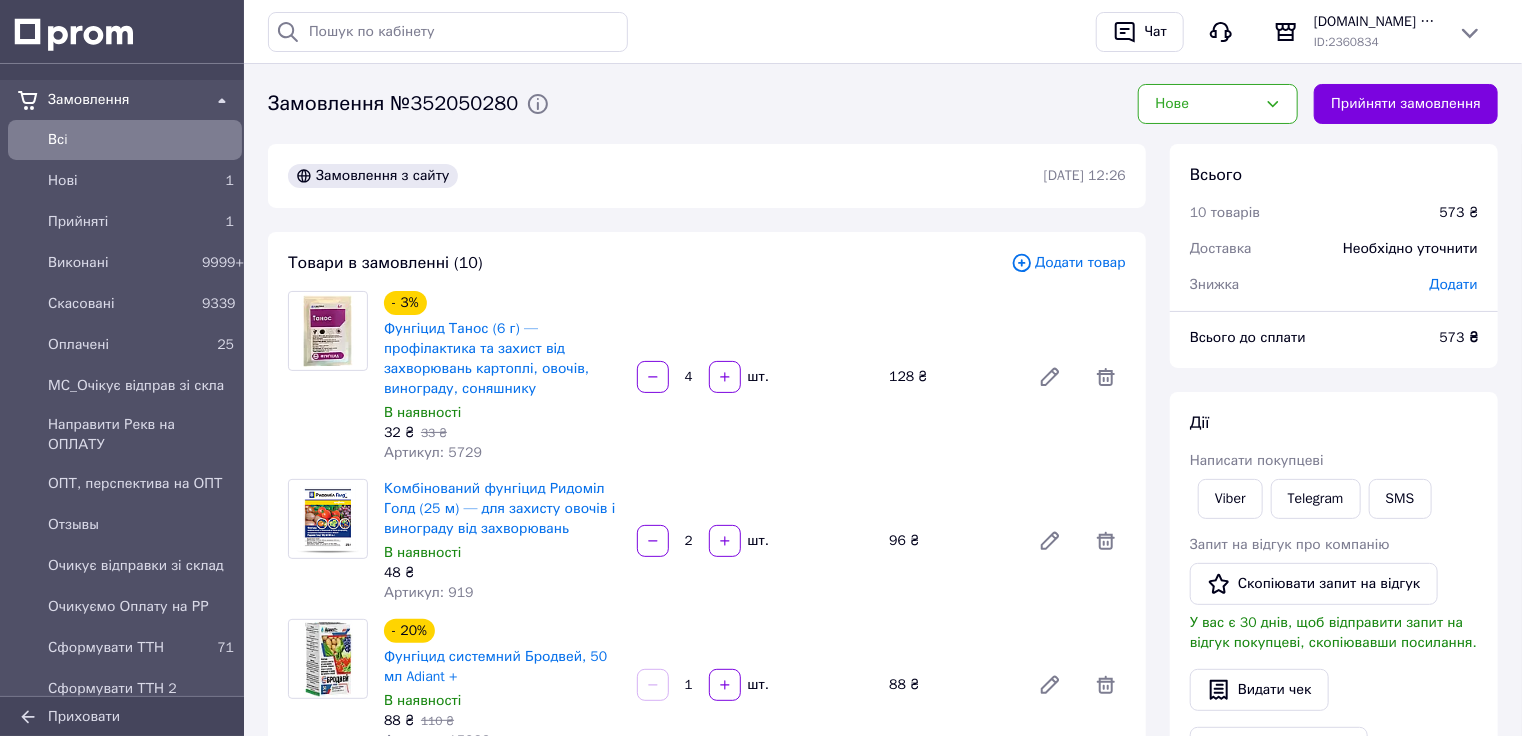 click on "Артикул: 919" at bounding box center [429, 592] 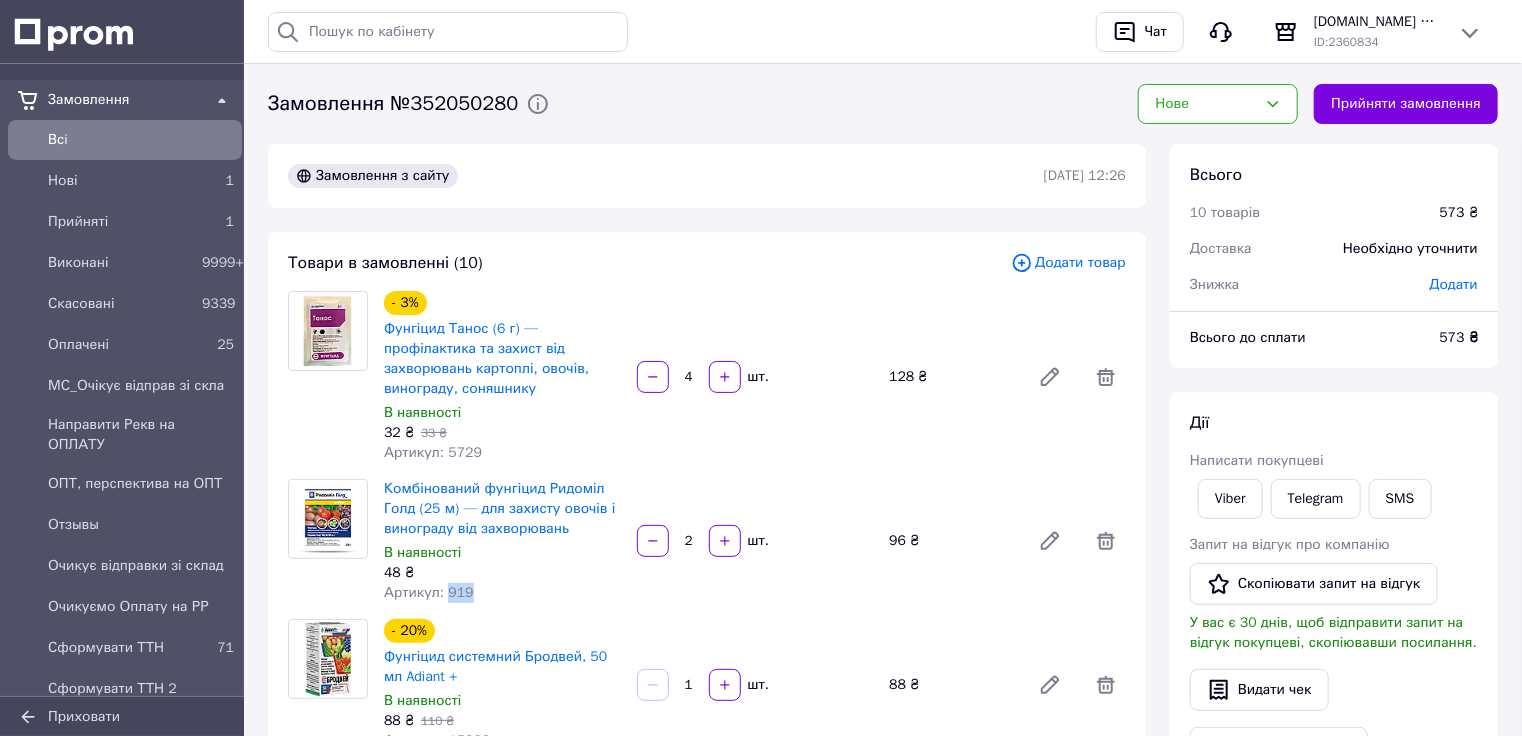 click on "Артикул: 919" at bounding box center [429, 592] 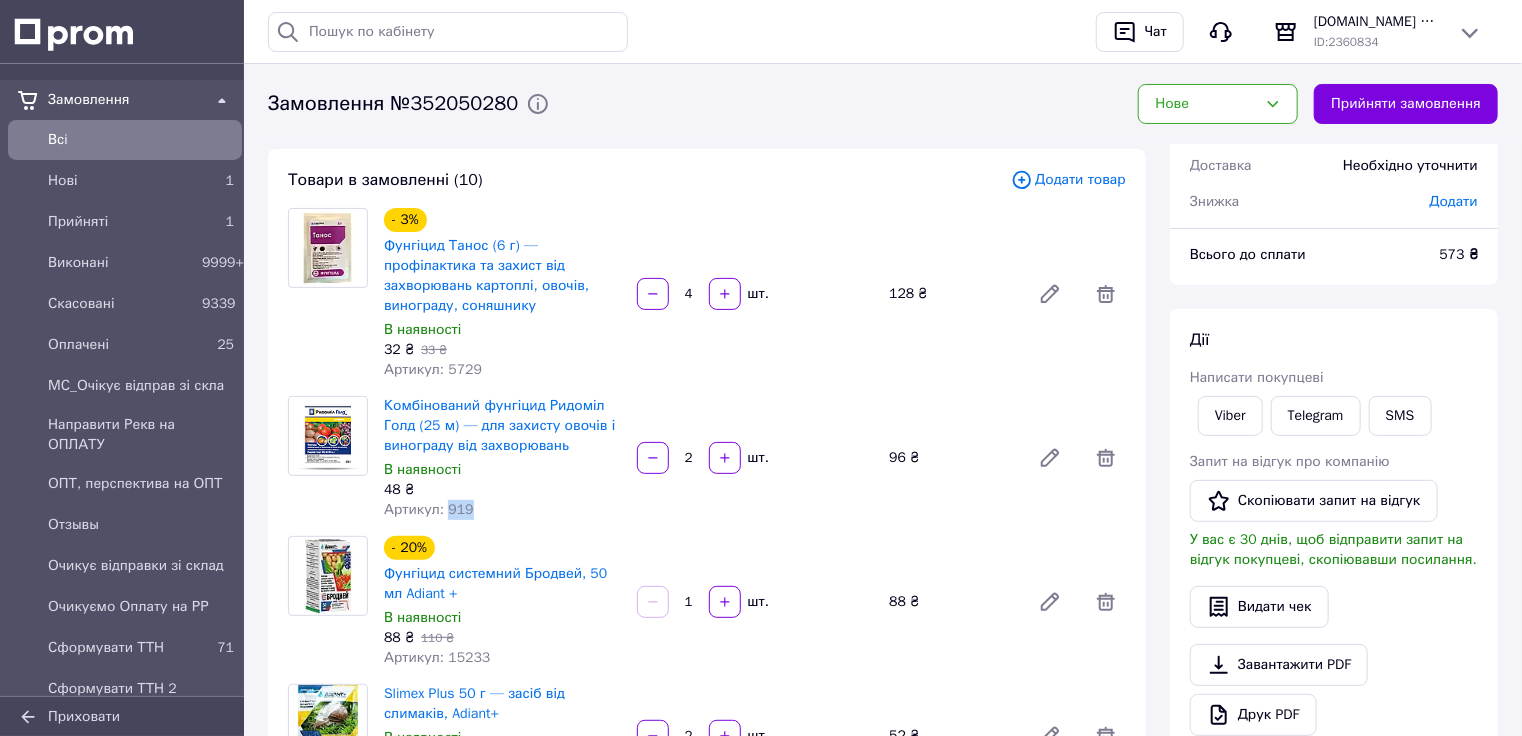 scroll, scrollTop: 160, scrollLeft: 0, axis: vertical 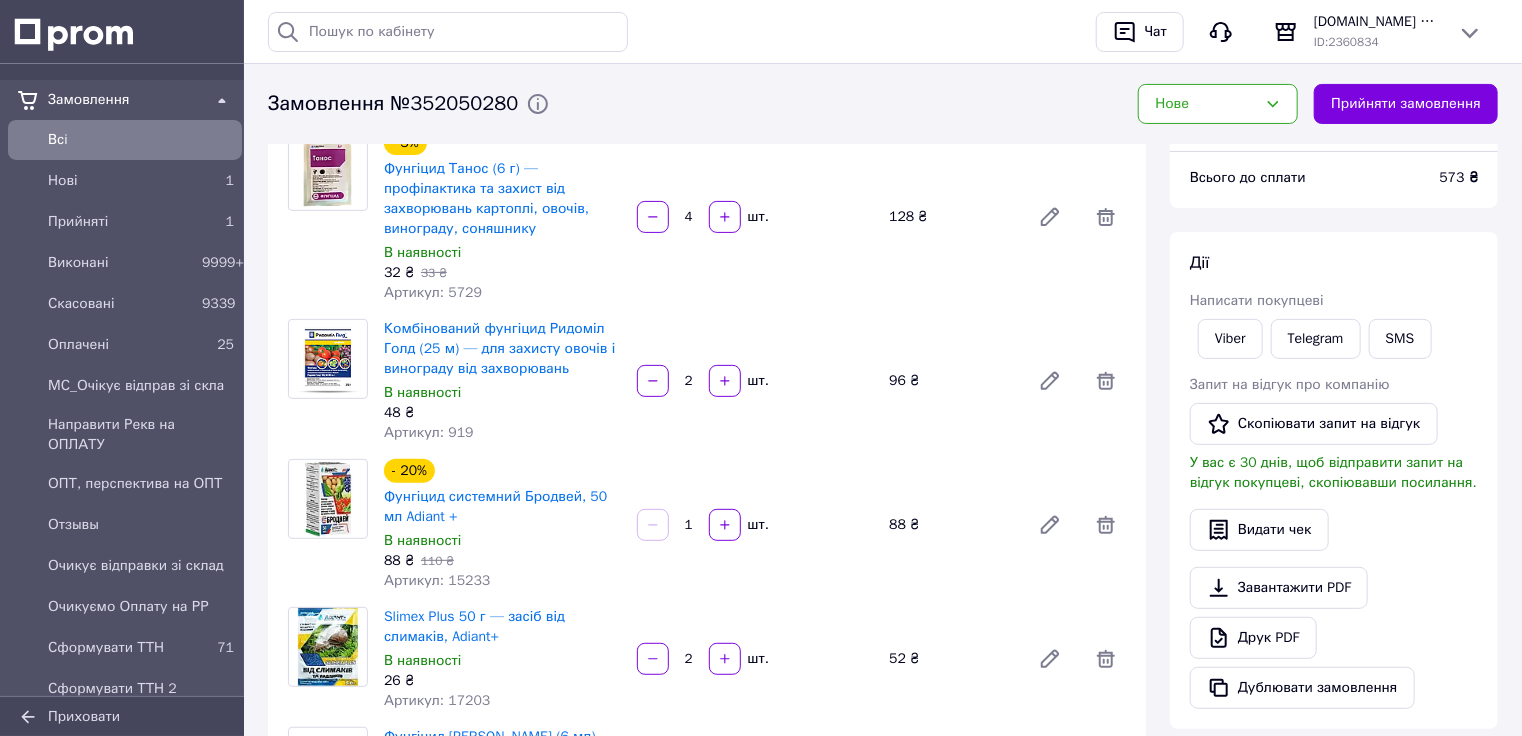 click on "Артикул: 15233" at bounding box center [437, 580] 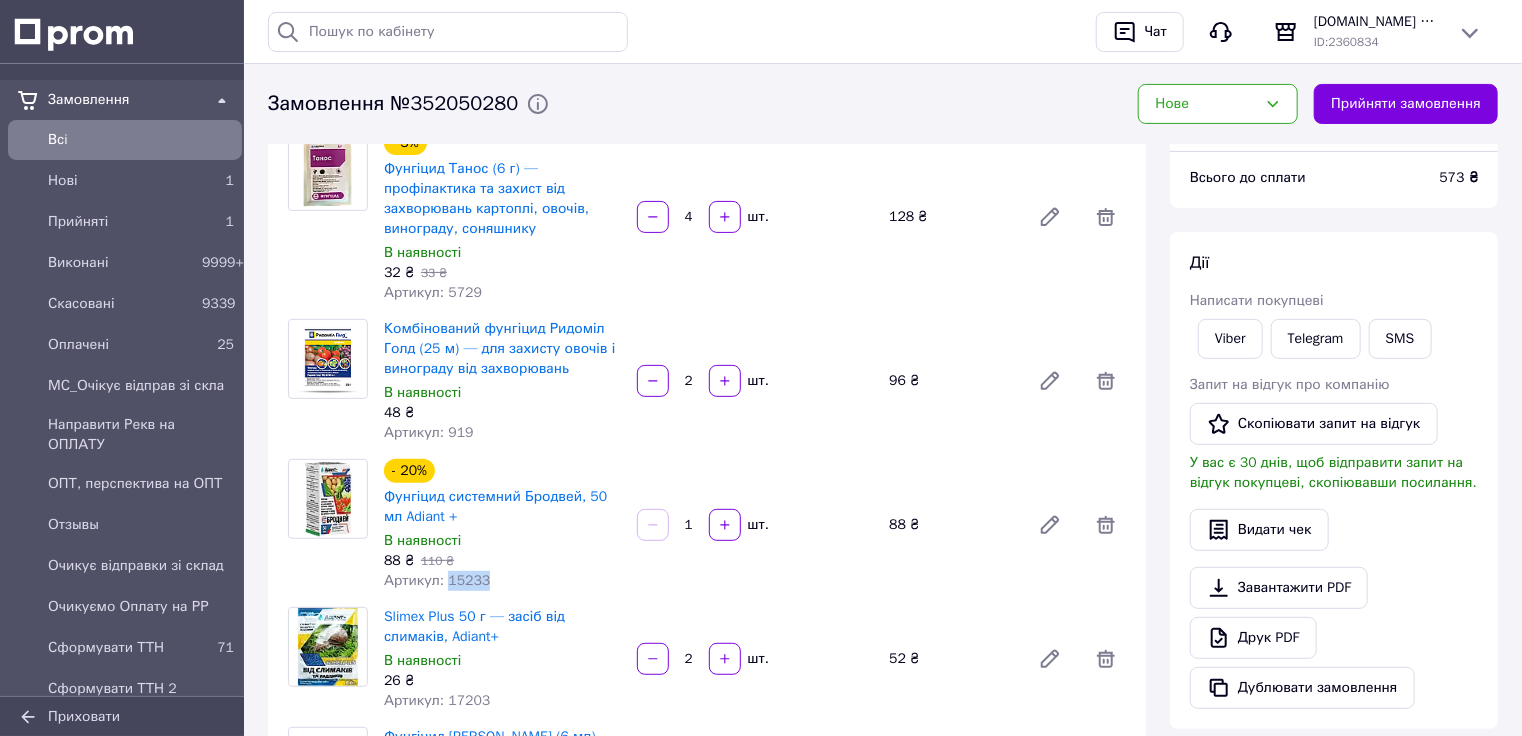 click on "Артикул: 15233" at bounding box center [437, 580] 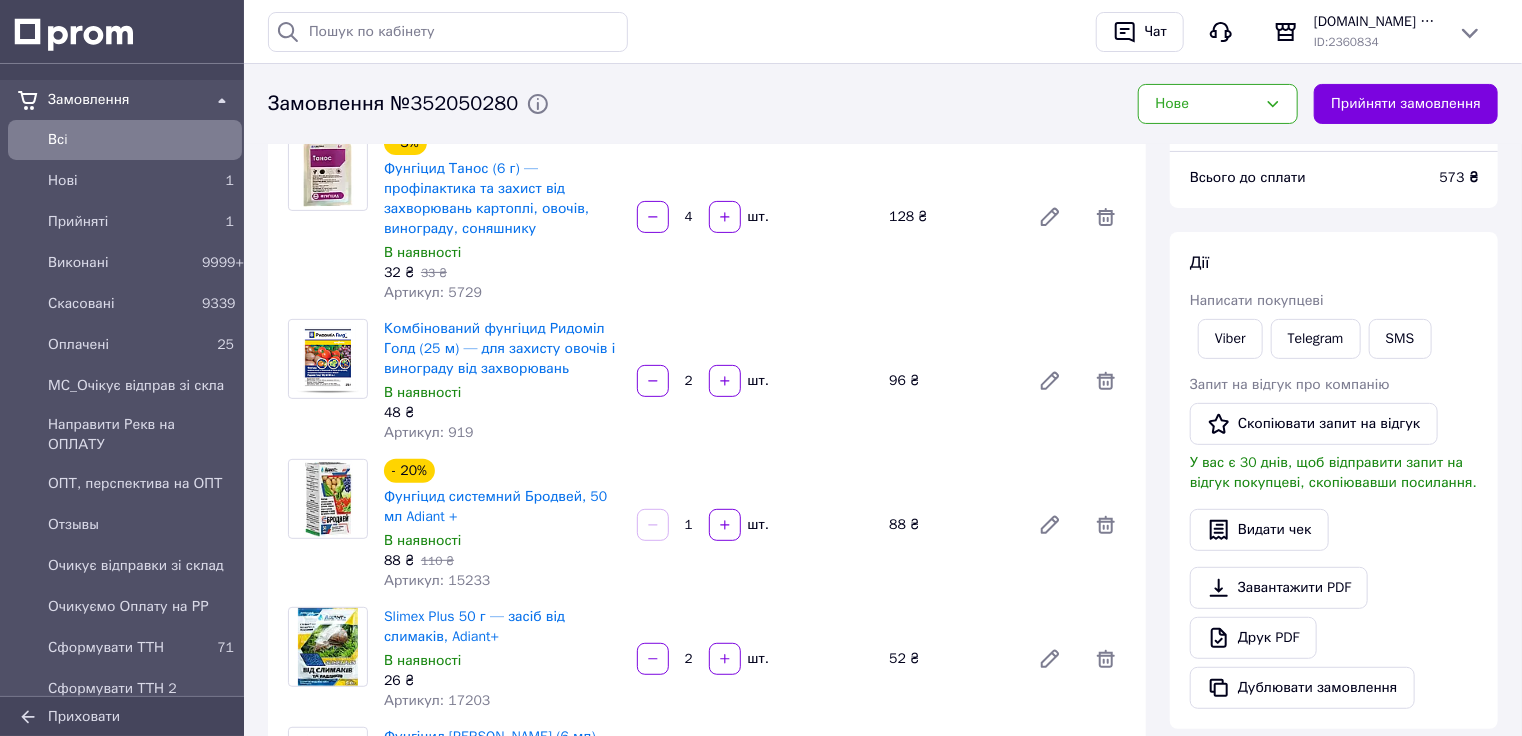 click on "Артикул: 17203" at bounding box center (502, 701) 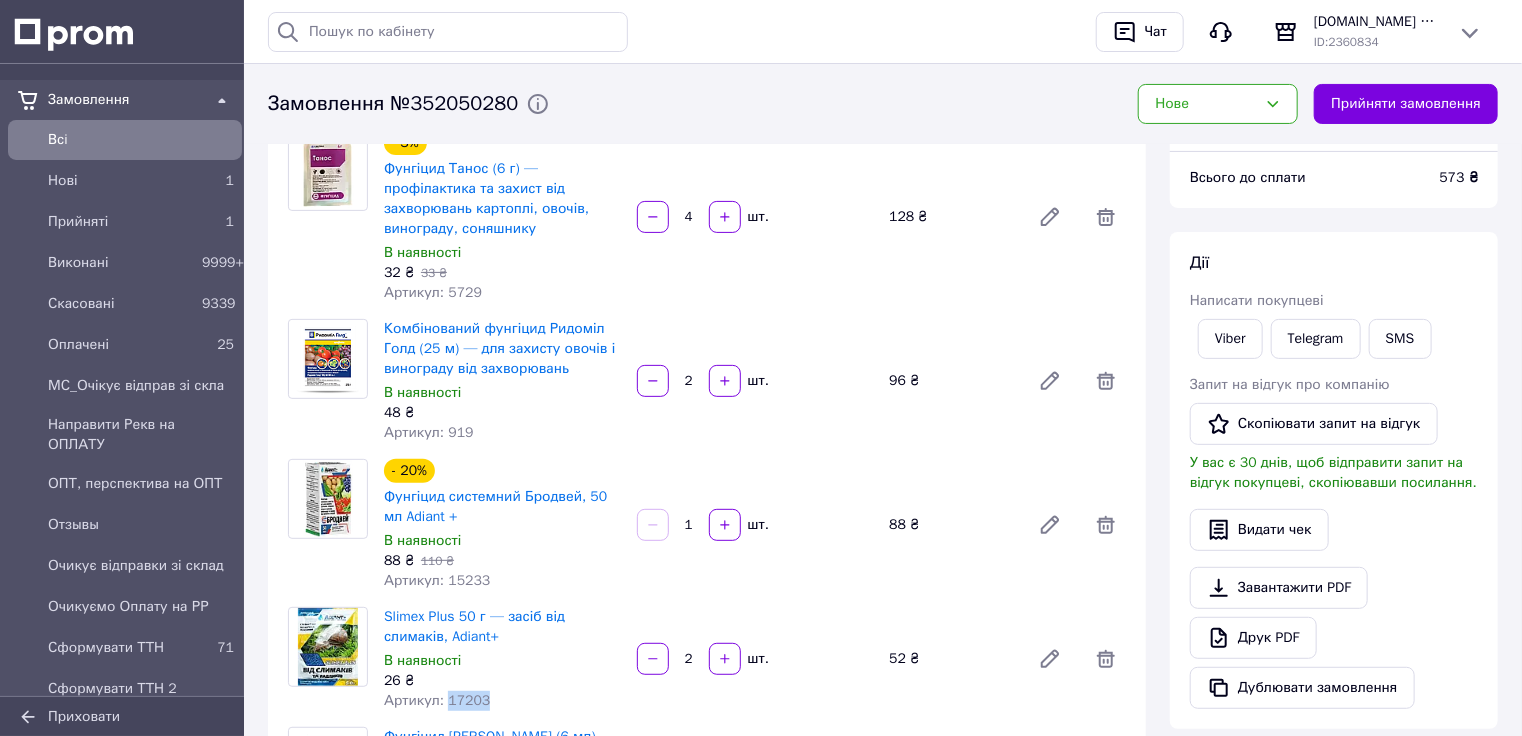 click on "Артикул: 17203" at bounding box center [437, 700] 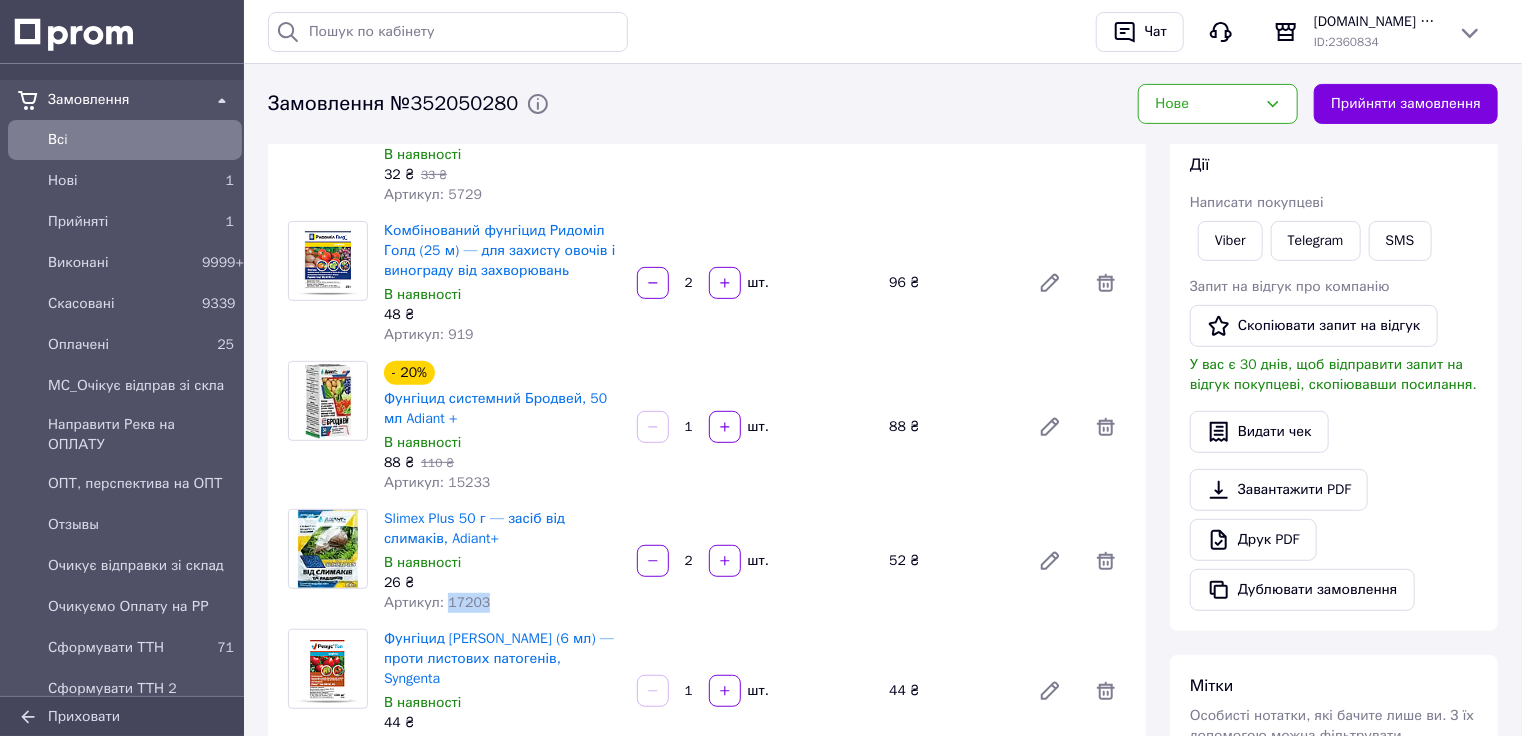 scroll, scrollTop: 400, scrollLeft: 0, axis: vertical 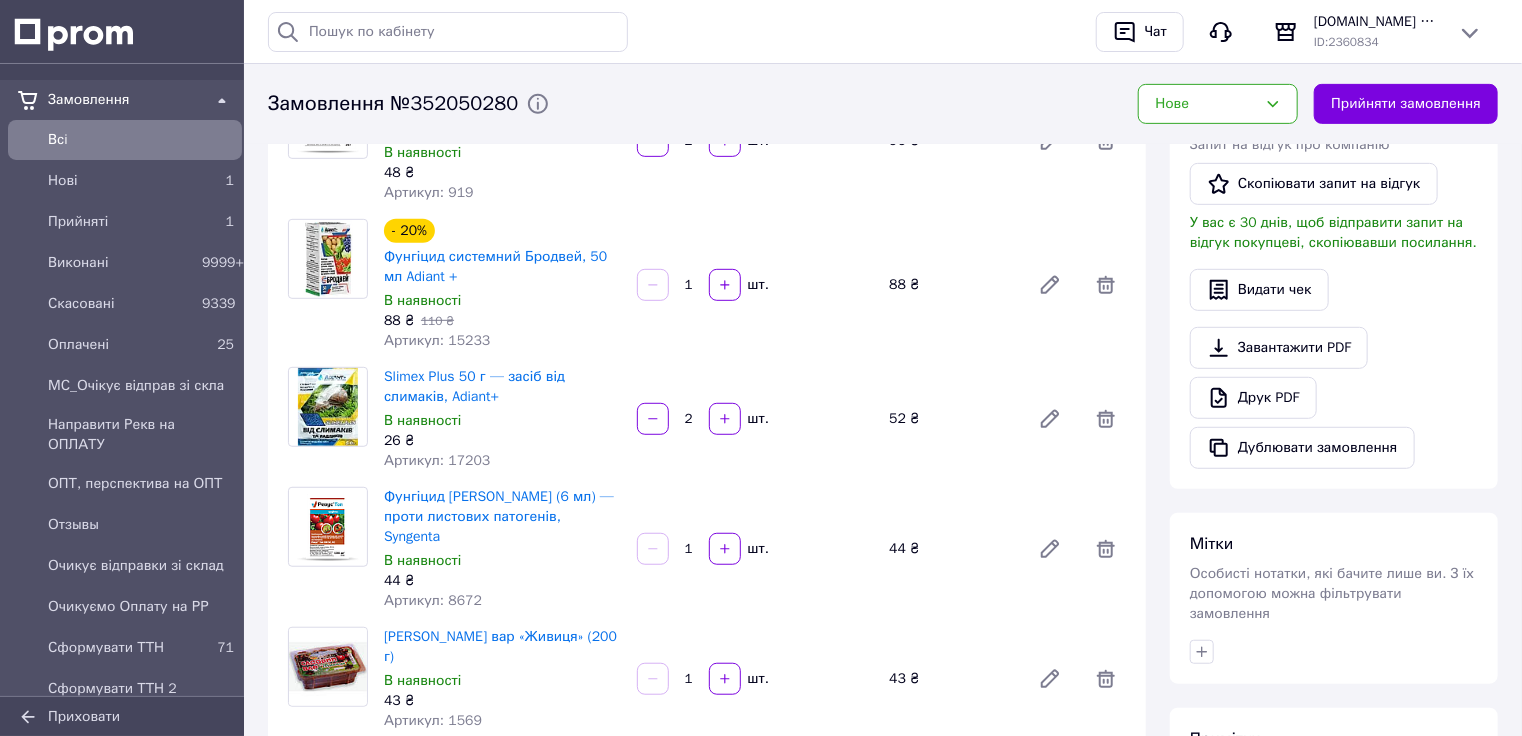 click on "44 ₴" at bounding box center (502, 581) 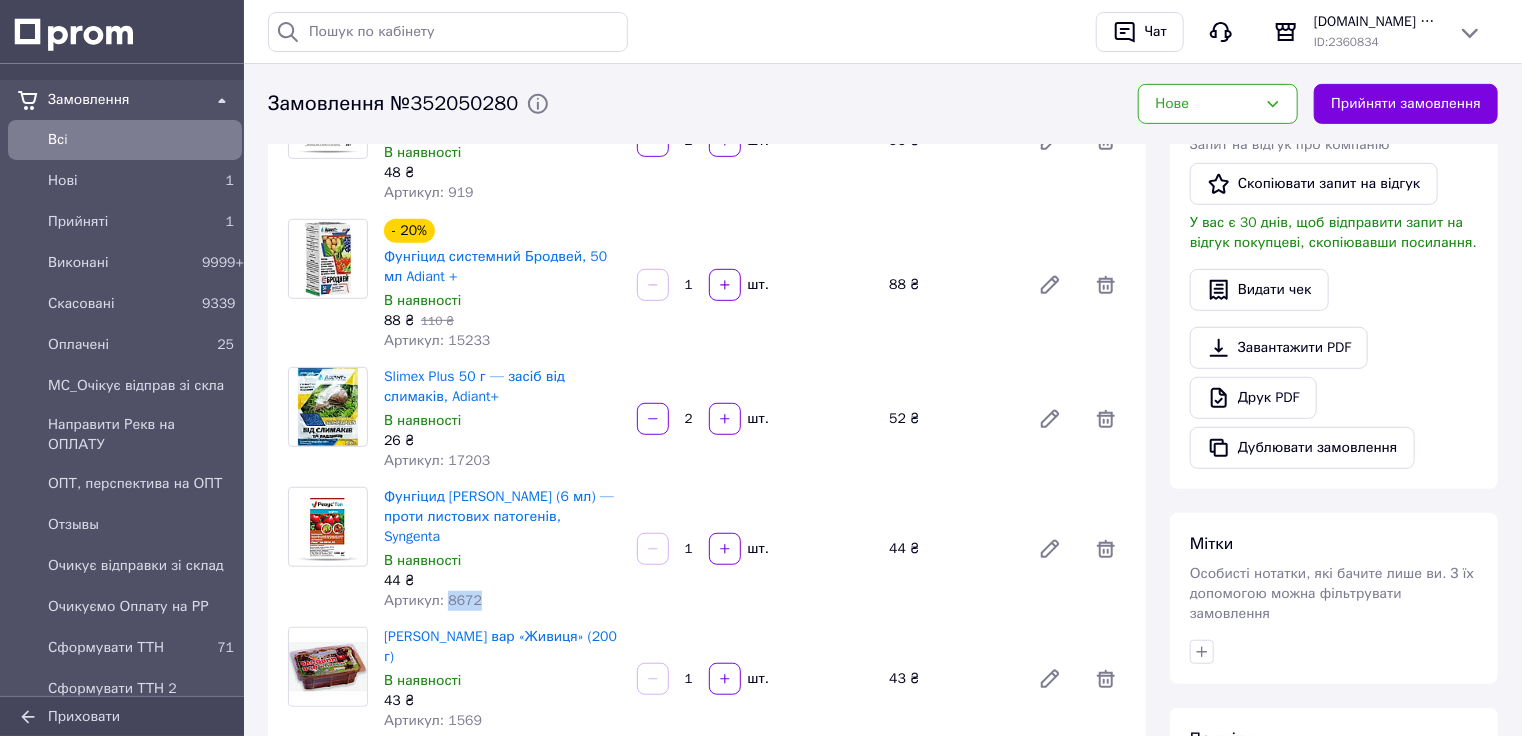 click on "Артикул: 8672" at bounding box center (433, 600) 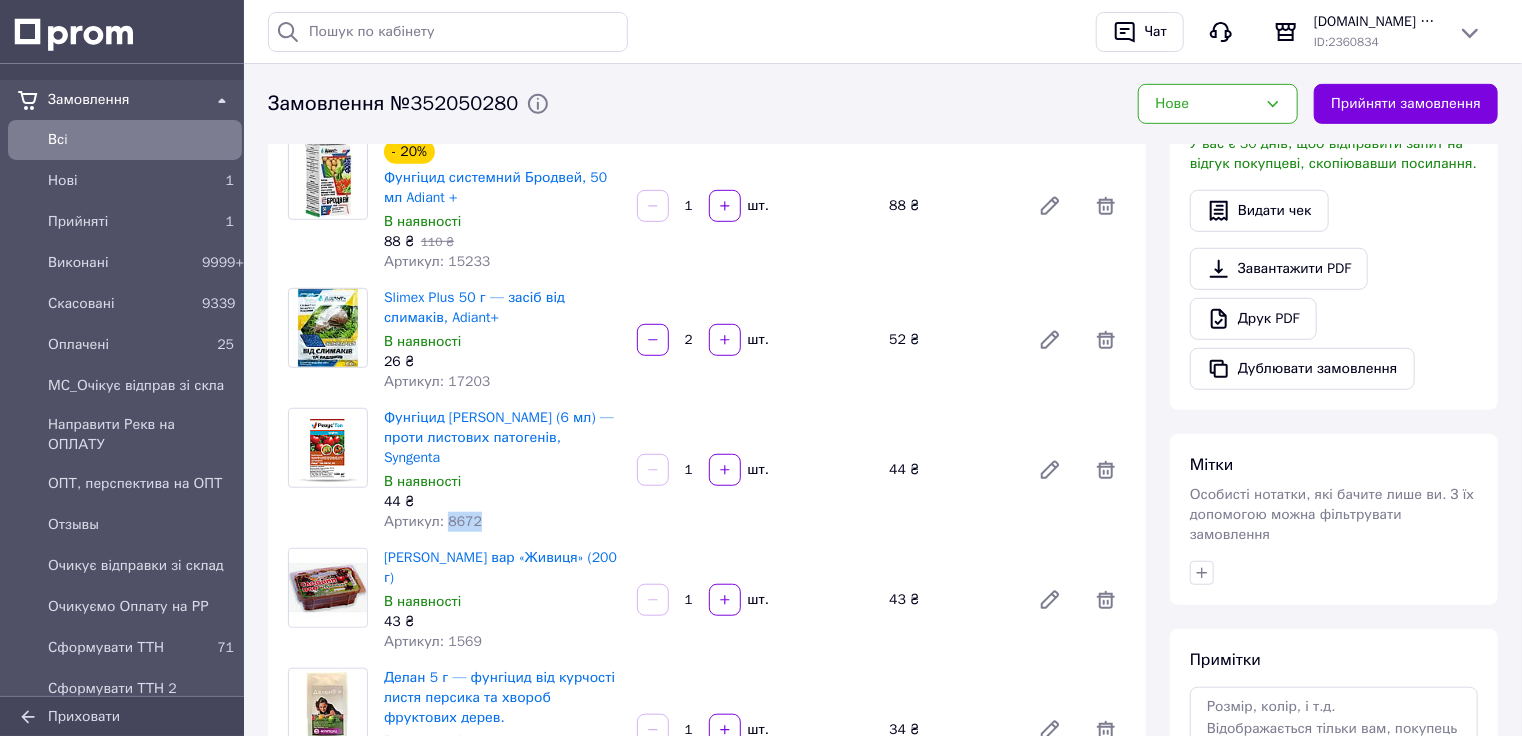 scroll, scrollTop: 480, scrollLeft: 0, axis: vertical 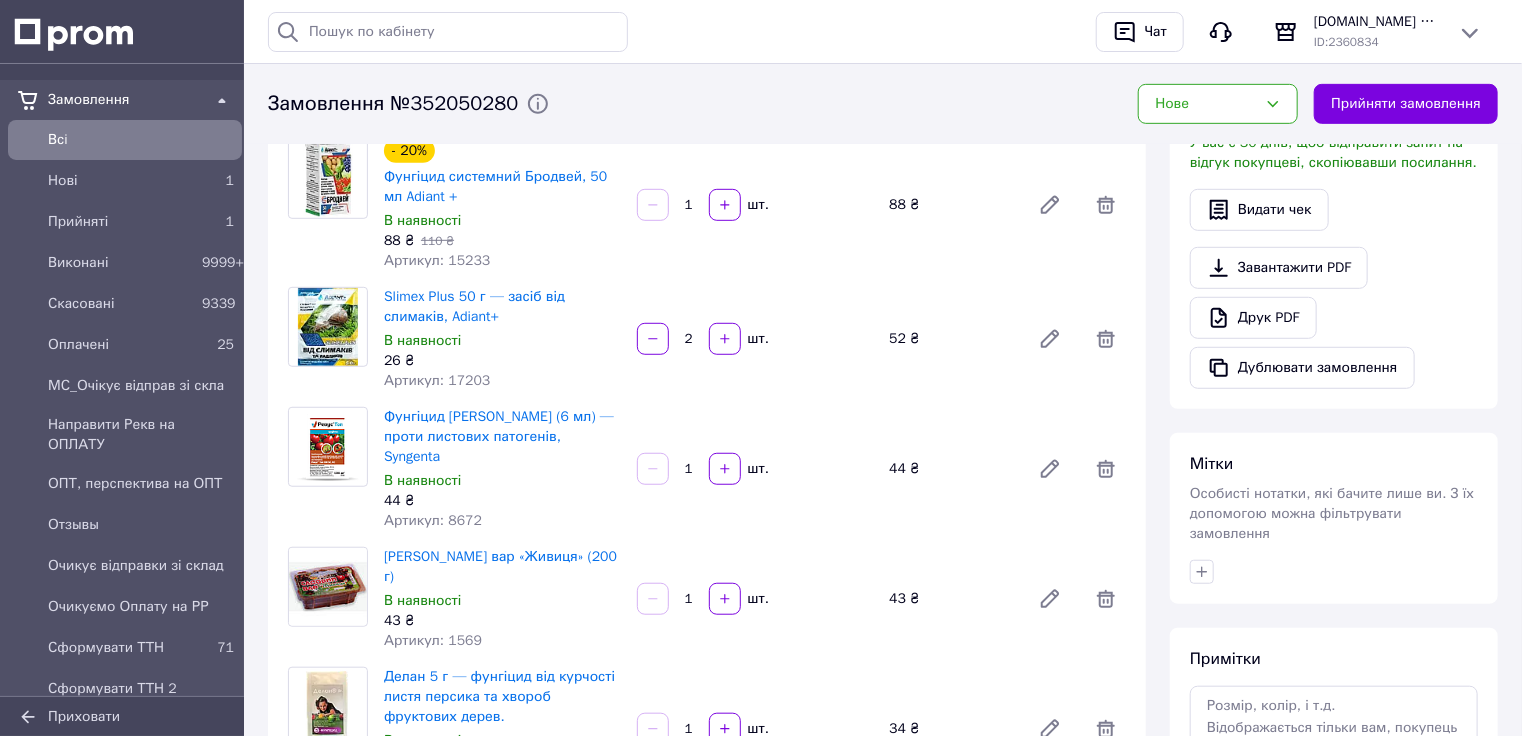 click on "Артикул: 1569" at bounding box center [433, 640] 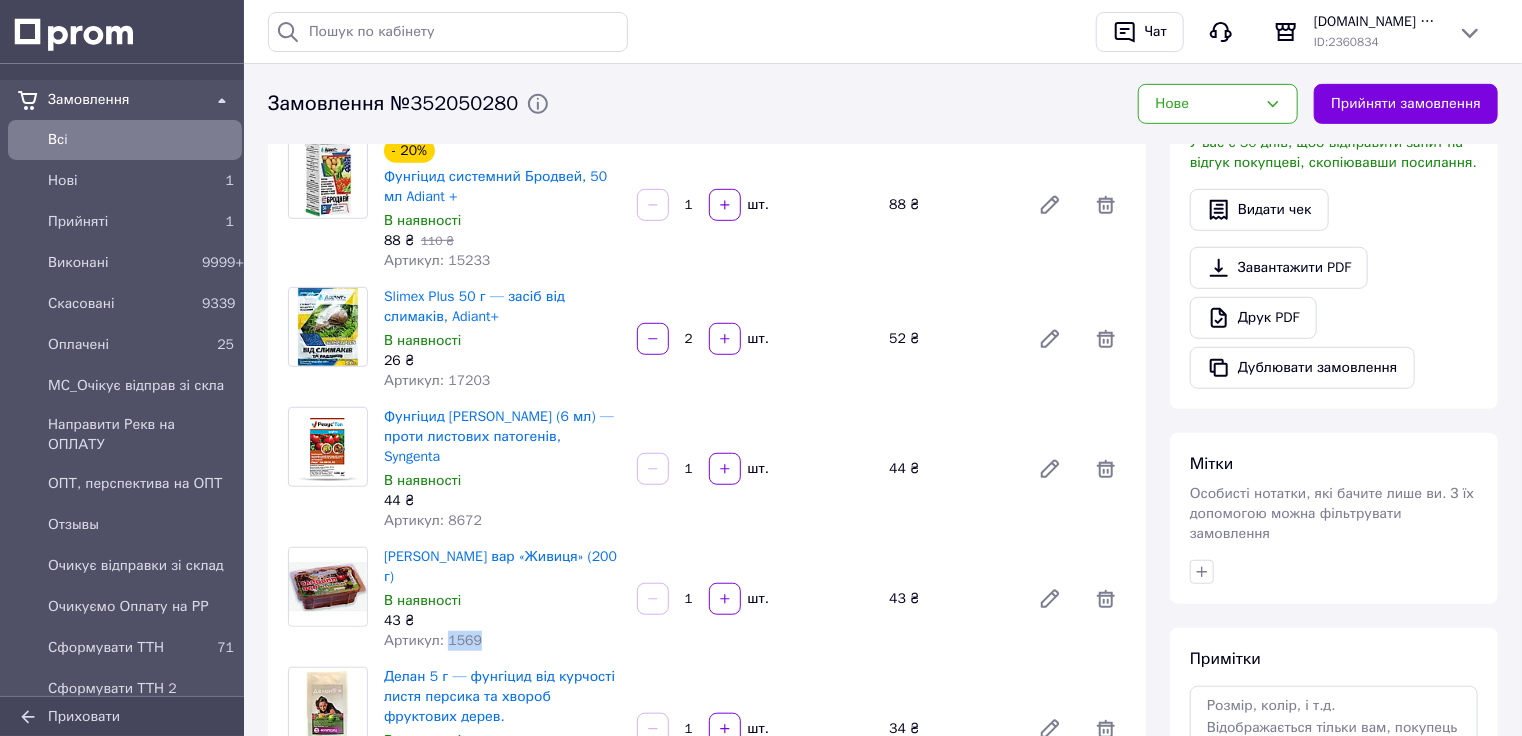 click on "Артикул: 1569" at bounding box center (433, 640) 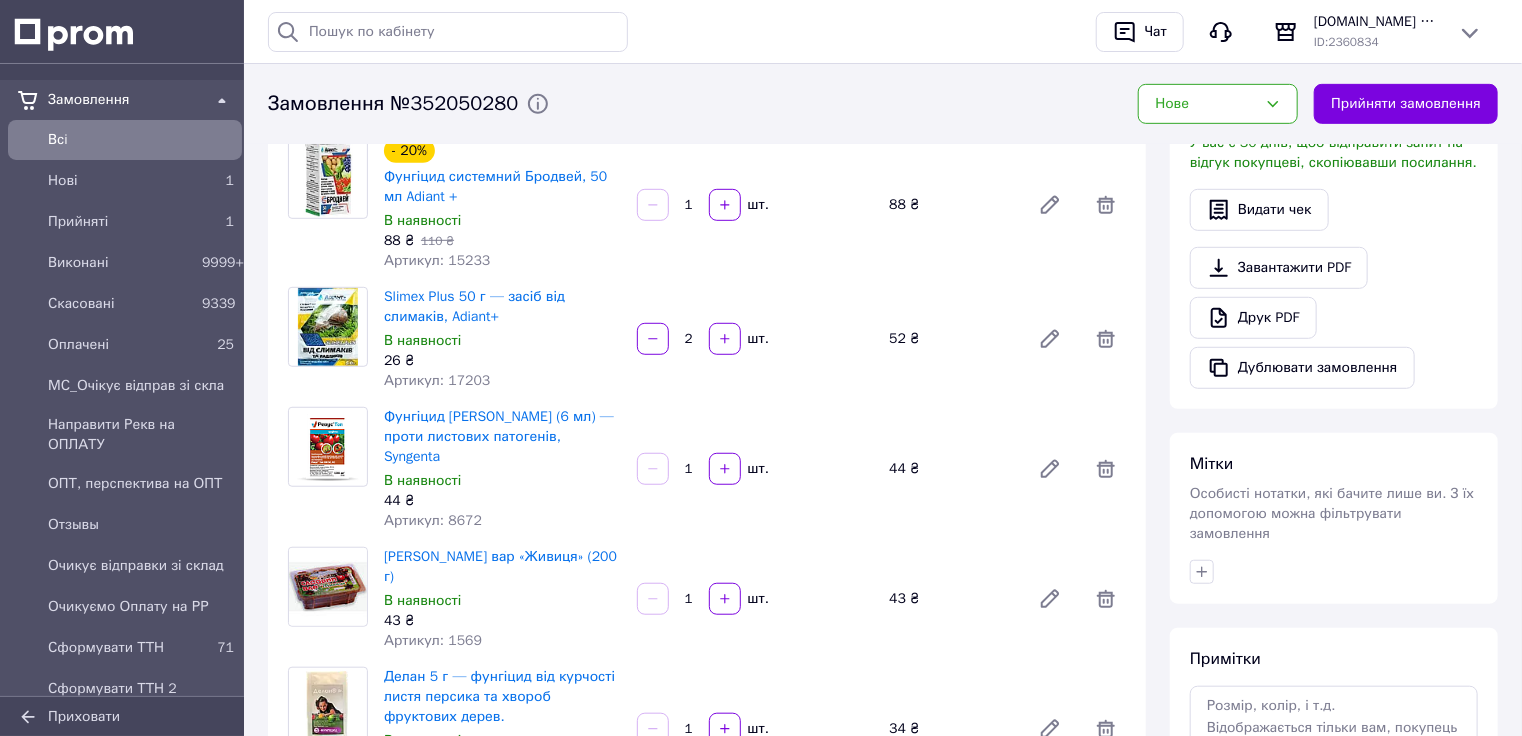 click on "Артикул: 10926" at bounding box center [437, 780] 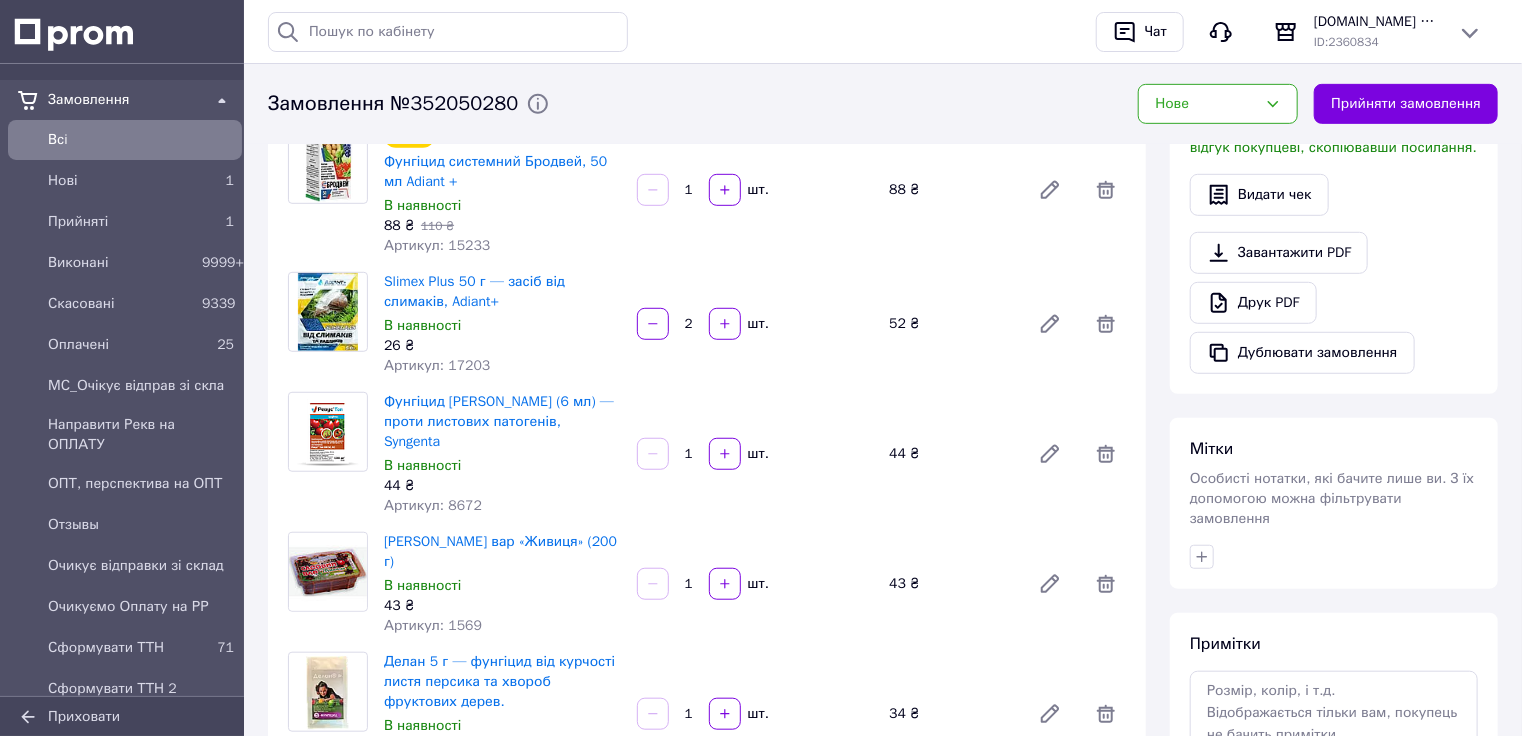 scroll, scrollTop: 720, scrollLeft: 0, axis: vertical 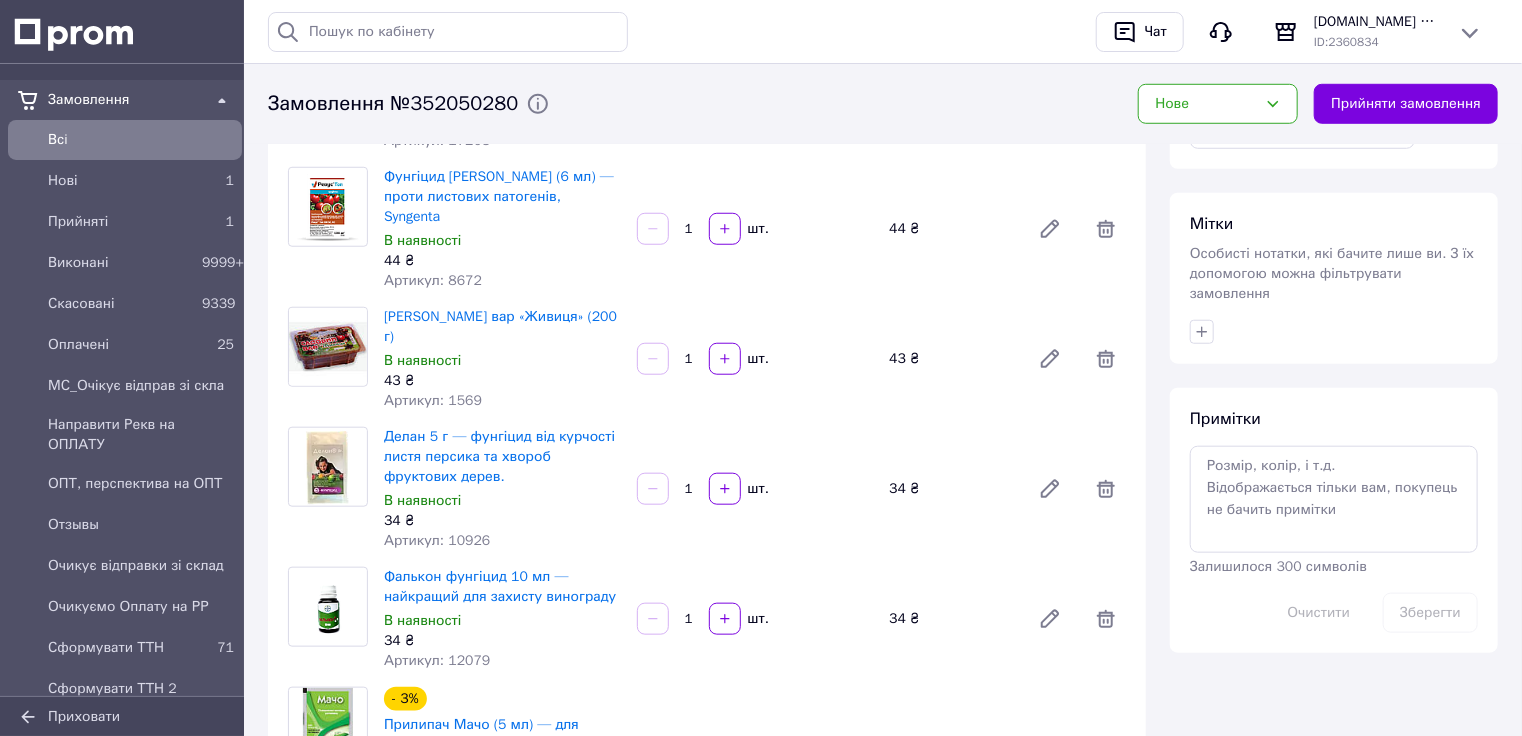 click on "Артикул: 12079" at bounding box center (437, 660) 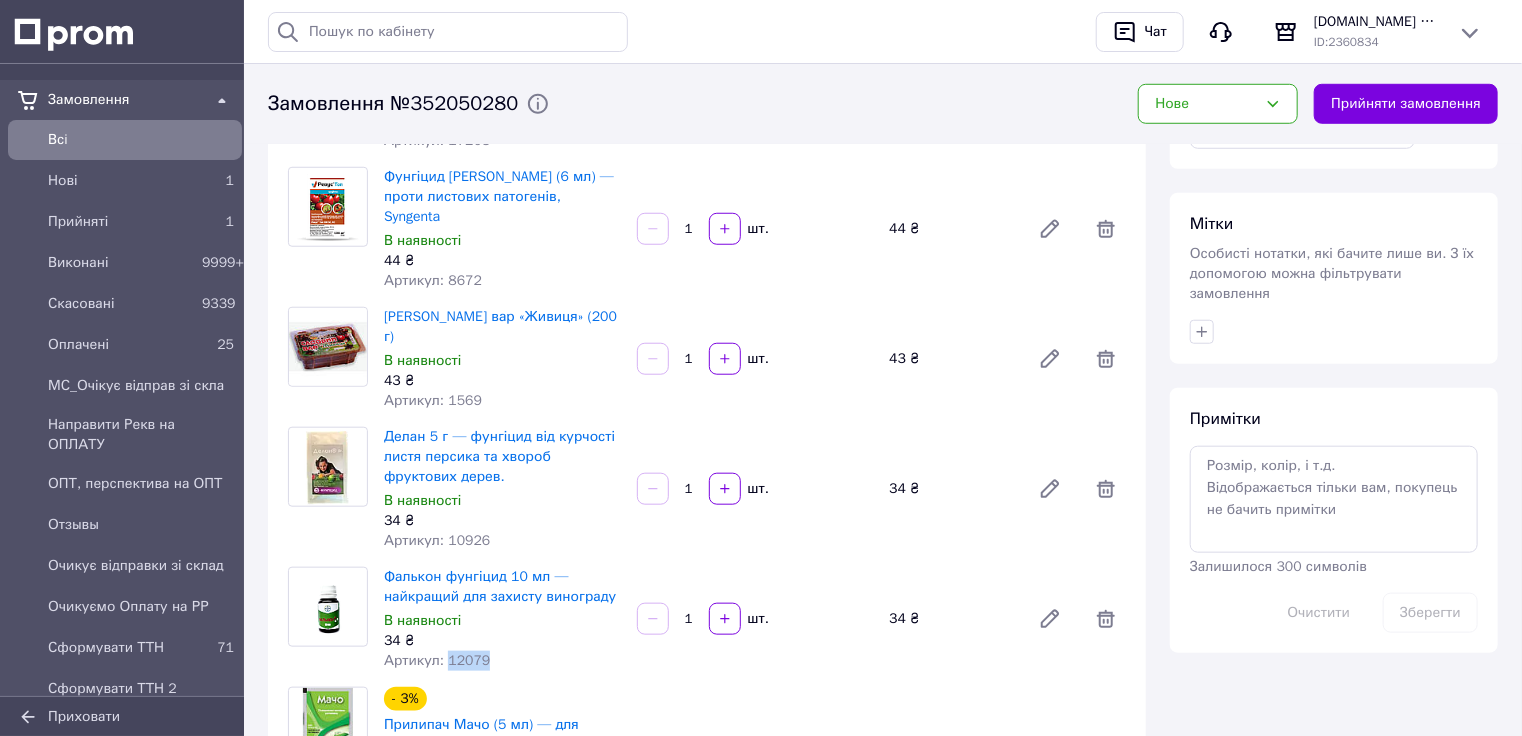click on "Артикул: 12079" at bounding box center [437, 660] 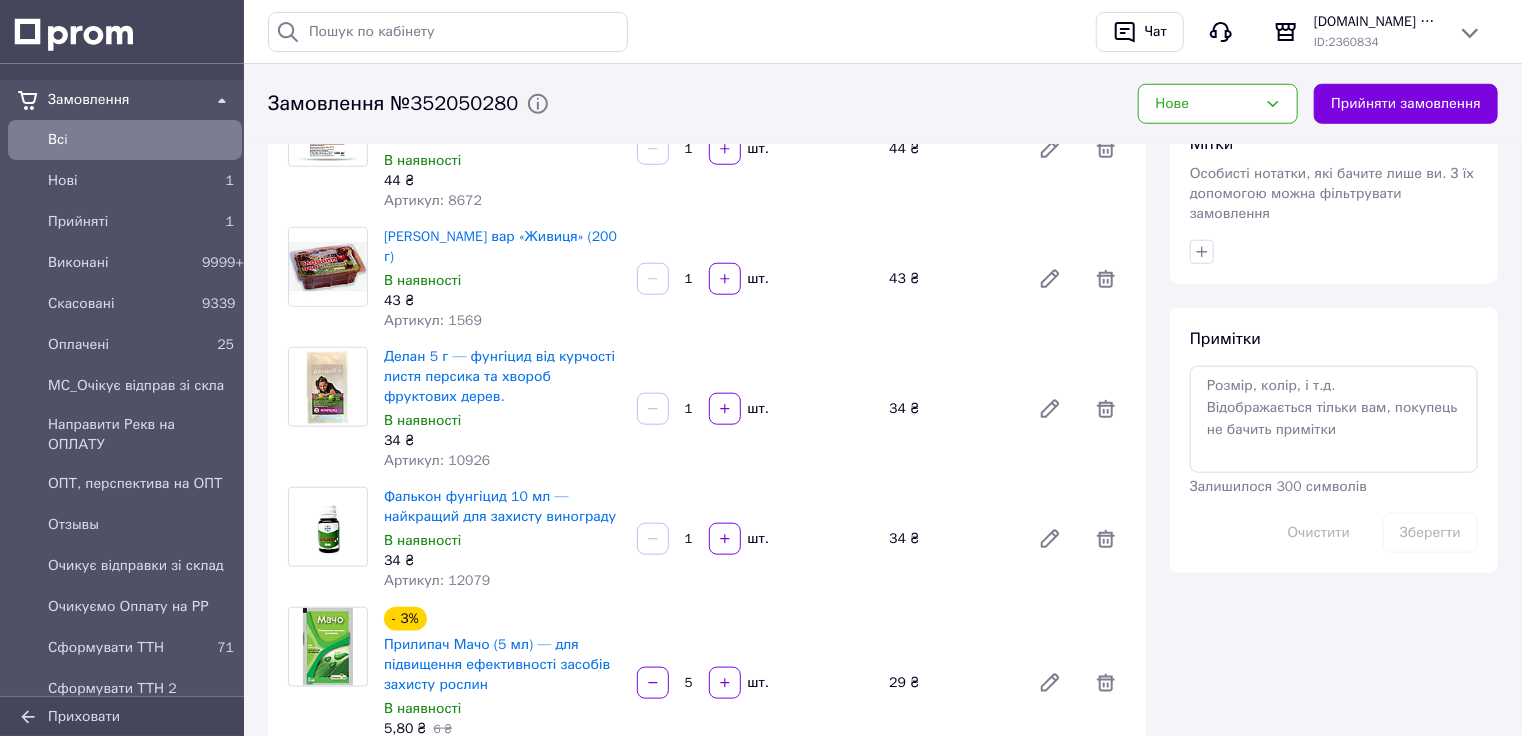 click on "Артикул: 9489" at bounding box center (433, 748) 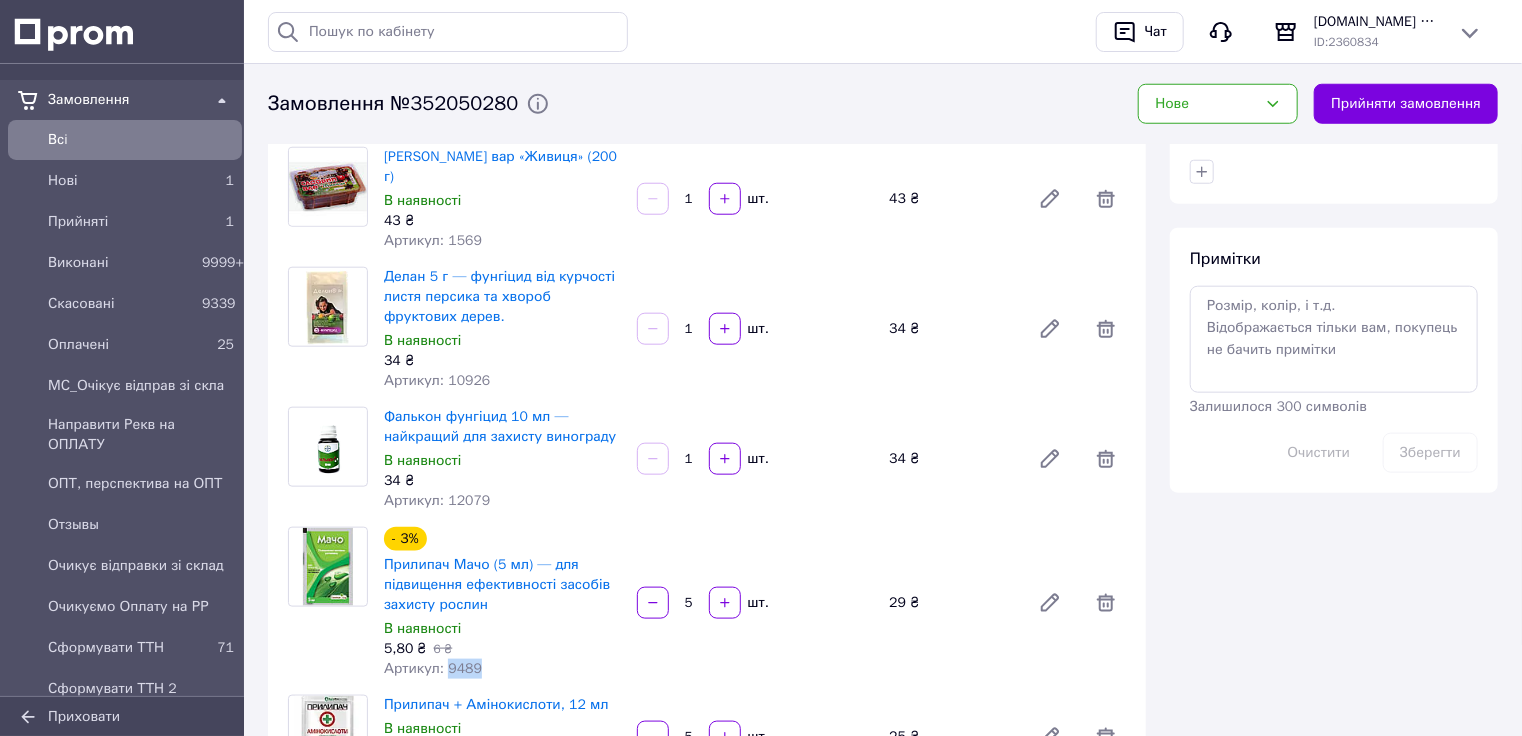 scroll, scrollTop: 1040, scrollLeft: 0, axis: vertical 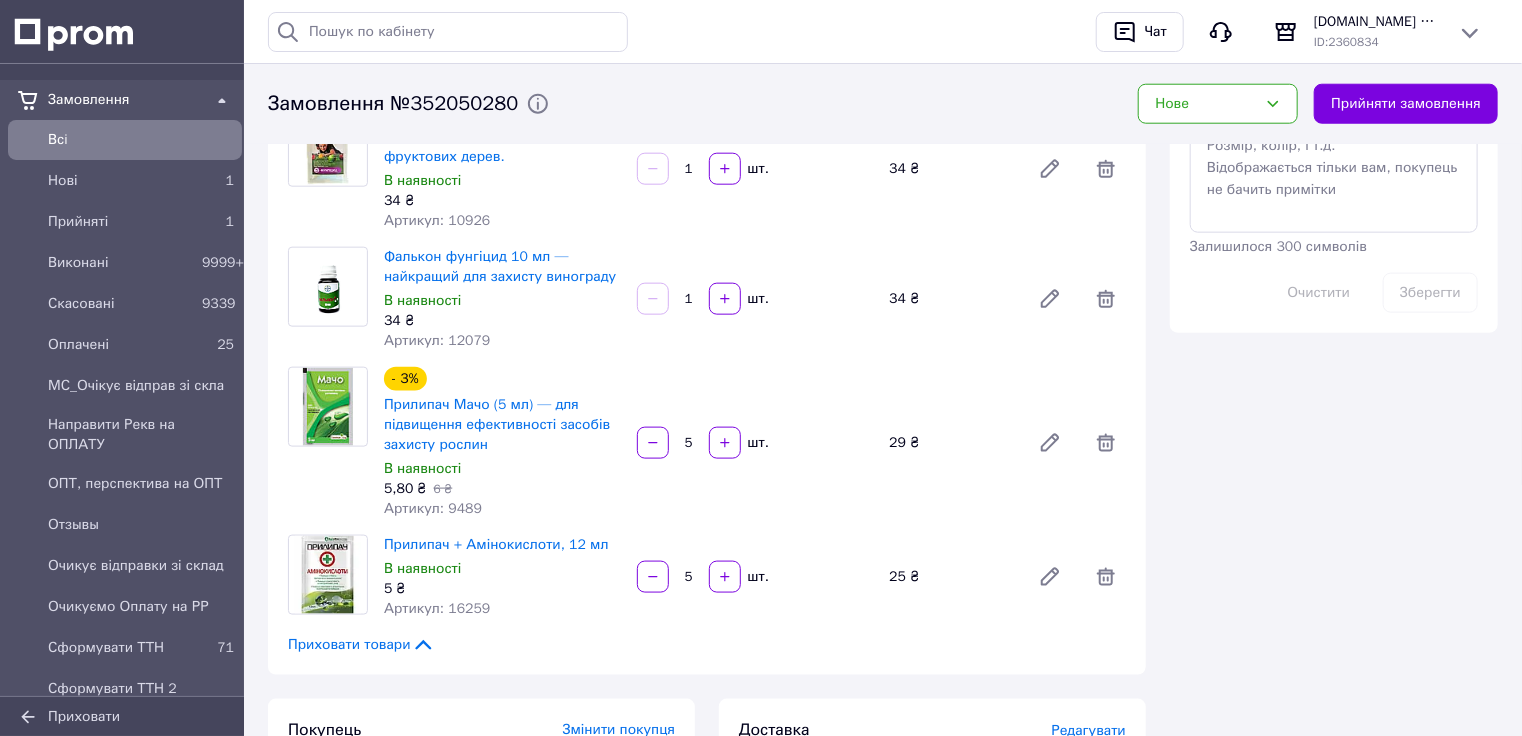 click on "Артикул: 16259" at bounding box center (437, 608) 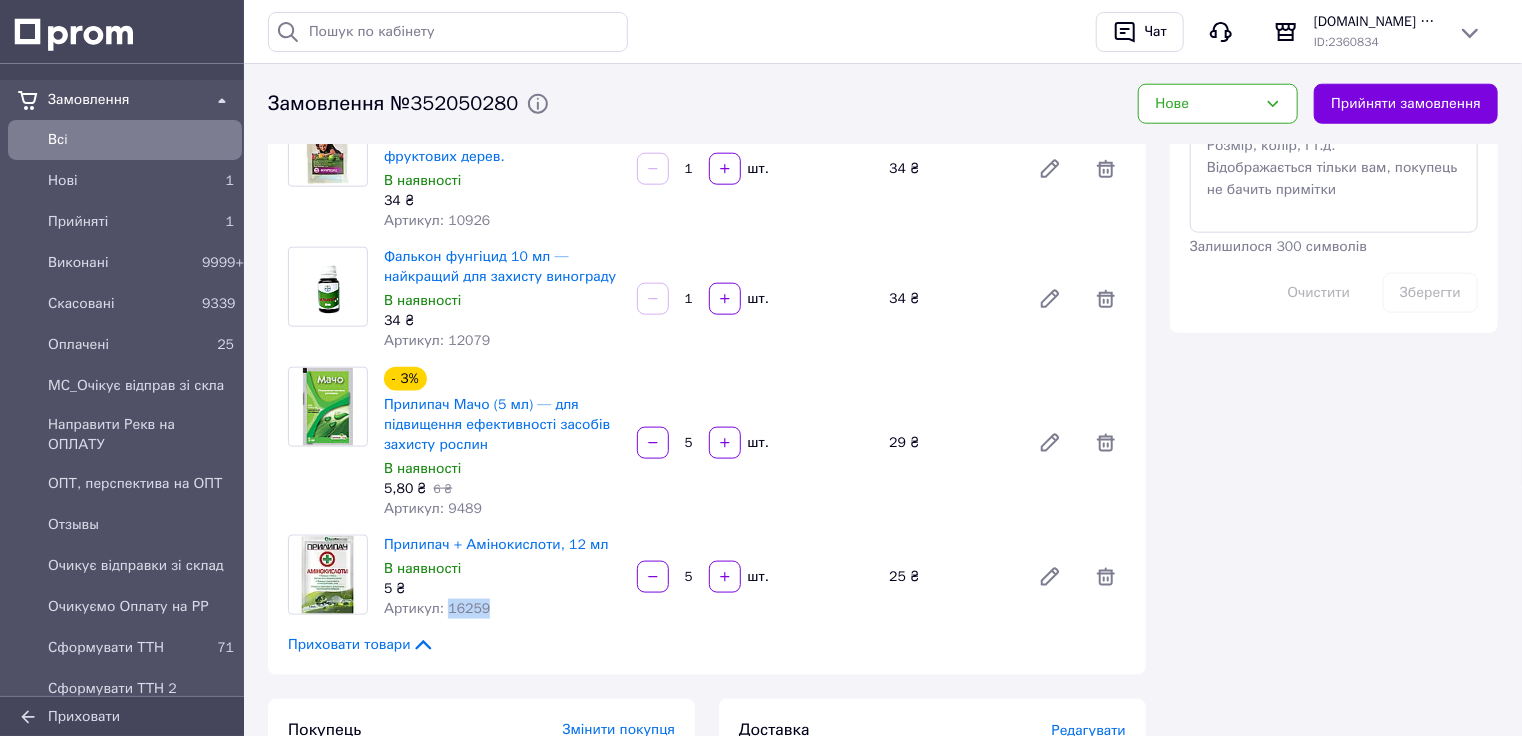 click on "Артикул: 16259" at bounding box center (437, 608) 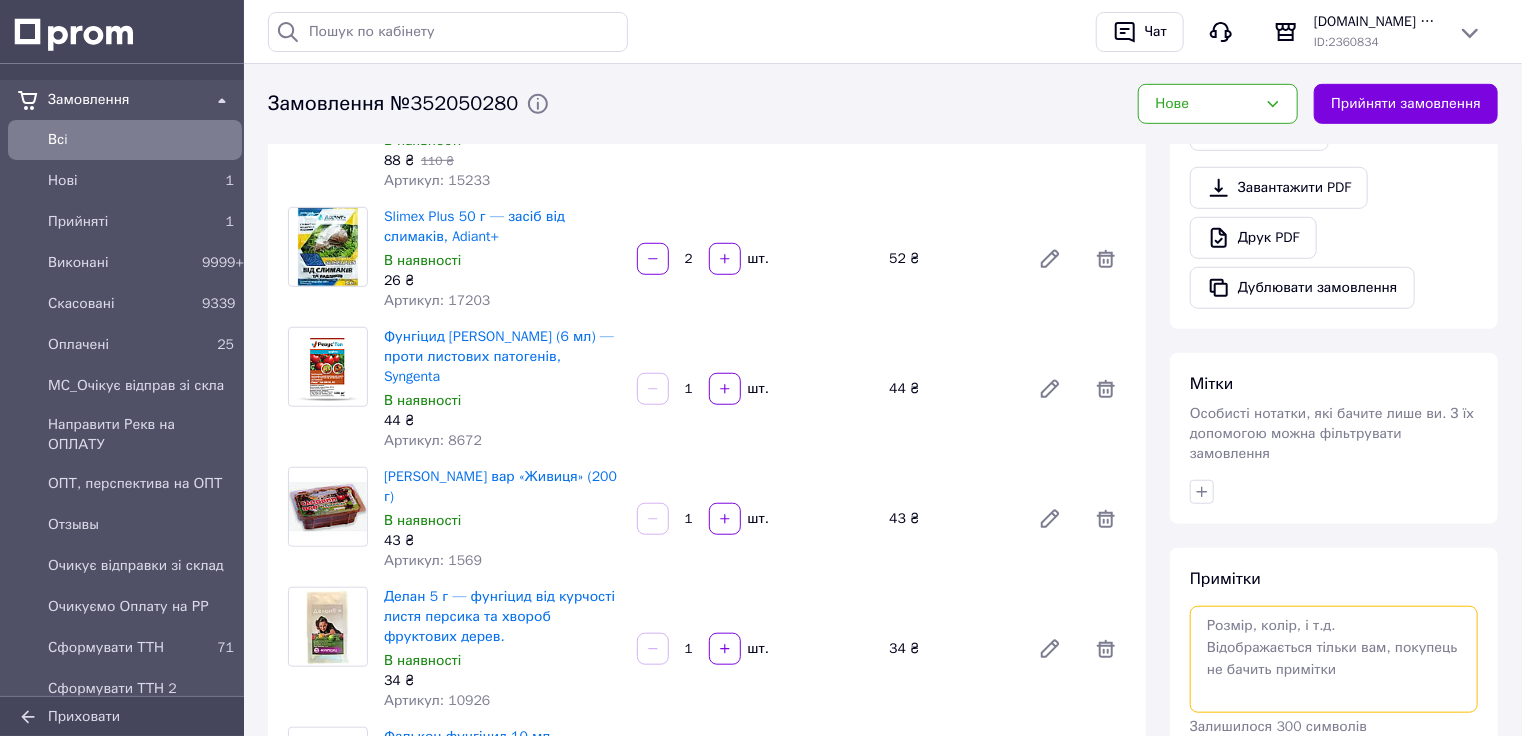 click at bounding box center [1334, 659] 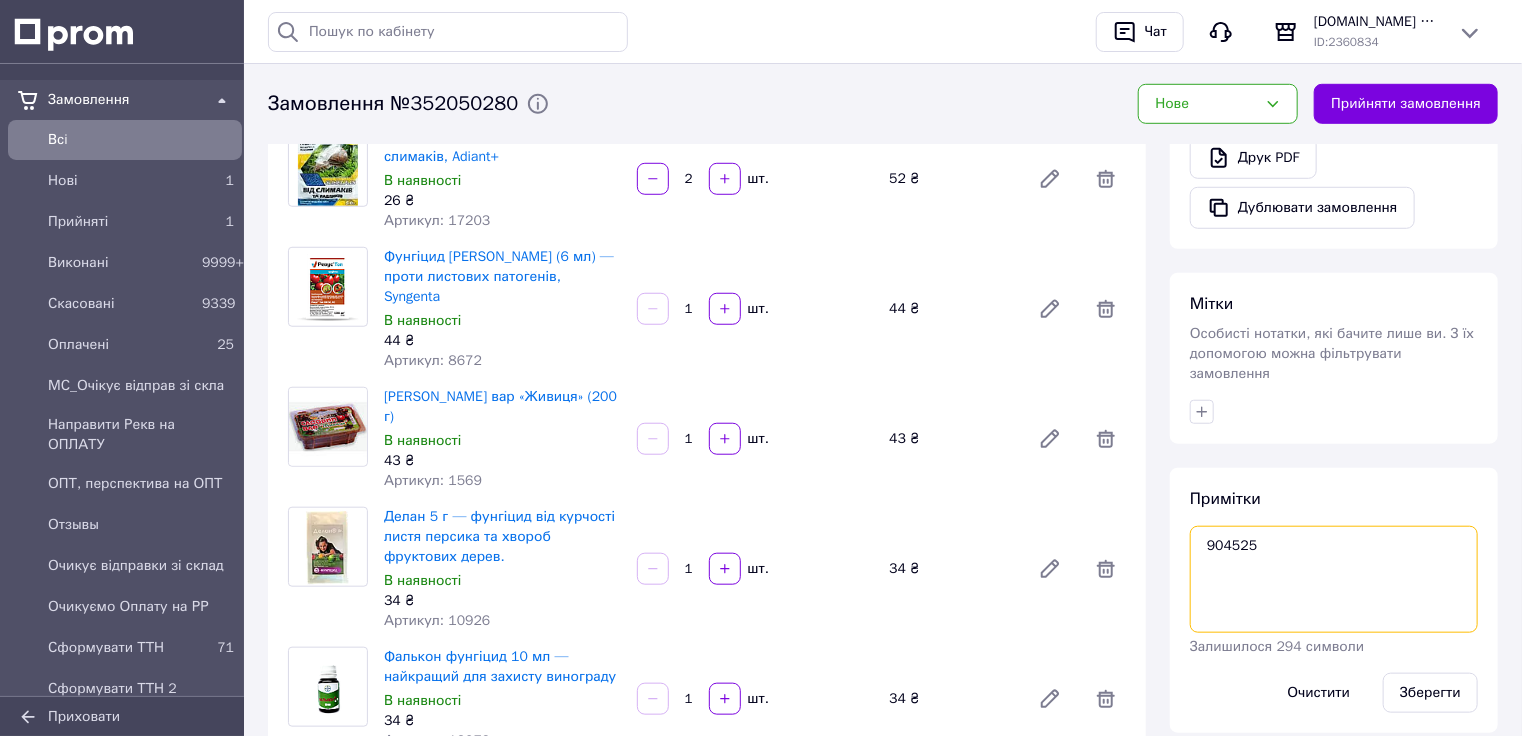 type on "904525" 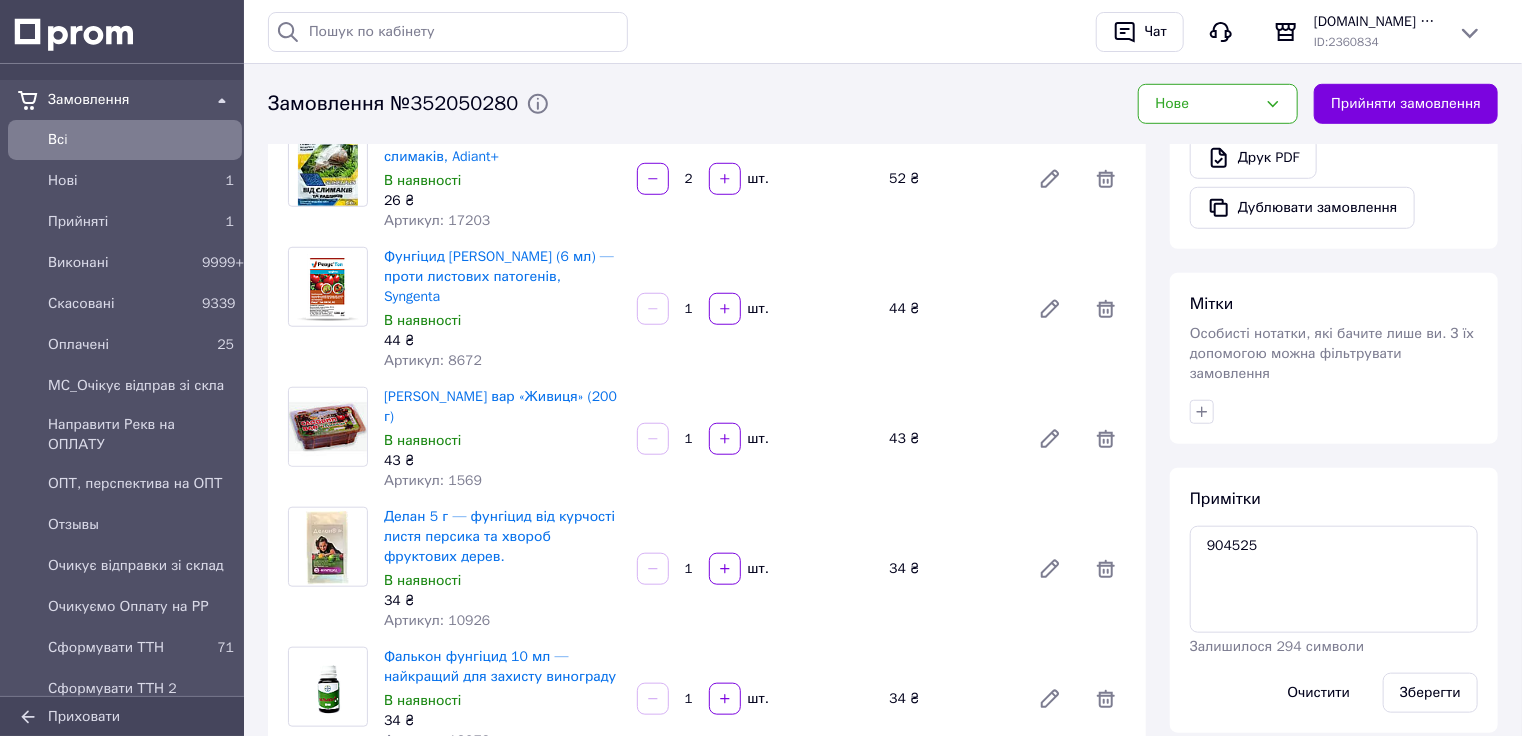 click on "Примітки 904525 Залишилося 294 символи Очистити Зберегти" at bounding box center [1334, 600] 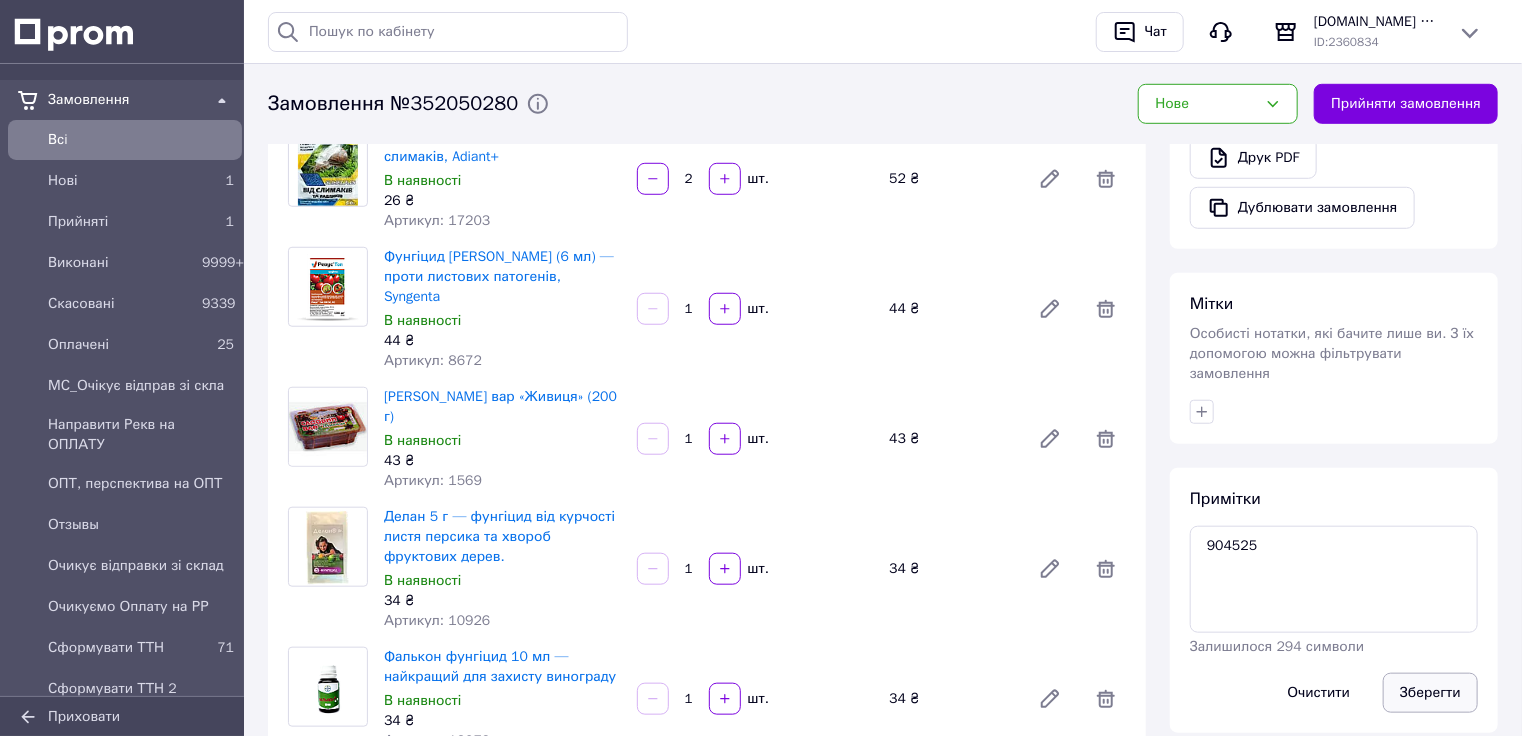 click on "Зберегти" at bounding box center [1430, 693] 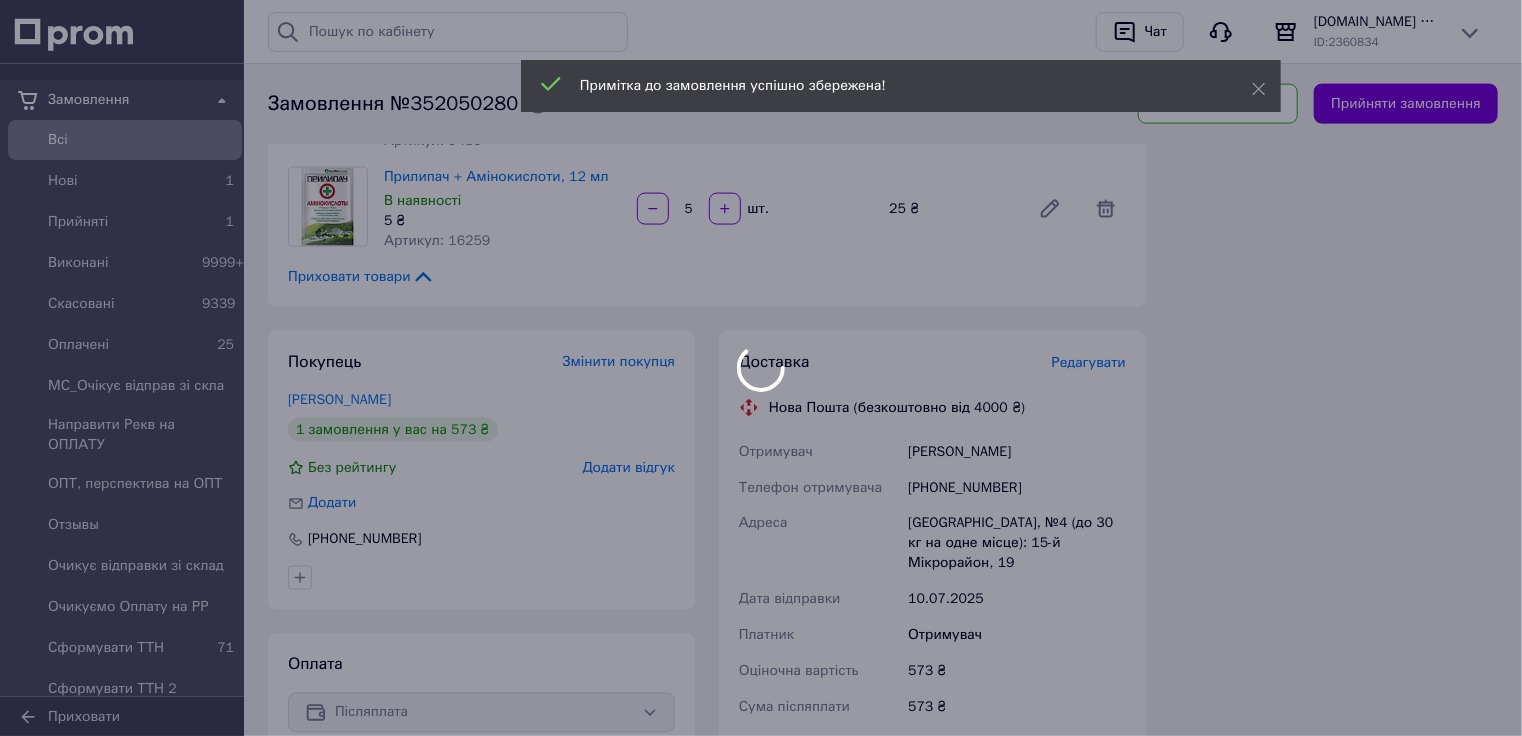 scroll, scrollTop: 1520, scrollLeft: 0, axis: vertical 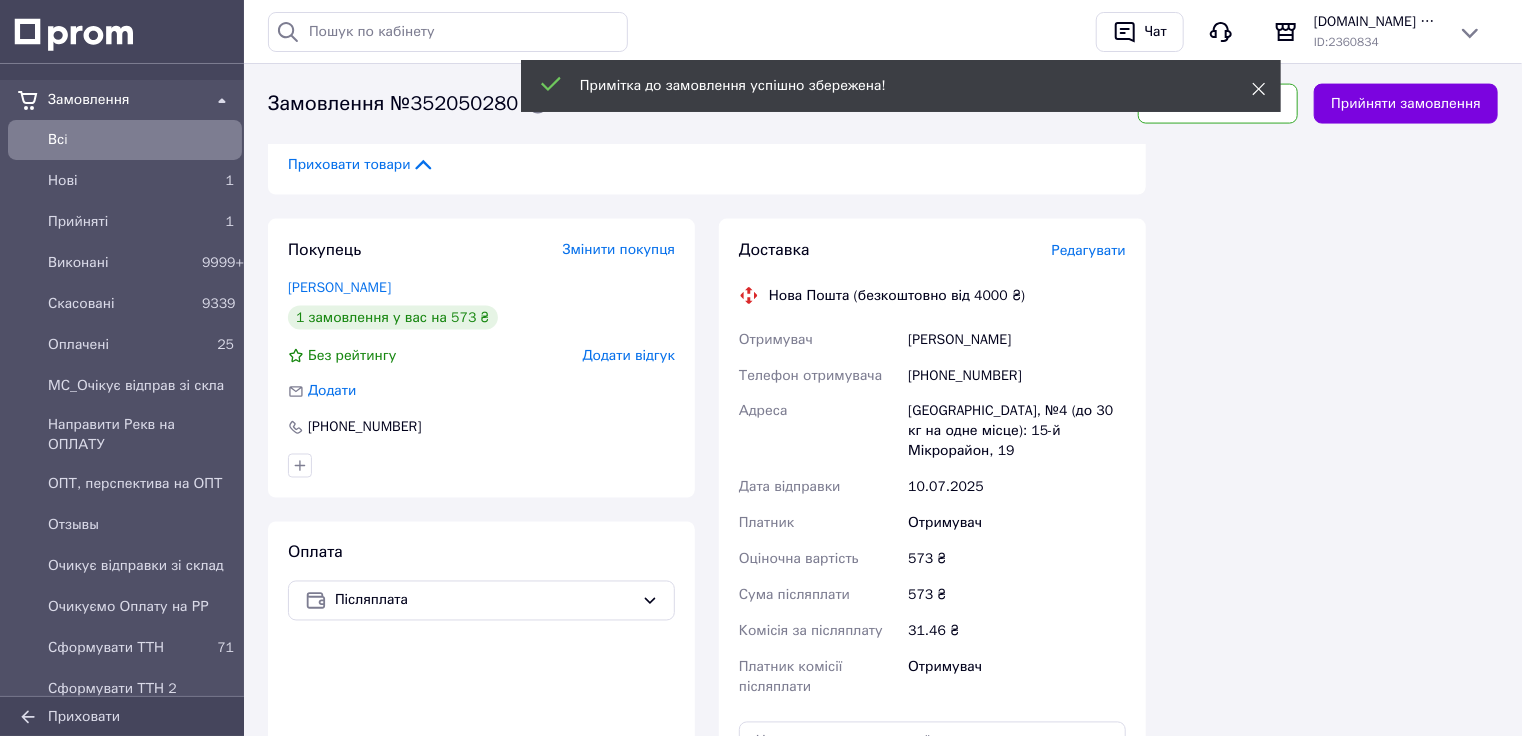 click 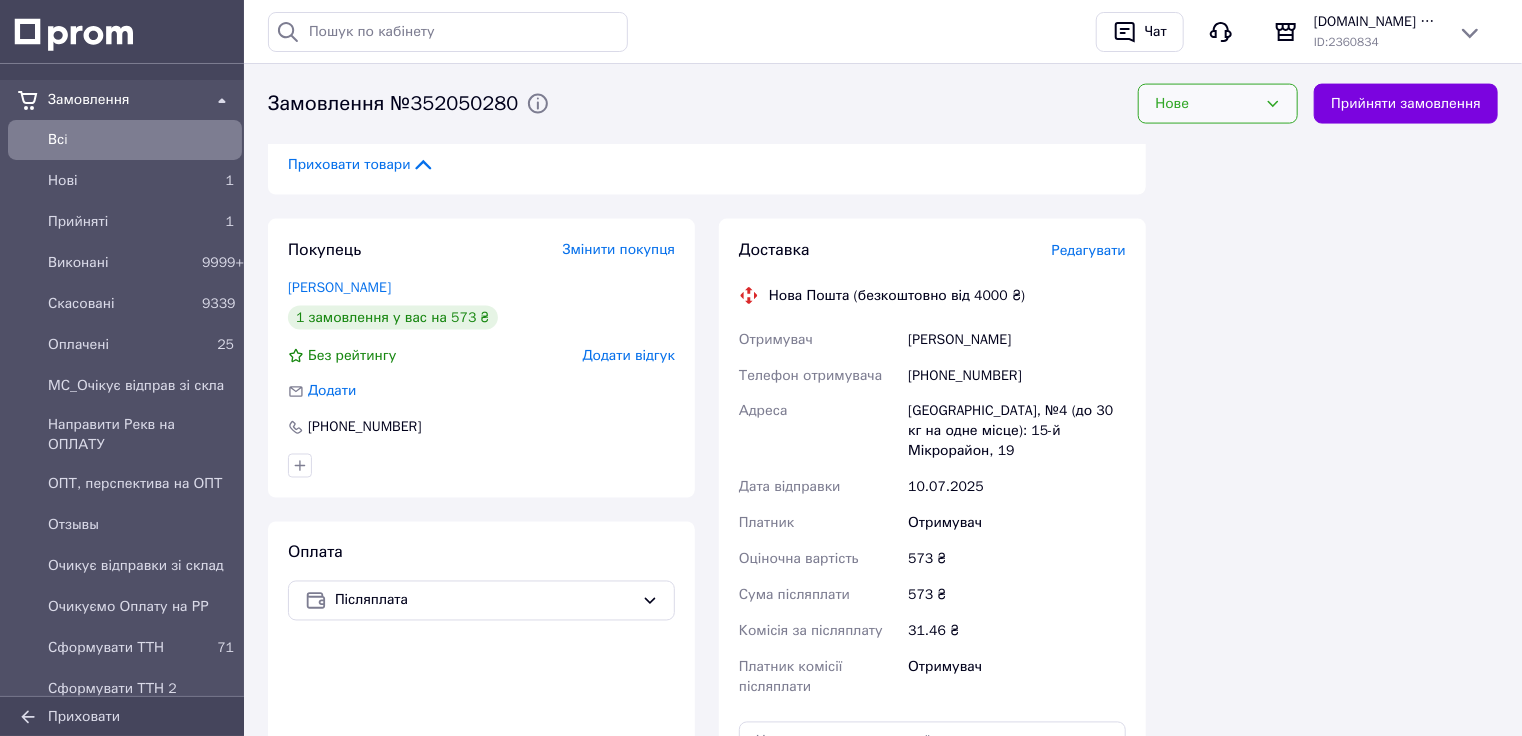 click 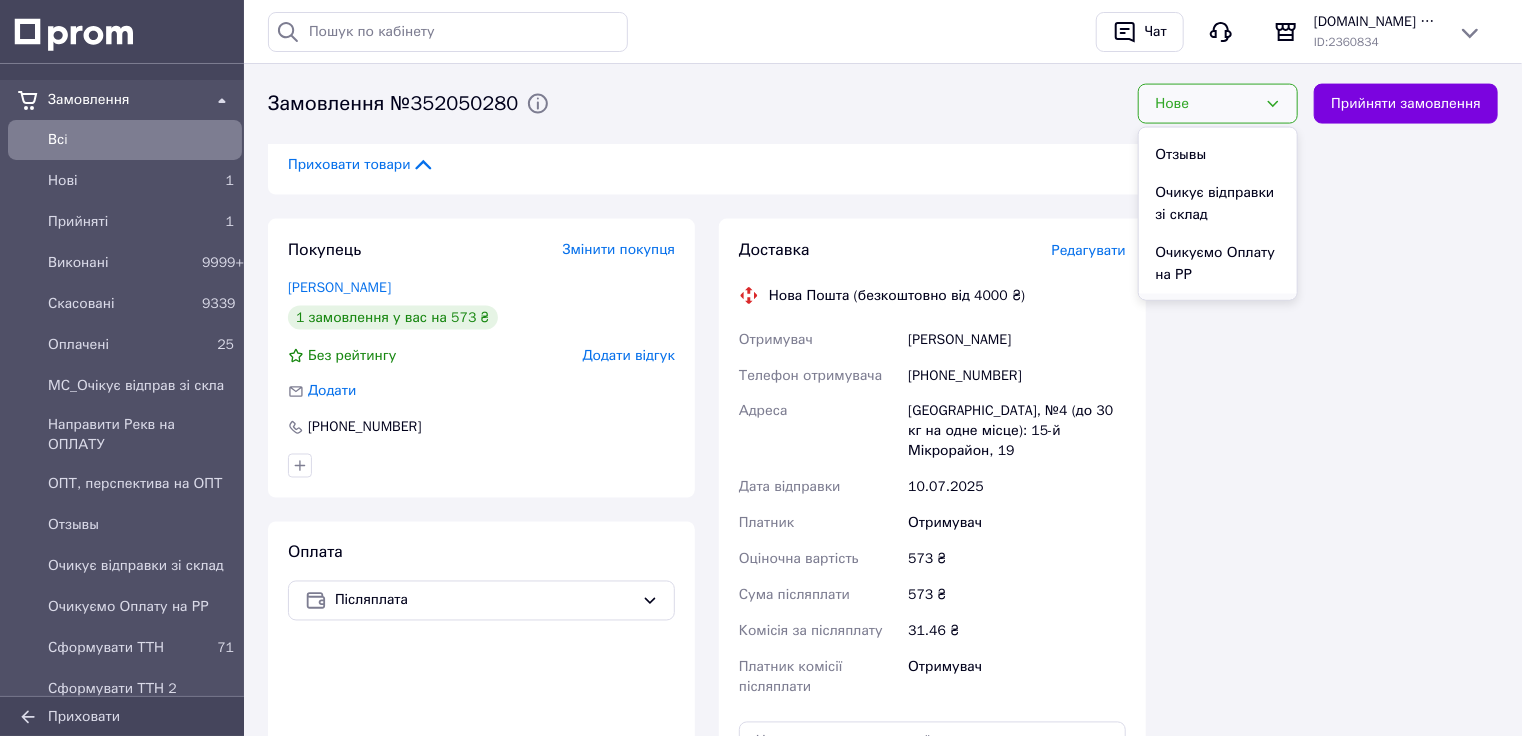 scroll, scrollTop: 393, scrollLeft: 0, axis: vertical 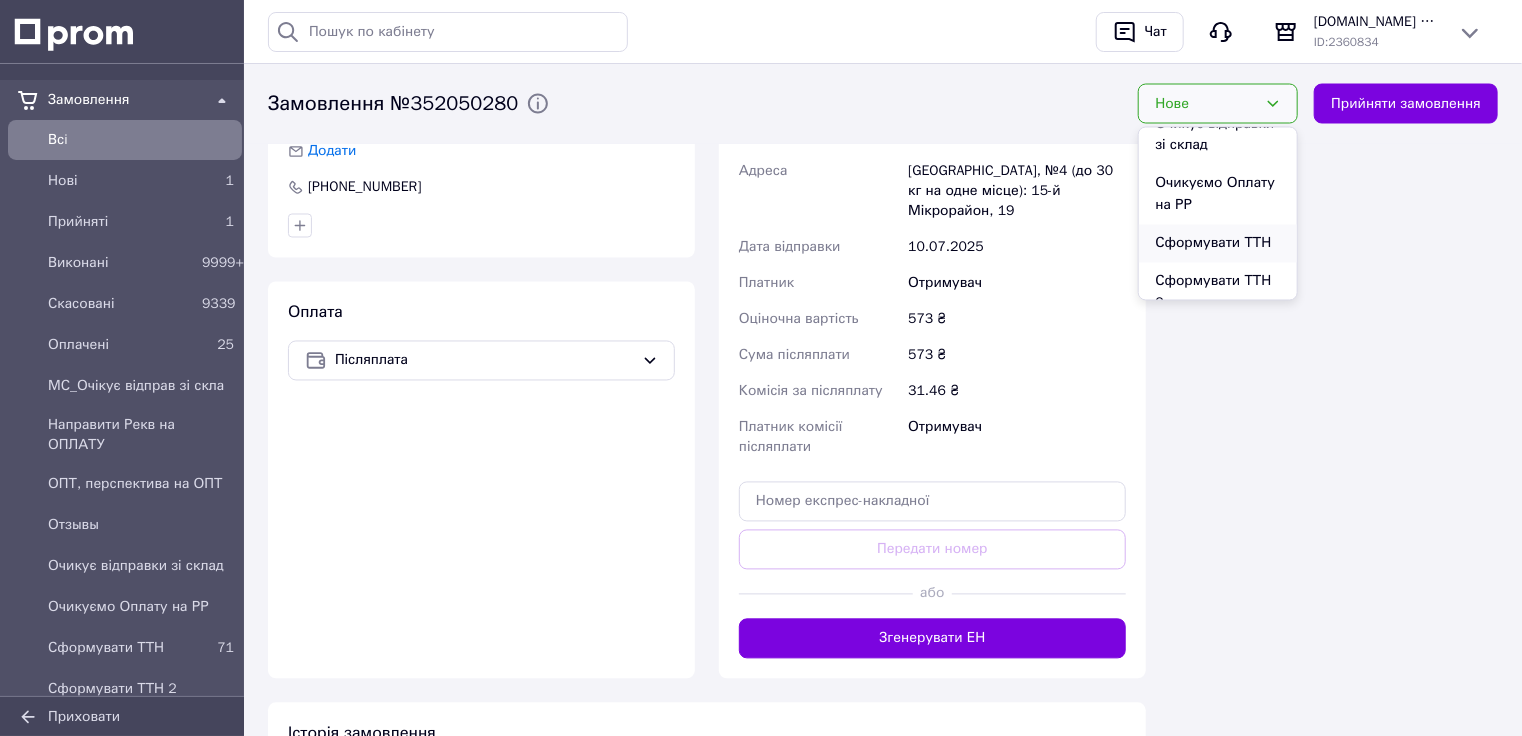 click on "Сформувати ТТН" at bounding box center (1218, 244) 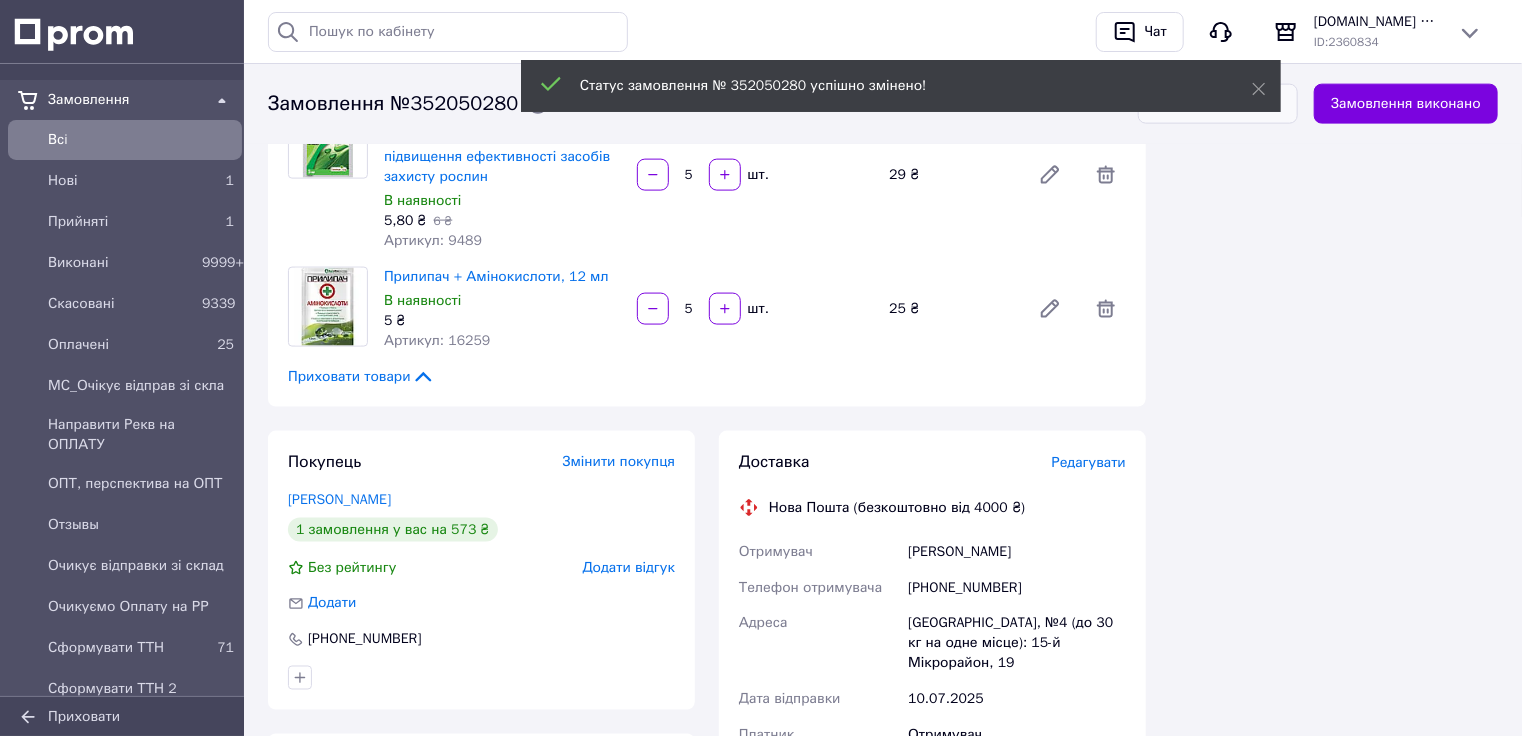 scroll, scrollTop: 1280, scrollLeft: 0, axis: vertical 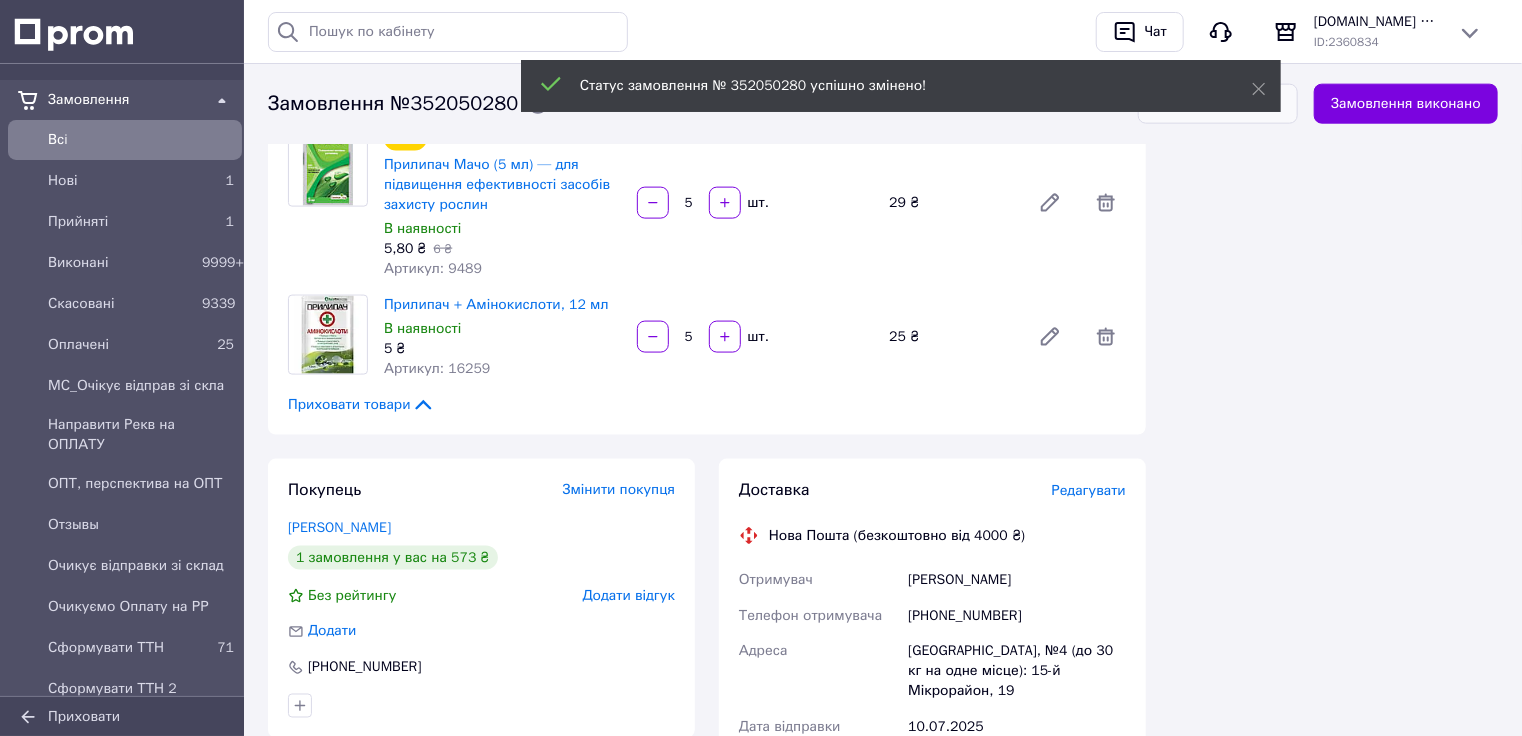 click on "[PHONE_NUMBER]" at bounding box center [1017, 616] 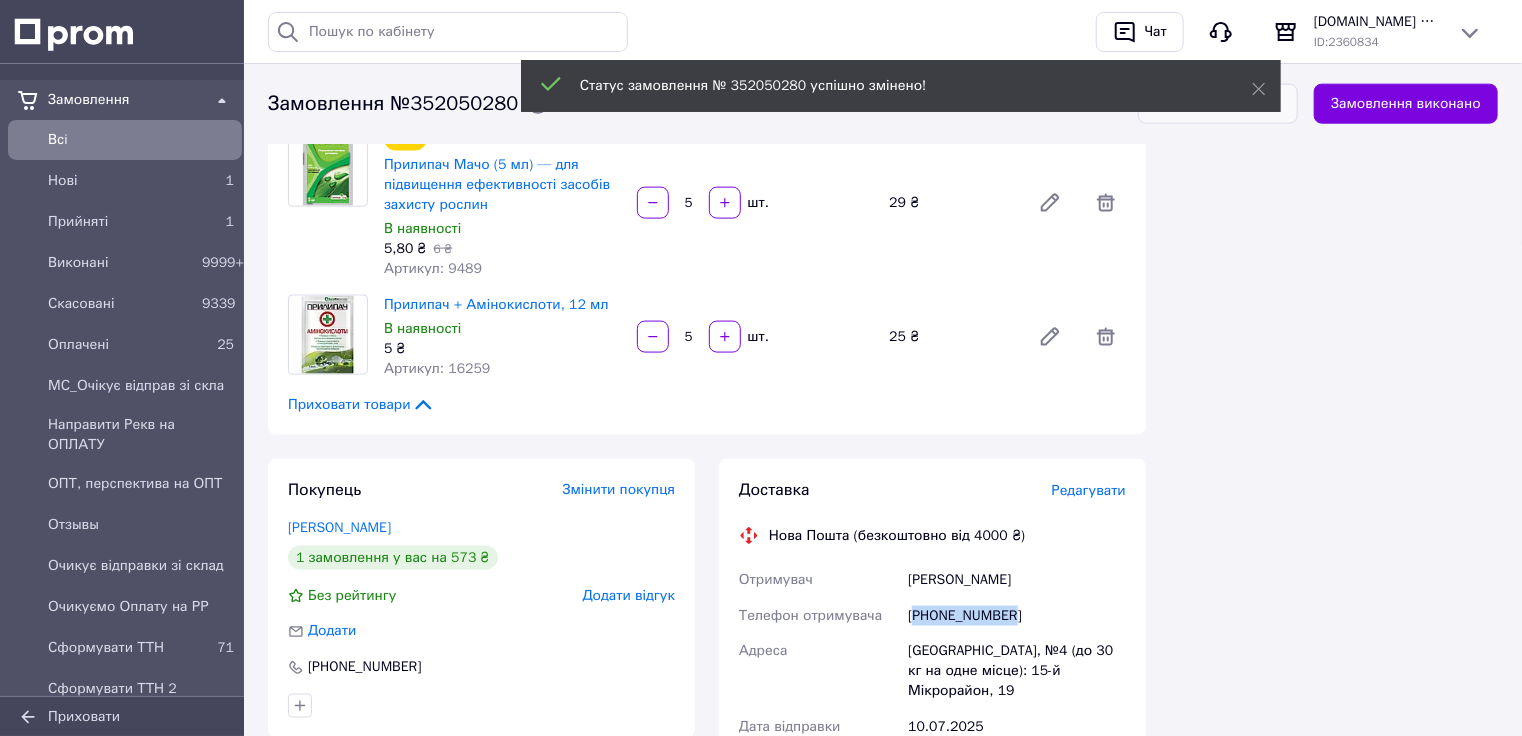 click on "[PHONE_NUMBER]" at bounding box center (1017, 616) 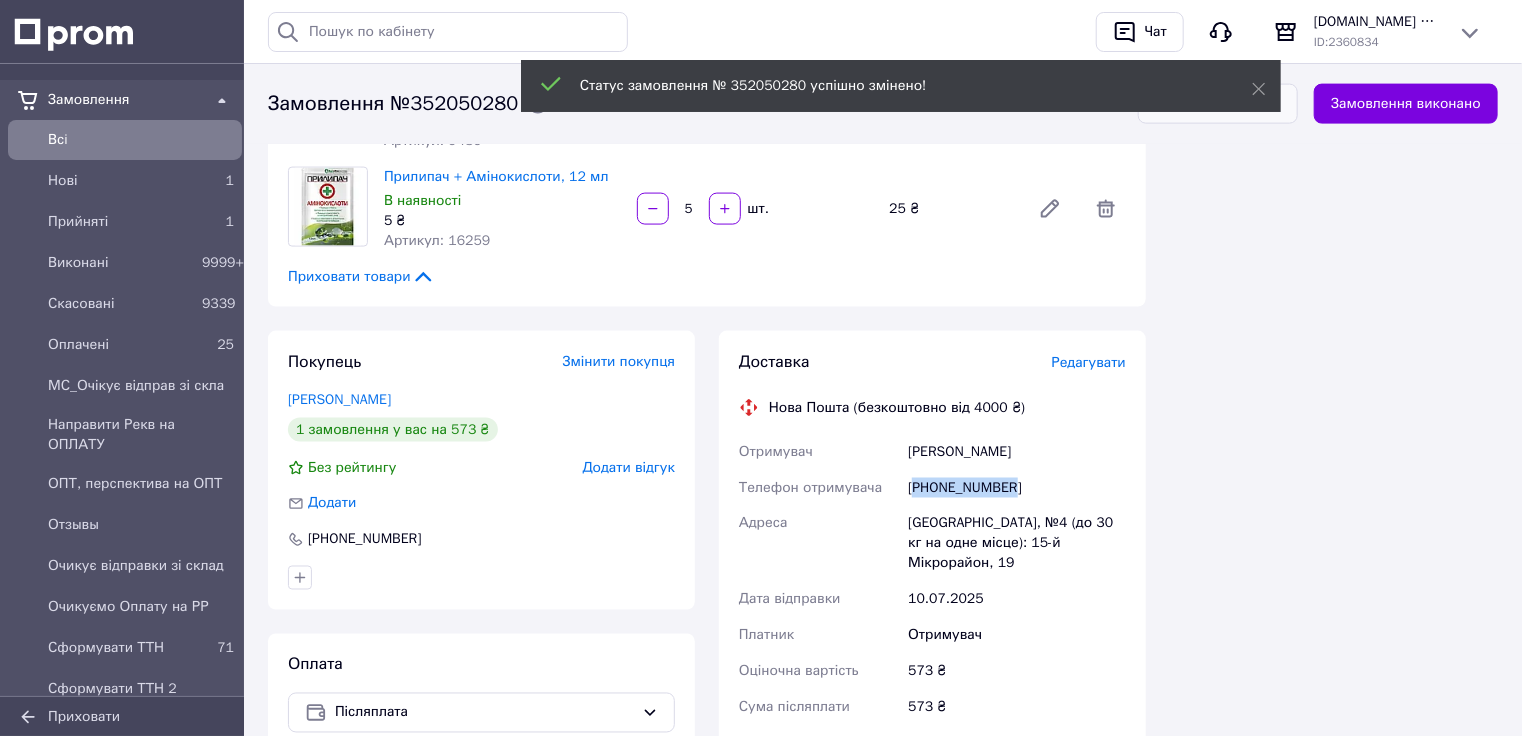 scroll, scrollTop: 1600, scrollLeft: 0, axis: vertical 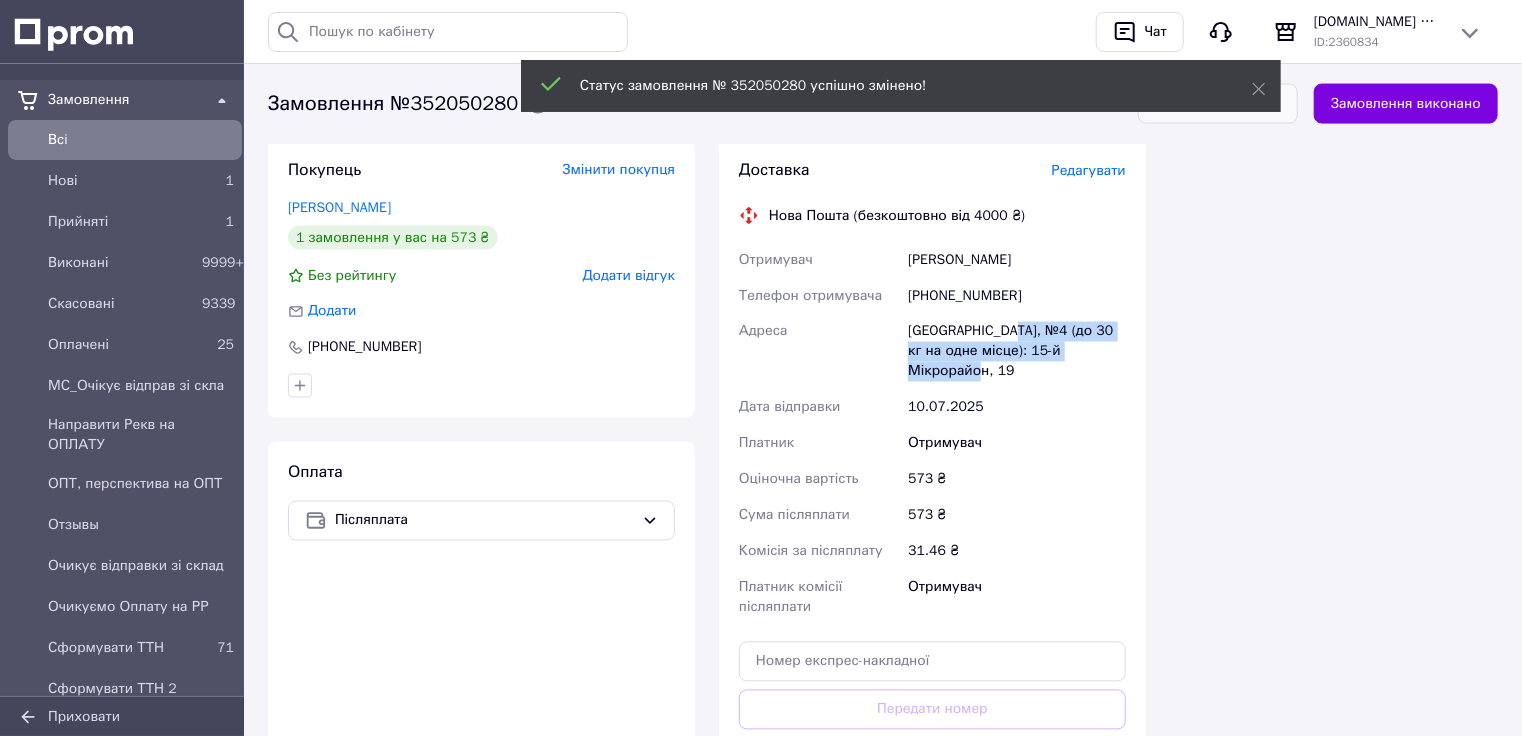 drag, startPoint x: 1014, startPoint y: 275, endPoint x: 1127, endPoint y: 293, distance: 114.424644 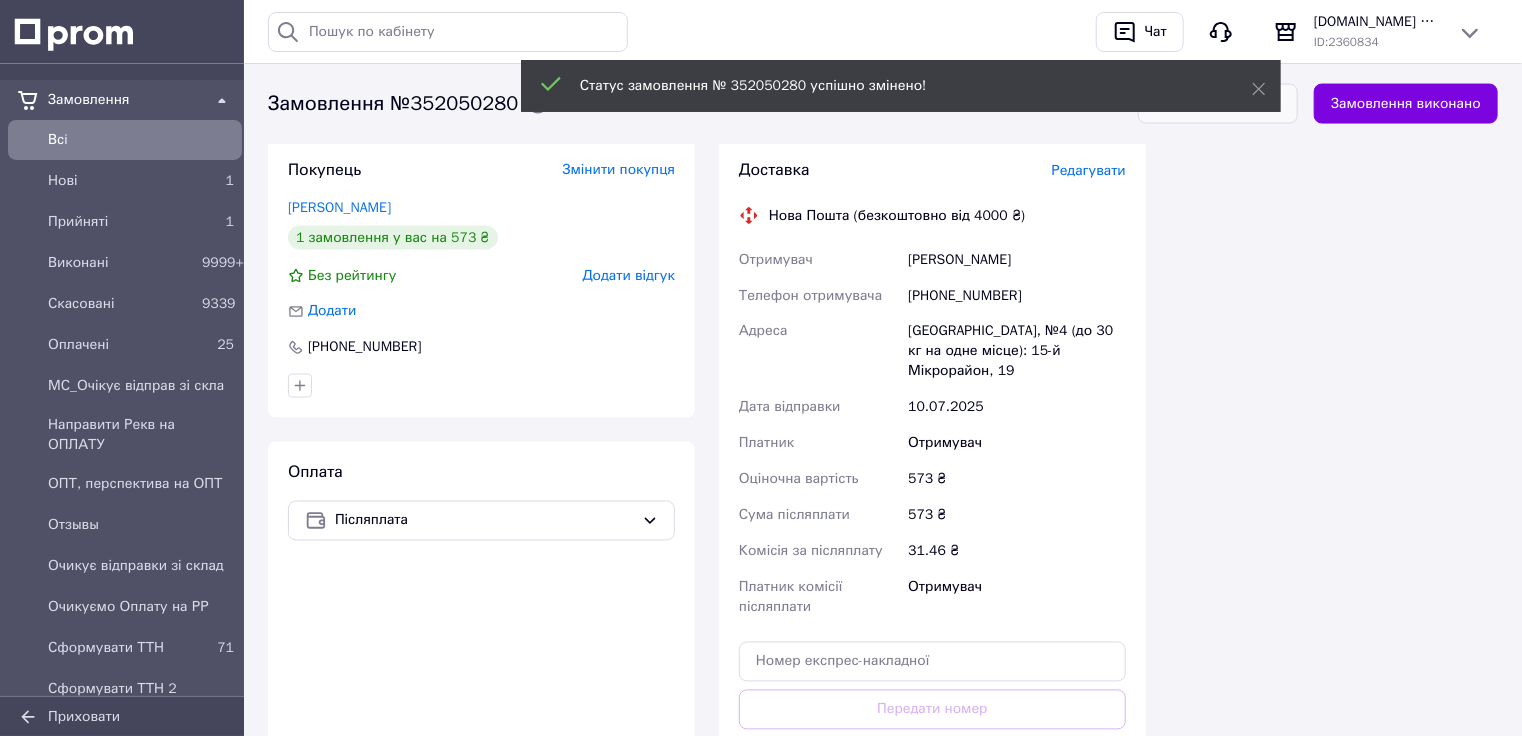 click on "[GEOGRAPHIC_DATA], №4 (до 30 кг на одне місце): 15-й Мікрорайон, 19" at bounding box center [1017, 352] 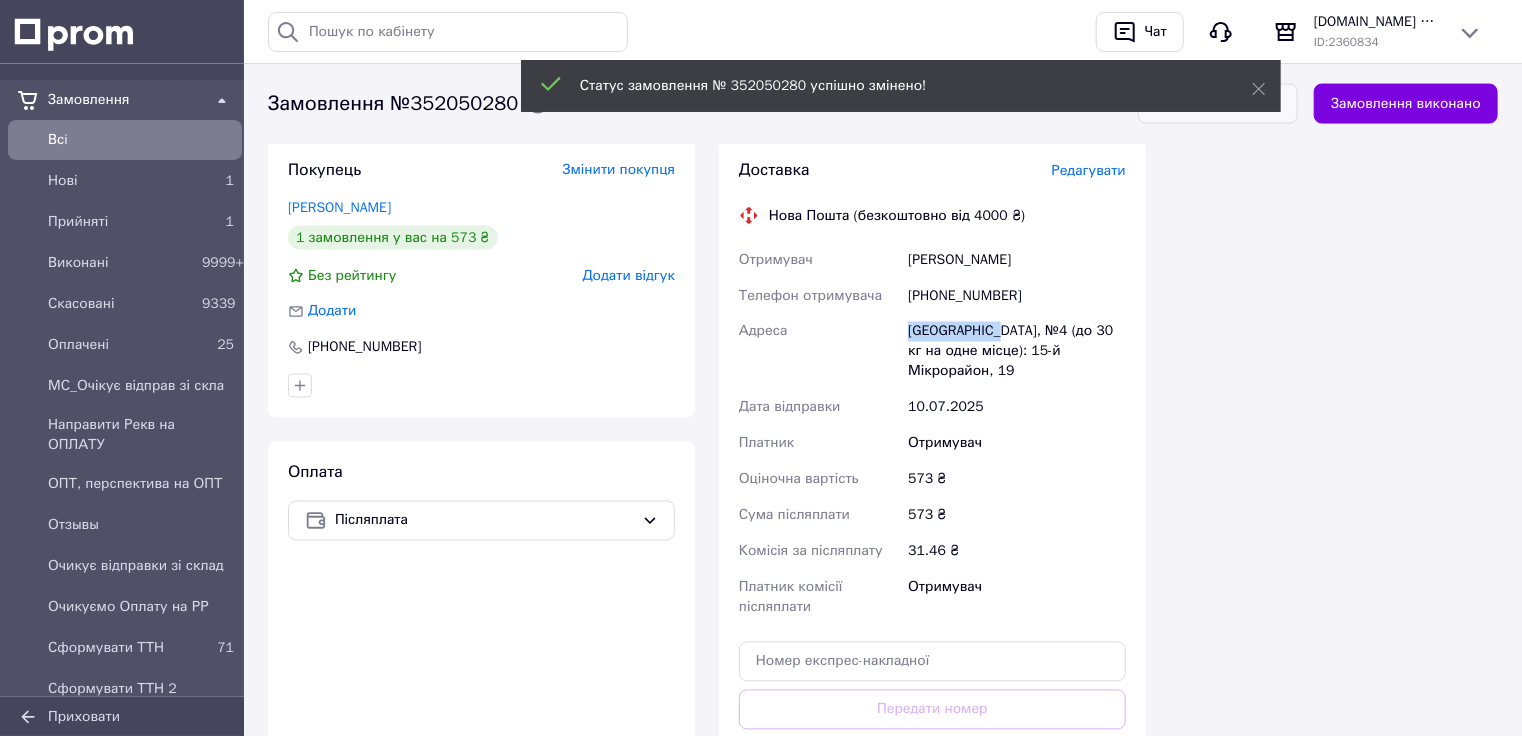 click on "[GEOGRAPHIC_DATA], №4 (до 30 кг на одне місце): 15-й Мікрорайон, 19" at bounding box center [1017, 352] 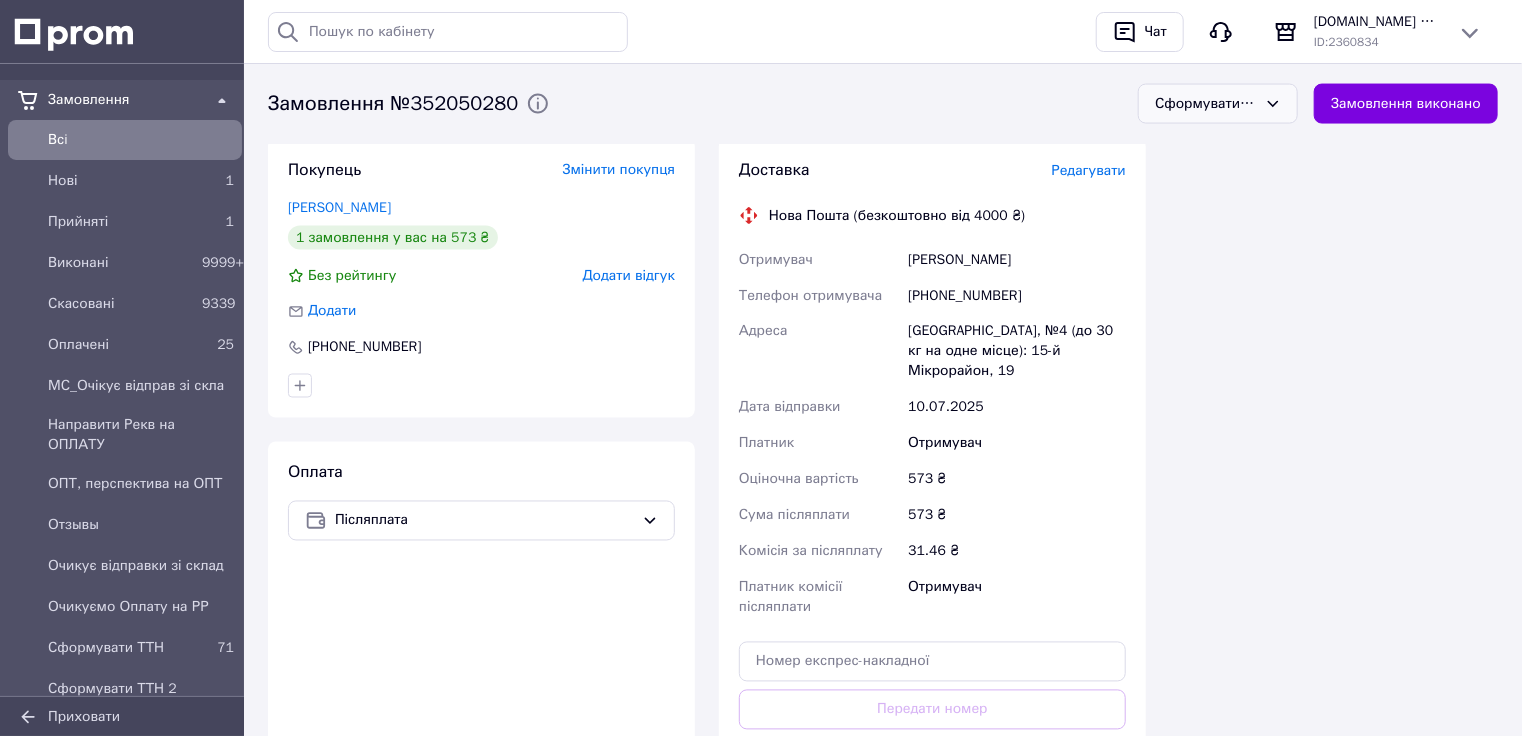 click on "[PERSON_NAME]" at bounding box center (1017, 260) 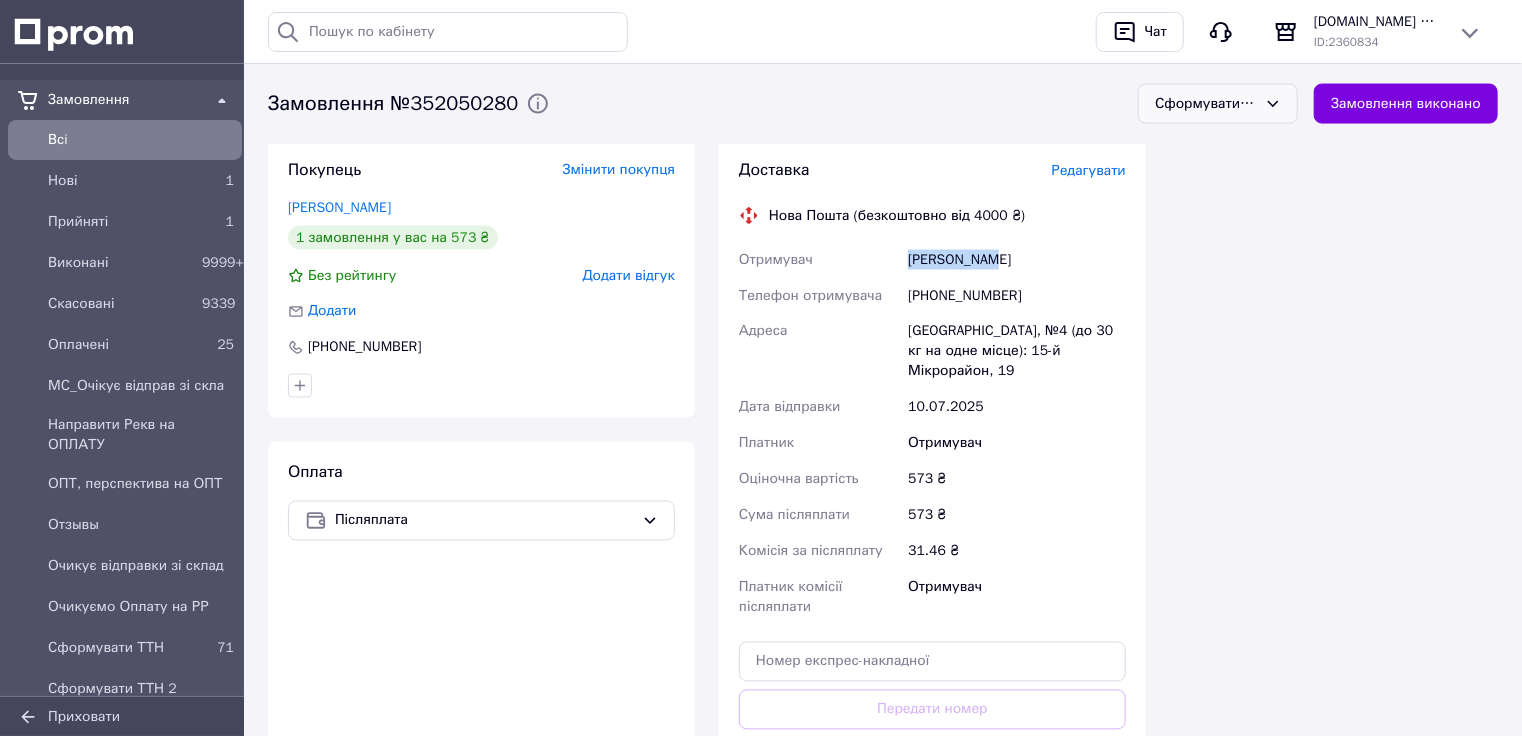 click on "[PERSON_NAME]" at bounding box center (1017, 260) 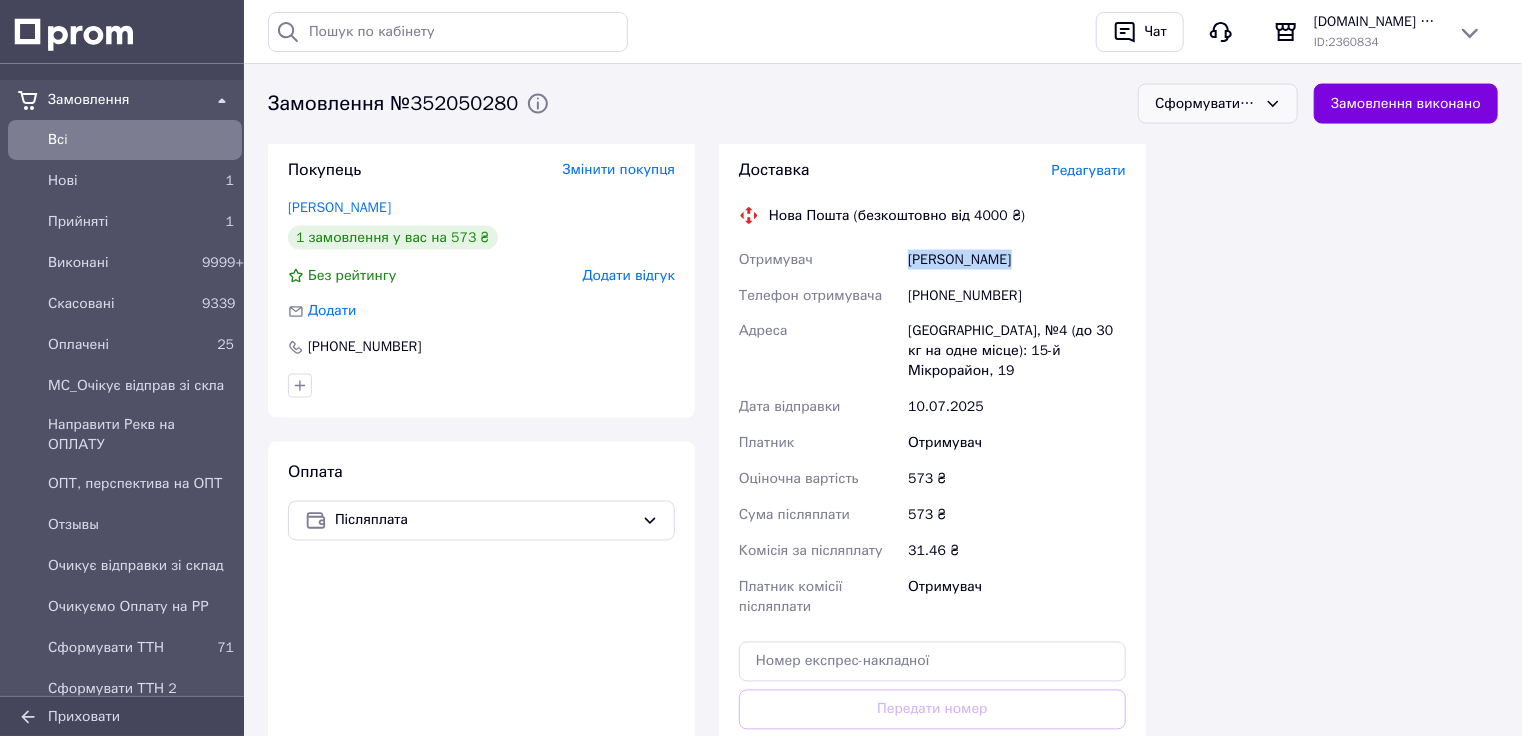 click on "[PERSON_NAME]" at bounding box center (1017, 260) 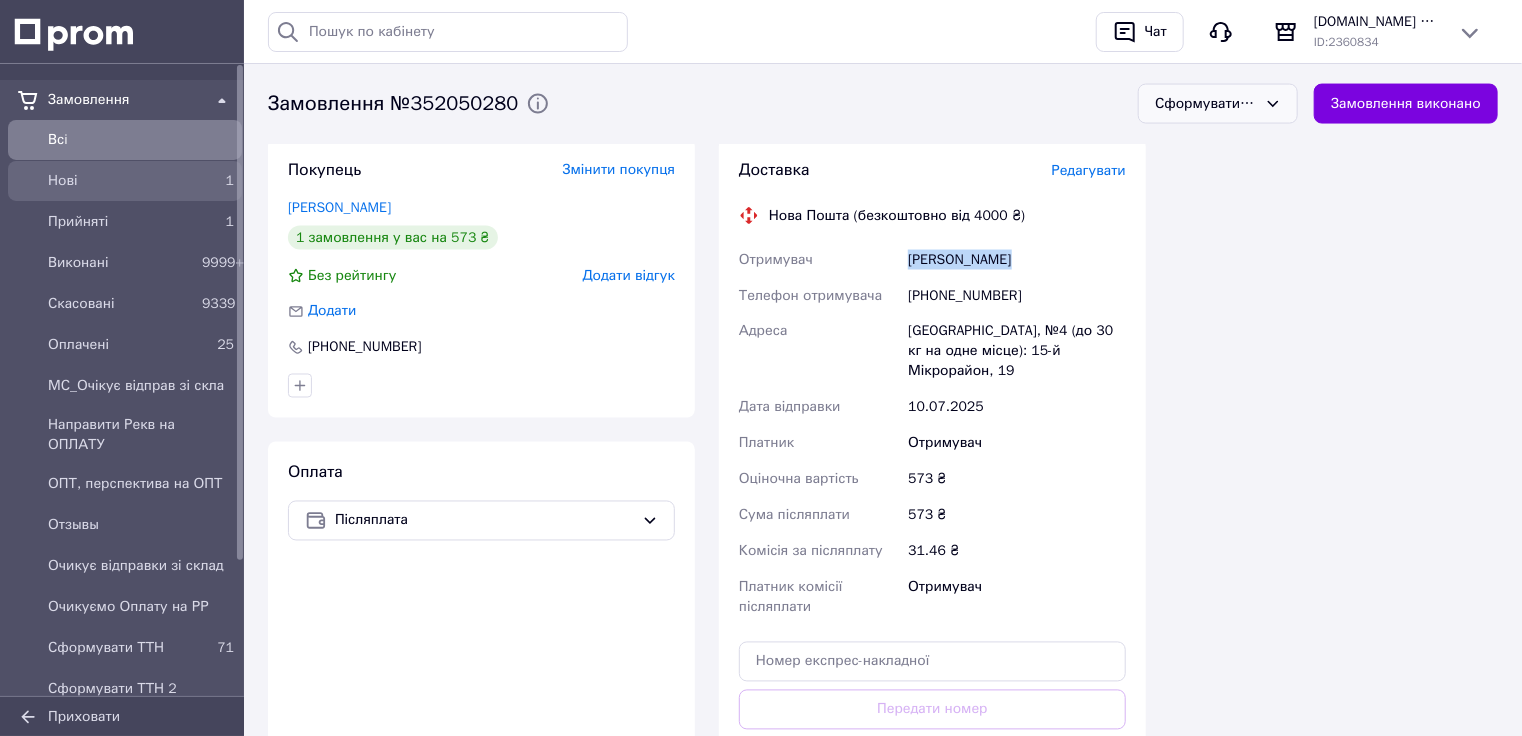 click on "Нові" at bounding box center [121, 181] 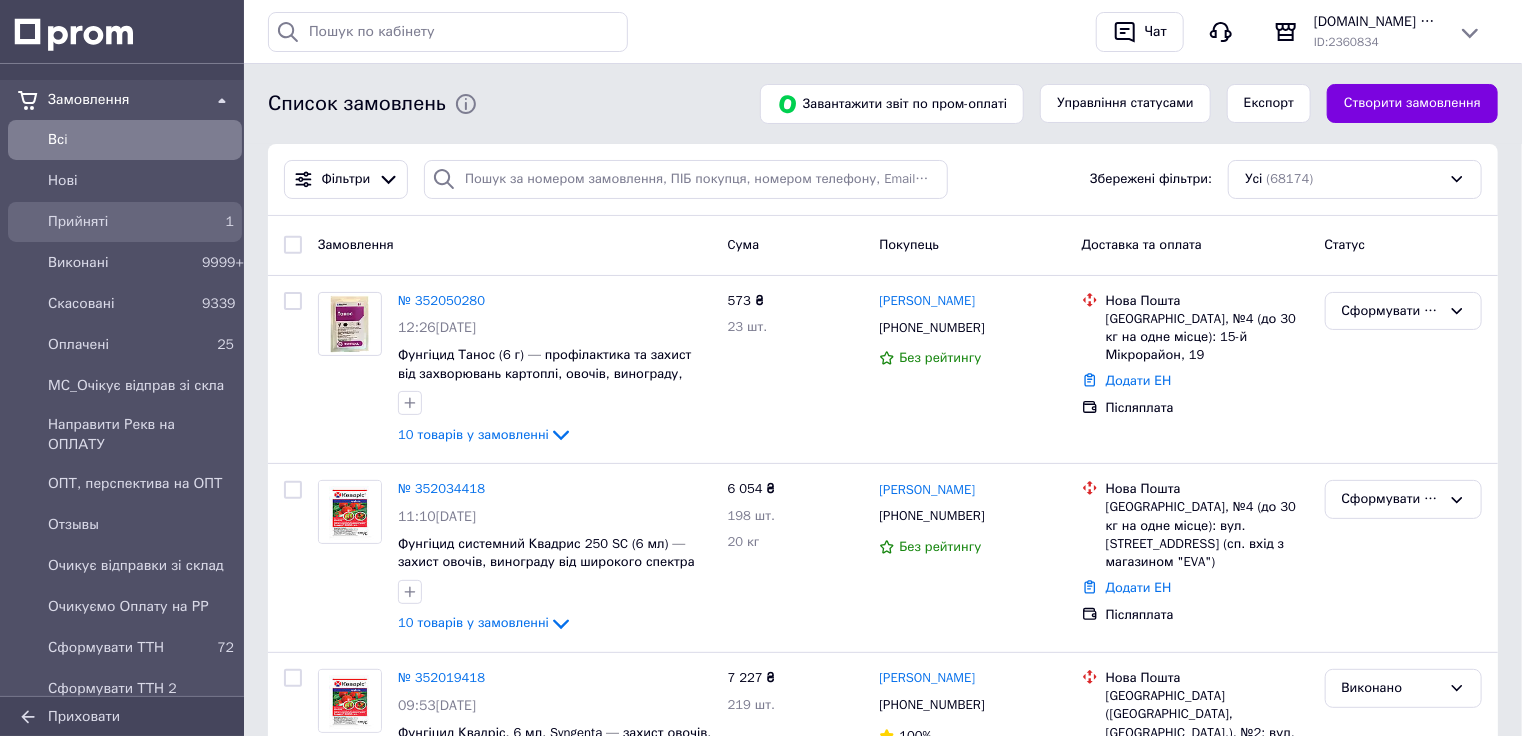 click on "Прийняті" at bounding box center [121, 222] 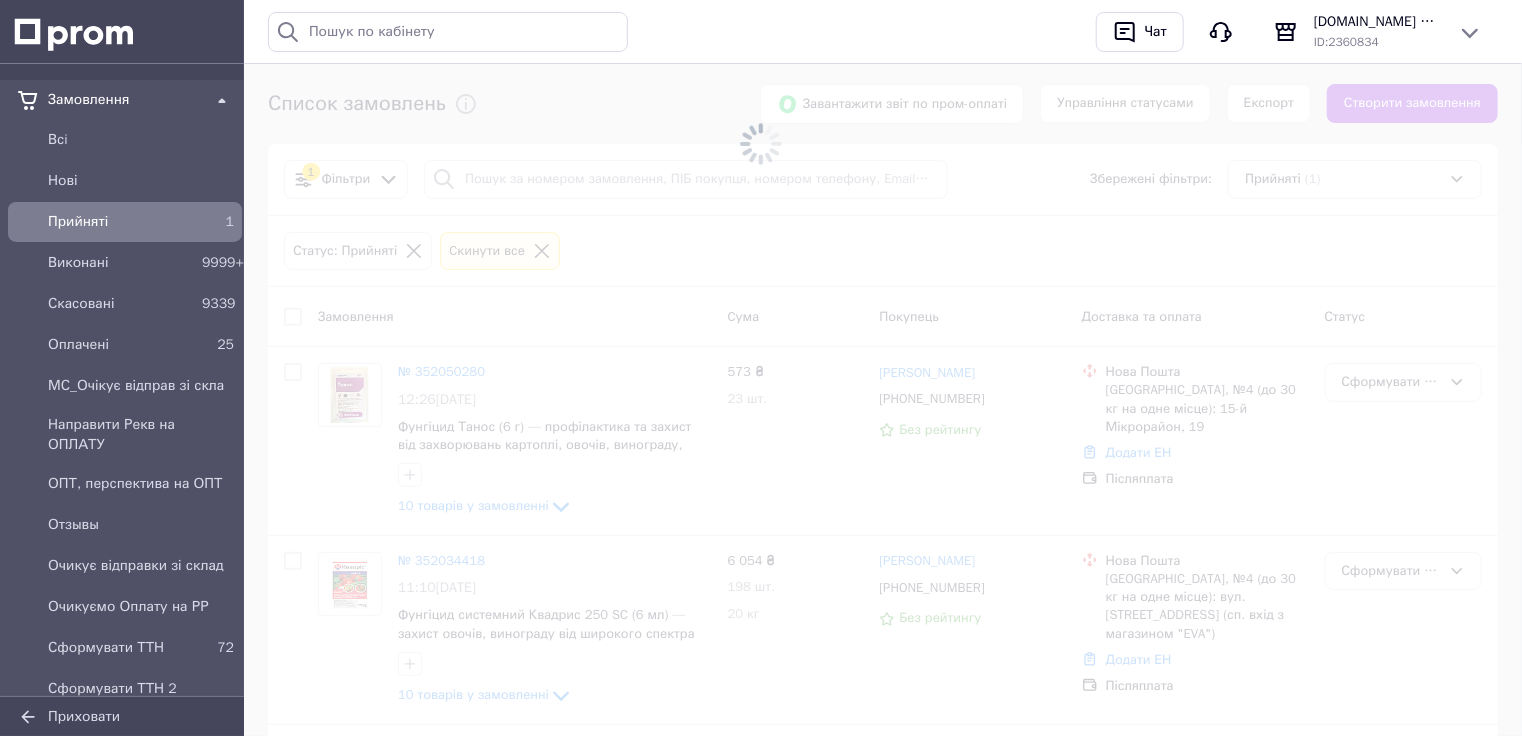click on "Прийняті" at bounding box center (121, 222) 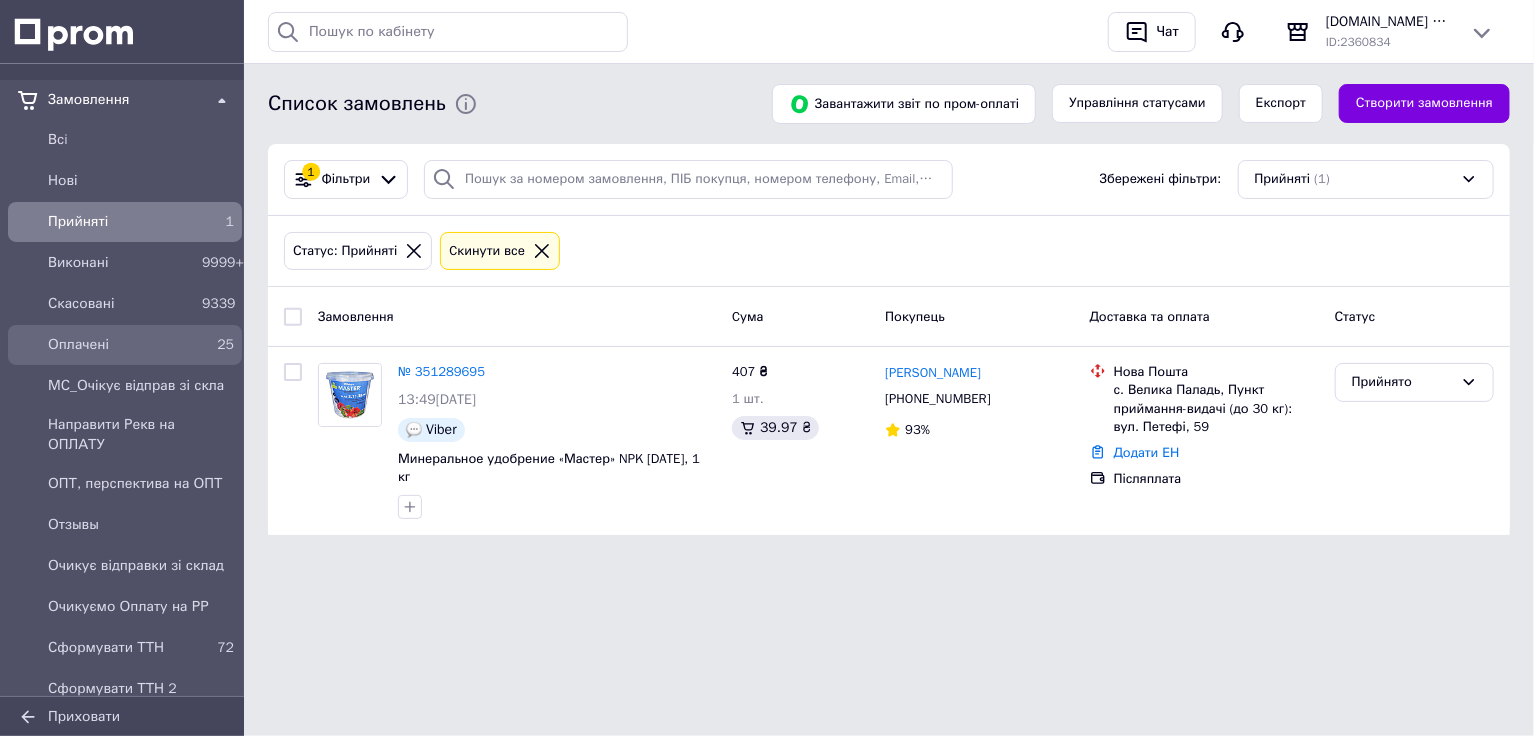 click on "Оплачені" at bounding box center [121, 345] 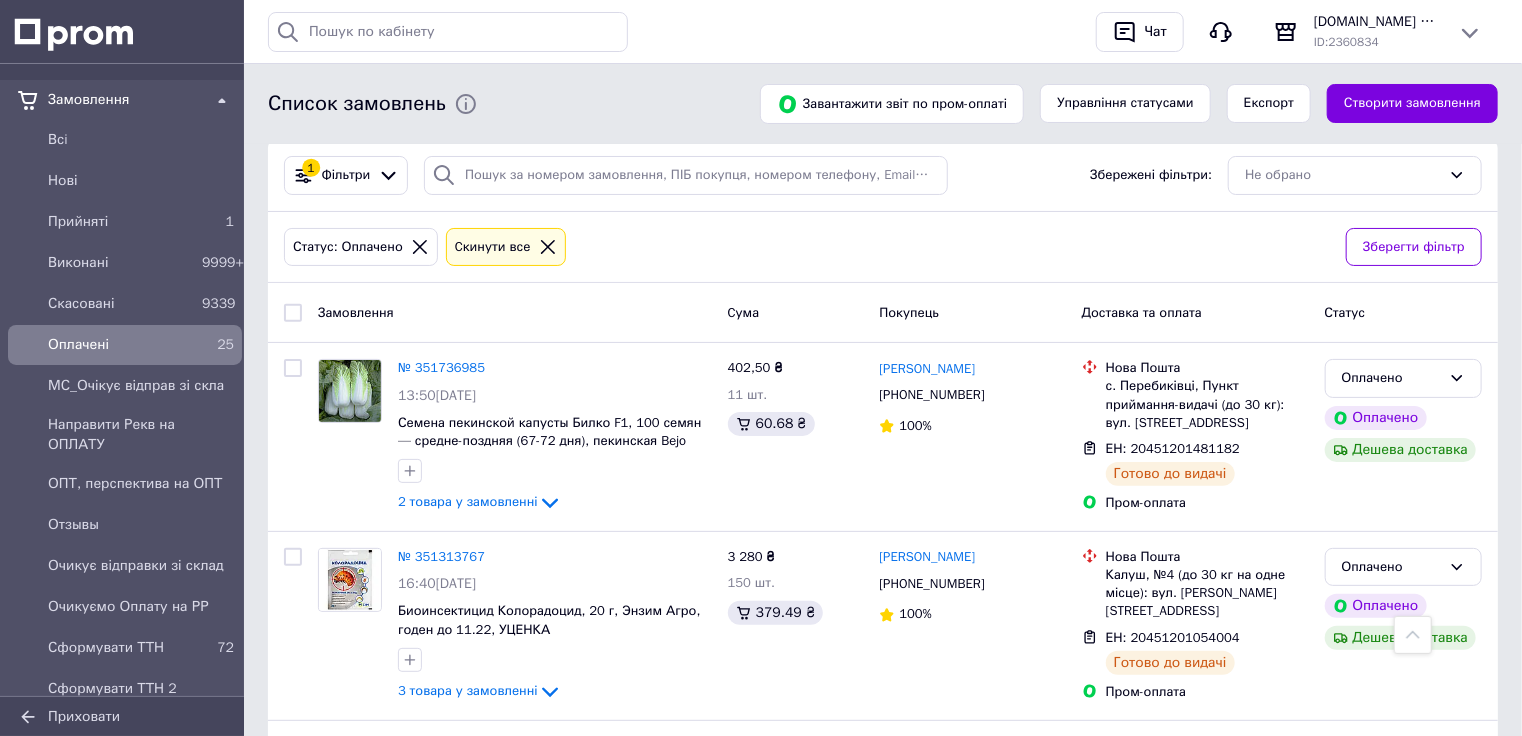 scroll, scrollTop: 0, scrollLeft: 0, axis: both 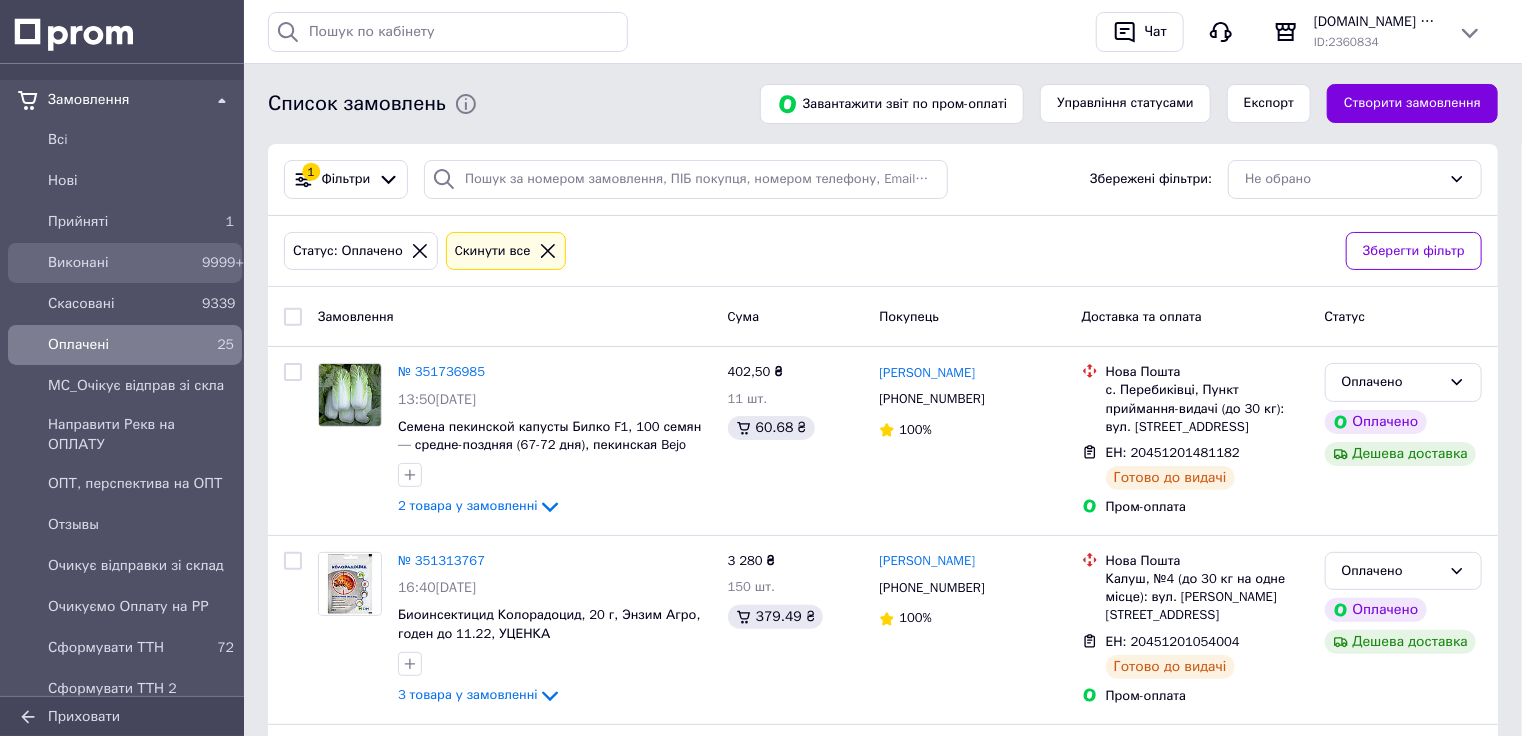 click on "Прийняті 1" at bounding box center (125, 222) 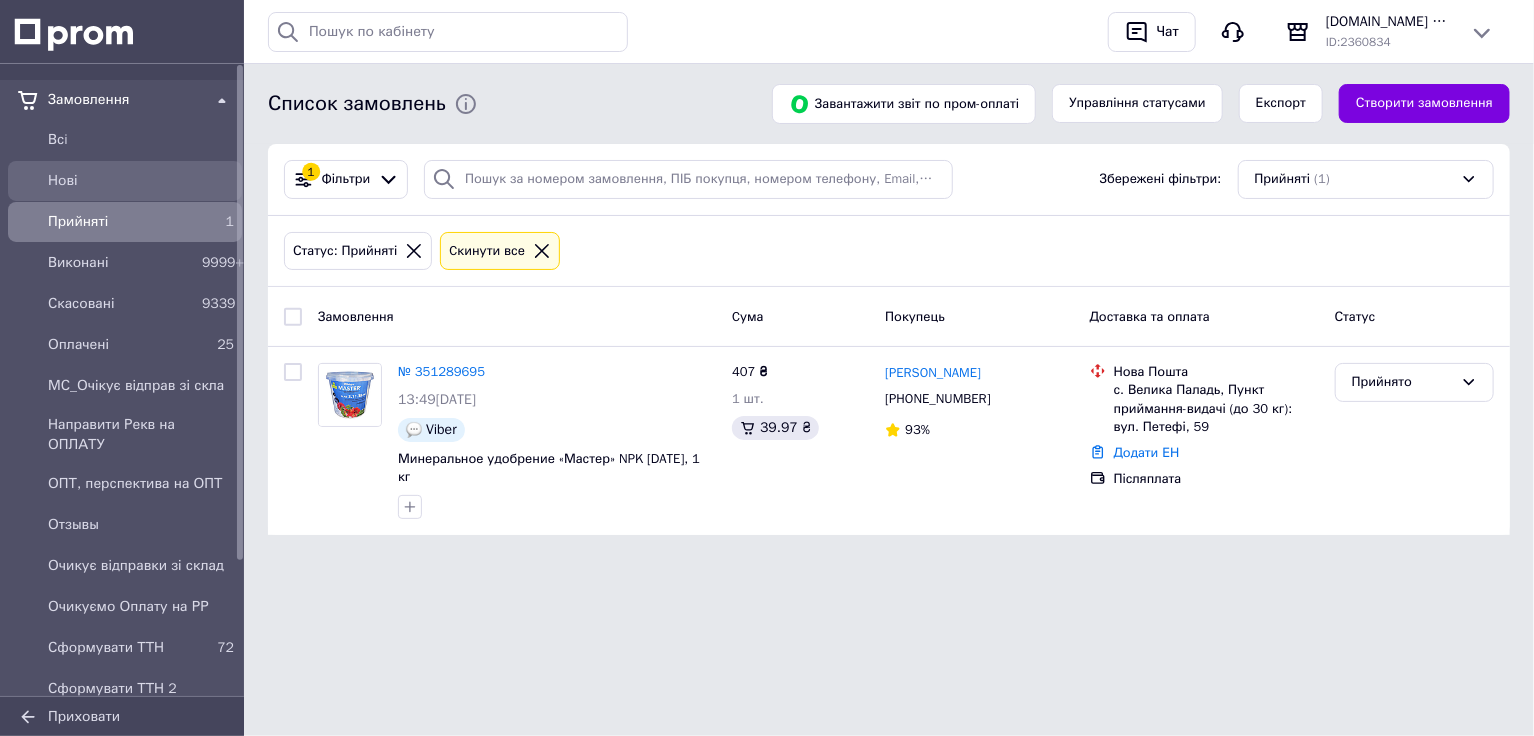 click on "Нові" at bounding box center (141, 181) 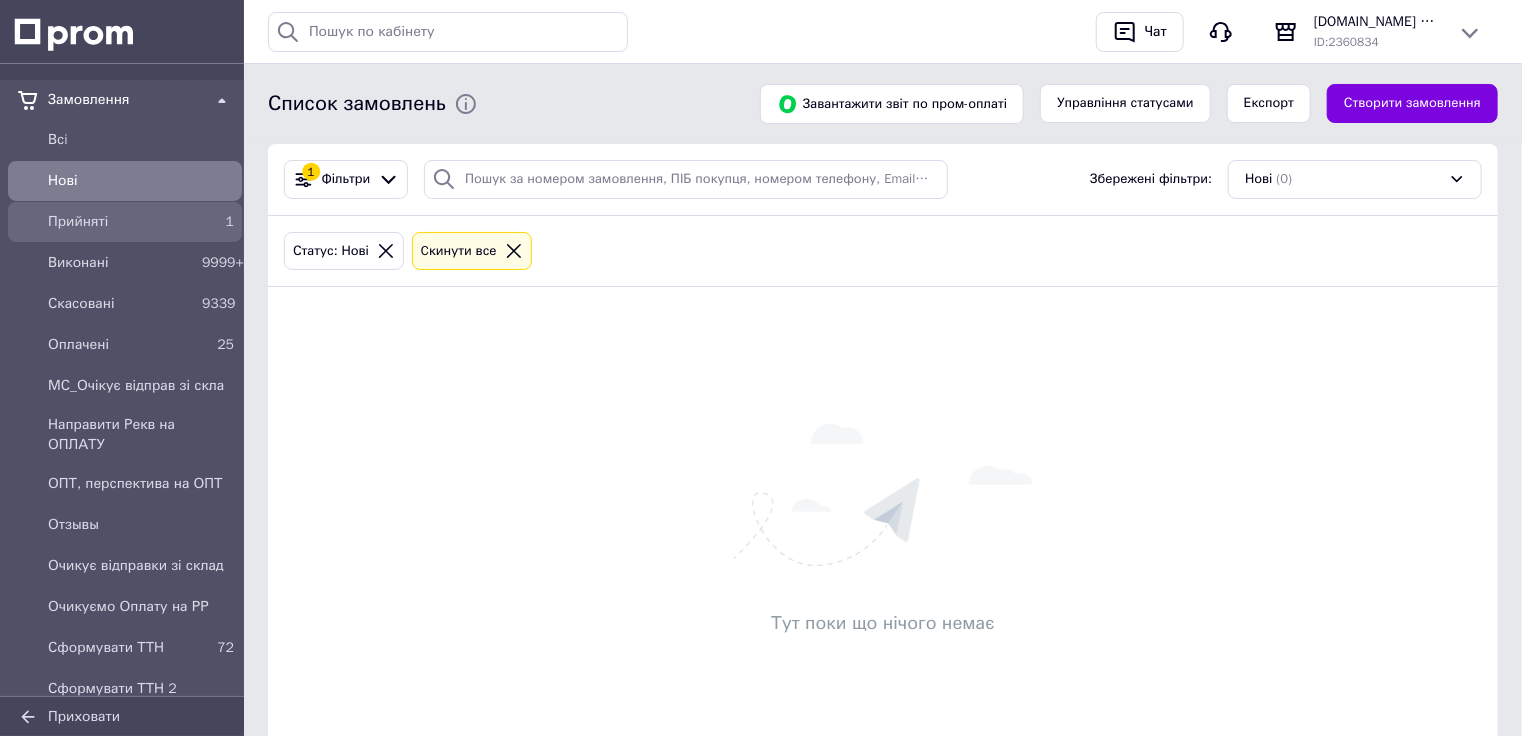 click on "Прийняті" at bounding box center (121, 222) 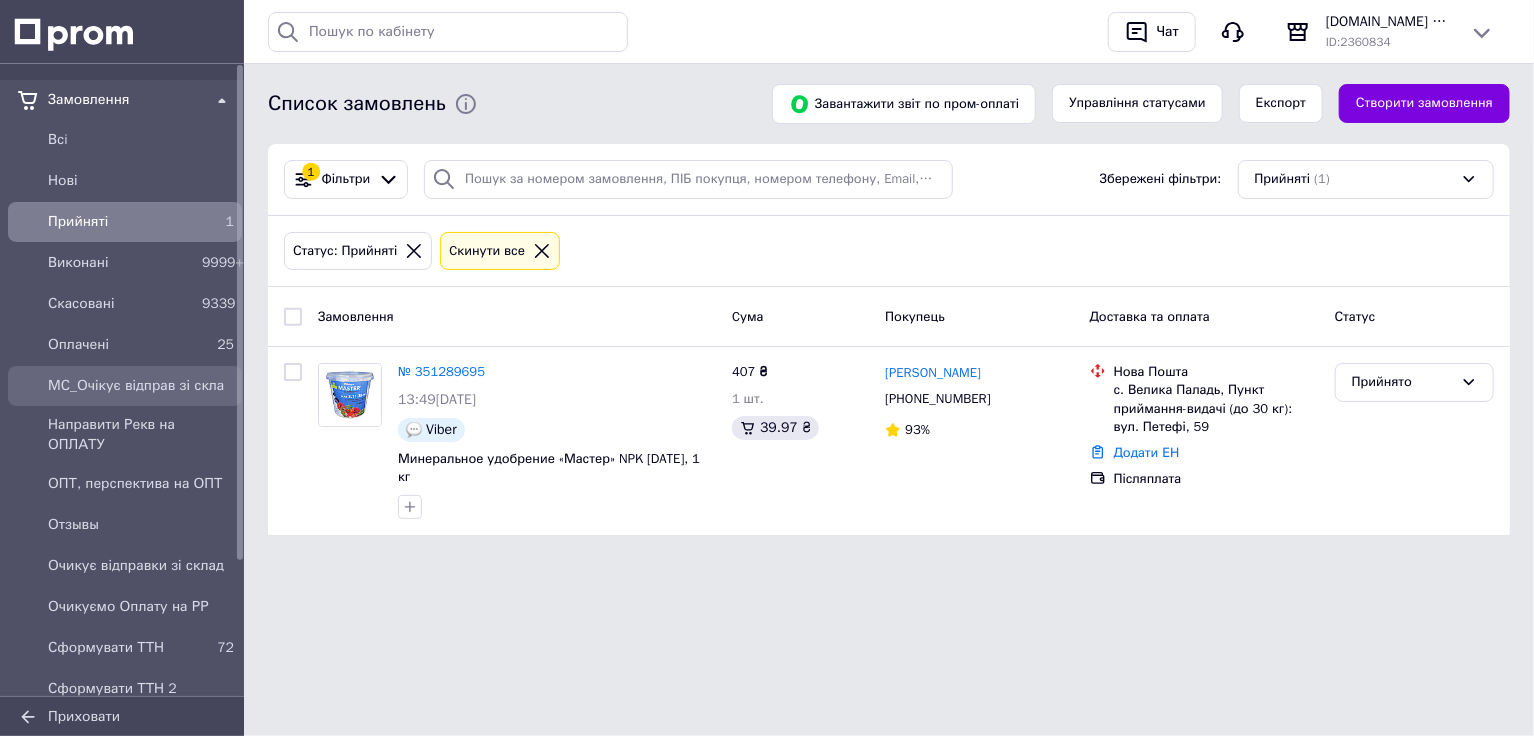 click on "МС_Очікує відправ зі скла" at bounding box center (141, 386) 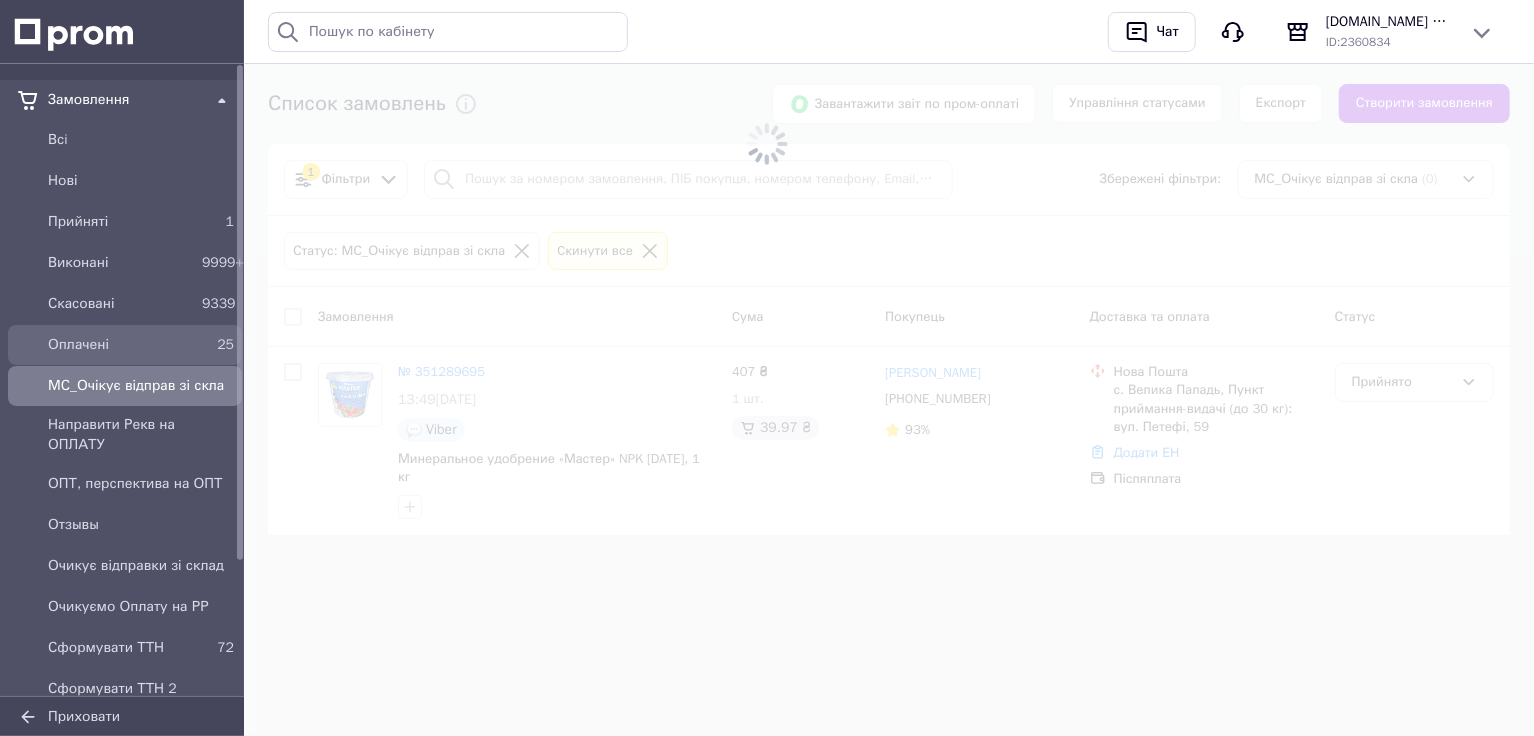 click on "Оплачені" at bounding box center (121, 345) 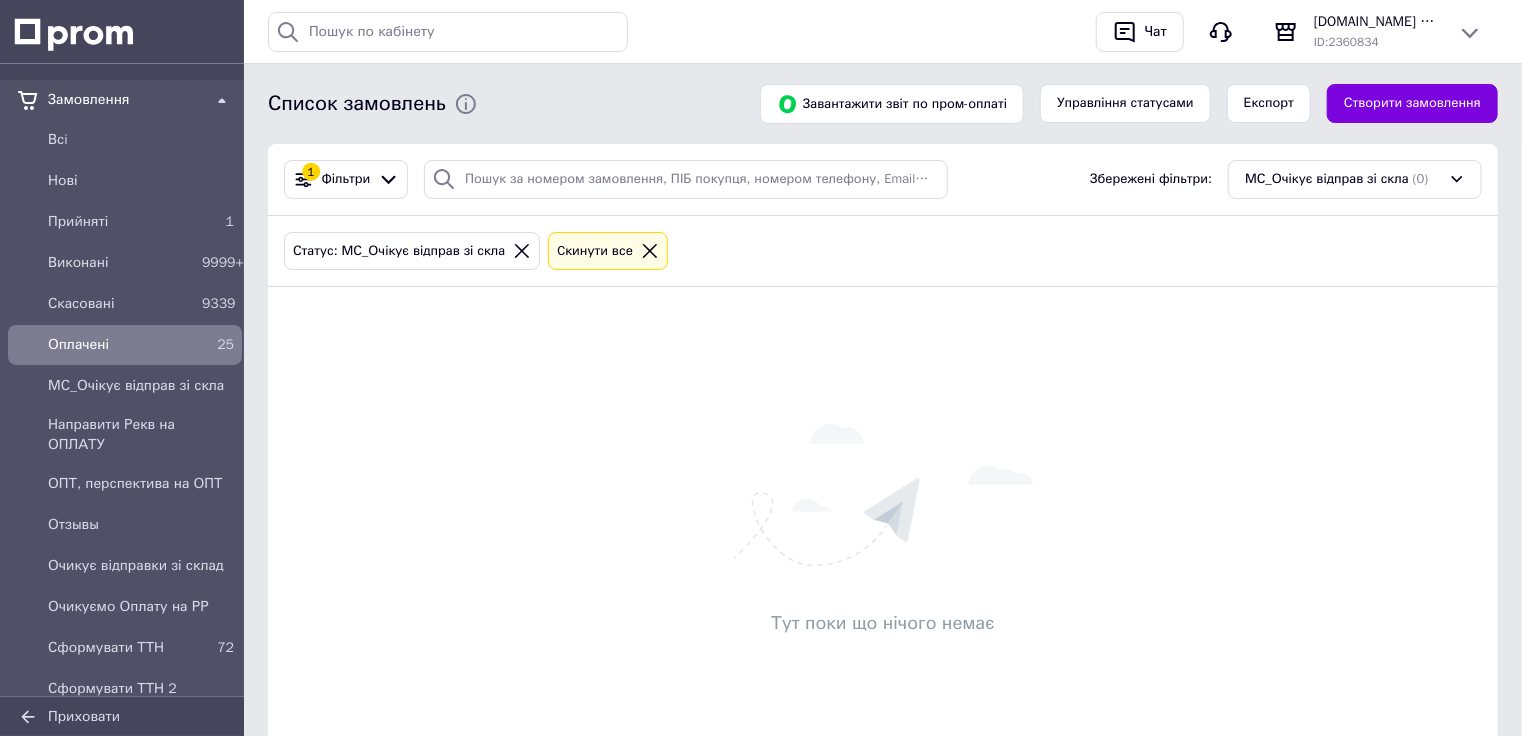 click on "Оплачені" at bounding box center (121, 345) 